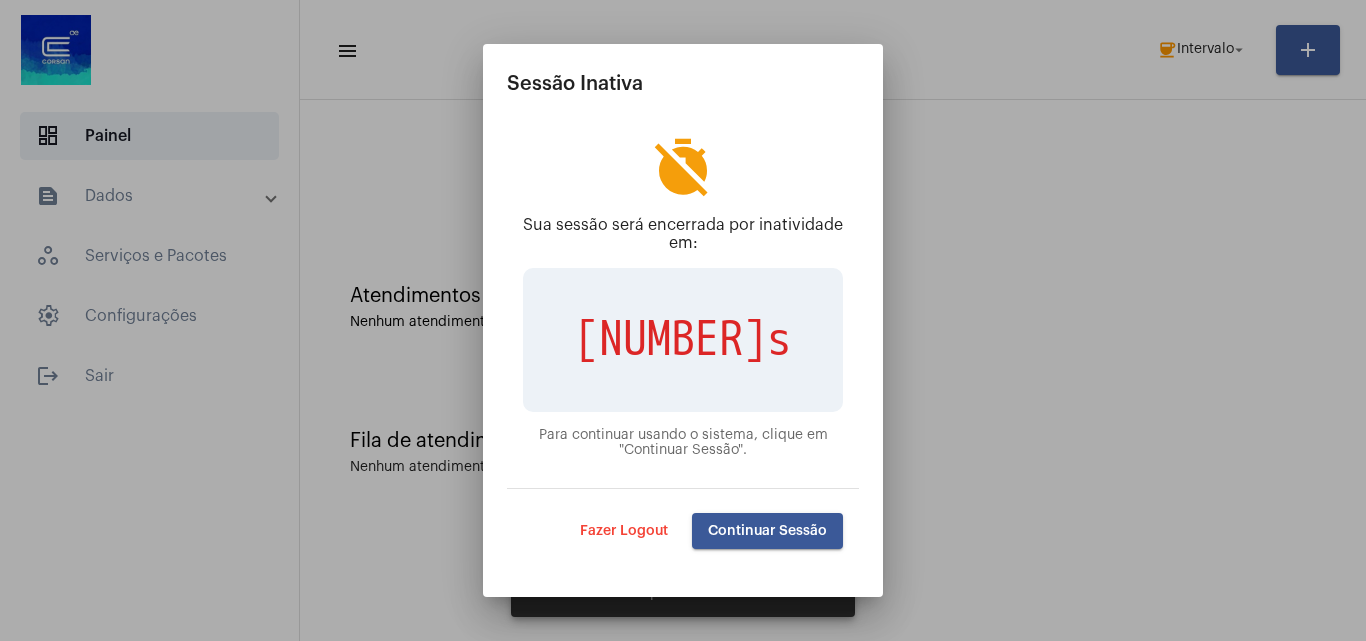 scroll, scrollTop: 0, scrollLeft: 0, axis: both 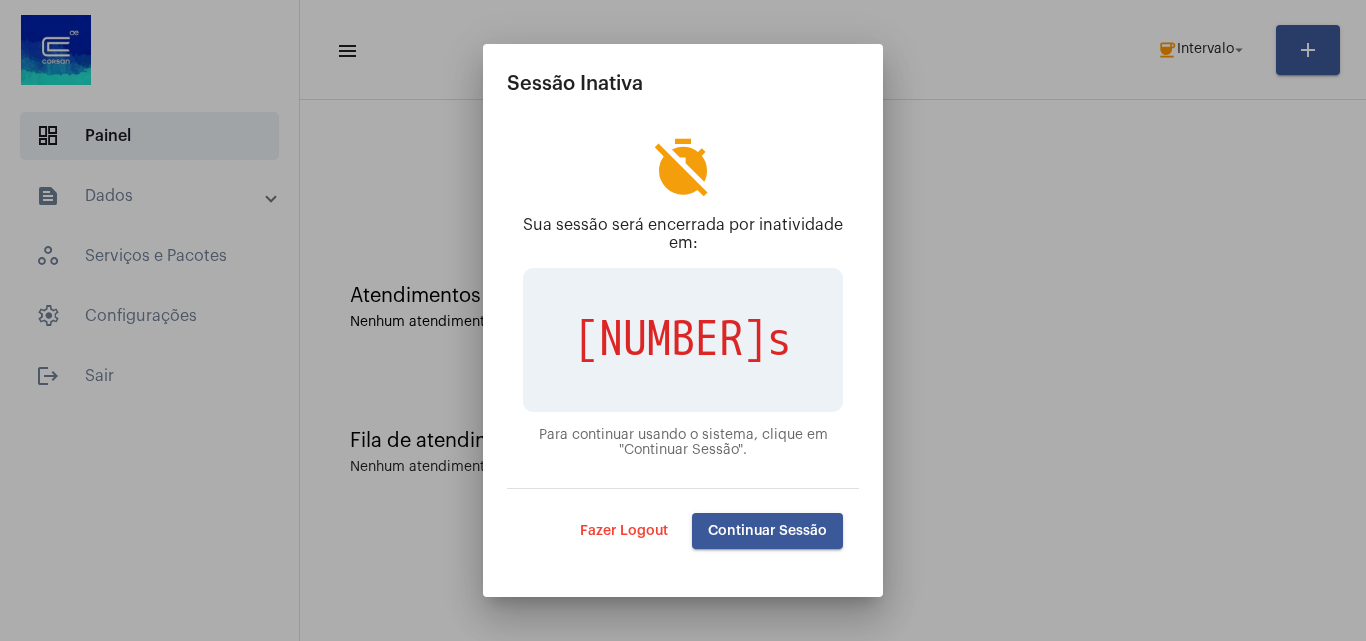 click on "Continuar Sessão" 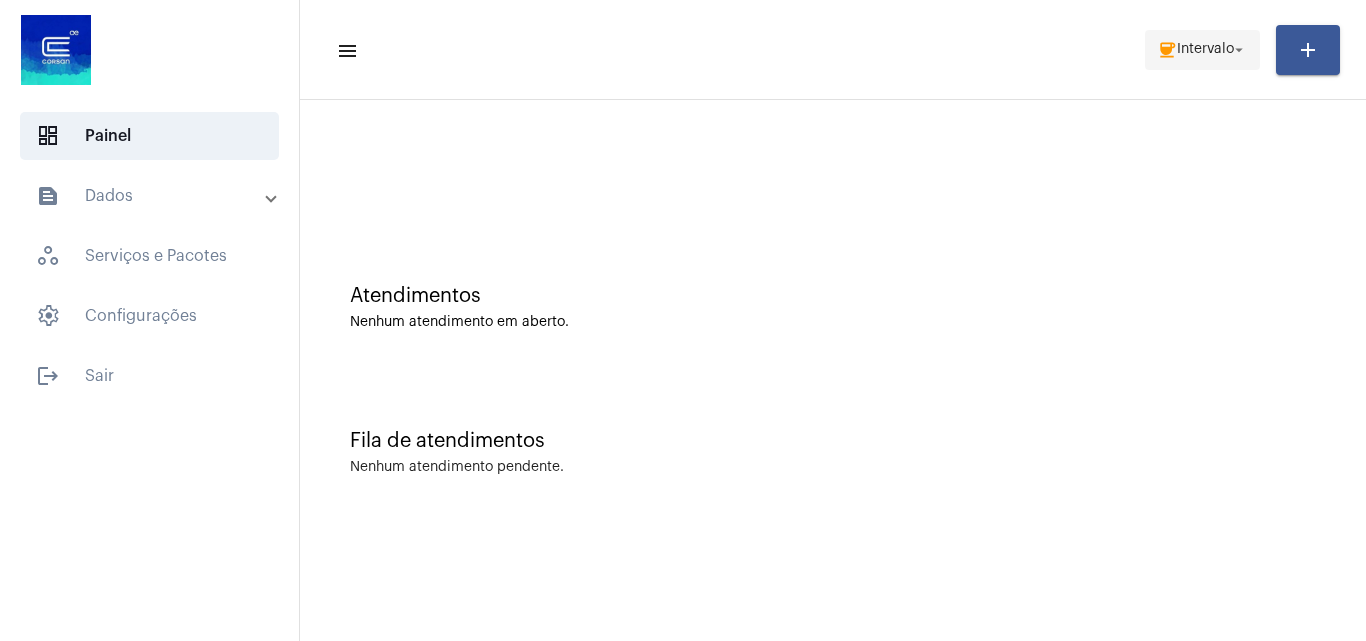 click on "Intervalo" 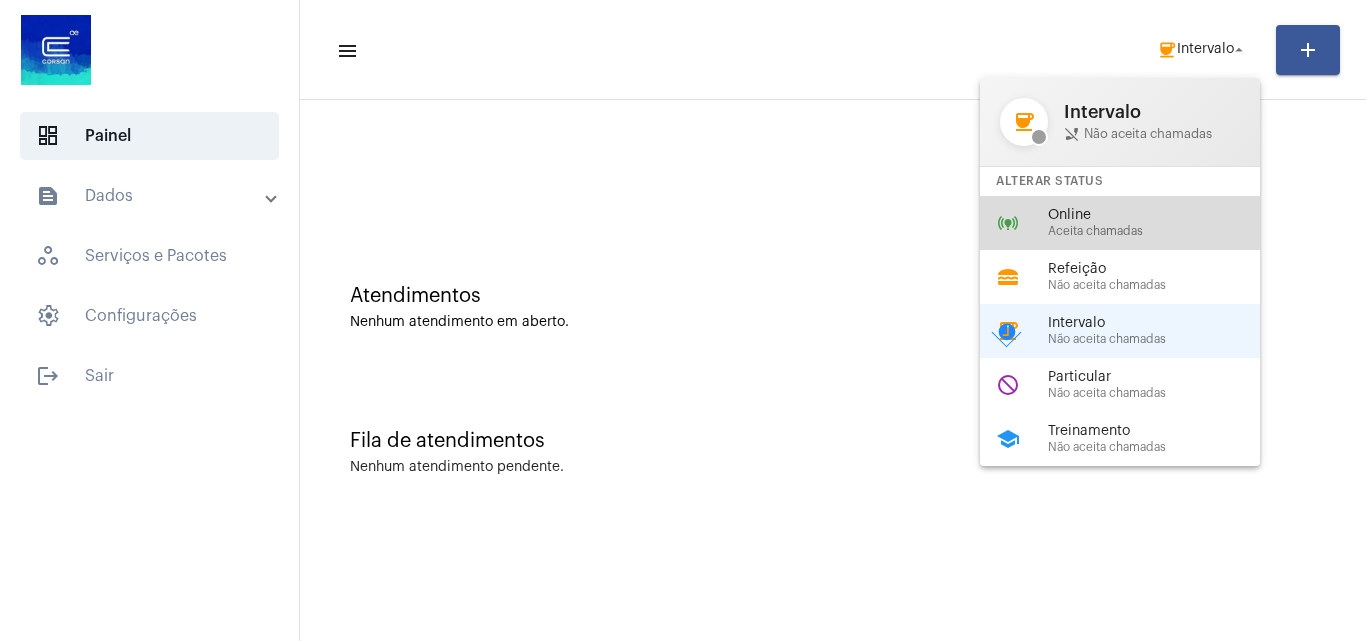 click on "Online" at bounding box center [1162, 215] 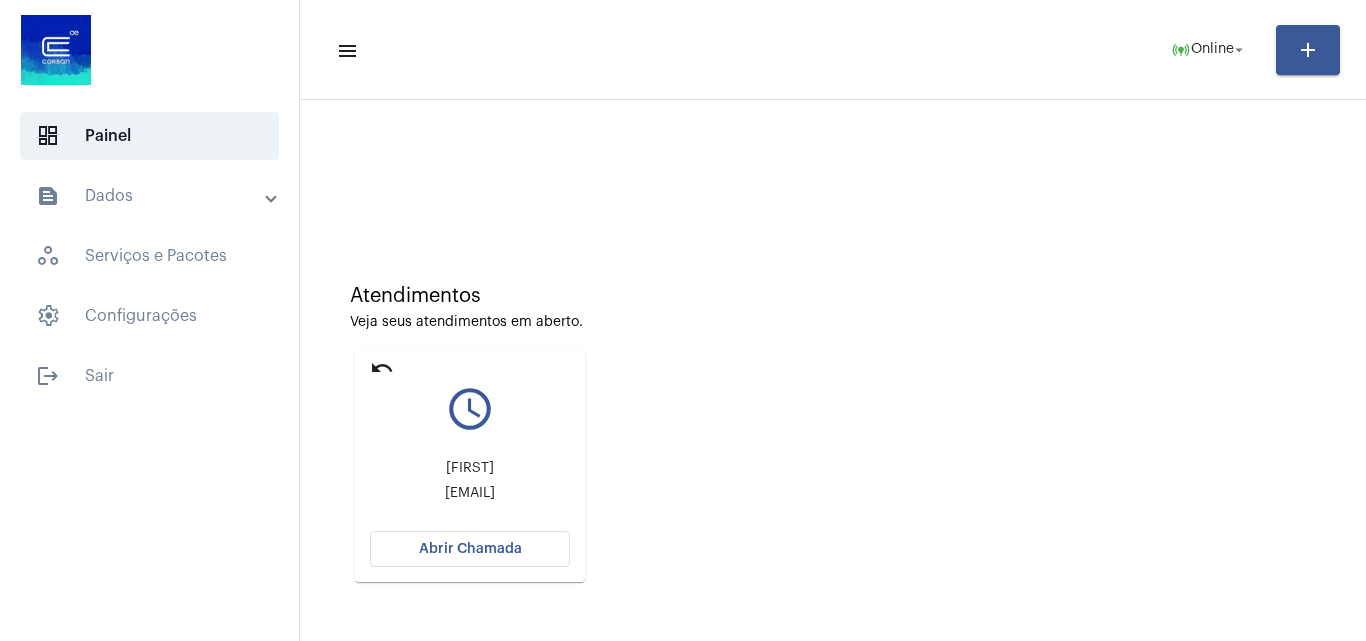 click on "Abrir Chamada" 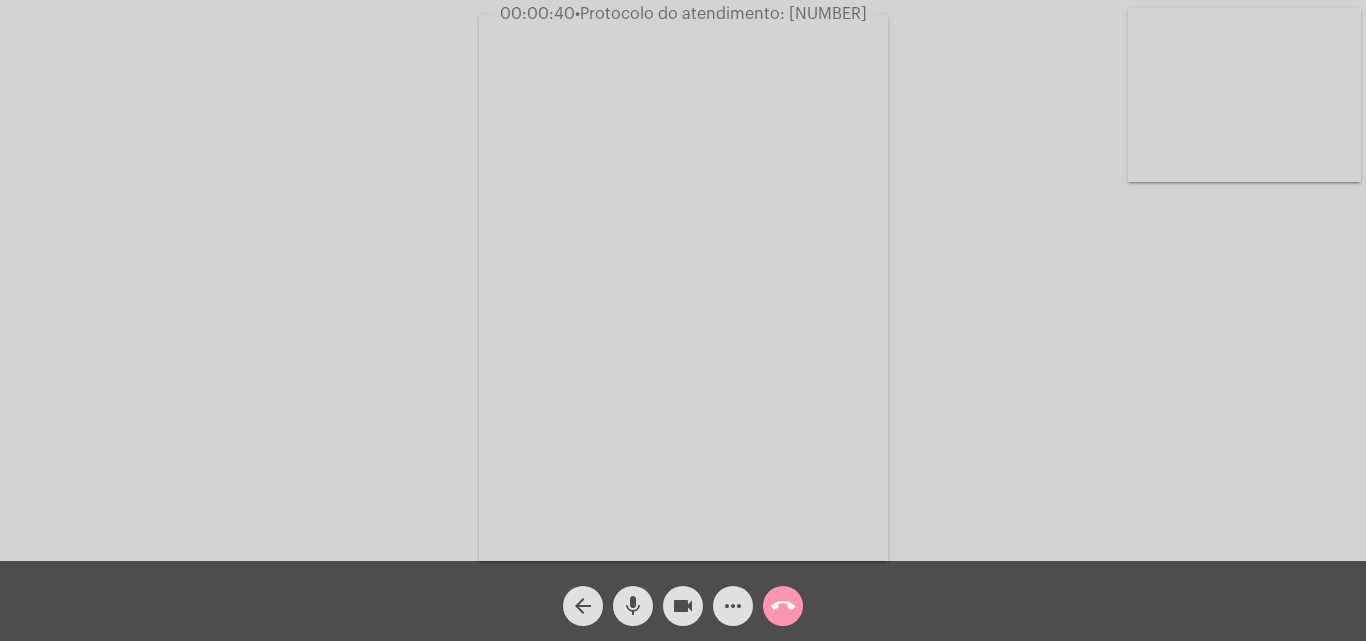 click on "Acessando Câmera e Microfone..." 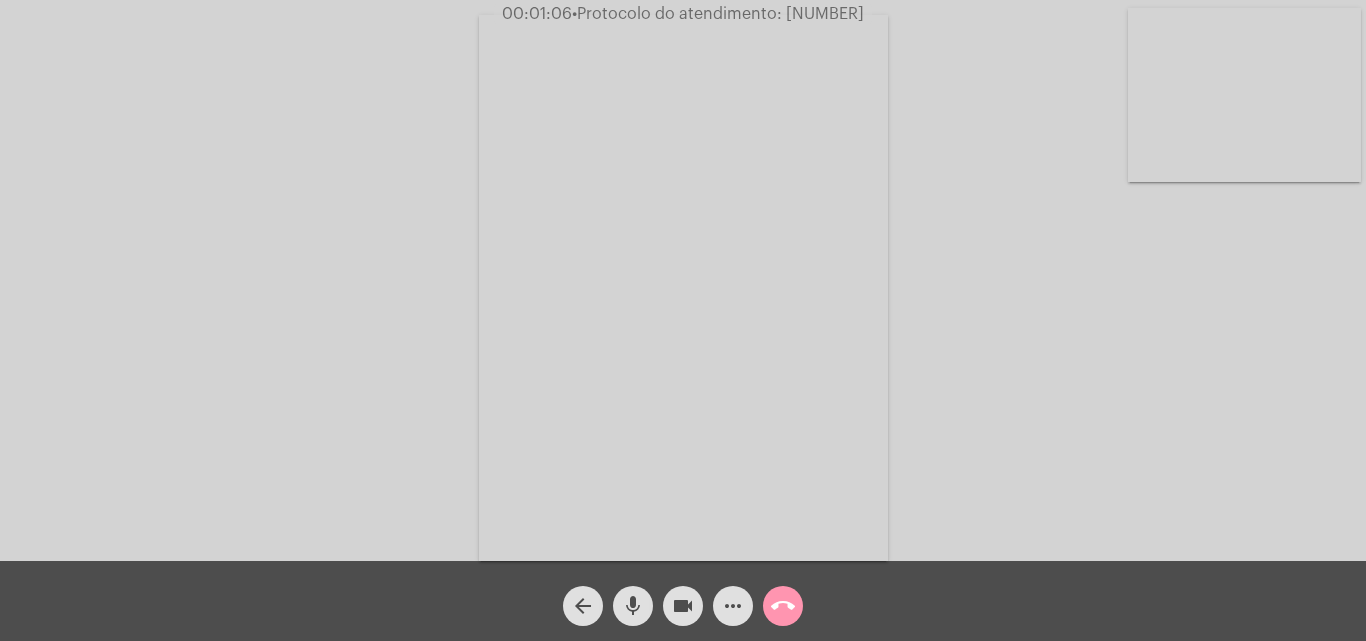 click on "more_horiz" 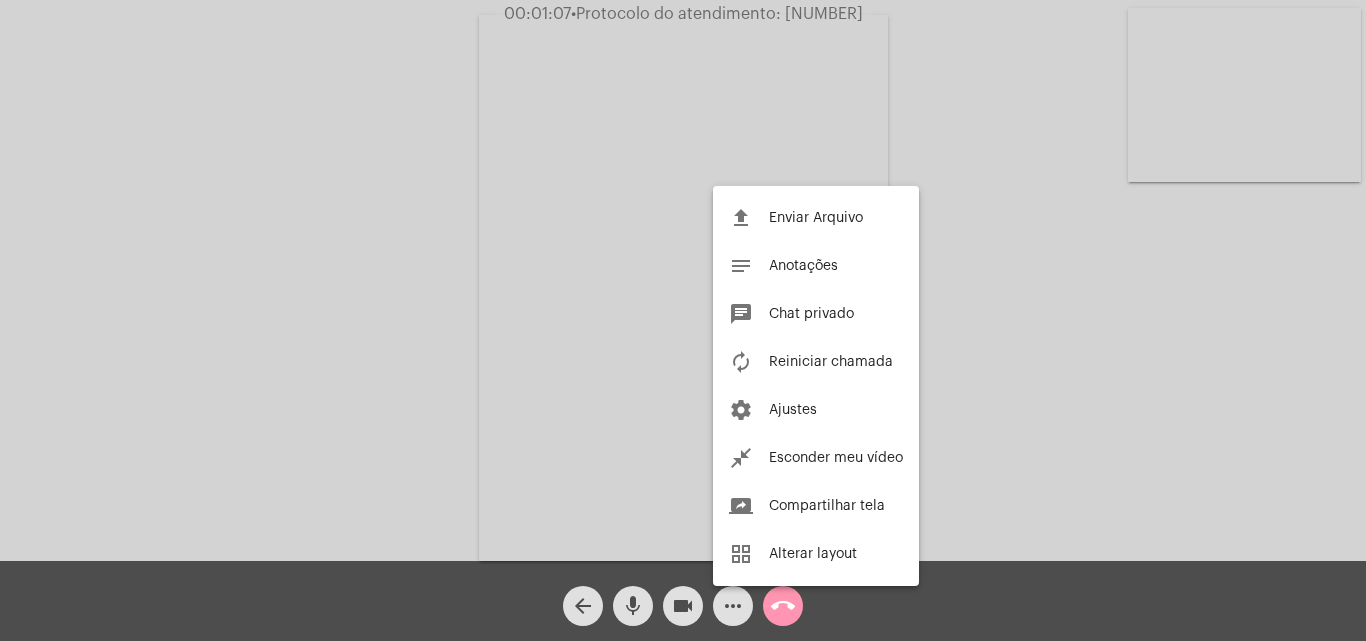 click at bounding box center (683, 320) 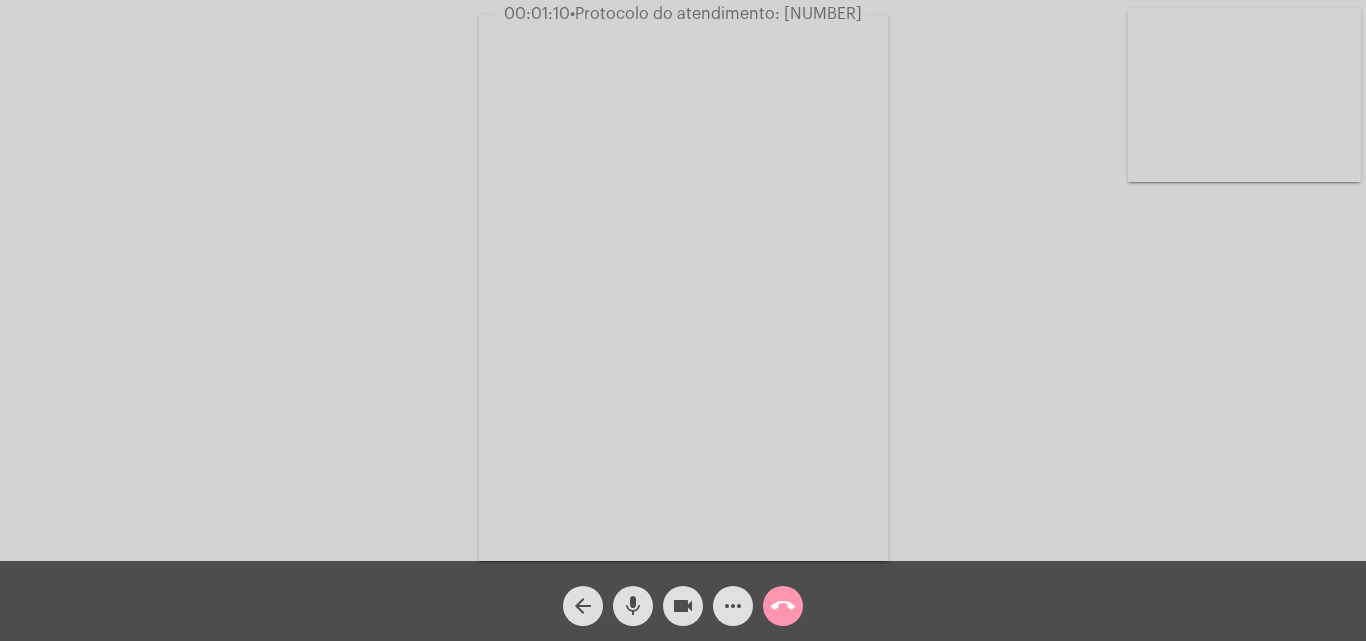 click on "mic" 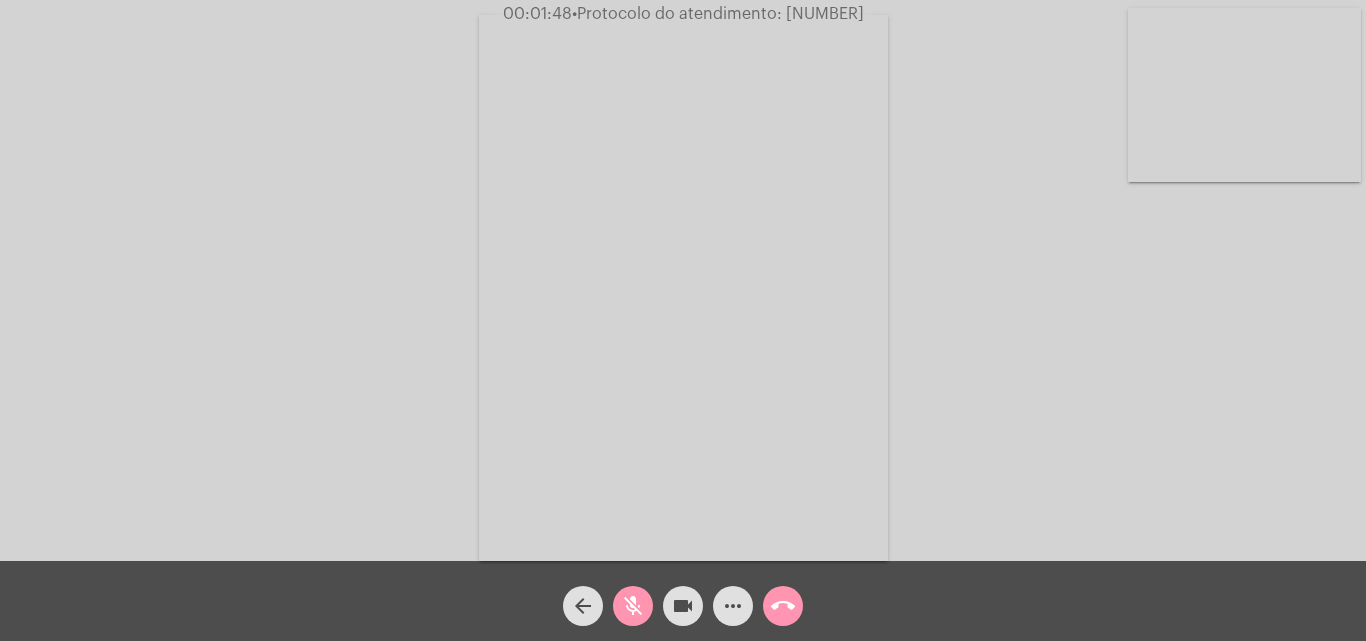 click on "mic_off" 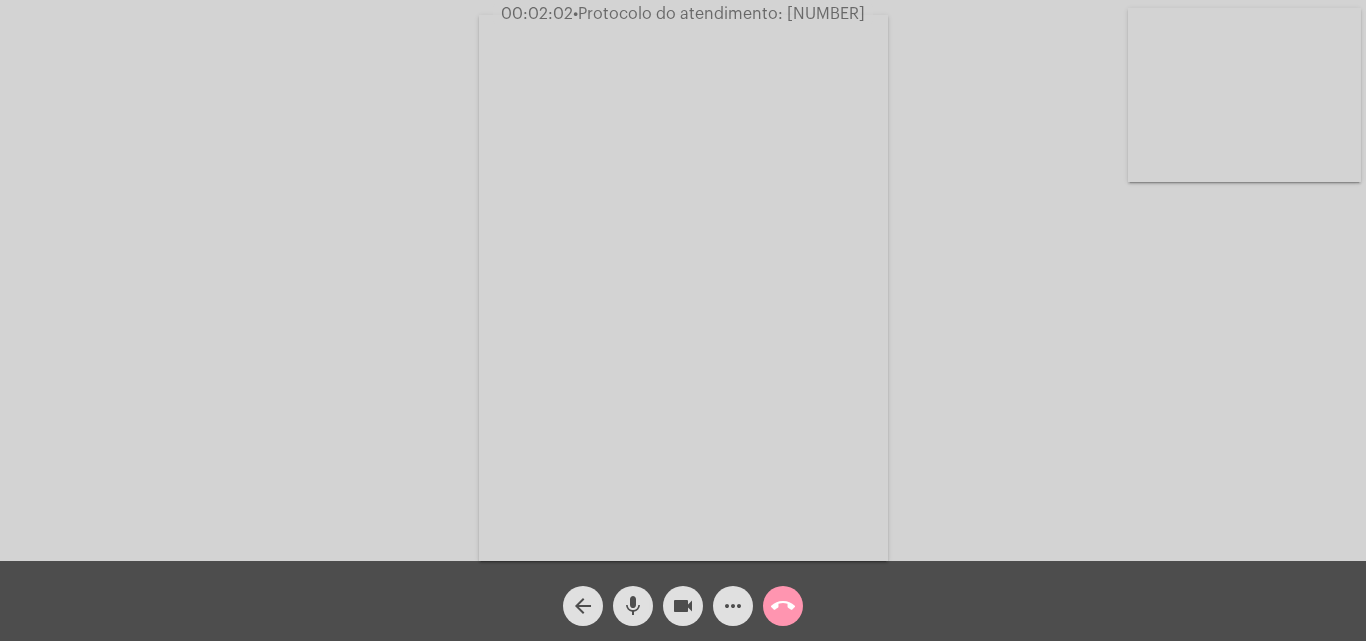type 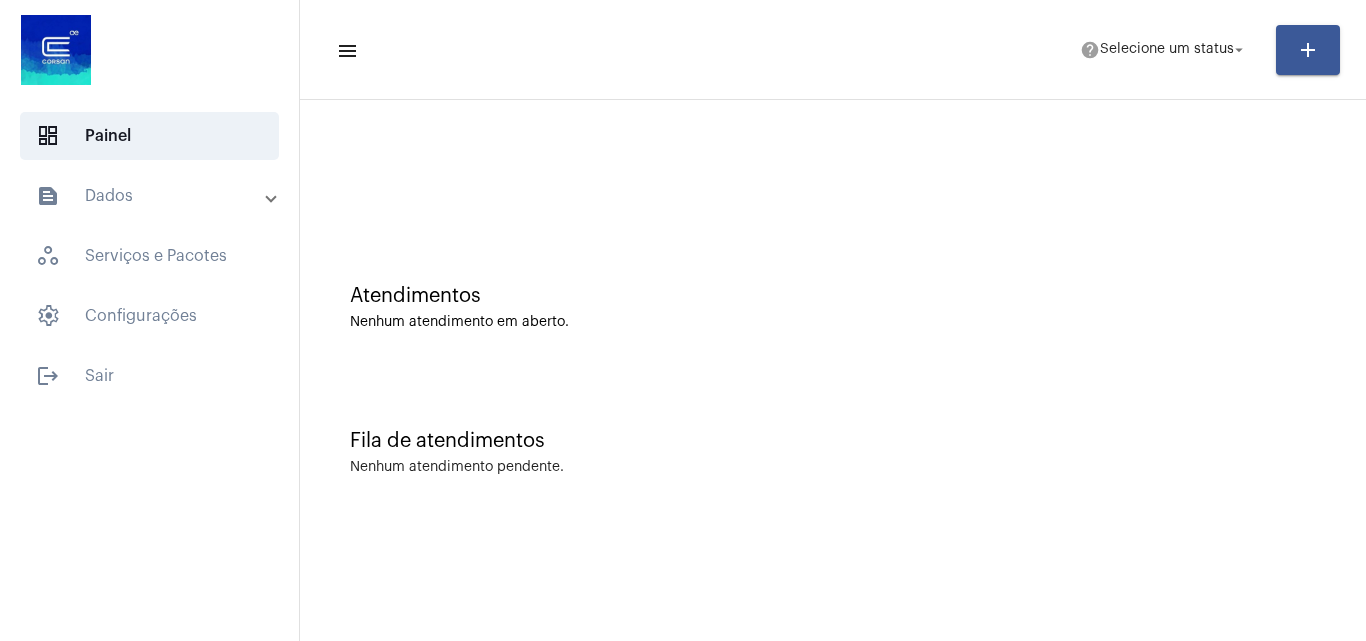 scroll, scrollTop: 0, scrollLeft: 0, axis: both 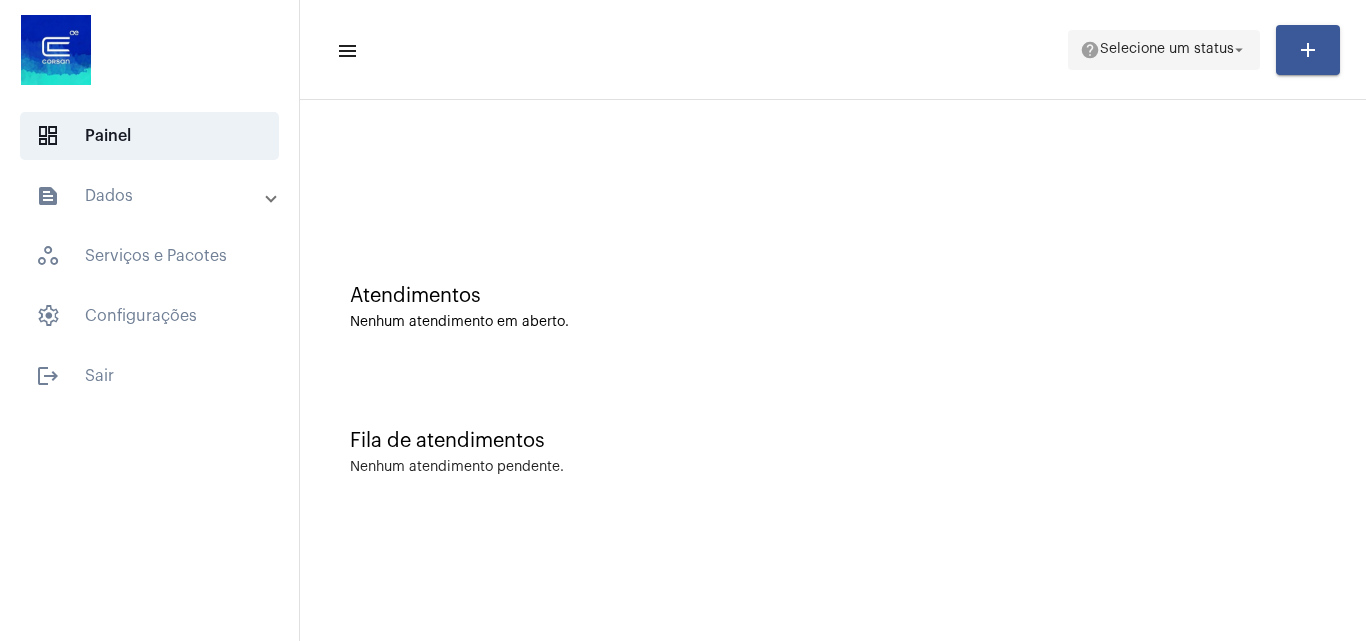 click on "Selecione um status" 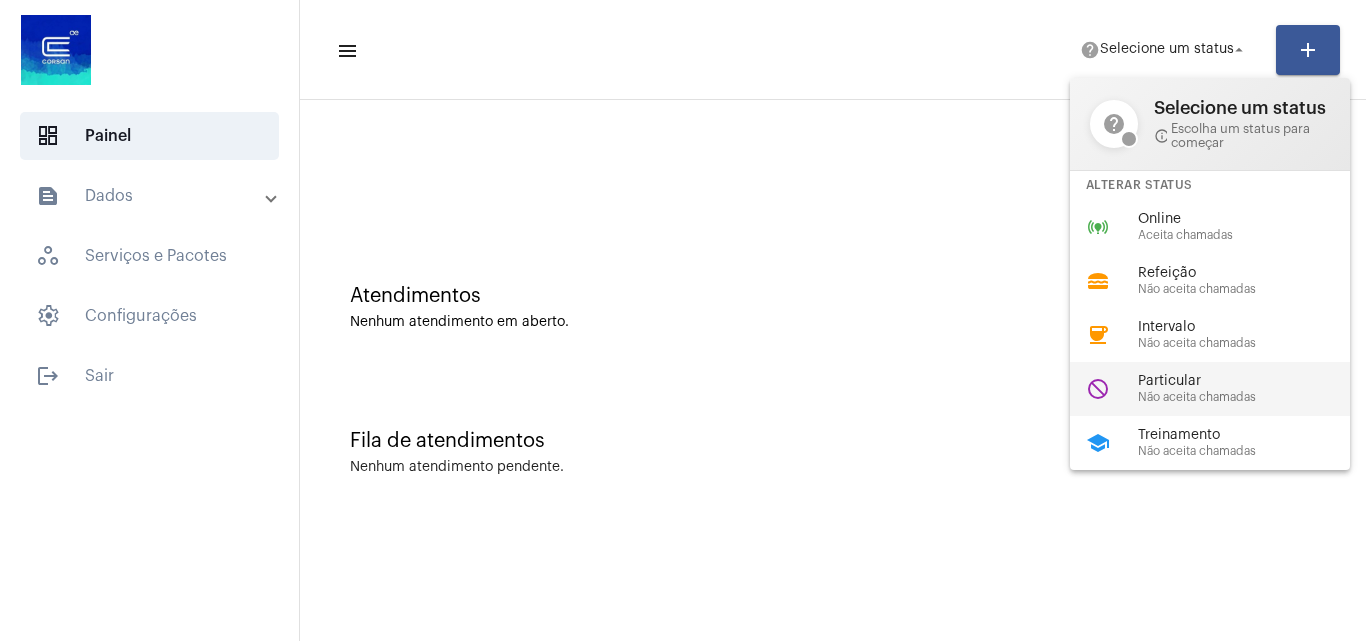 click on "Não aceita chamadas" at bounding box center [1252, 397] 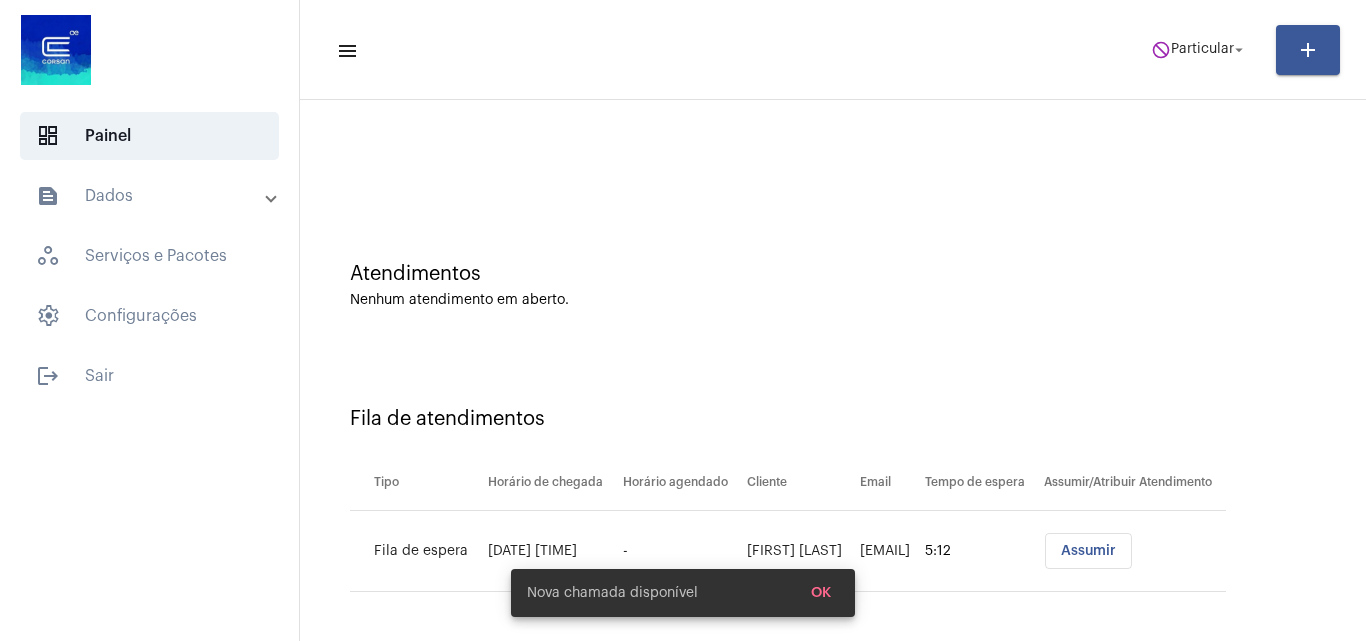 scroll, scrollTop: 27, scrollLeft: 0, axis: vertical 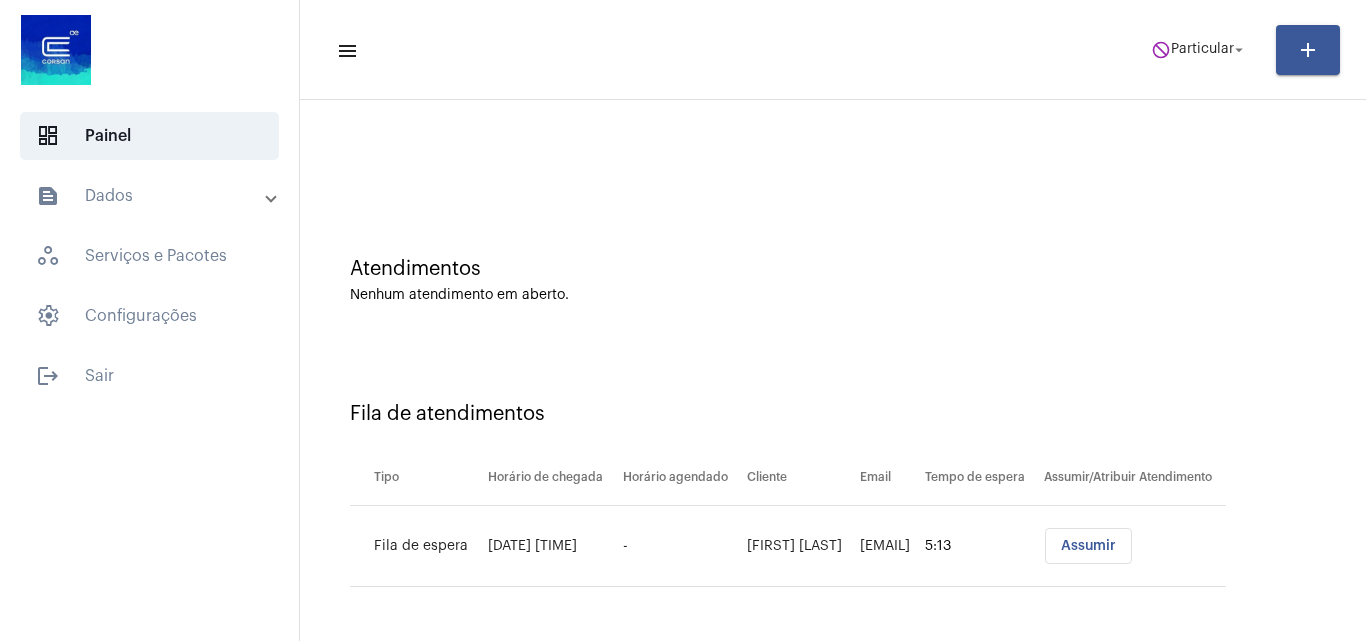 click on "Assumir" at bounding box center [1088, 546] 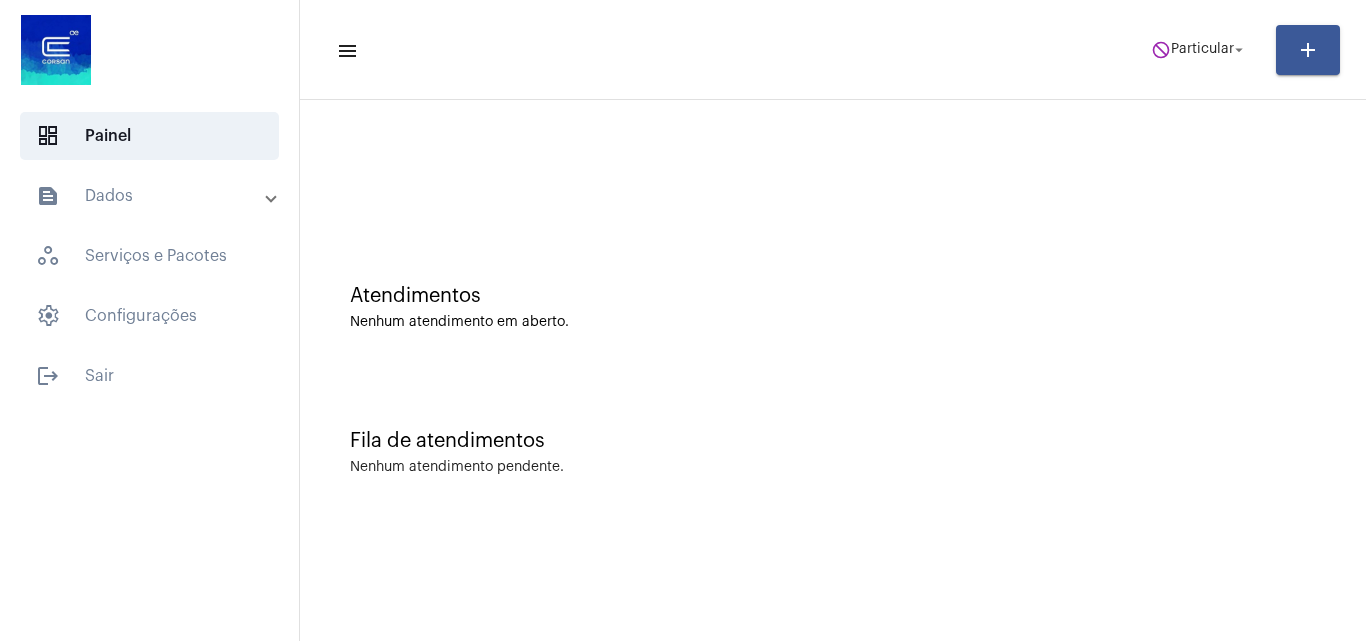 scroll, scrollTop: 0, scrollLeft: 0, axis: both 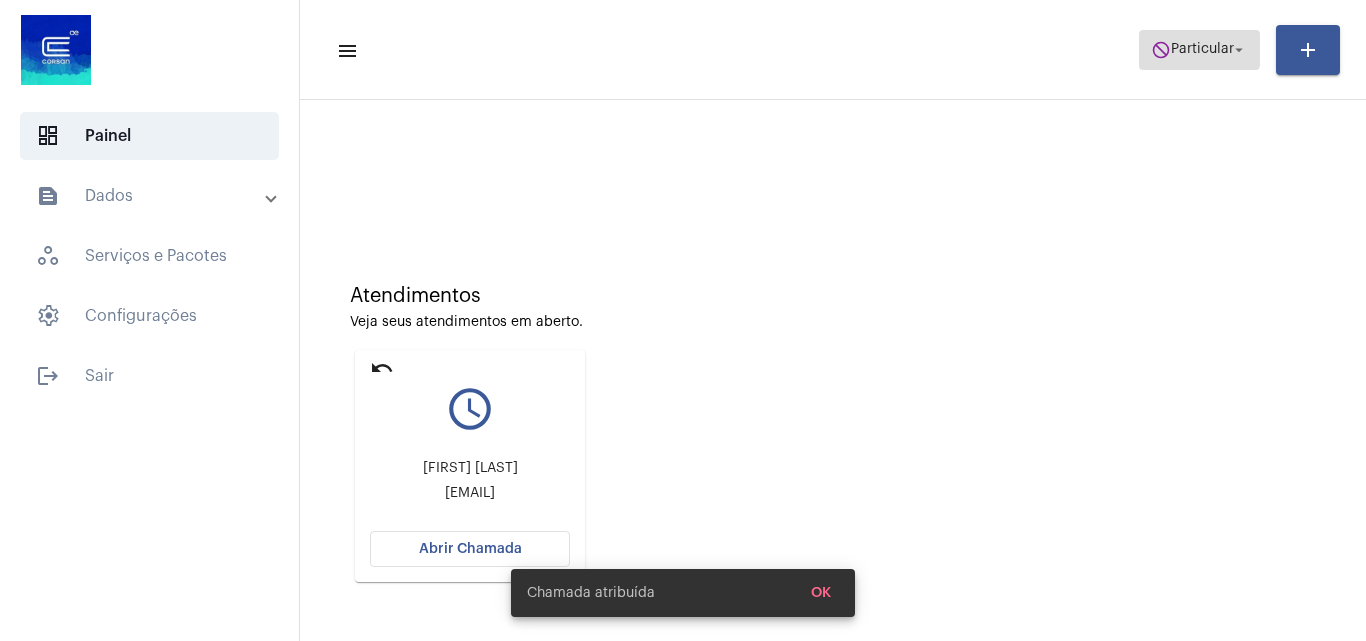 click on "Particular" 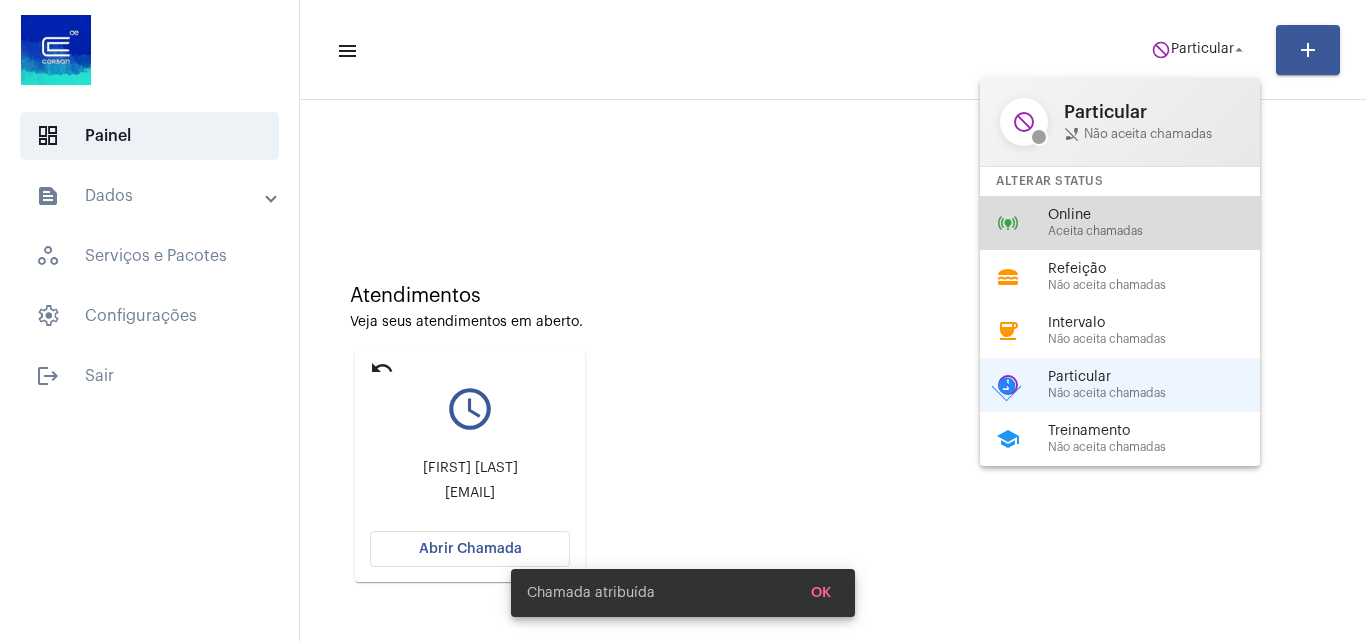 click on "Online" at bounding box center (1162, 215) 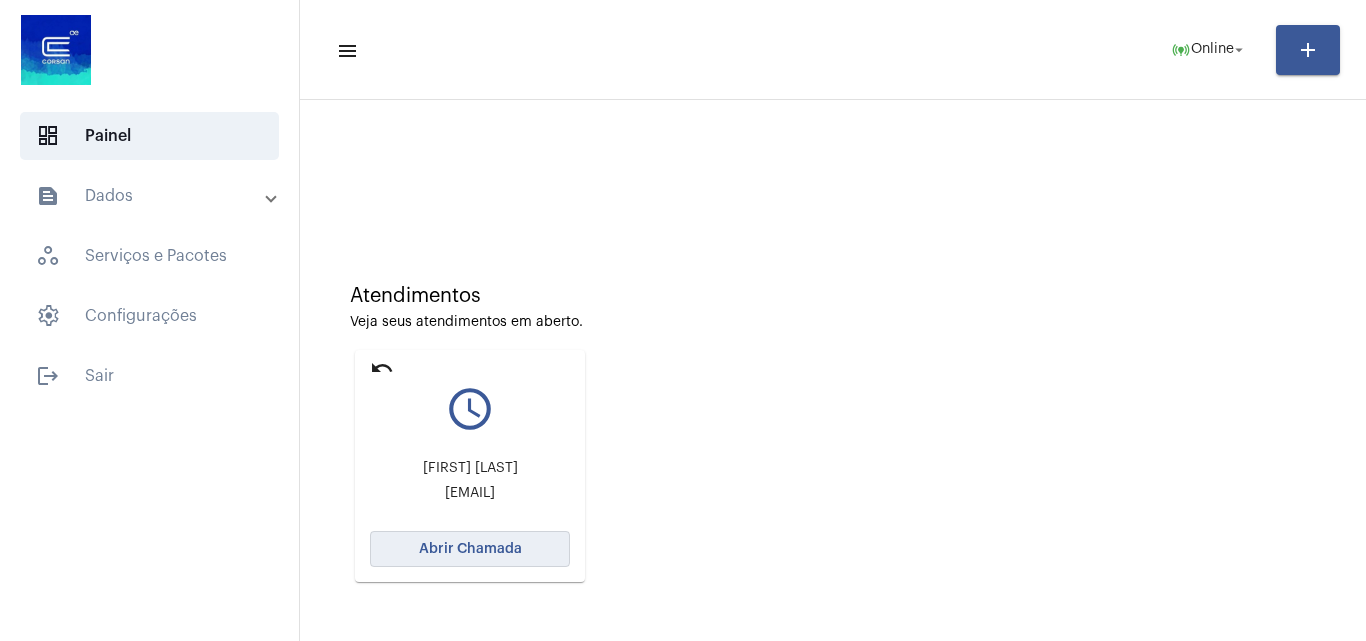 click on "Abrir Chamada" 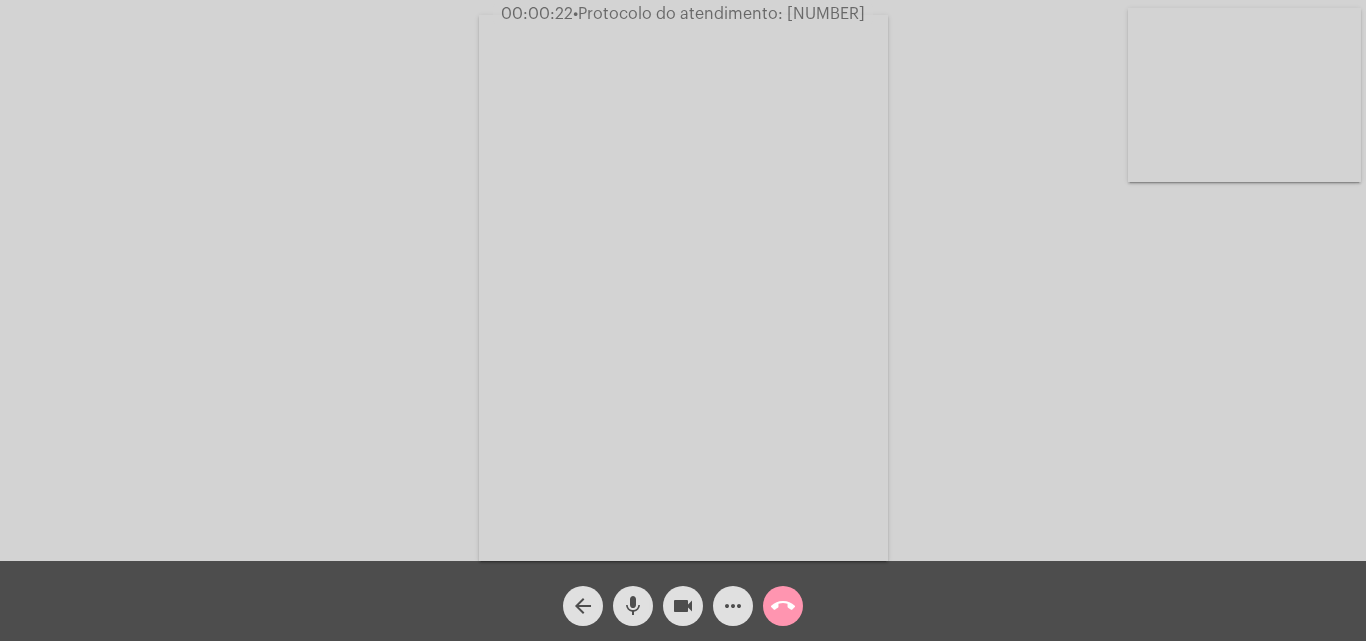 click on "Acessando Câmera e Microfone..." 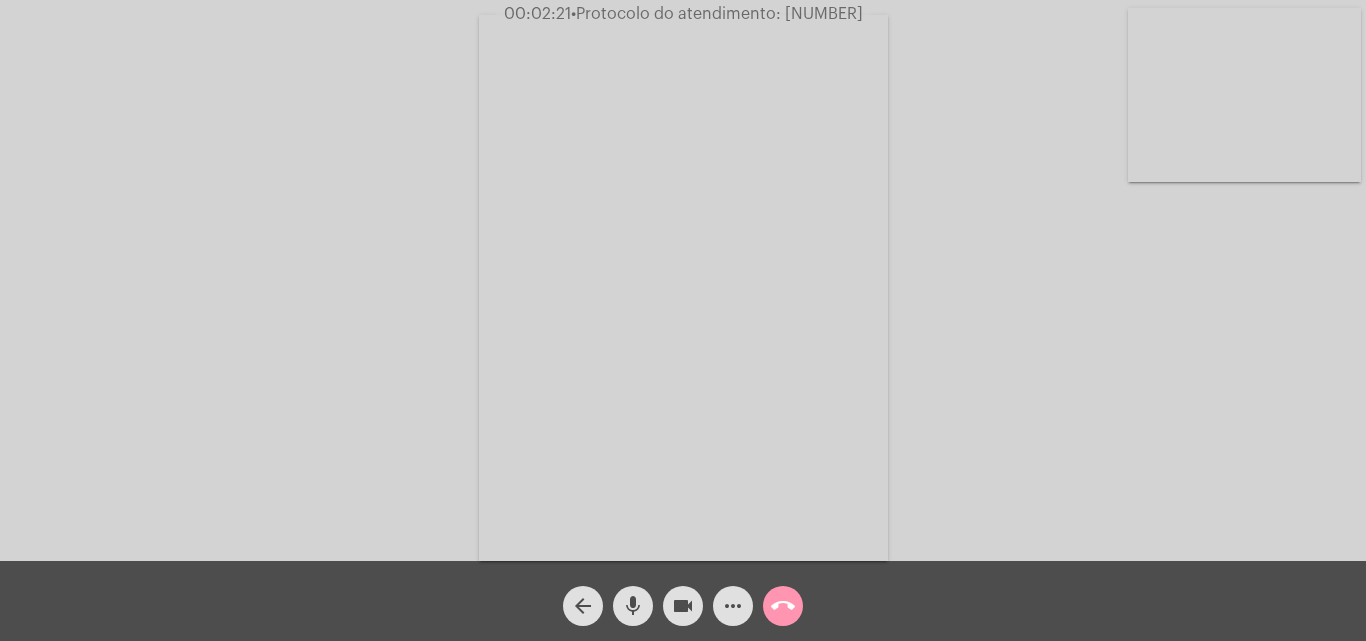 click on "mic" 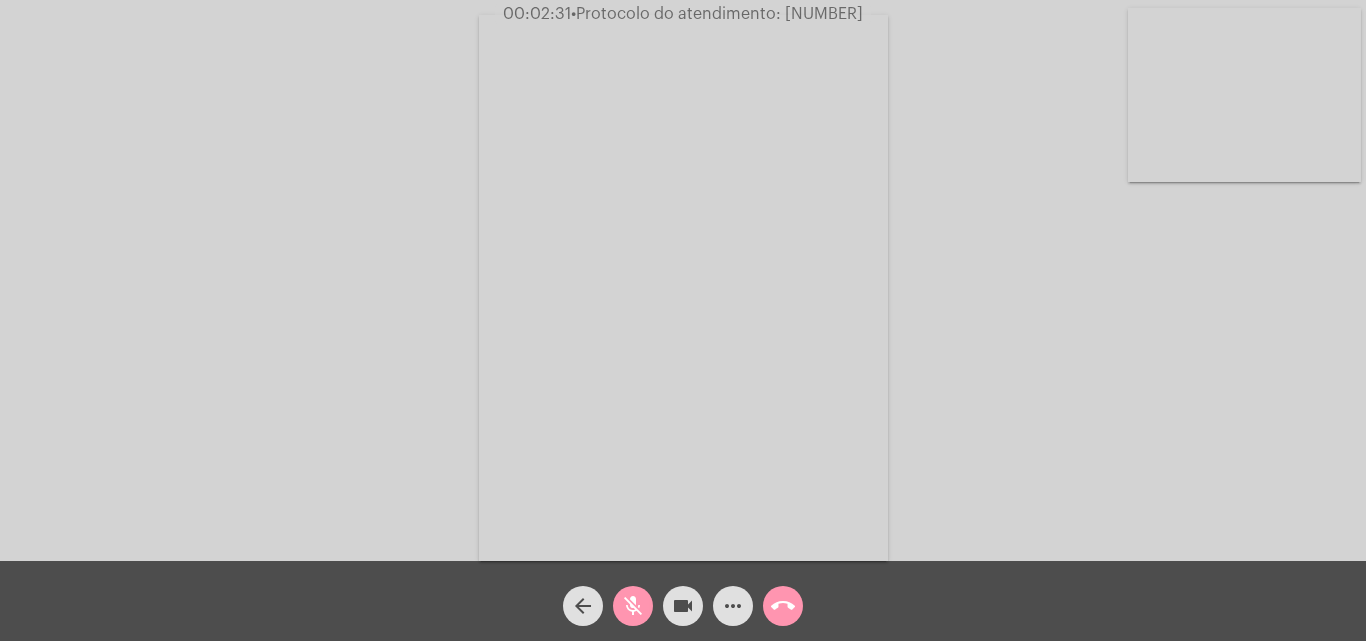 click on "mic_off" 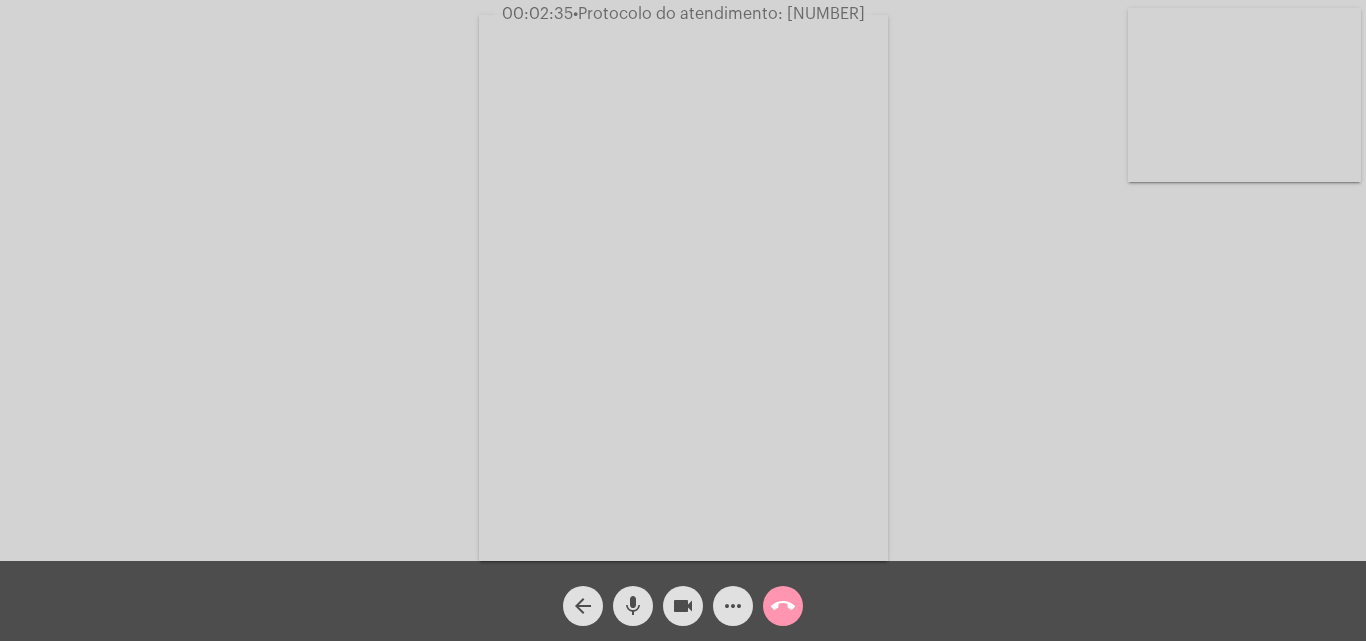 click on "more_horiz" 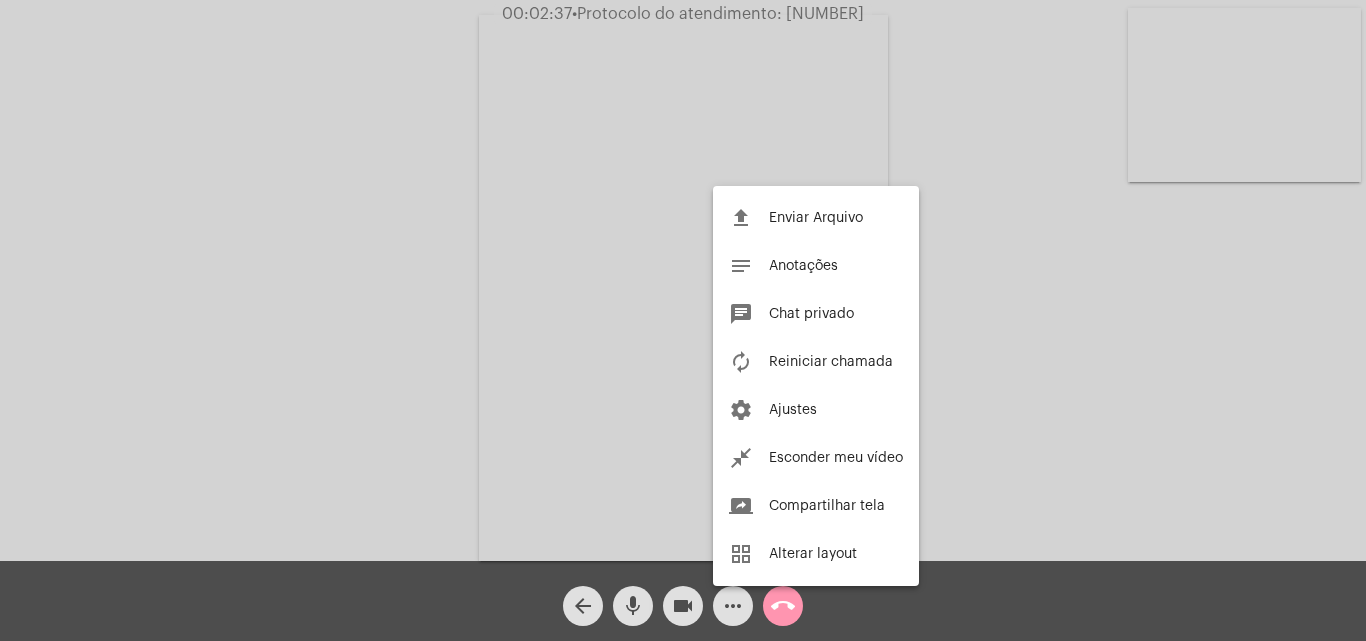 click at bounding box center [683, 320] 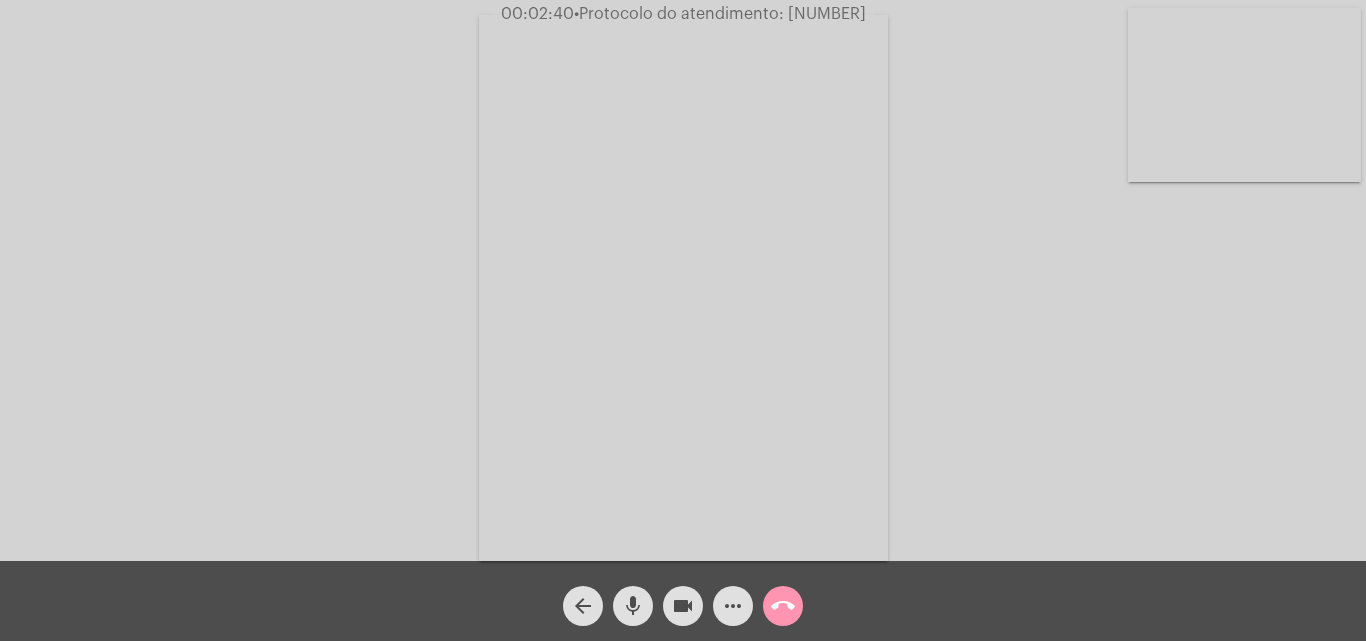 click on "mic" 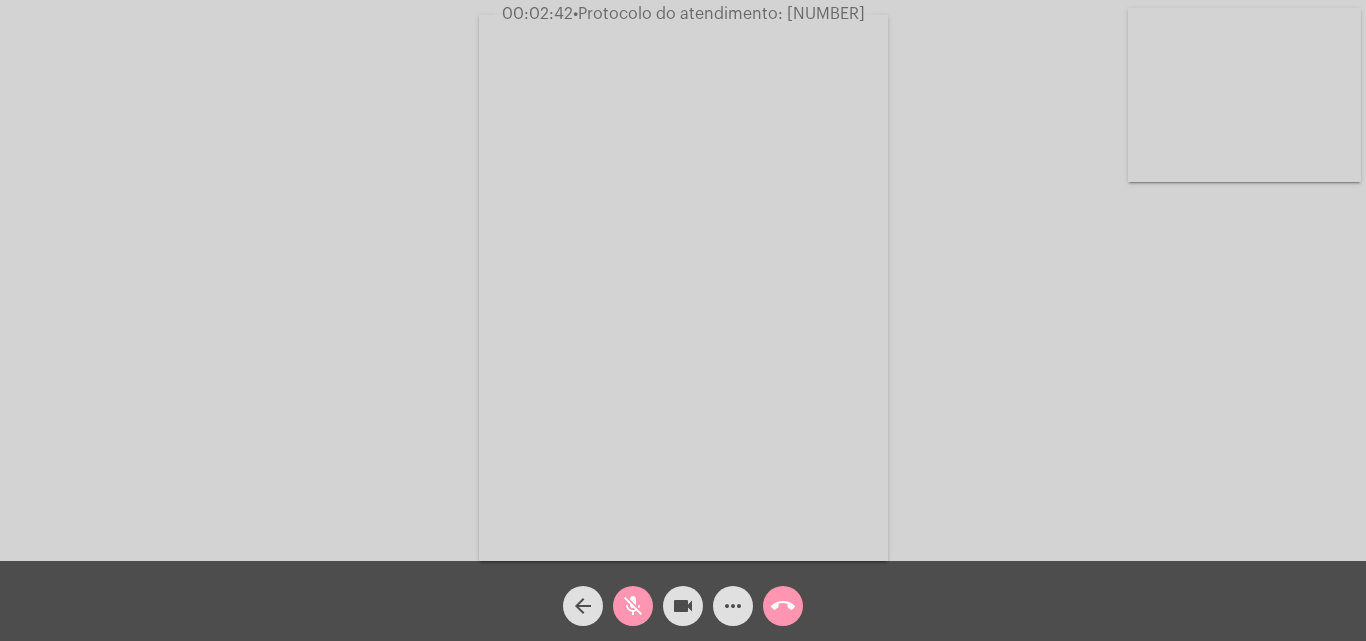 click on "mic_off" 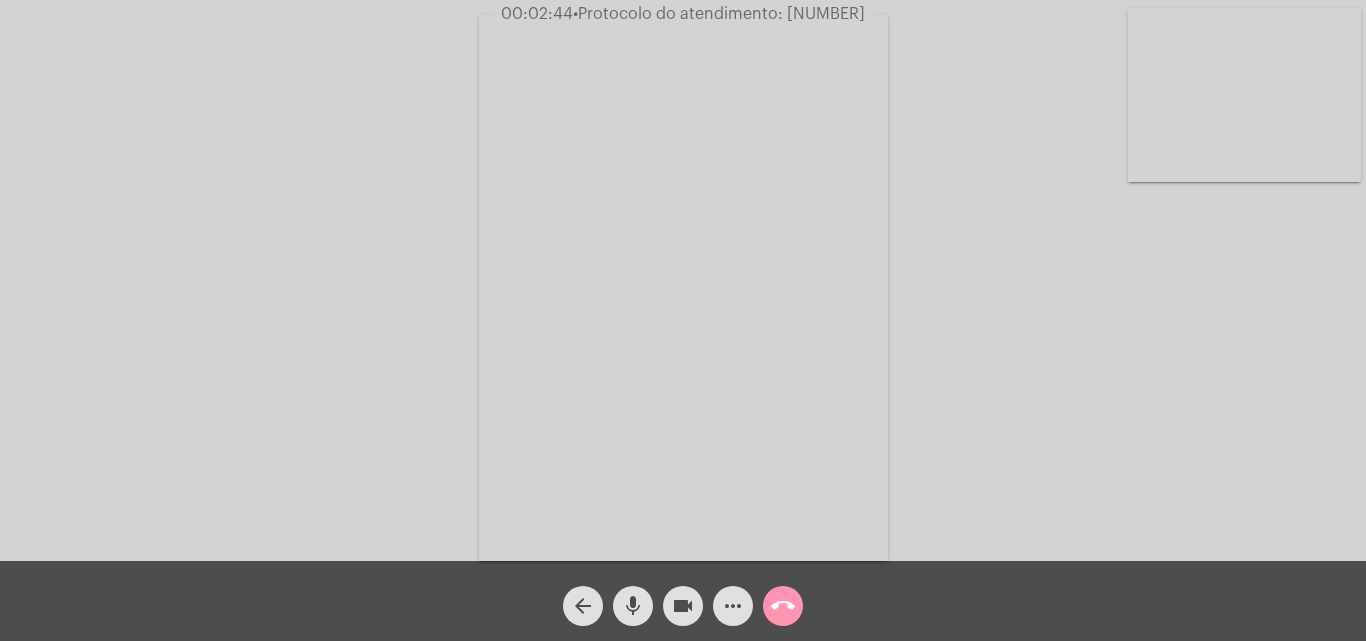 click on "more_horiz" 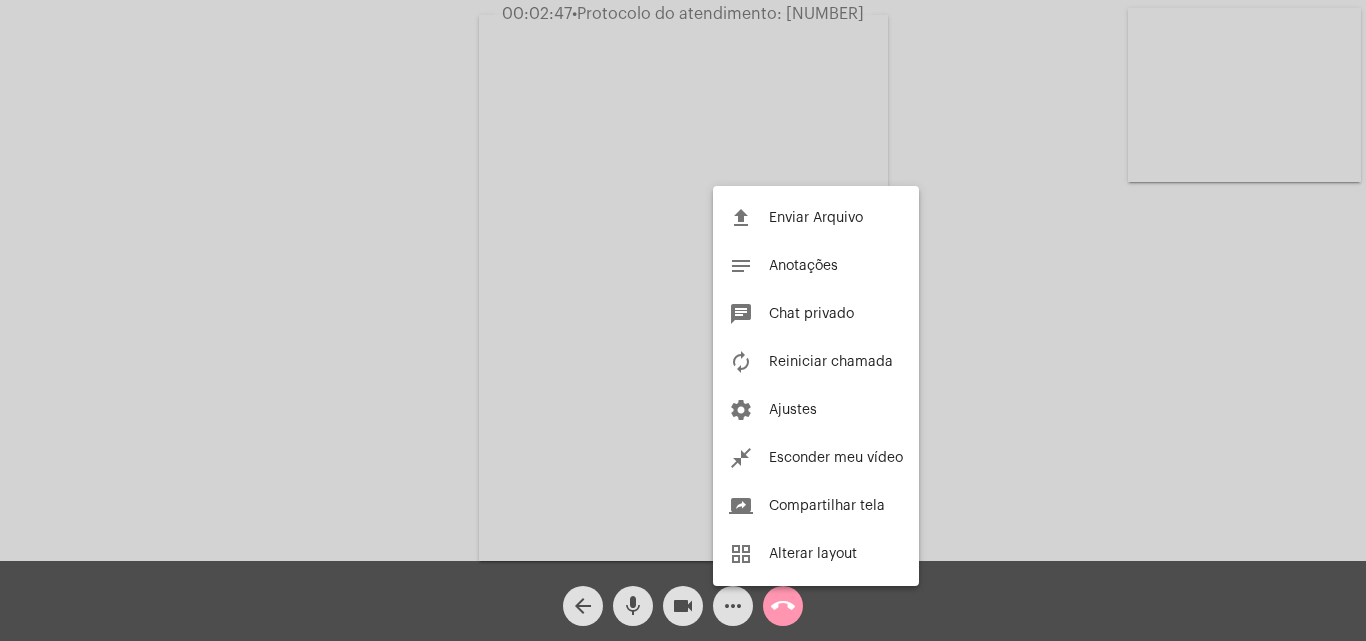 click at bounding box center (683, 320) 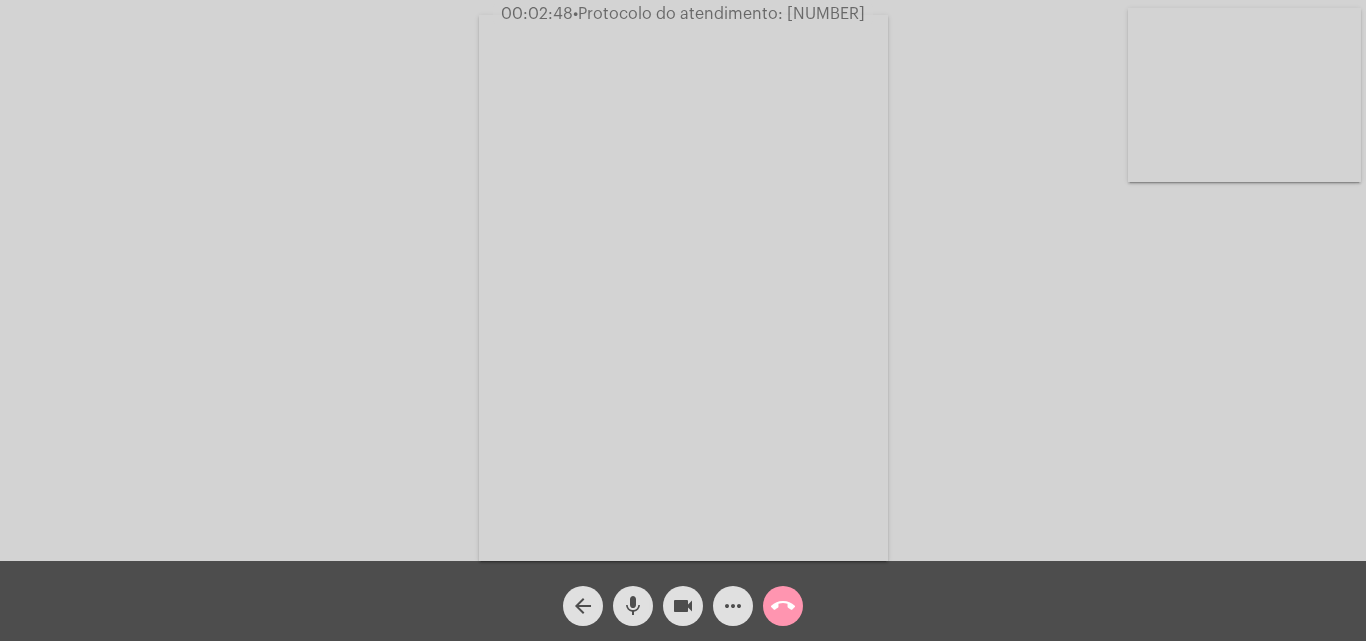 click on "mic" 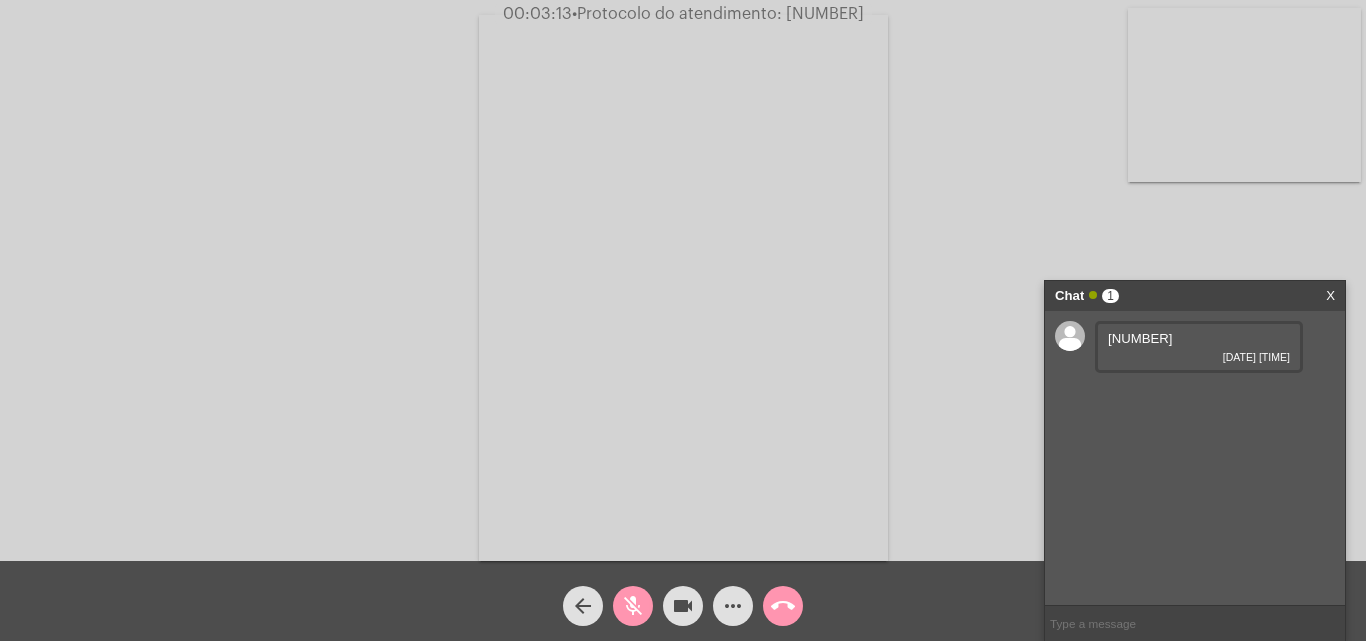 click on "mic_off" 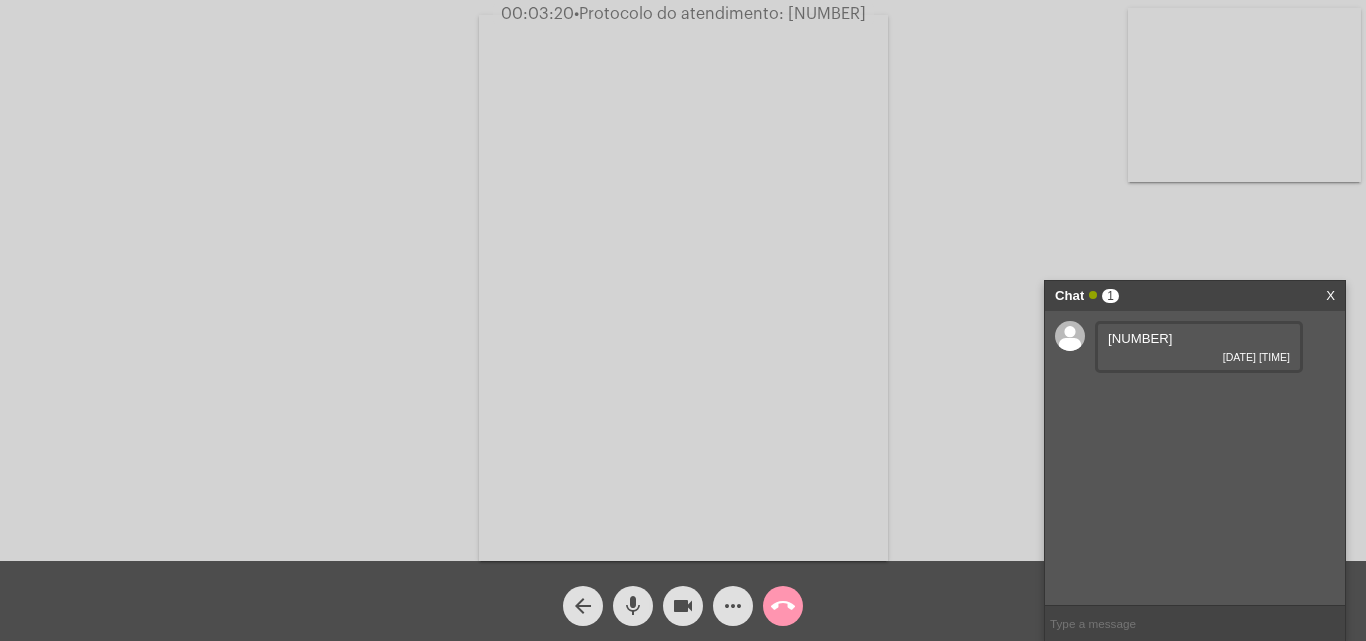 click on "mic" 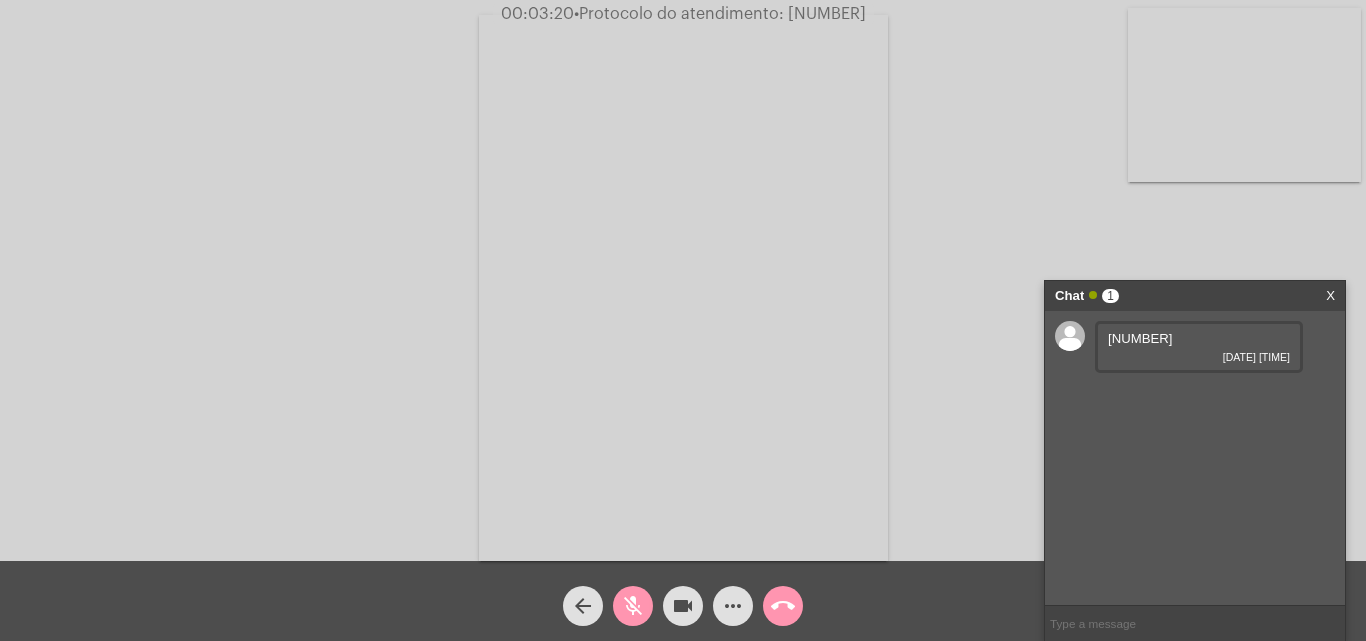 click on "27921697020" at bounding box center [1140, 338] 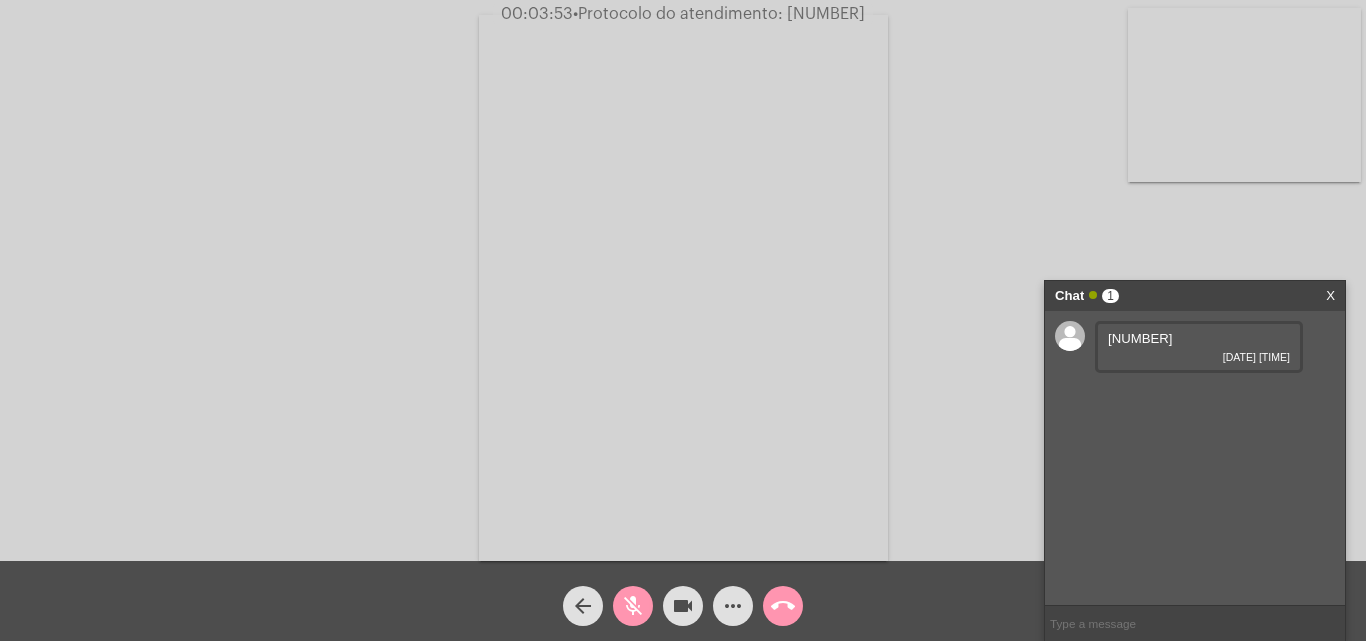 click on "mic_off" 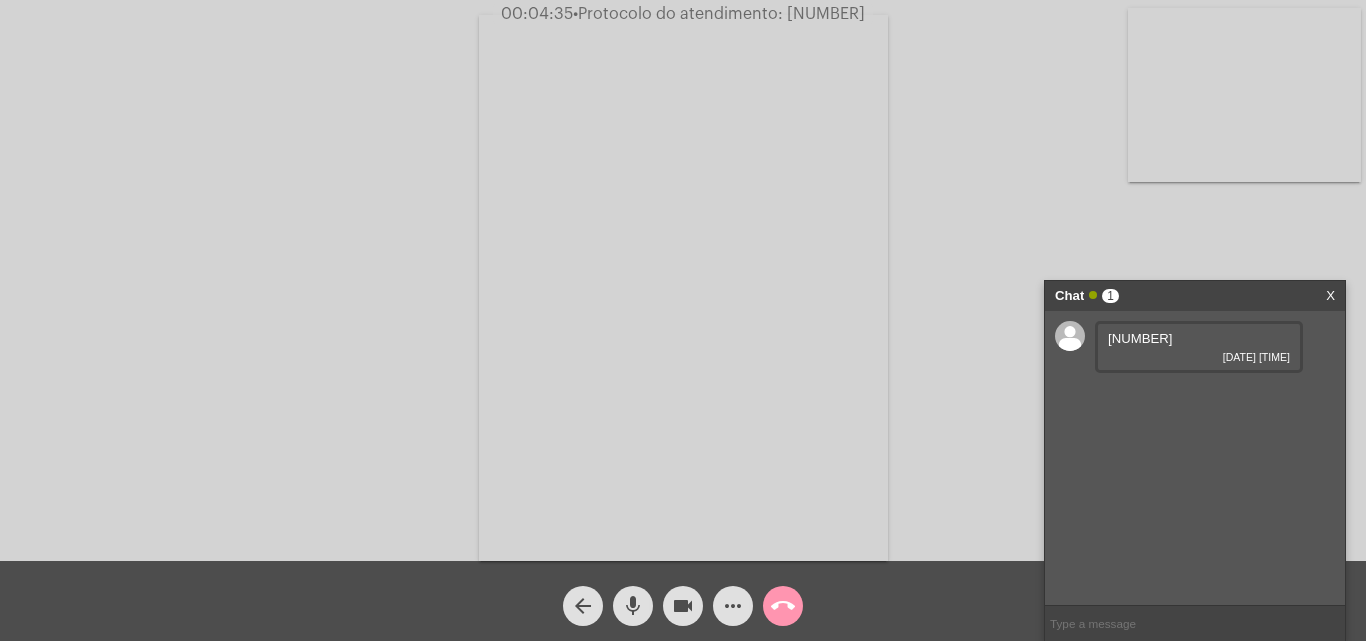 type 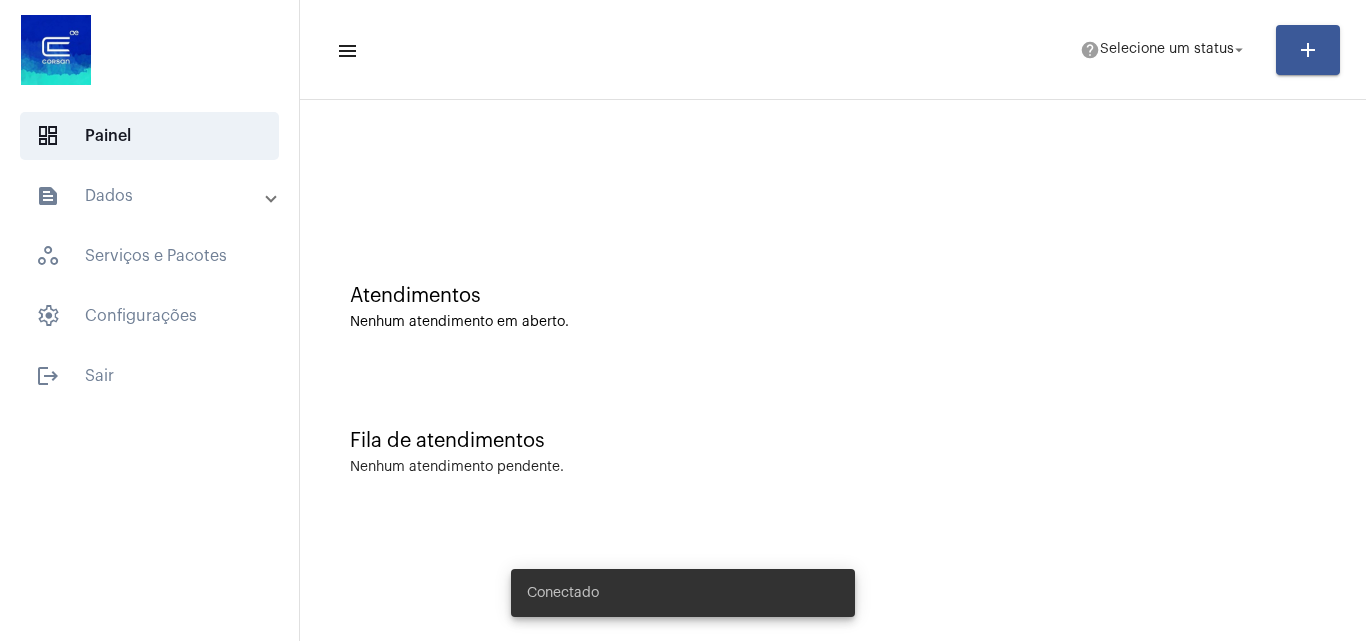 scroll, scrollTop: 0, scrollLeft: 0, axis: both 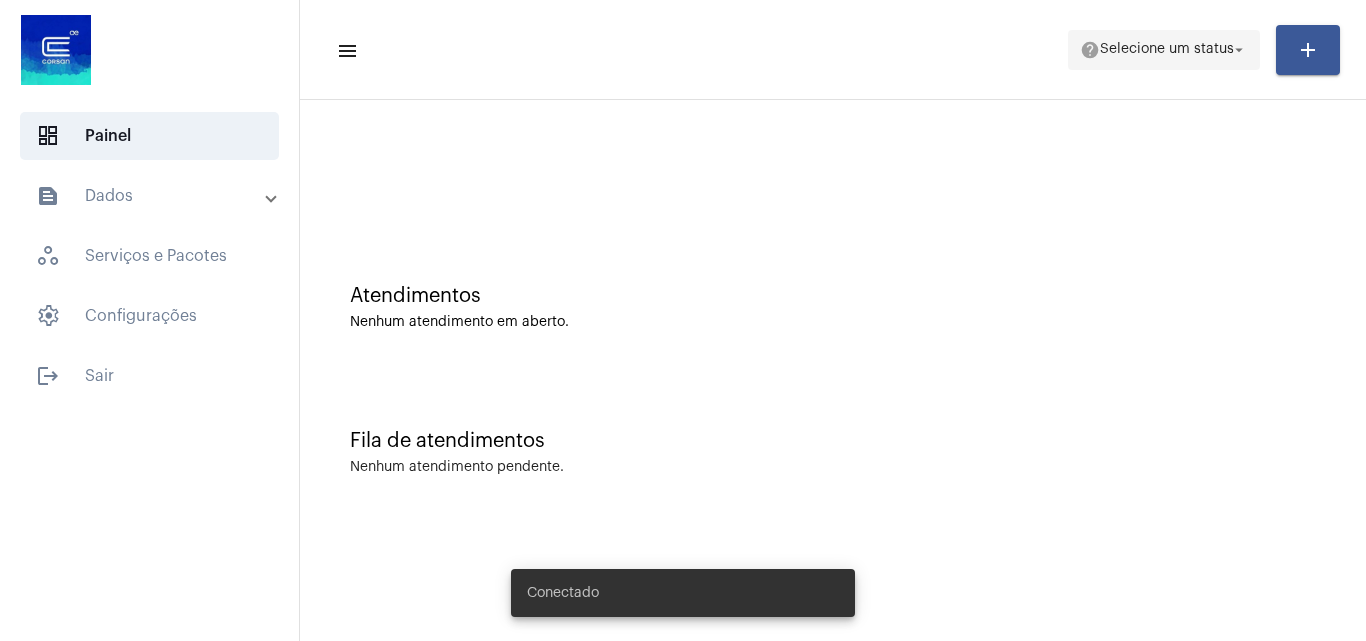 click on "help" 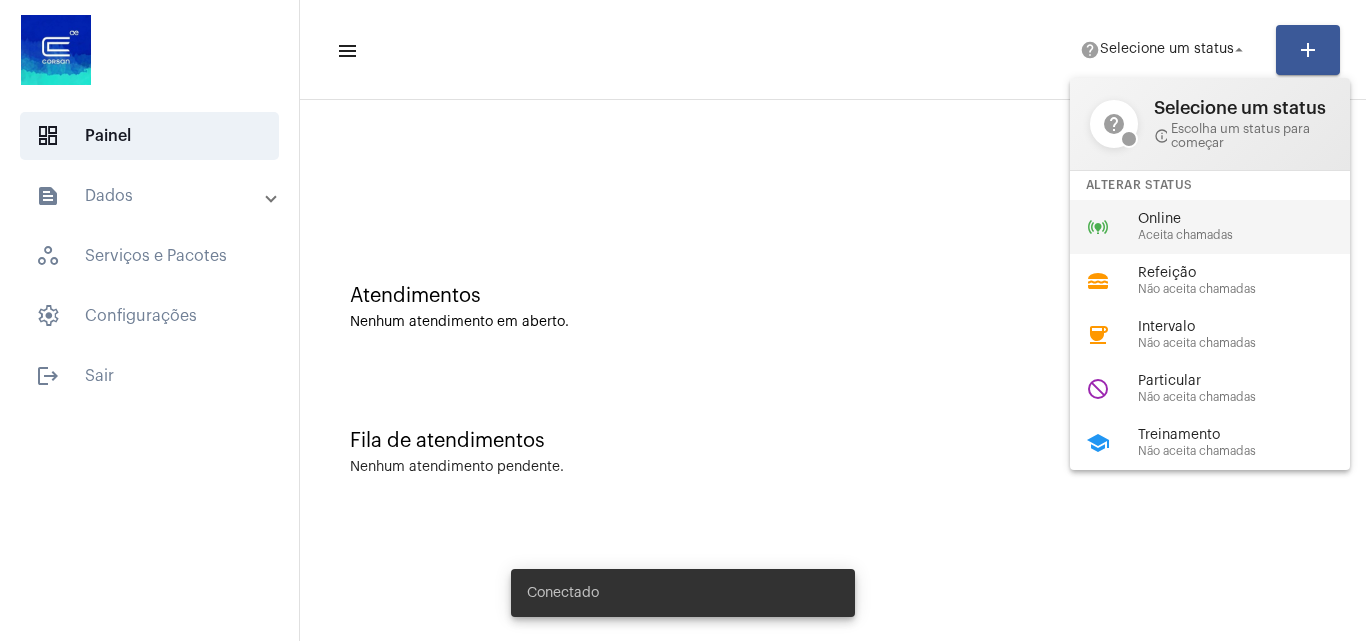 click on "Aceita chamadas" at bounding box center (1252, 235) 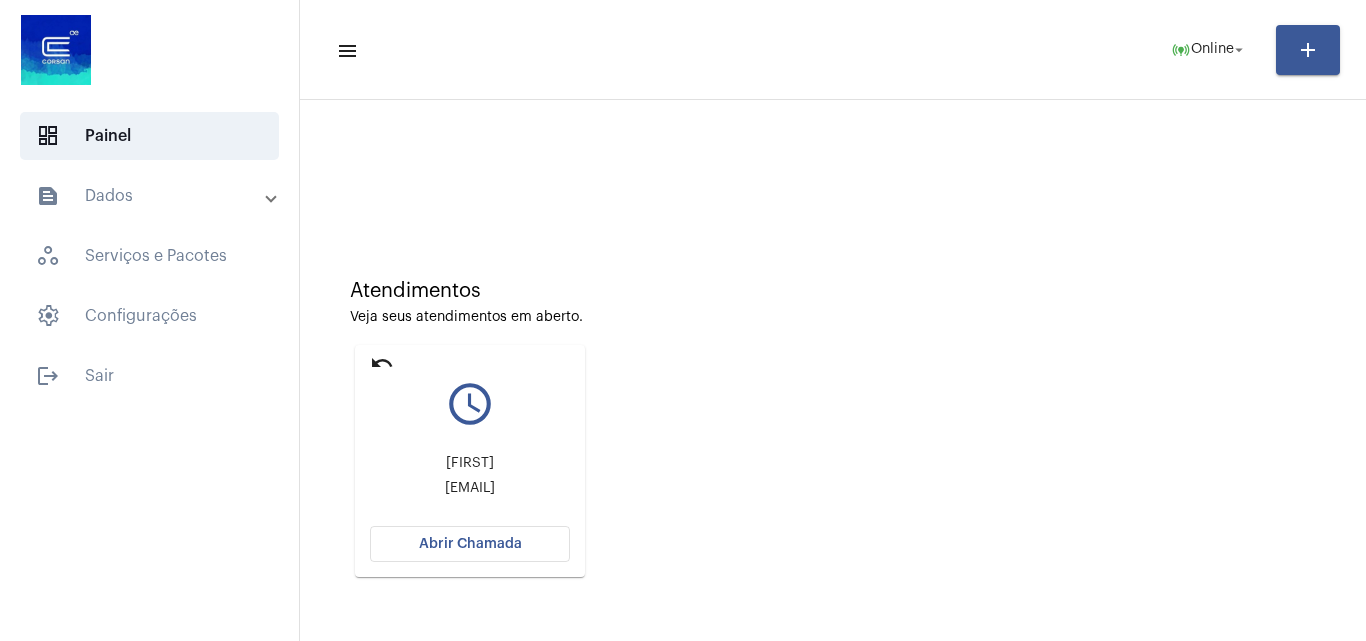 scroll, scrollTop: 0, scrollLeft: 0, axis: both 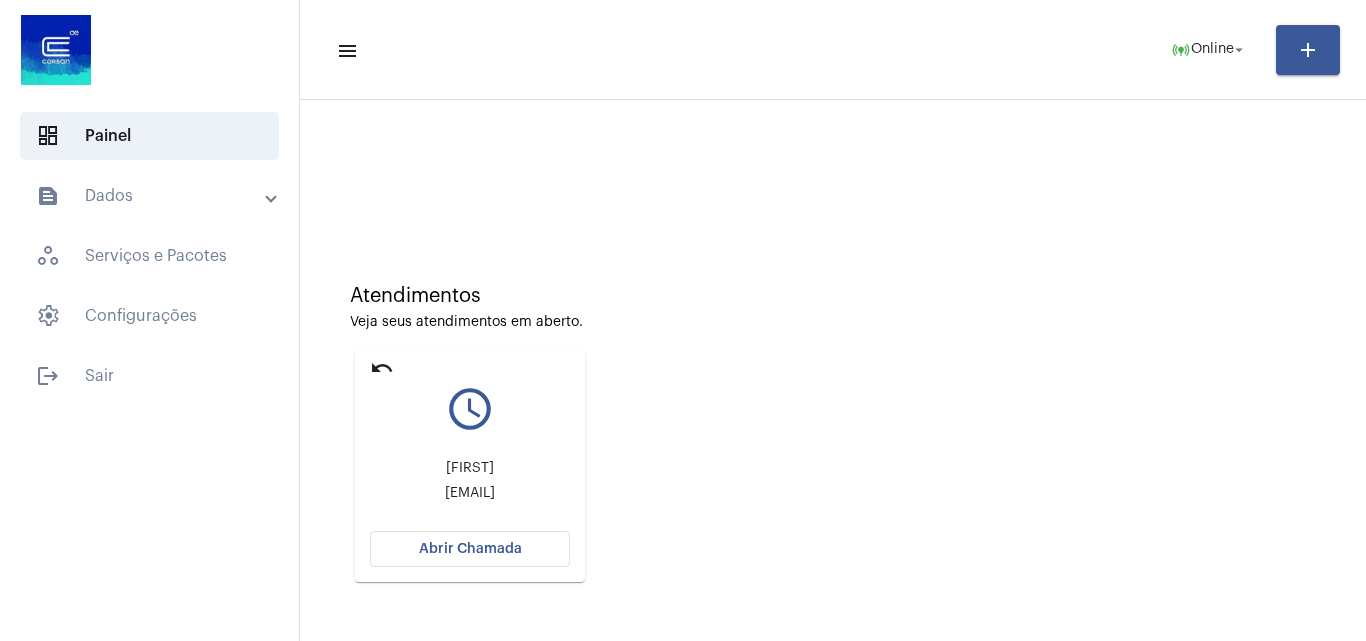 click on "text_snippet_outlined  Dados" at bounding box center (151, 196) 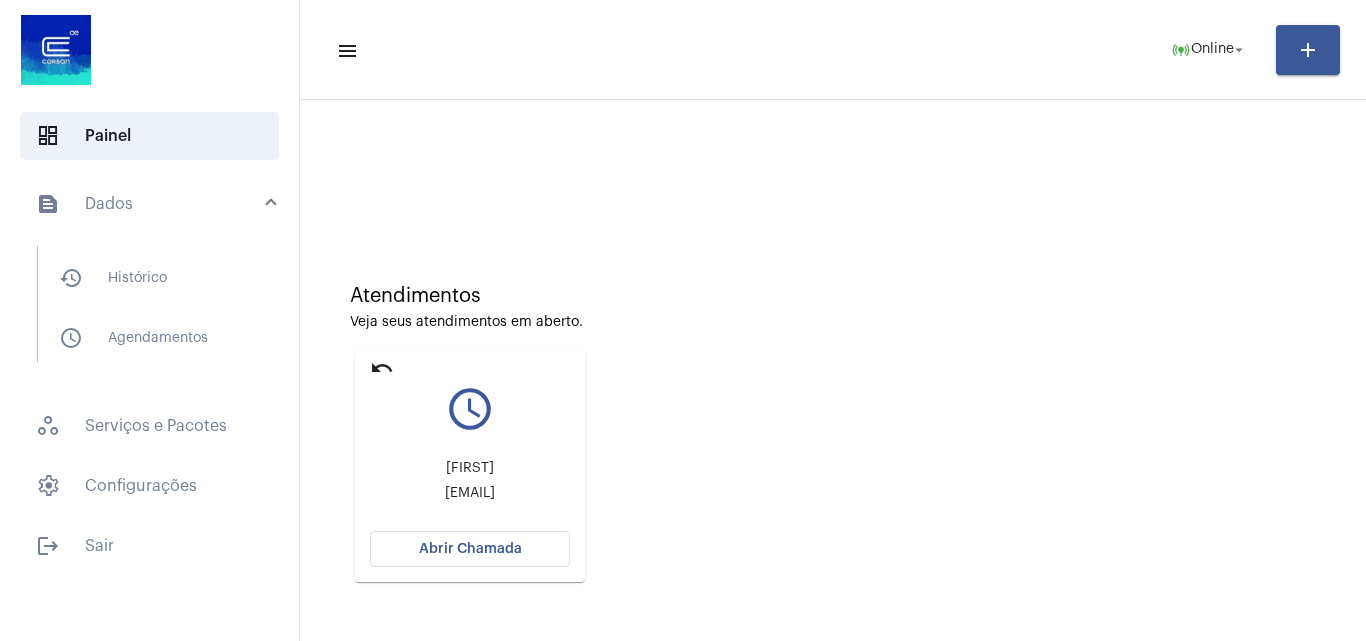 click on "text_snippet_outlined  Dados" at bounding box center (151, 204) 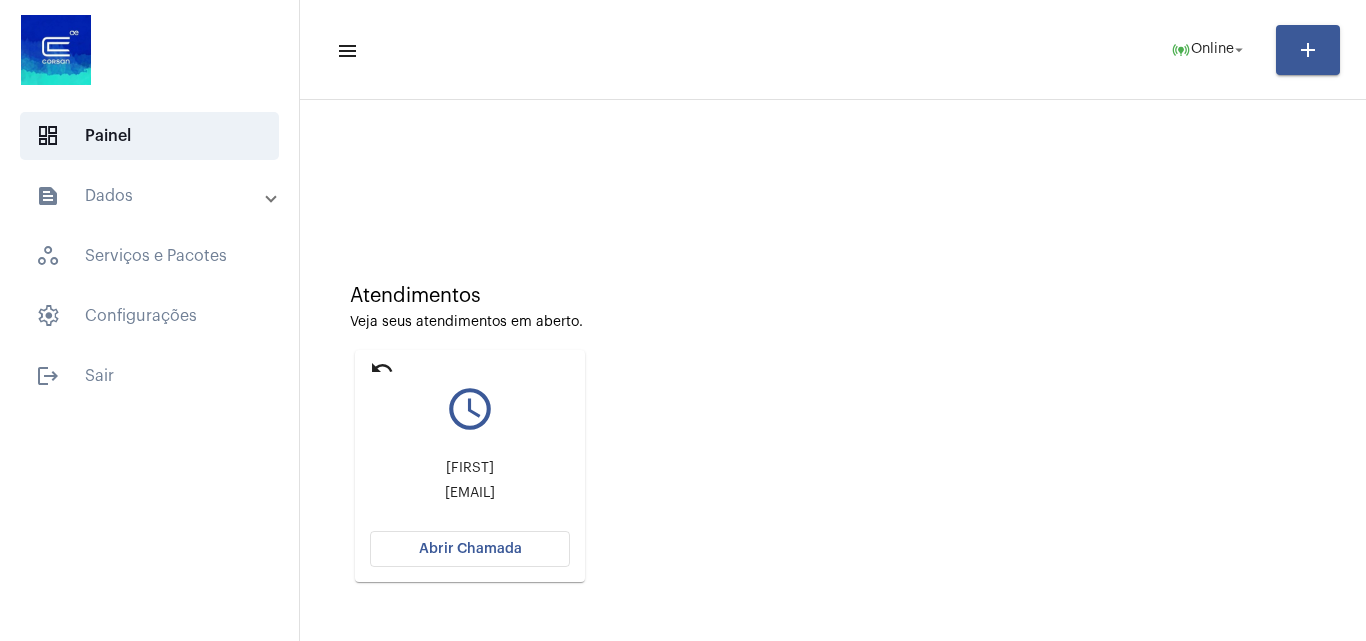 click on "text_snippet_outlined  Dados" at bounding box center [151, 196] 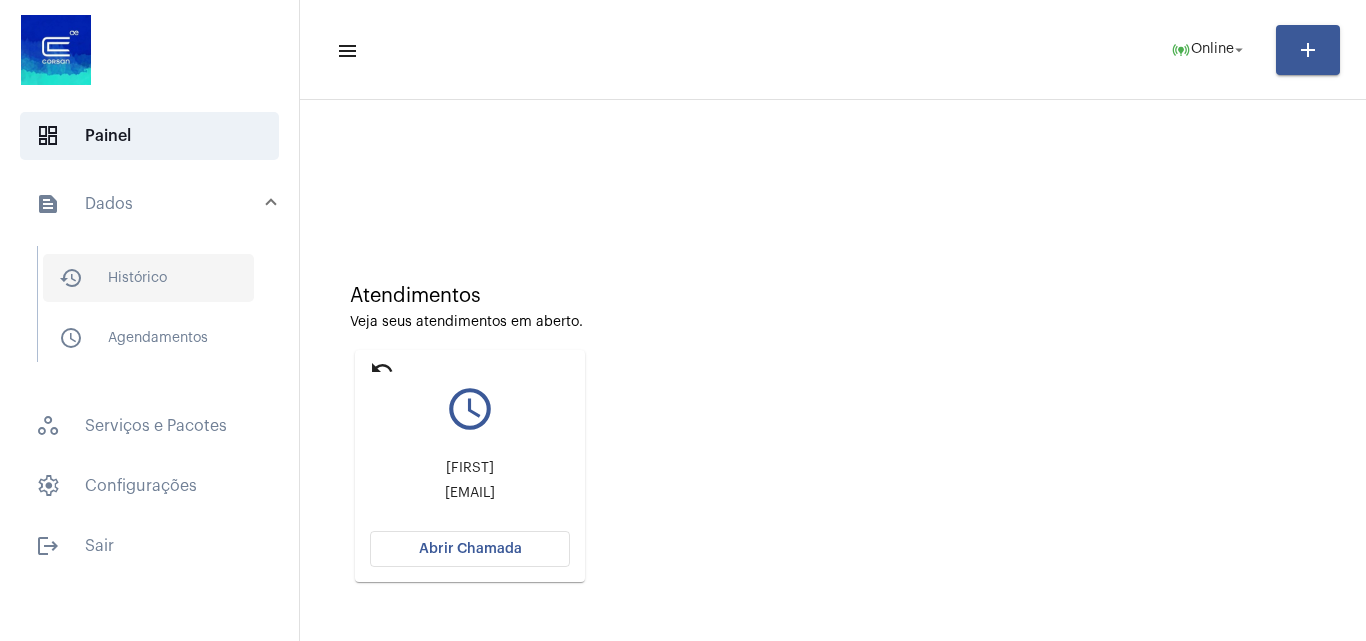click on "history_outlined  Histórico" at bounding box center [148, 278] 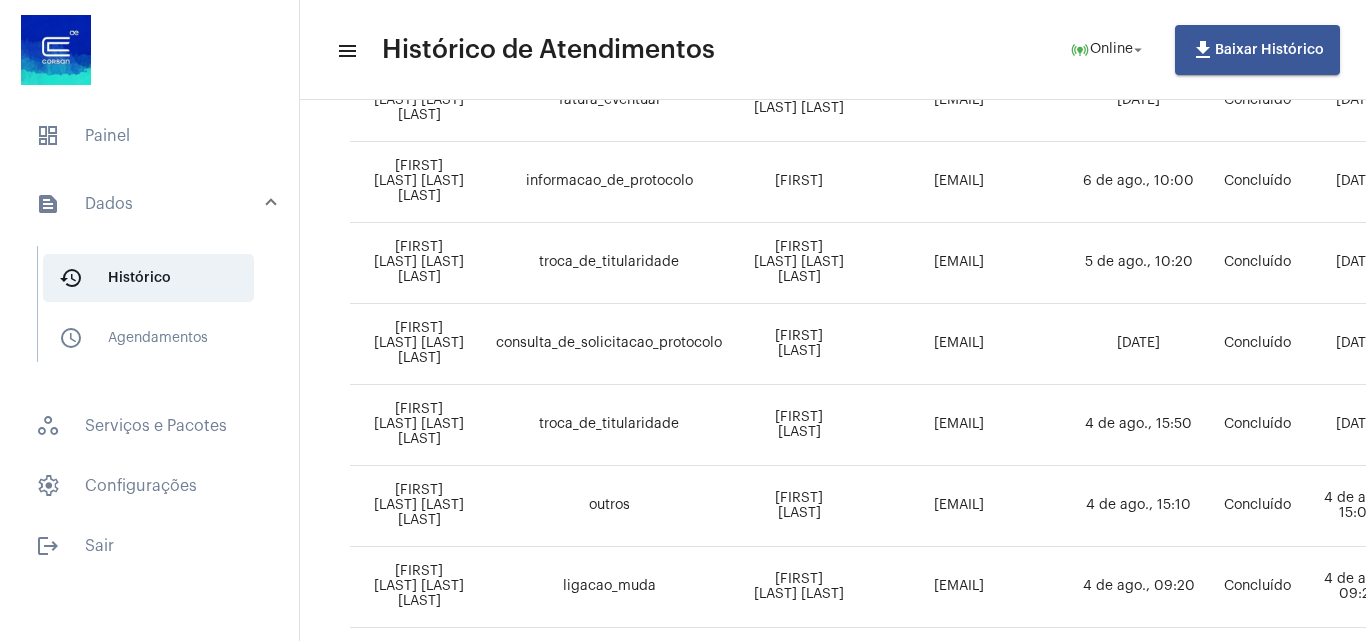 scroll, scrollTop: 300, scrollLeft: 0, axis: vertical 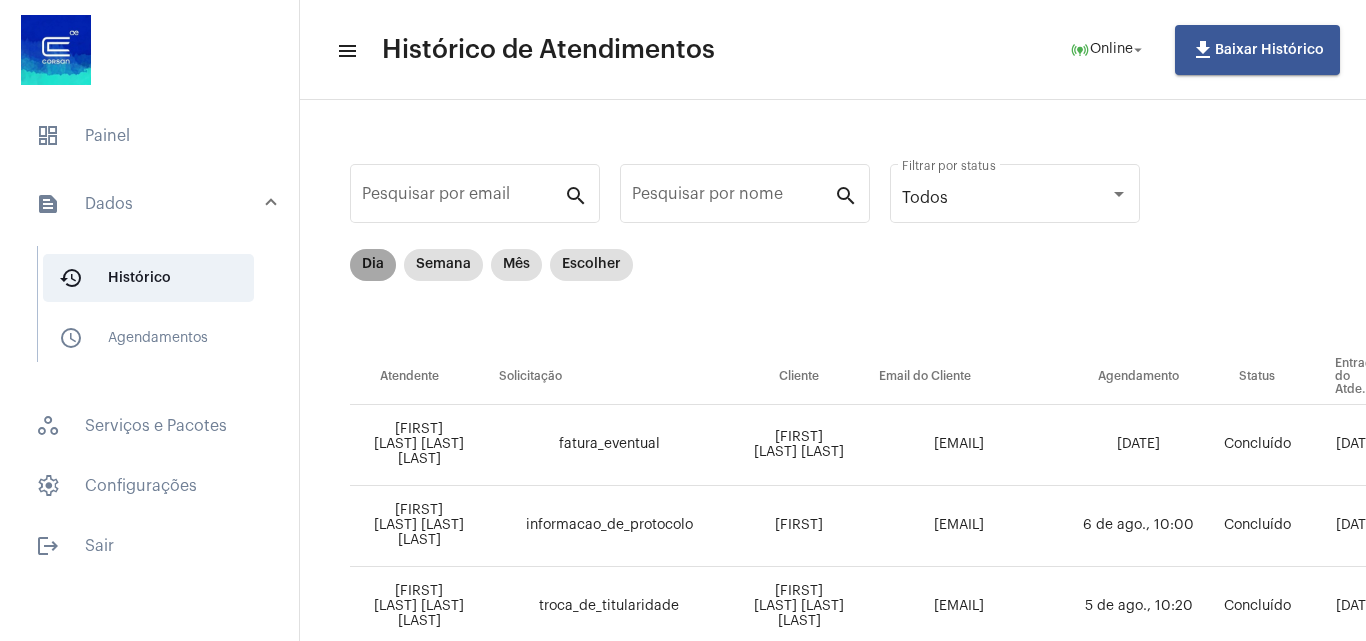 click on "Dia" at bounding box center [373, 265] 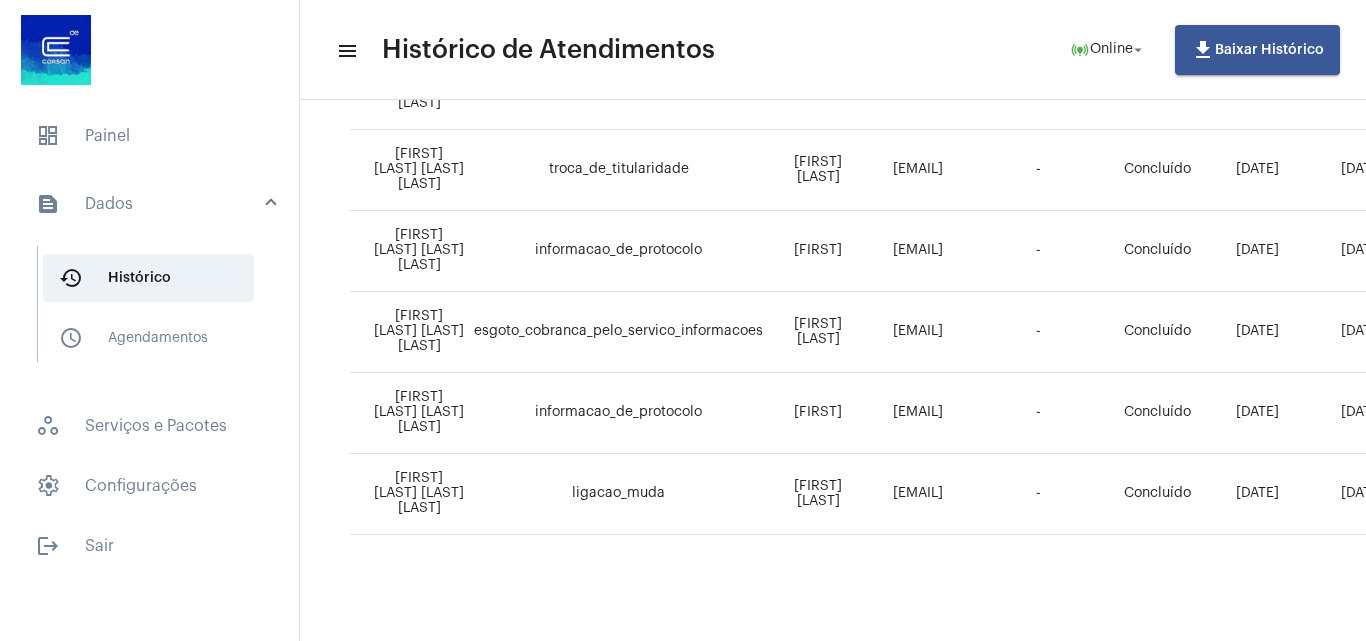 scroll, scrollTop: 533, scrollLeft: 0, axis: vertical 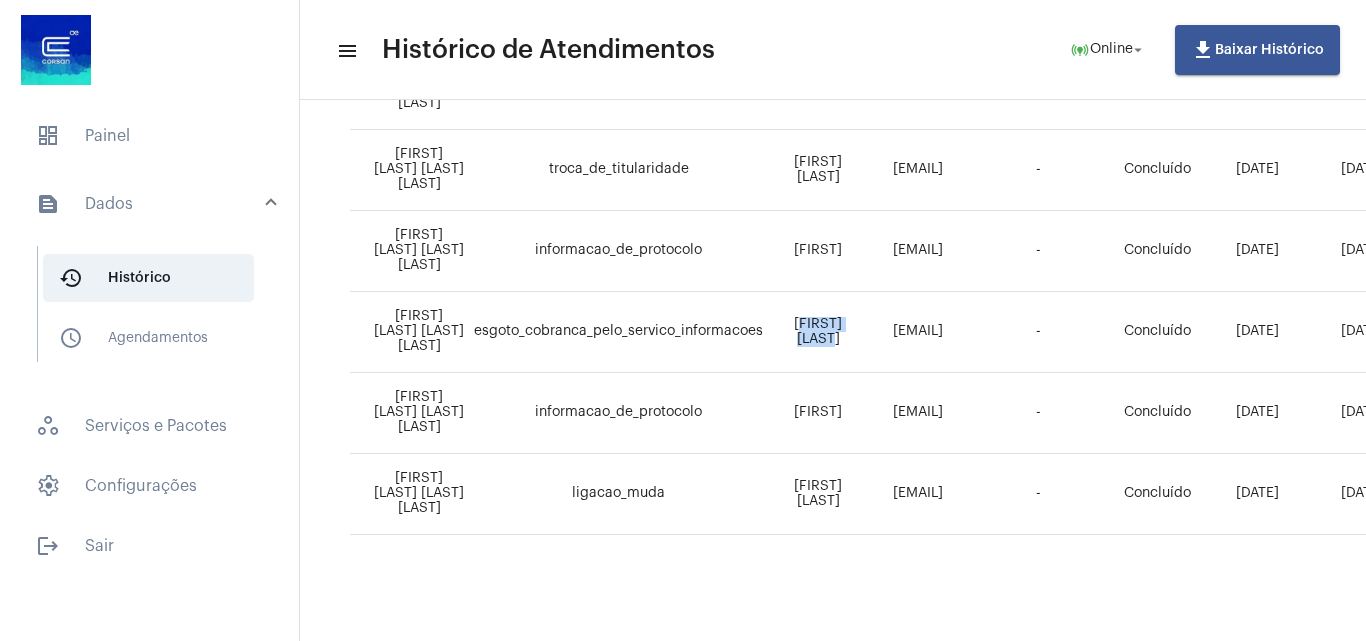 drag, startPoint x: 774, startPoint y: 309, endPoint x: 859, endPoint y: 314, distance: 85.146935 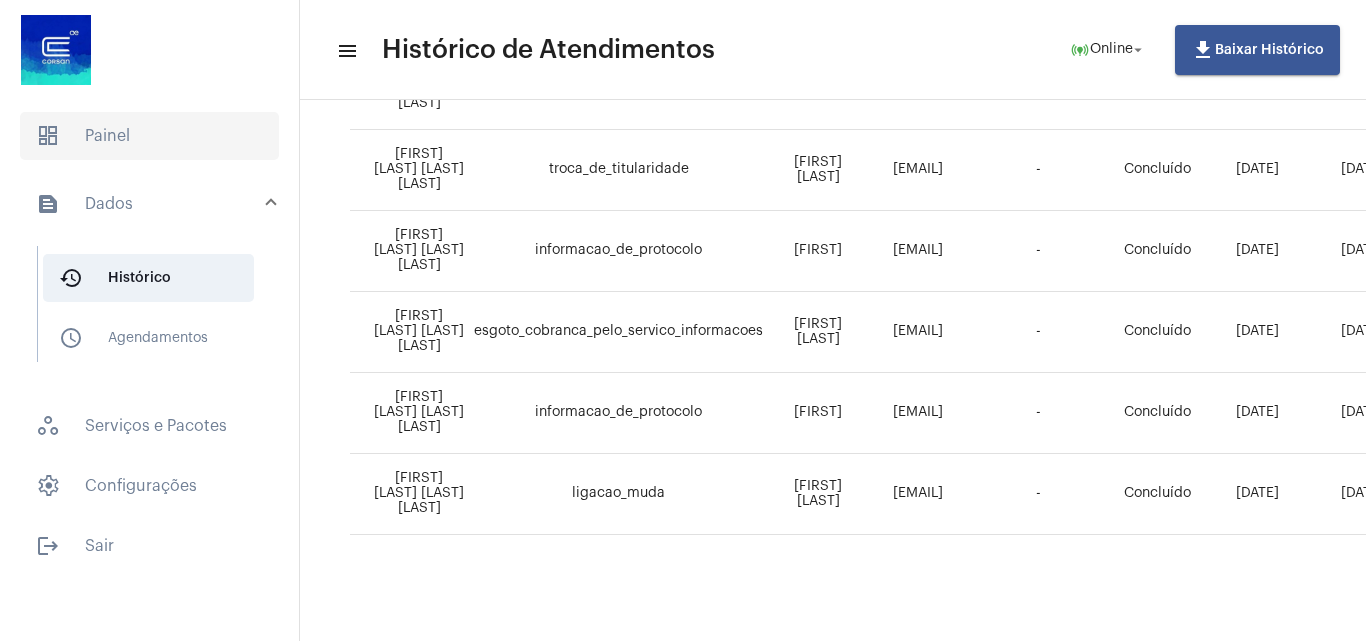 click on "dashboard   Painel" 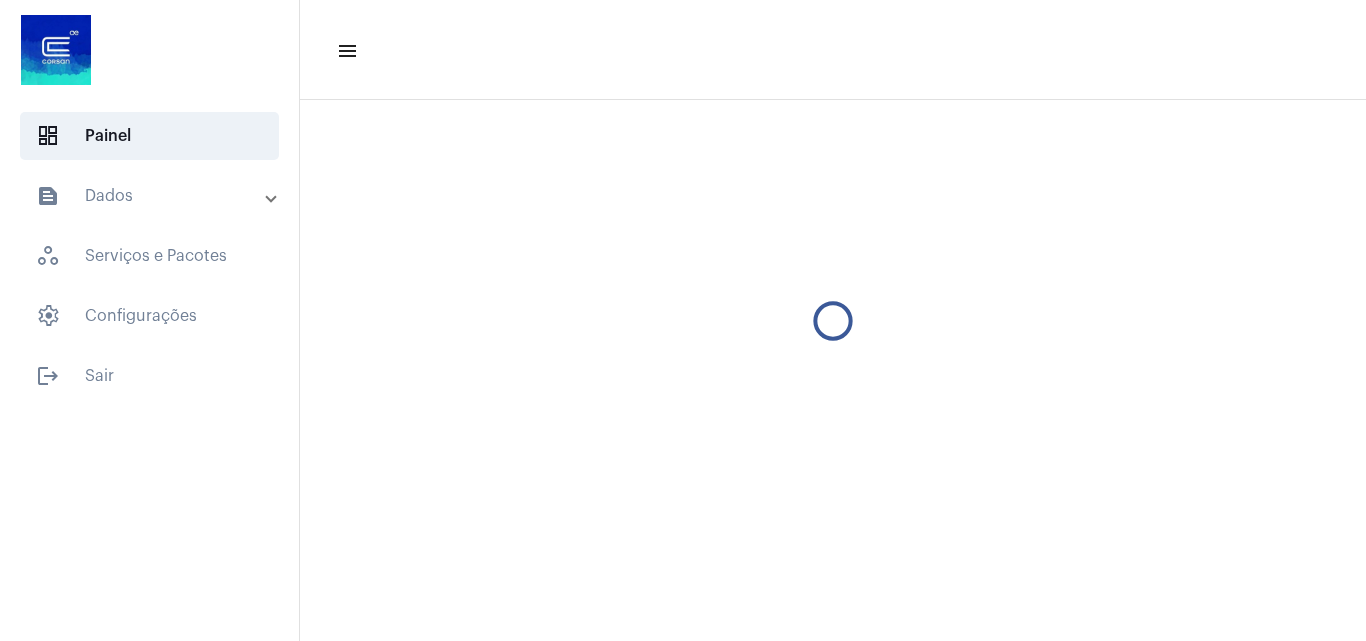 scroll, scrollTop: 0, scrollLeft: 0, axis: both 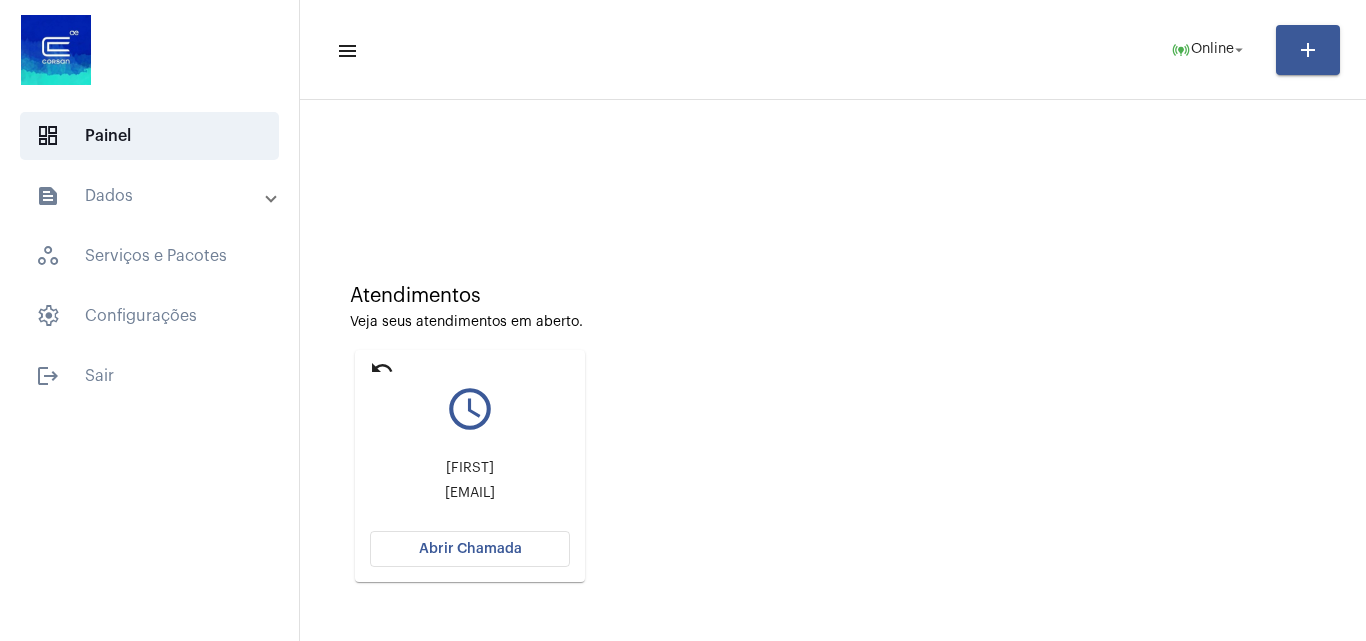 click on "Abrir Chamada" 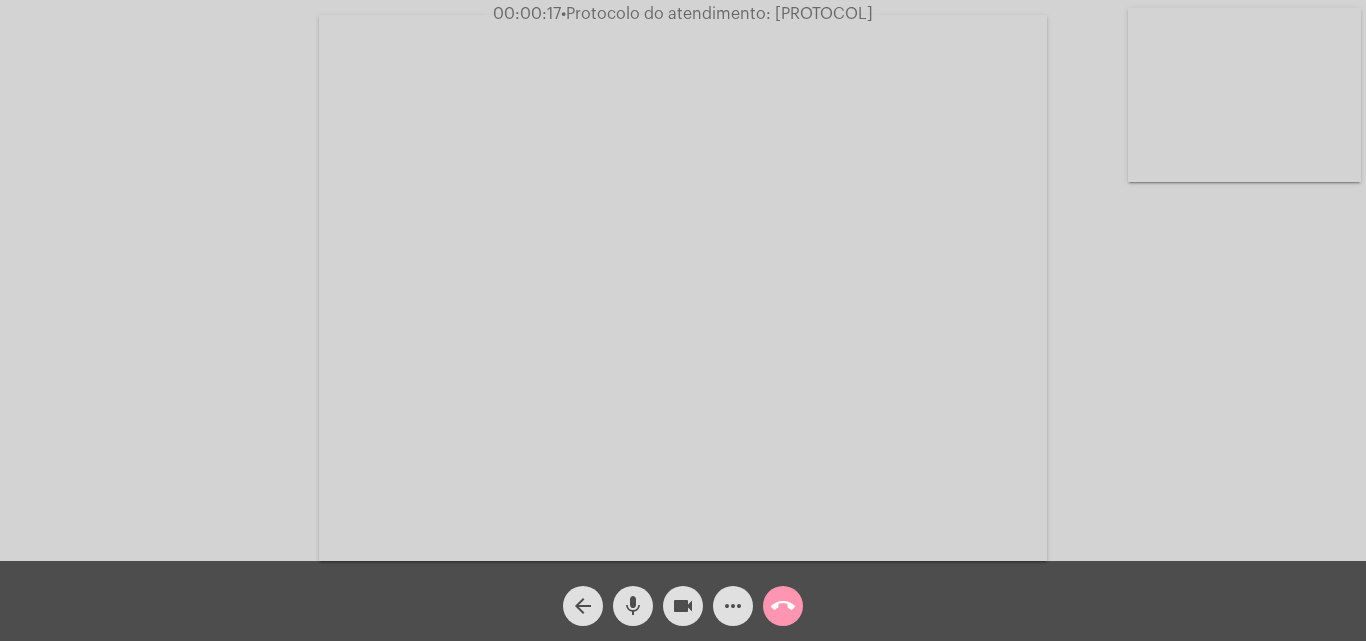 click on "Acessando Câmera e Microfone..." 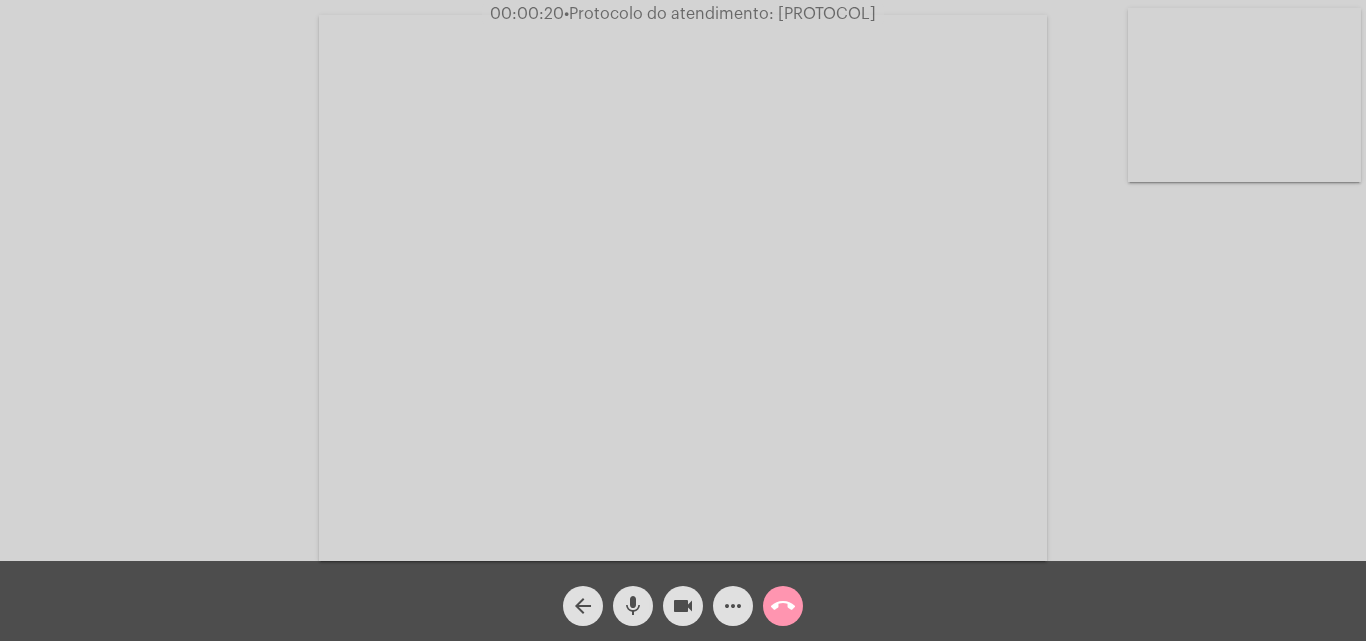 click on "Acessando Câmera e Microfone..." 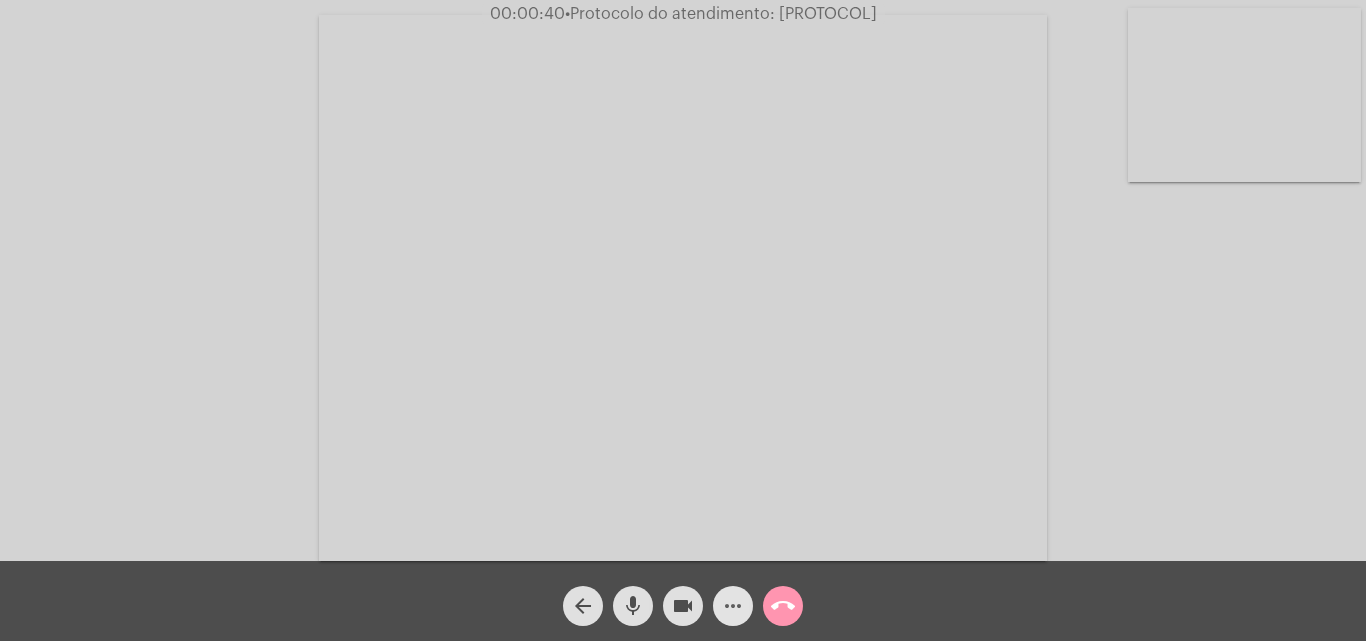 click on "more_horiz" 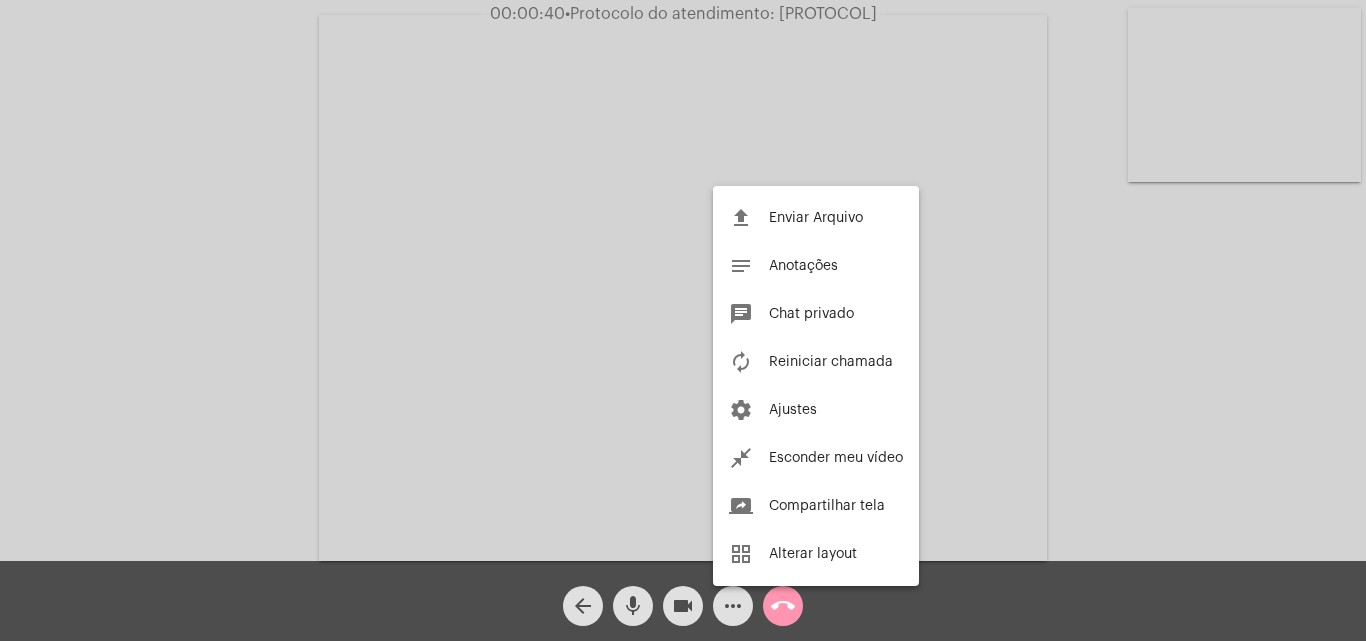 click at bounding box center [683, 320] 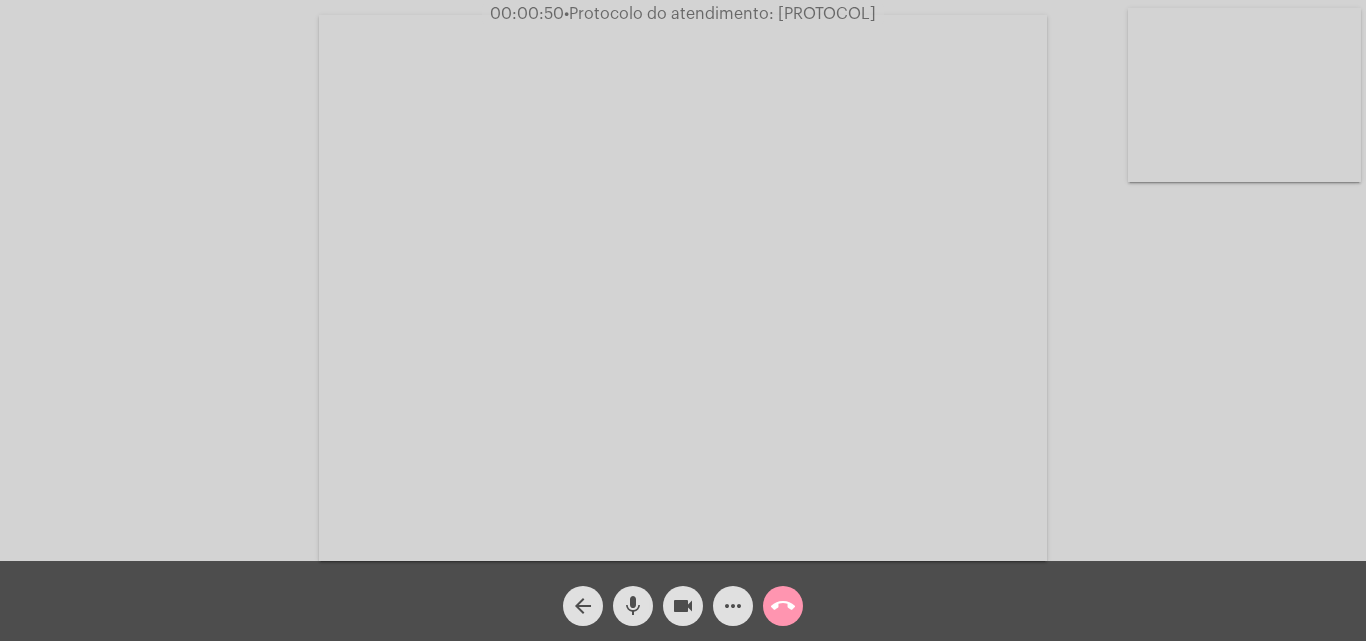 click on "mic" 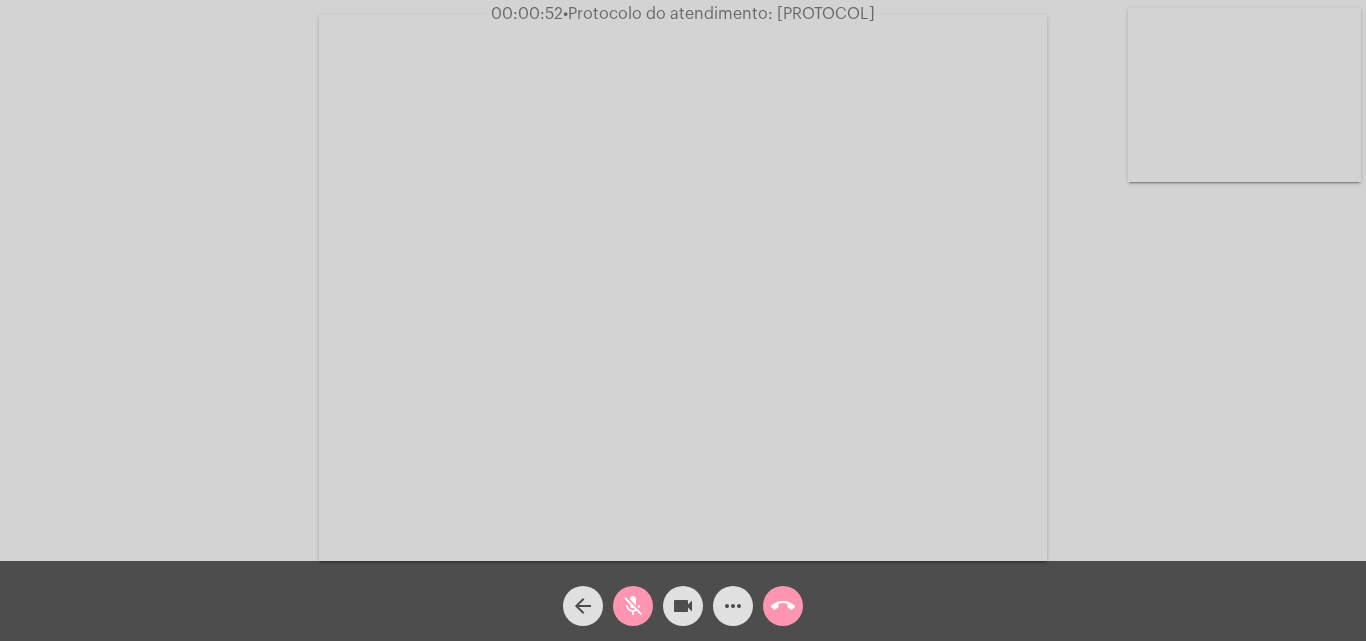 click on "mic_off" 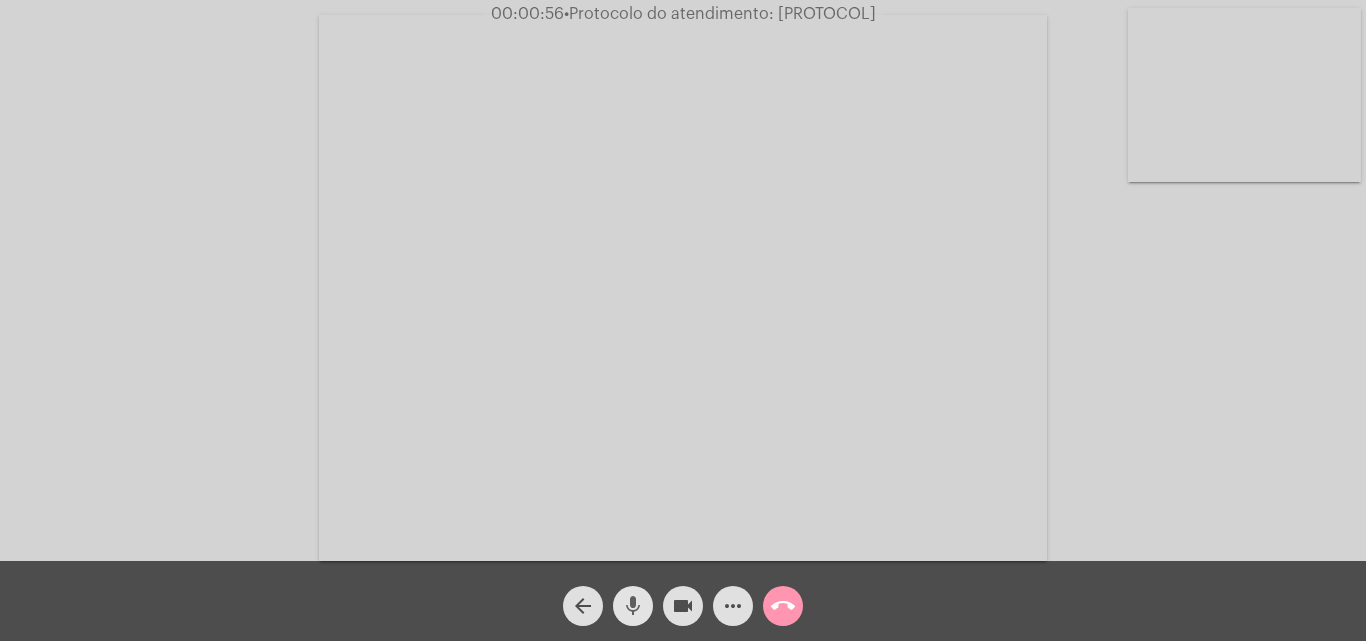 click on "mic" 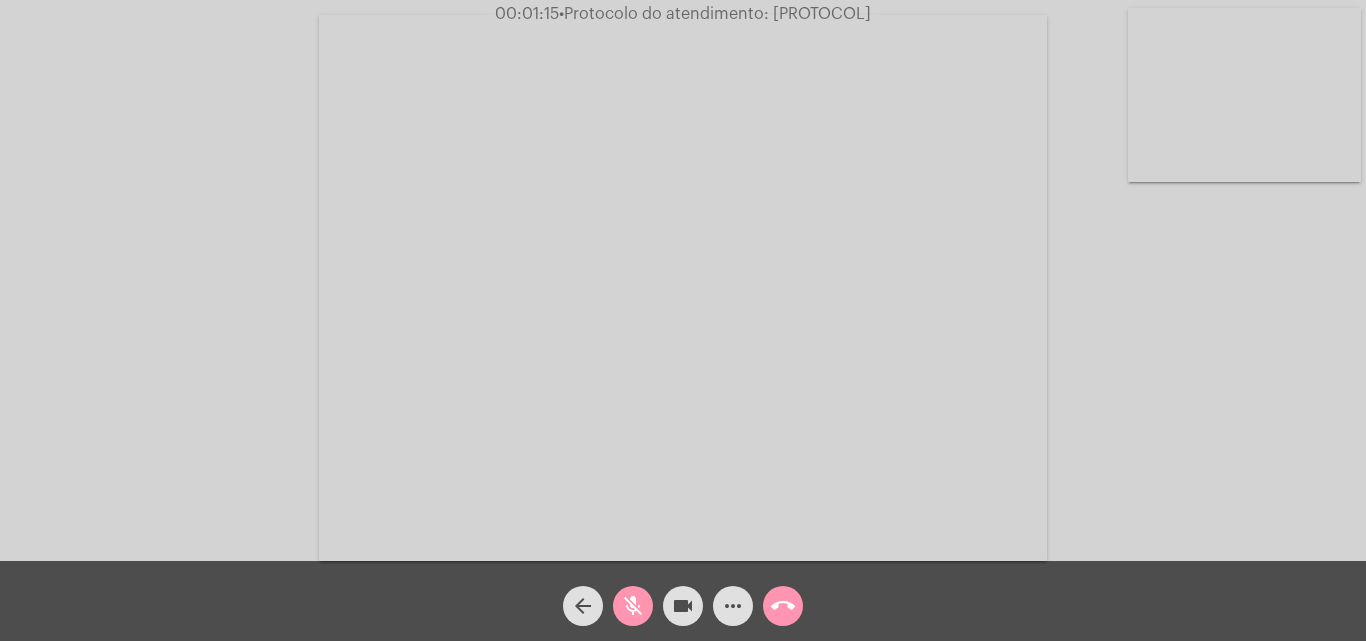 click on "mic_off" 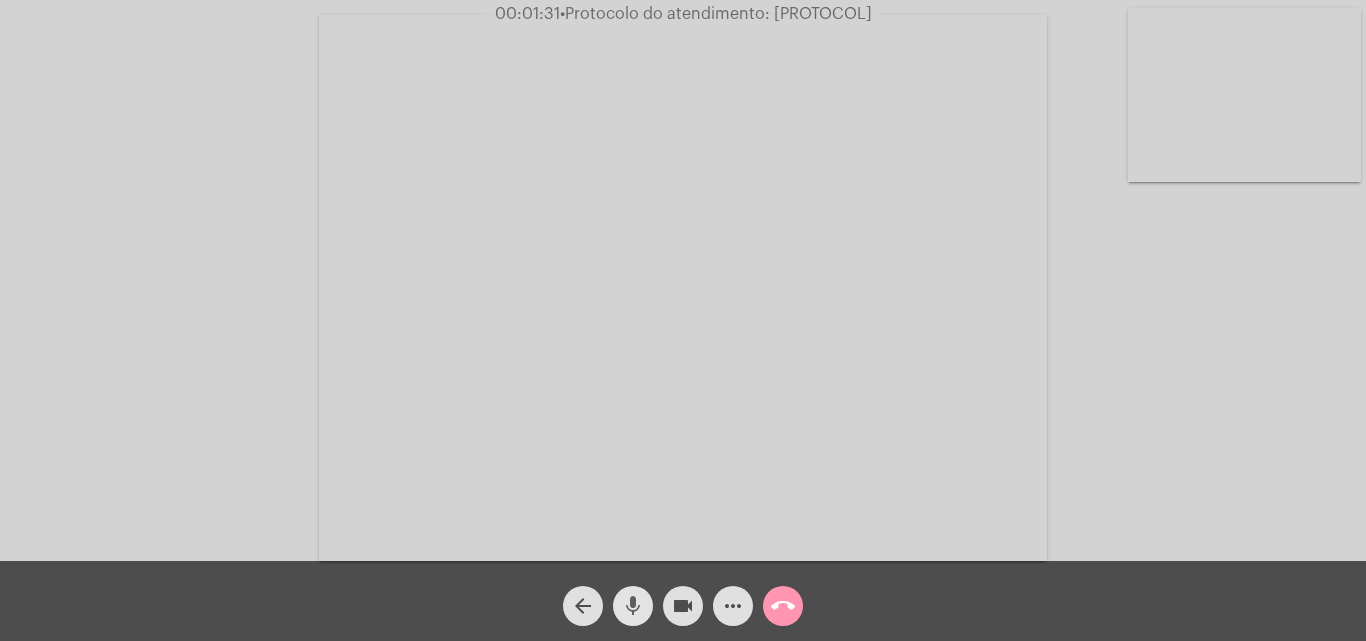click on "mic" 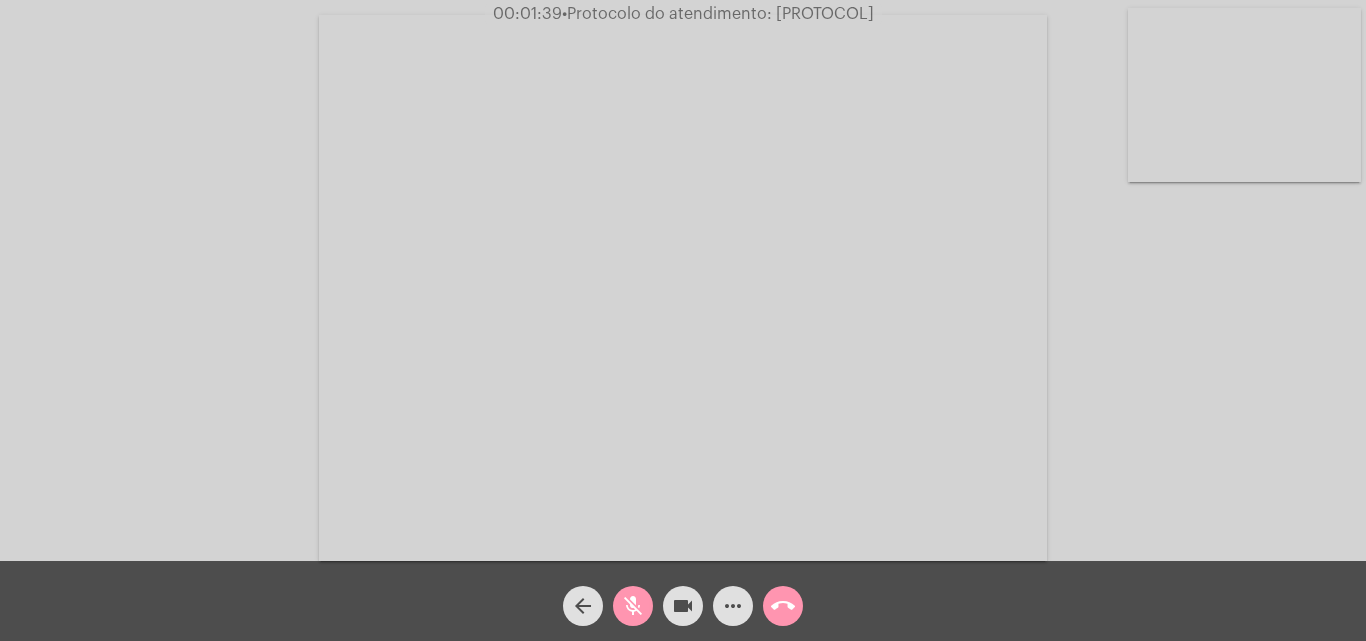 click on "mic_off" 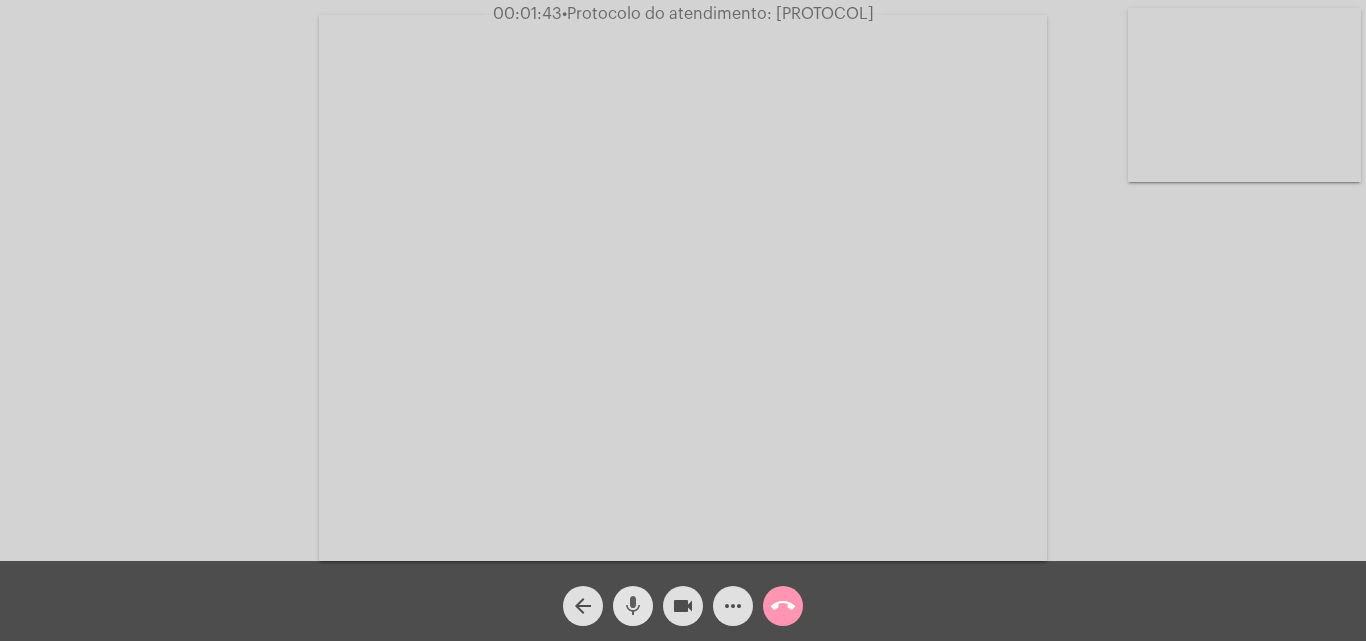 click on "mic" 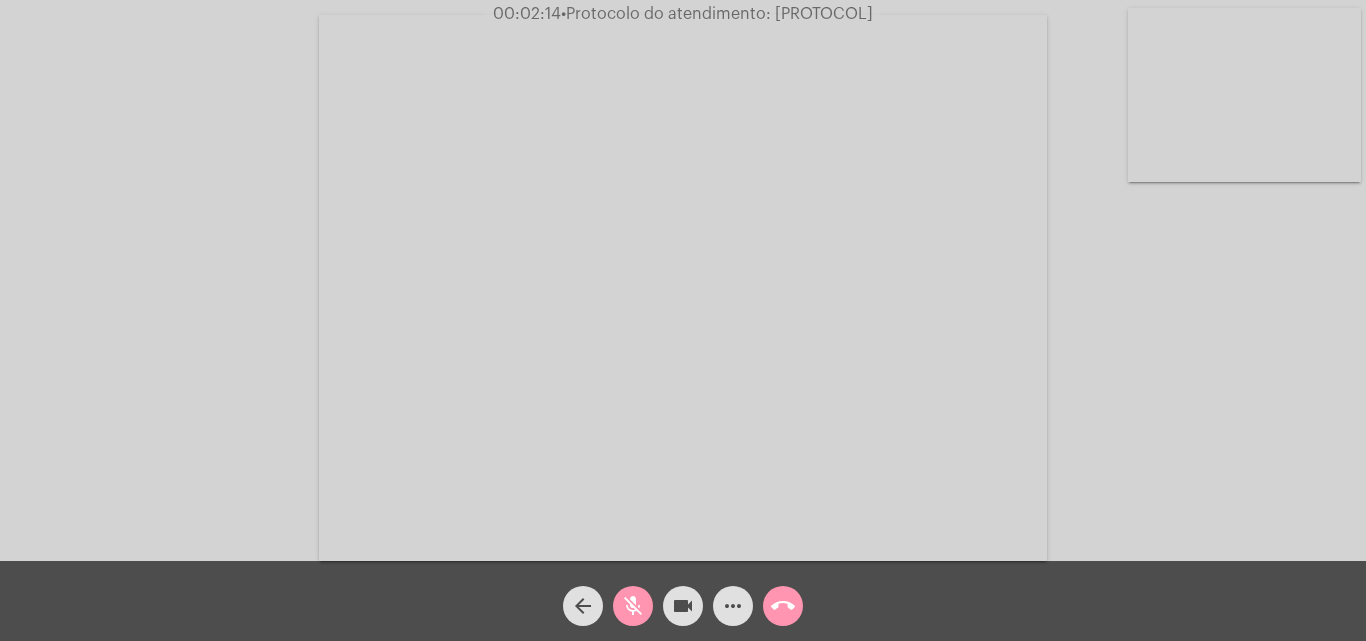 click on "mic_off" 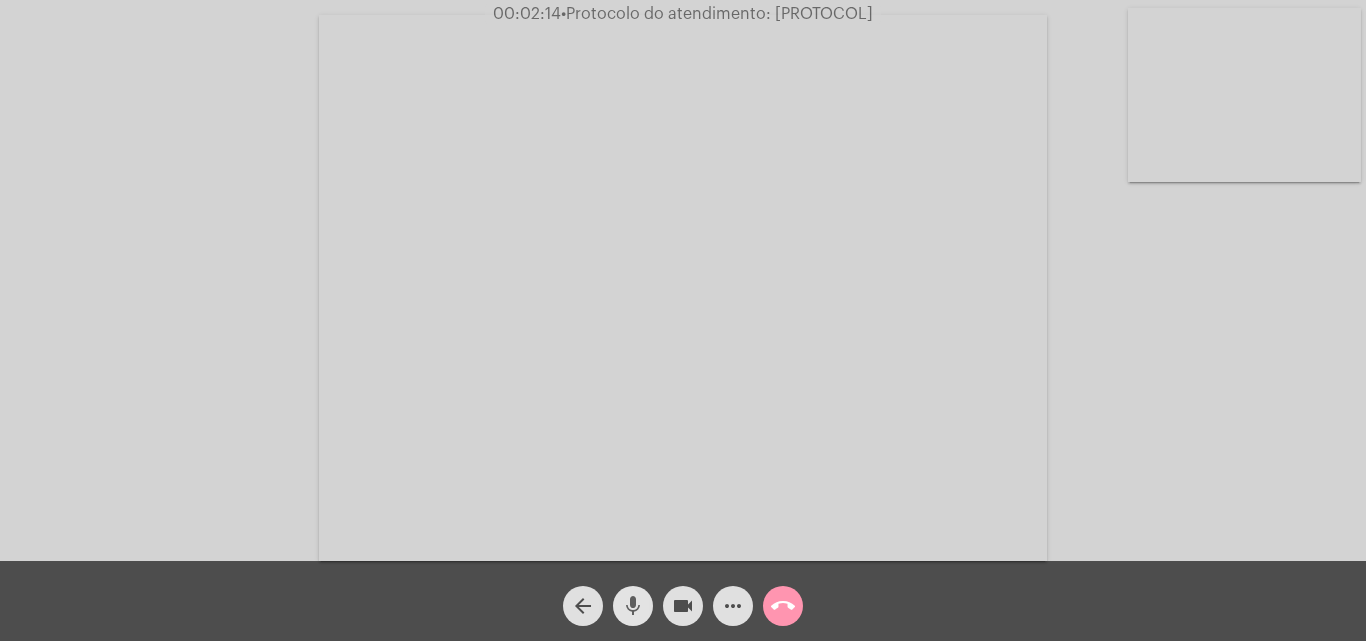 click on "mic" 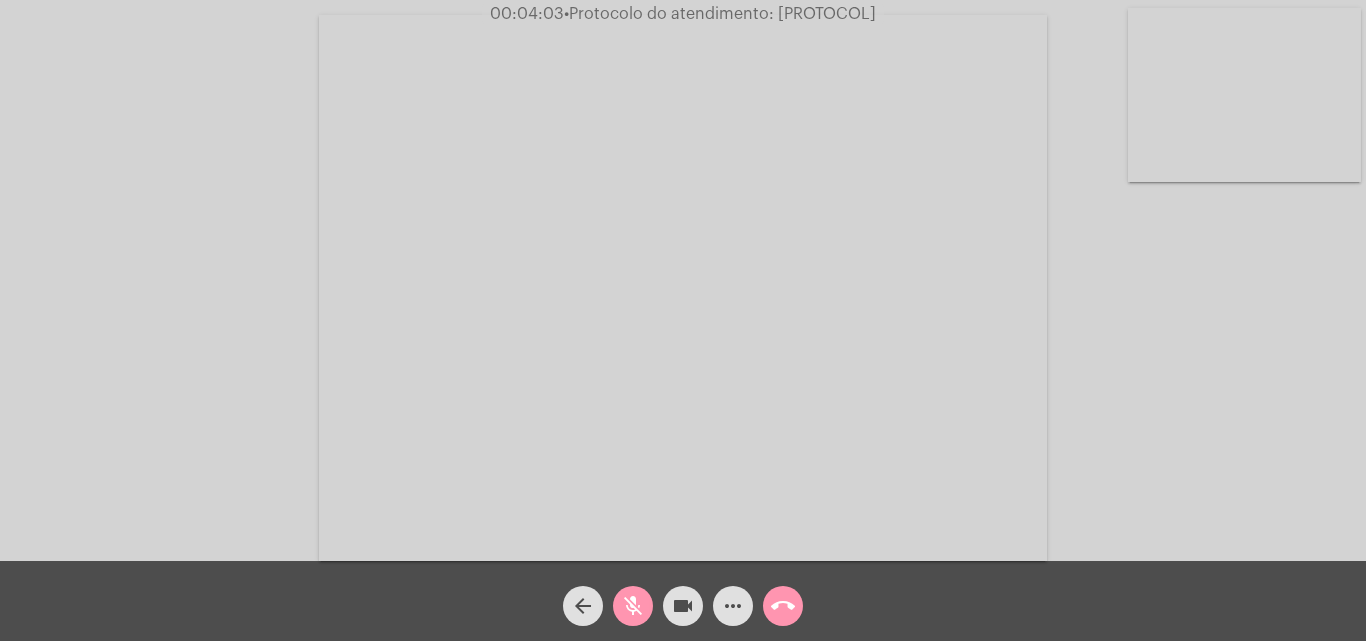 click on "more_horiz" 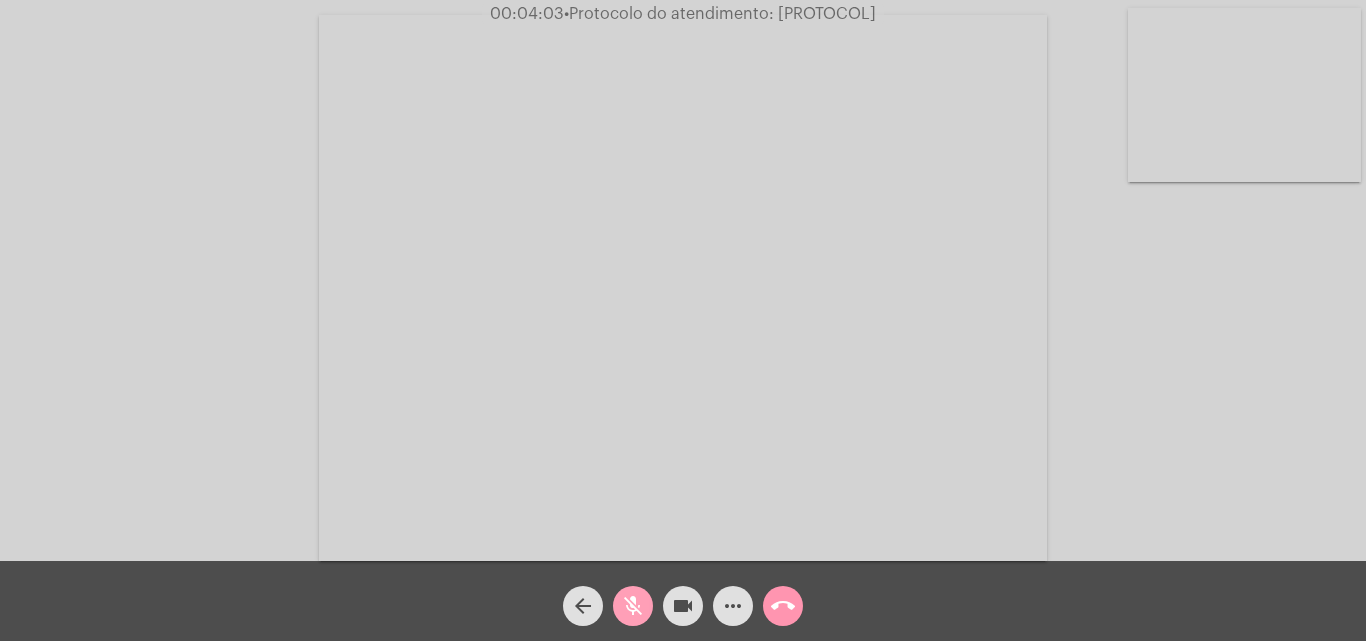 click on "mic_off" 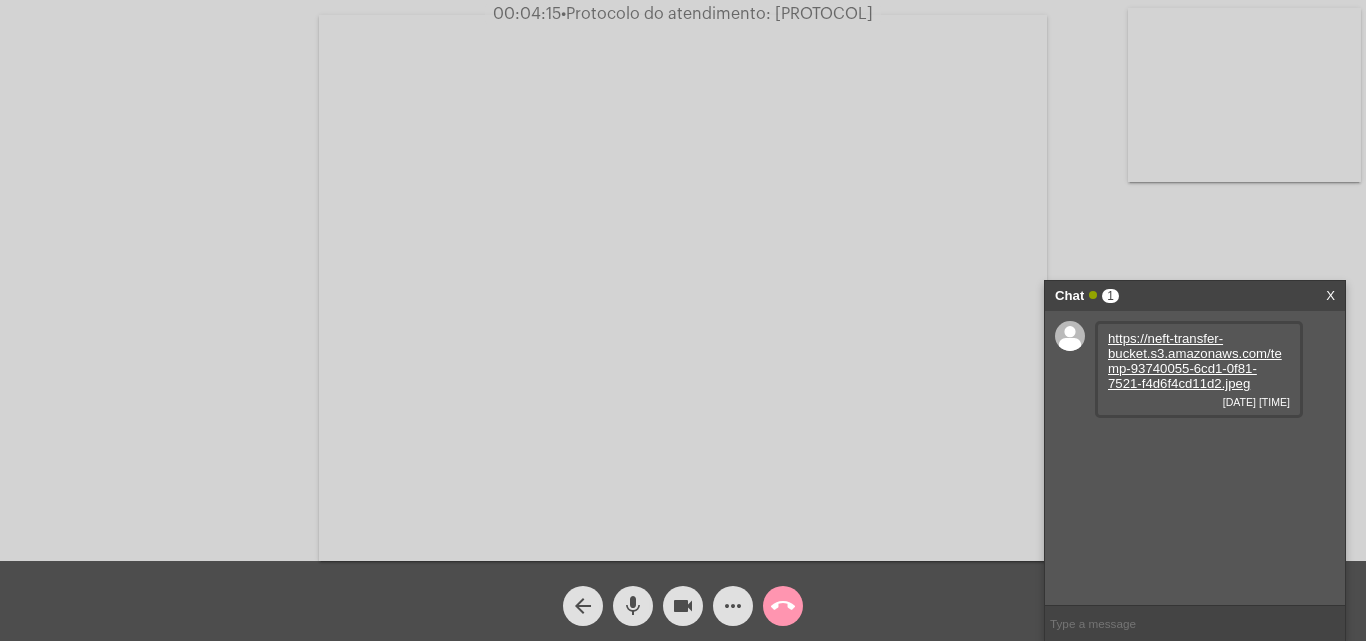 click on "mic" 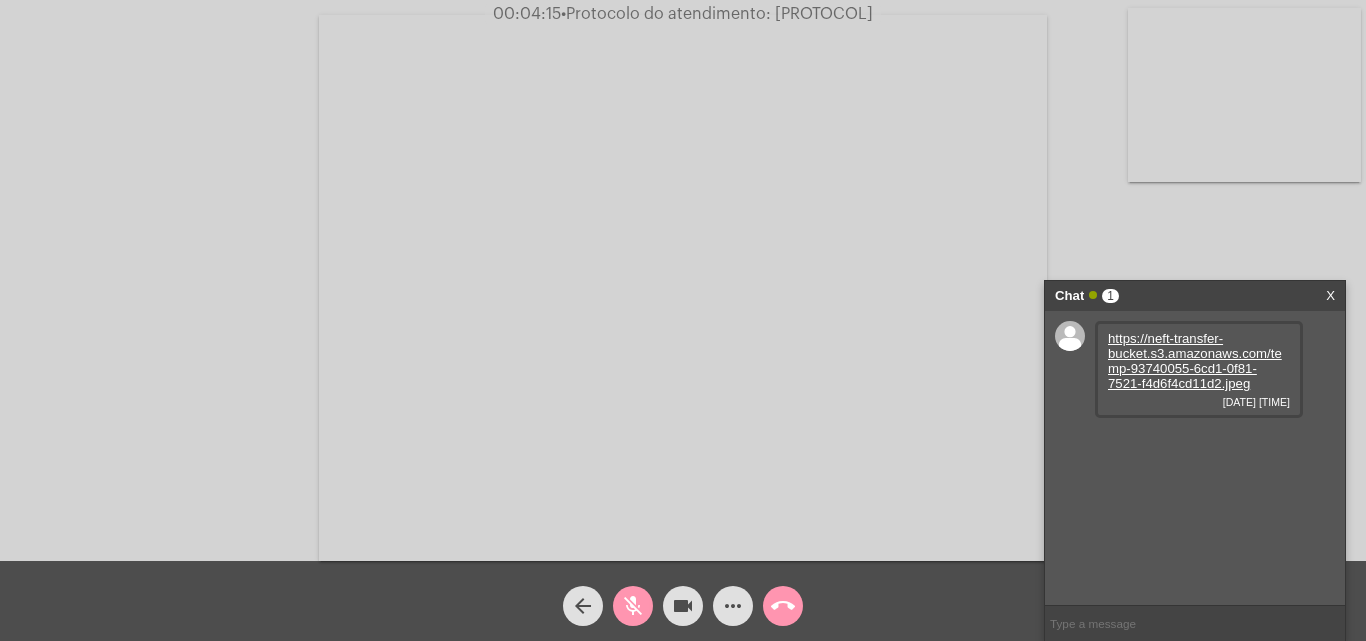 click on "mic_off" 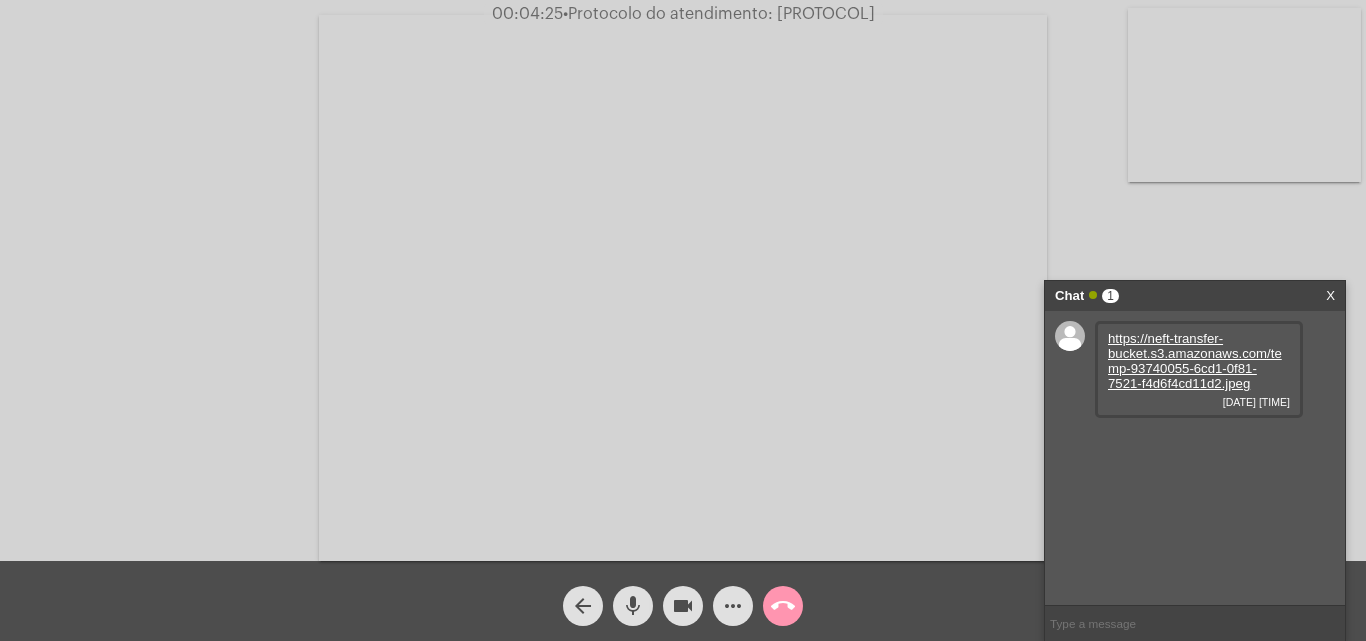 click on "mic" 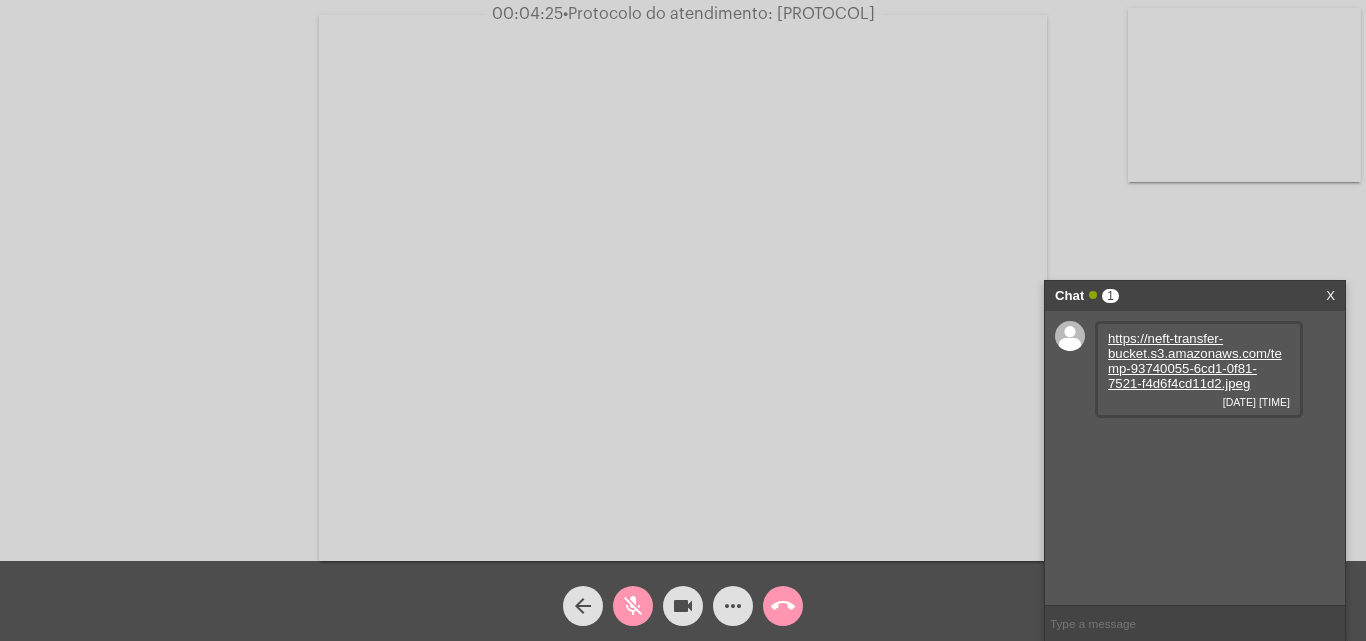click on "https://neft-transfer-bucket.s3.amazonaws.com/temp-93740055-6cd1-0f81-7521-f4d6f4cd11d2.jpeg" at bounding box center [1195, 361] 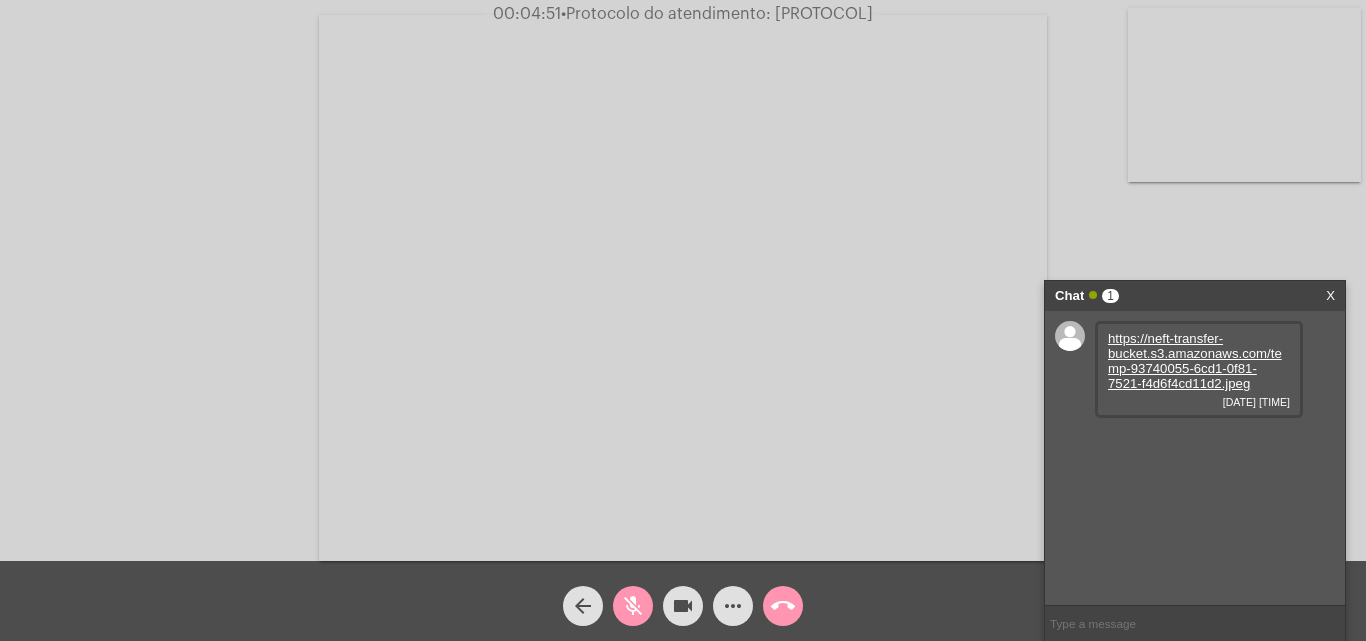 click on "Acessando Câmera e Microfone..." 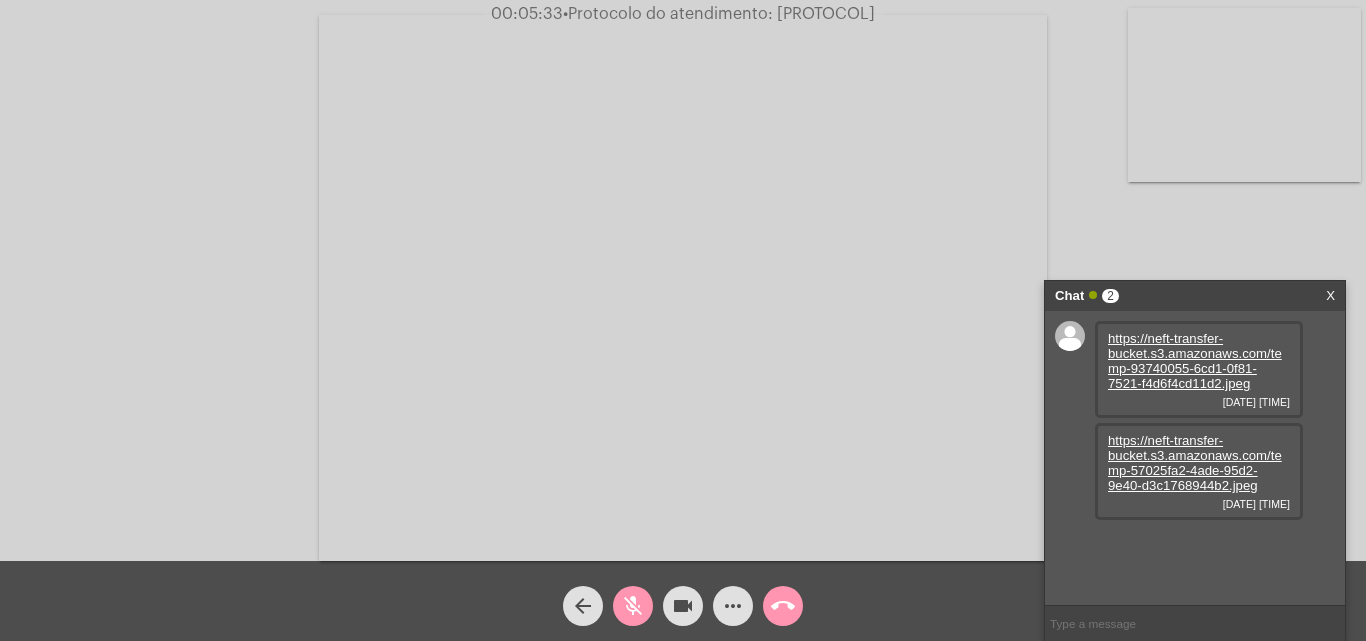 click on "https://neft-transfer-bucket.s3.amazonaws.com/temp-57025fa2-4ade-95d2-9e40-d3c1768944b2.jpeg" at bounding box center [1195, 463] 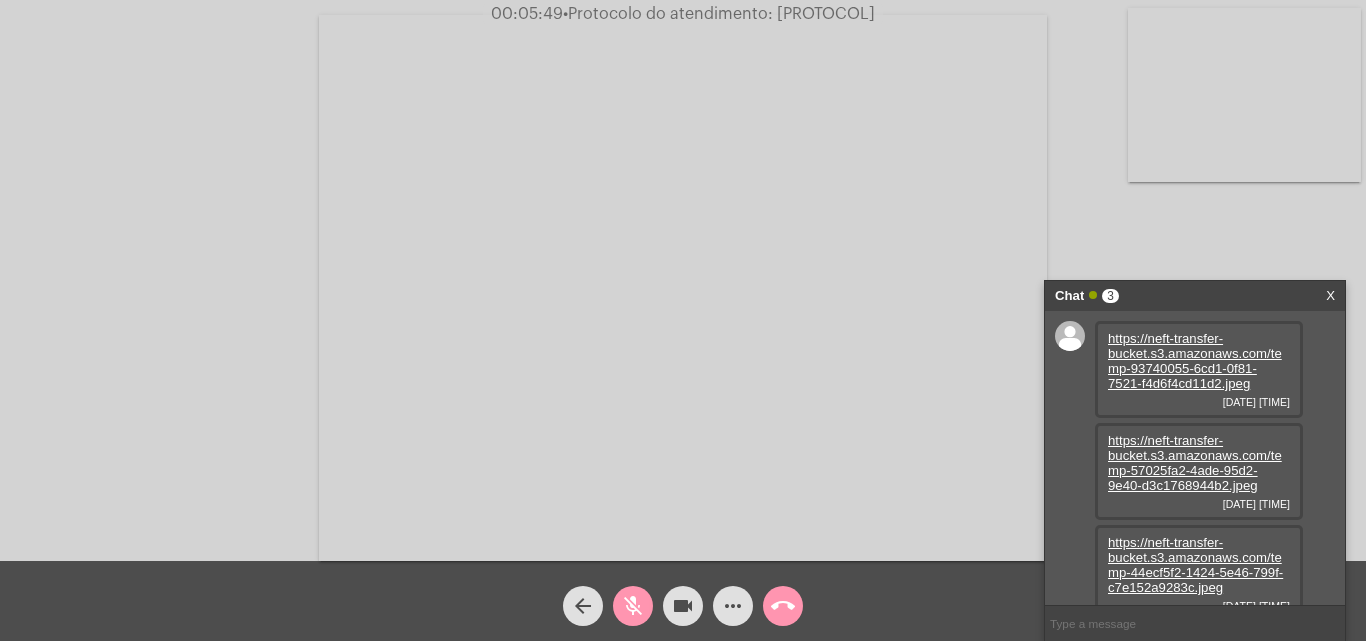 click on "Acessando Câmera e Microfone..." 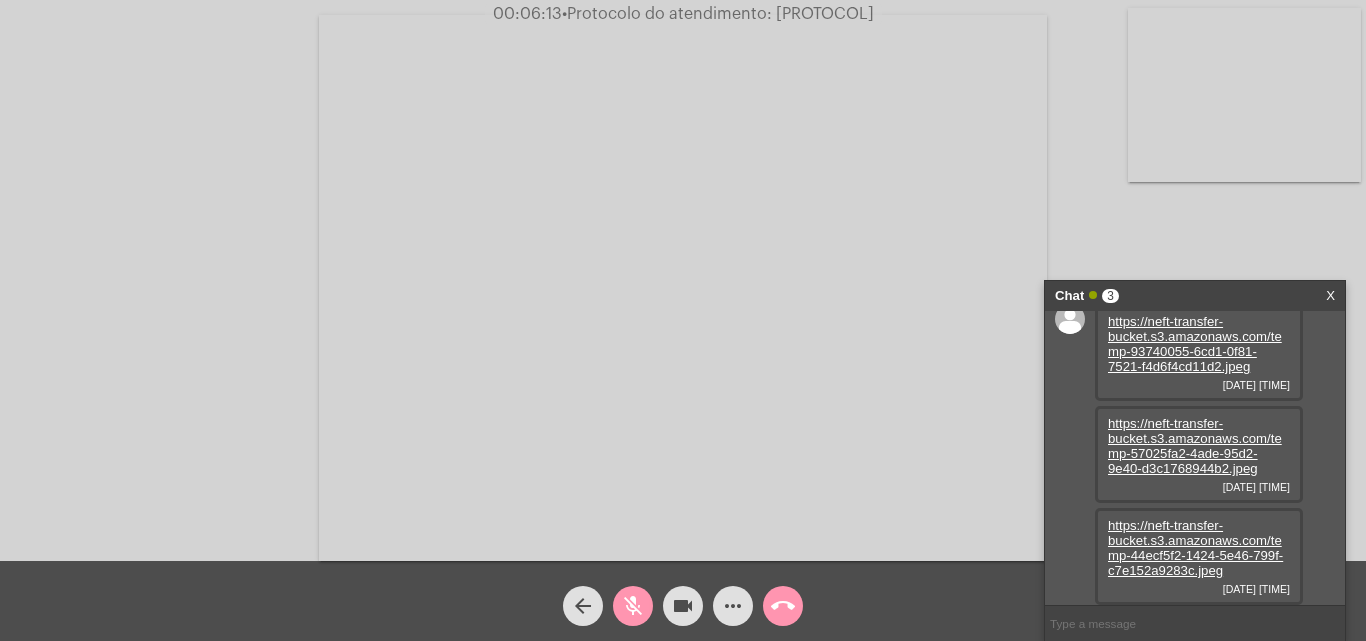 click on "Acessando Câmera e Microfone..." 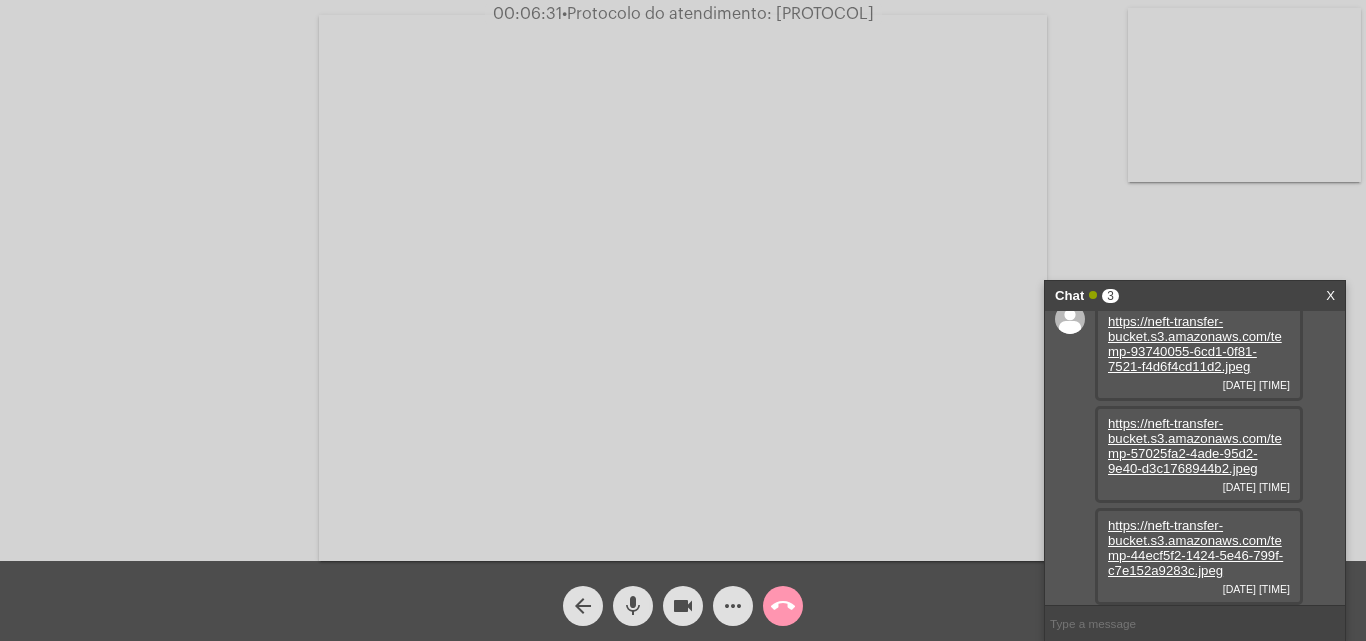 click on "mic" 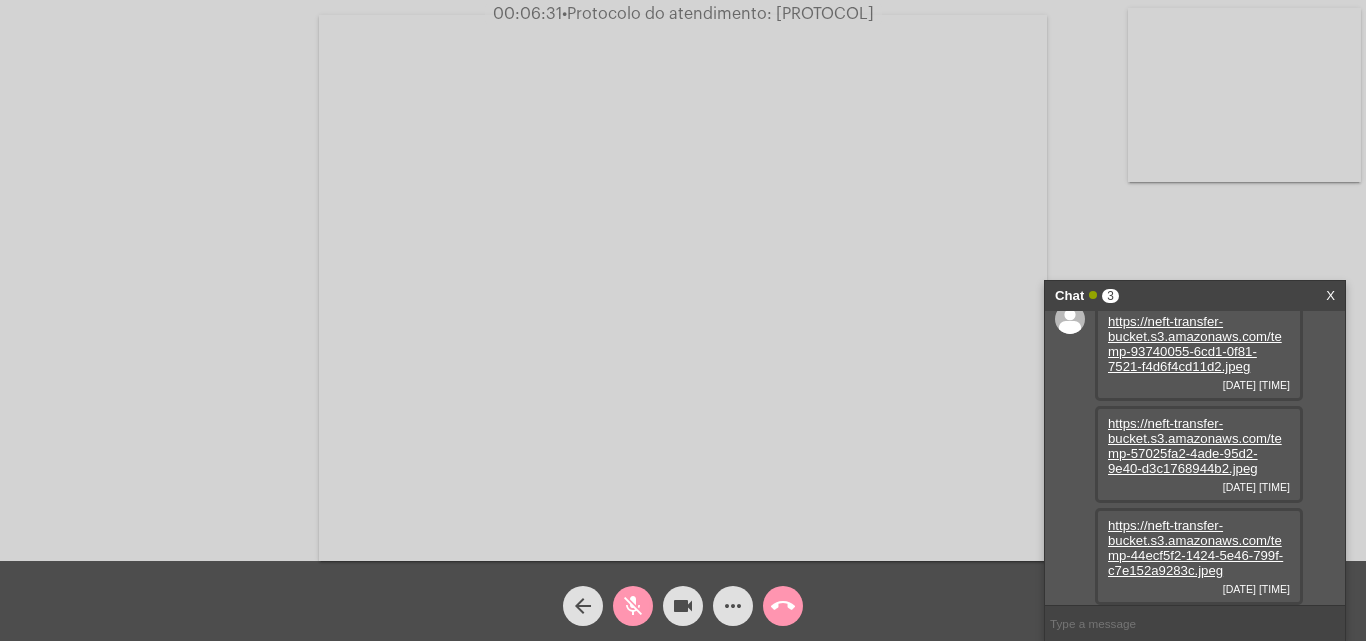 scroll, scrollTop: 17, scrollLeft: 0, axis: vertical 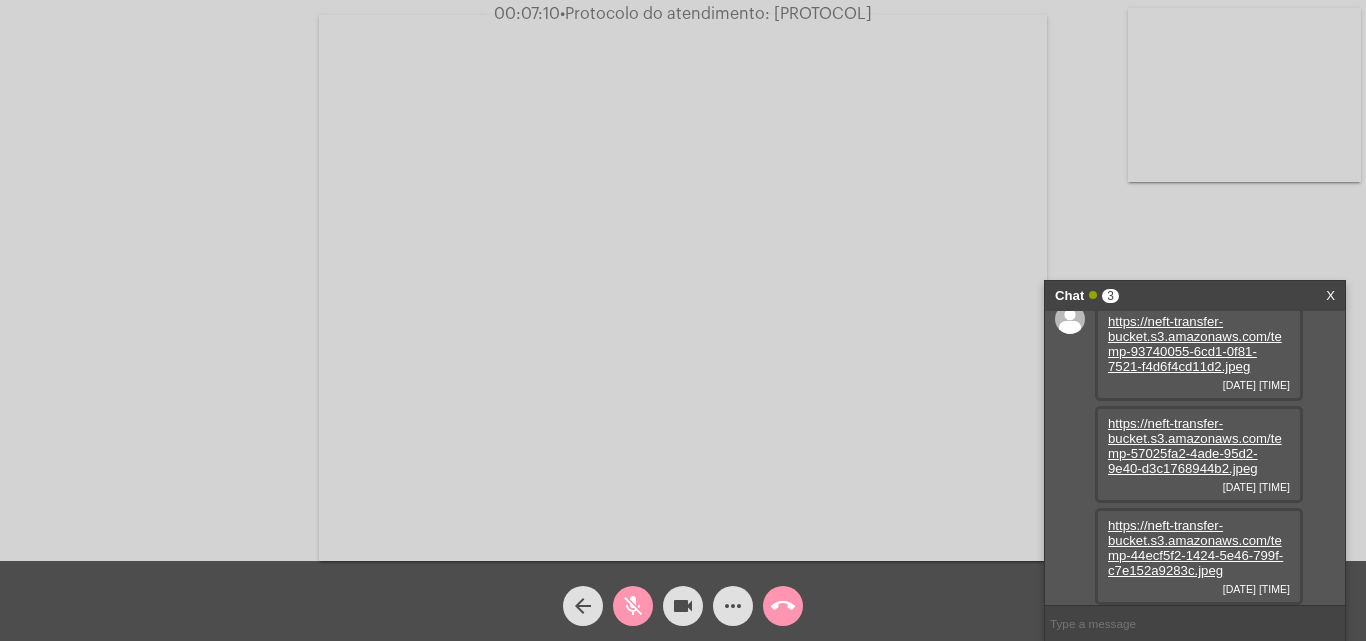 click at bounding box center (683, 288) 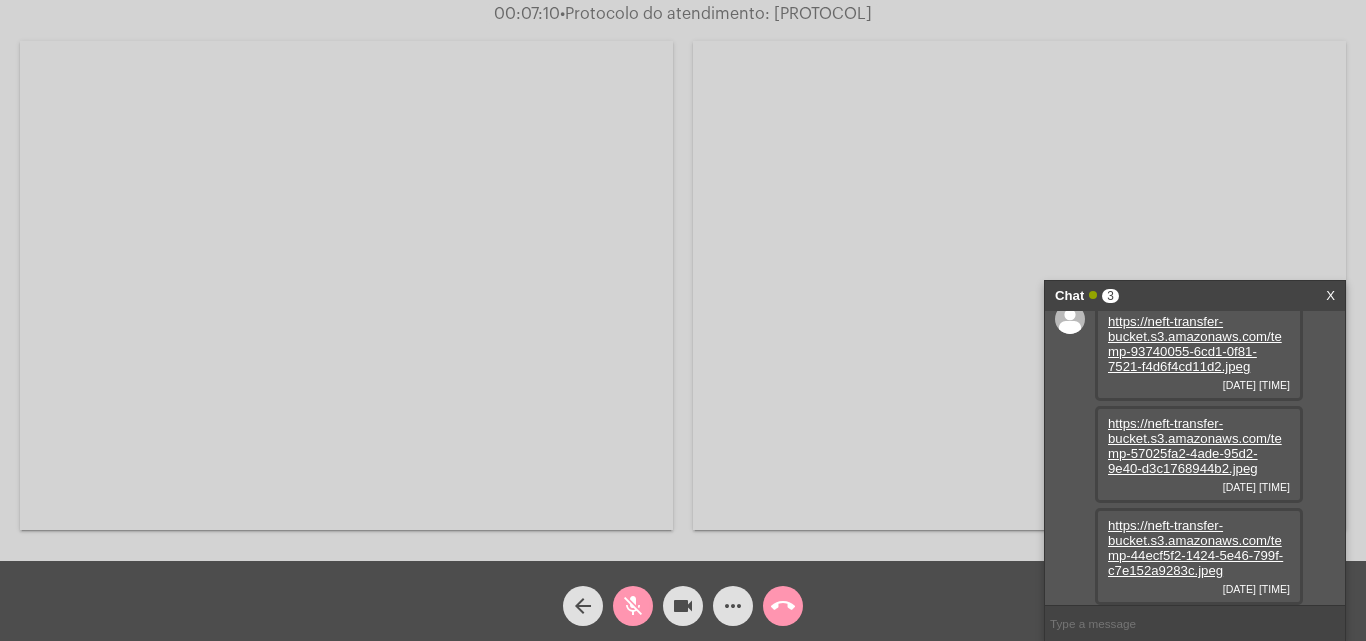 click at bounding box center (346, 285) 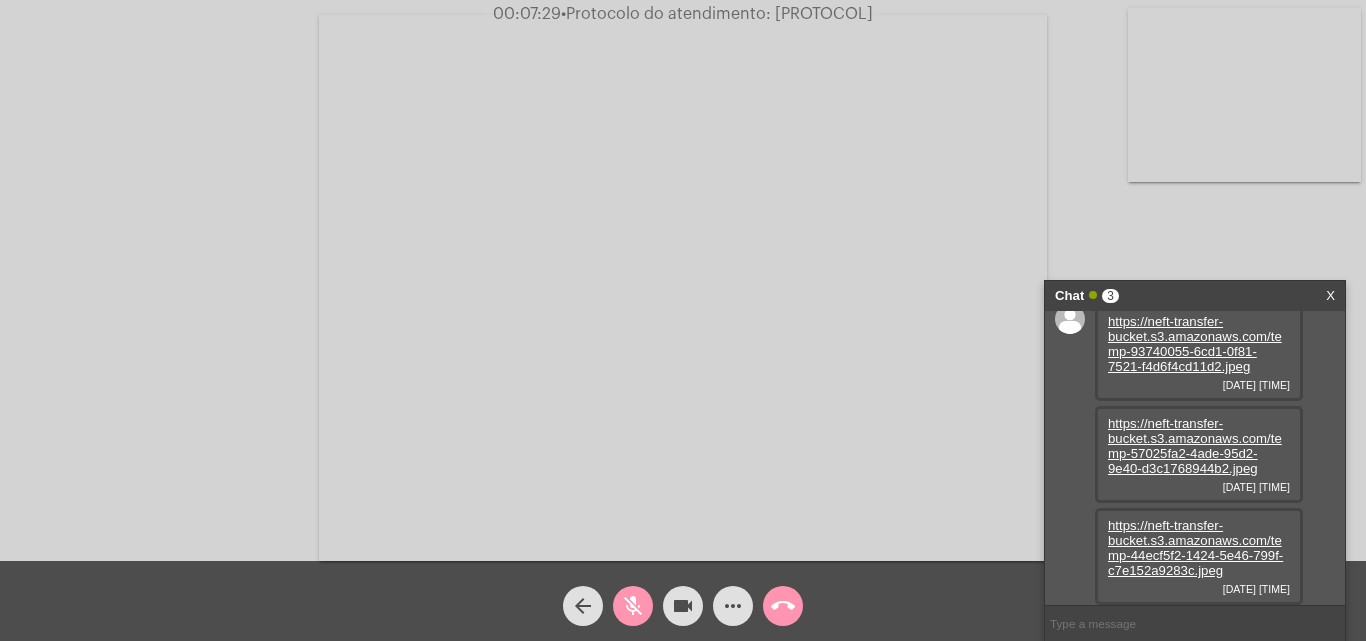click on "mic_off" 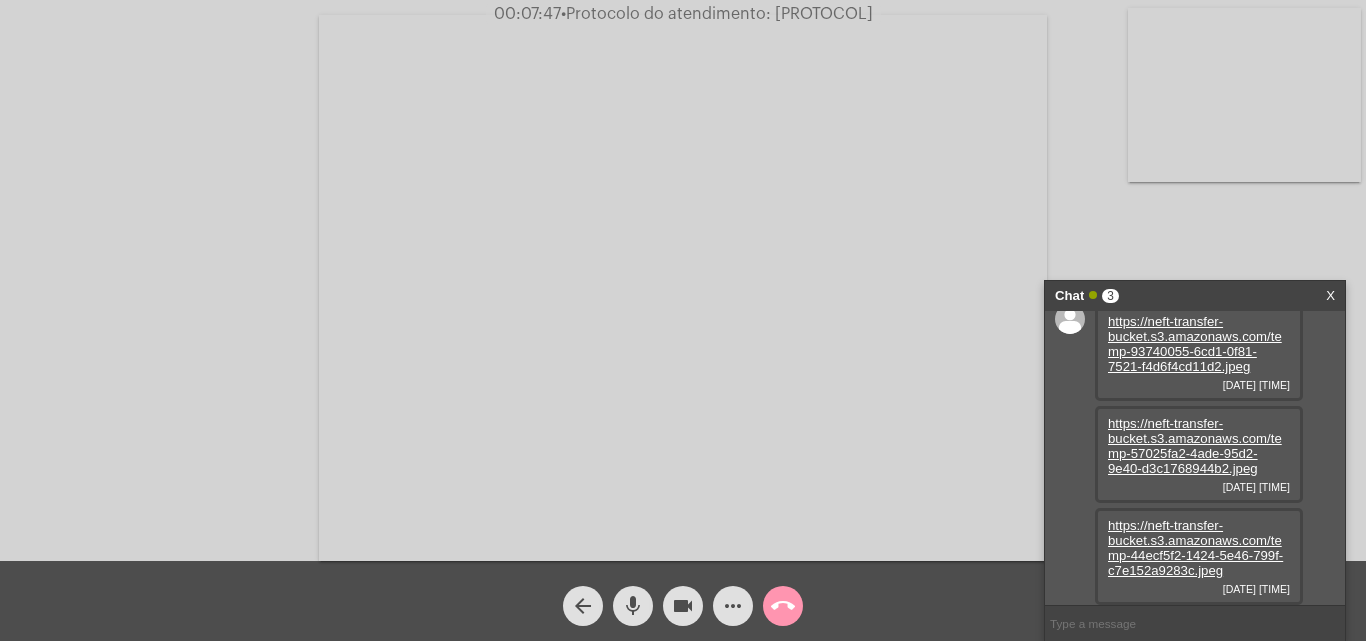 click on "mic" 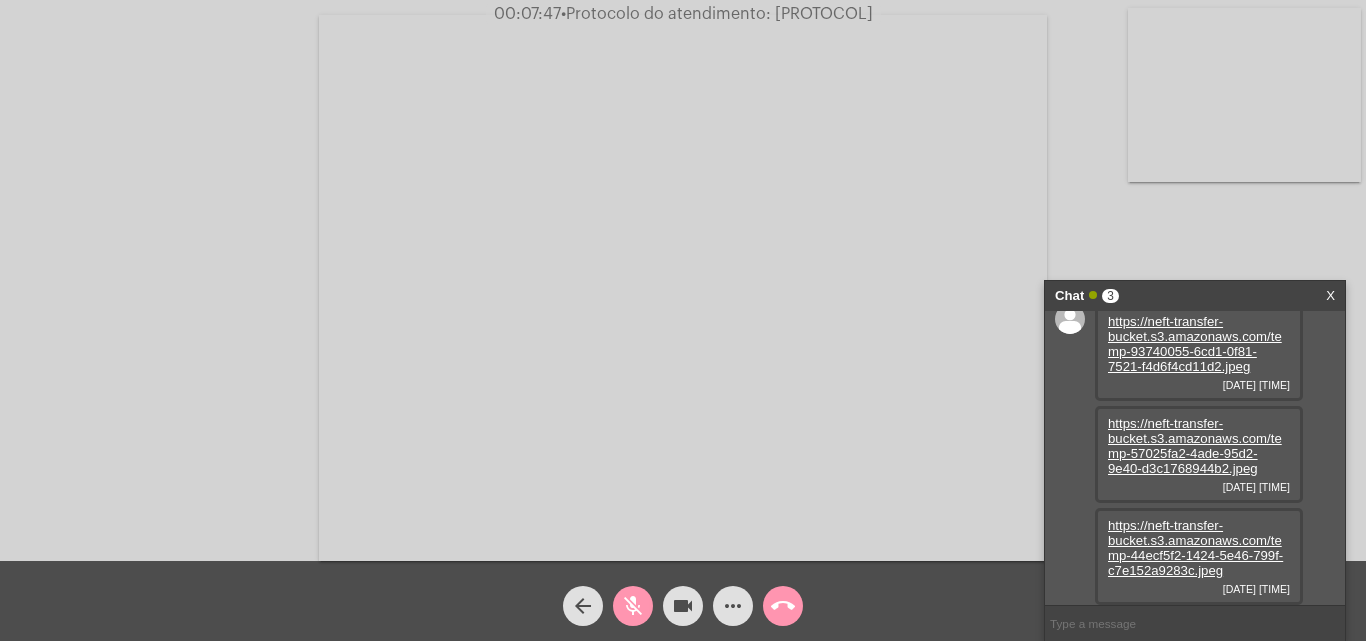 type 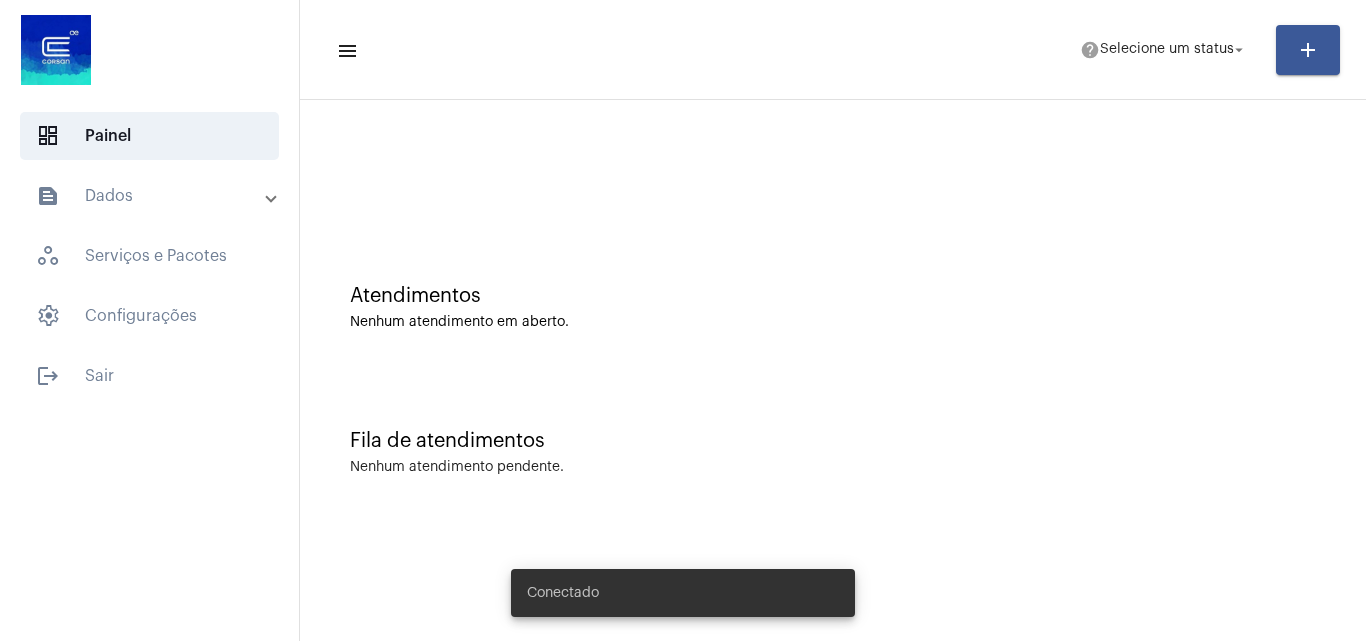 scroll, scrollTop: 0, scrollLeft: 0, axis: both 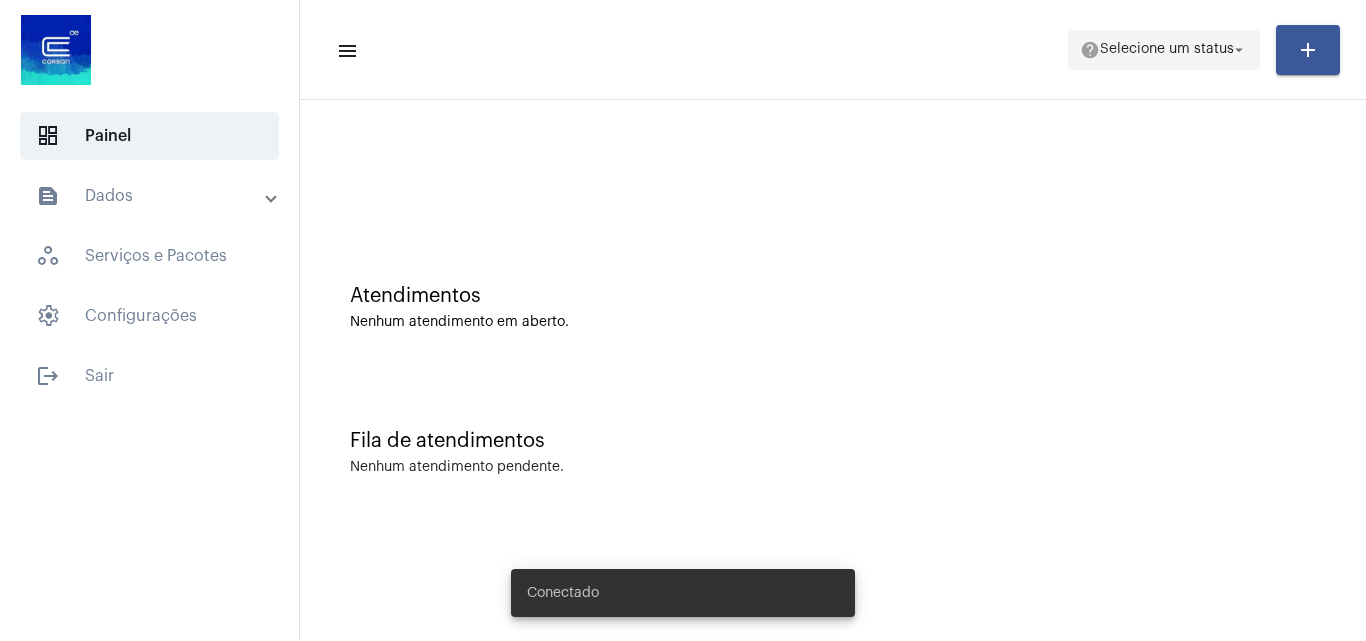 click on "Selecione um status" 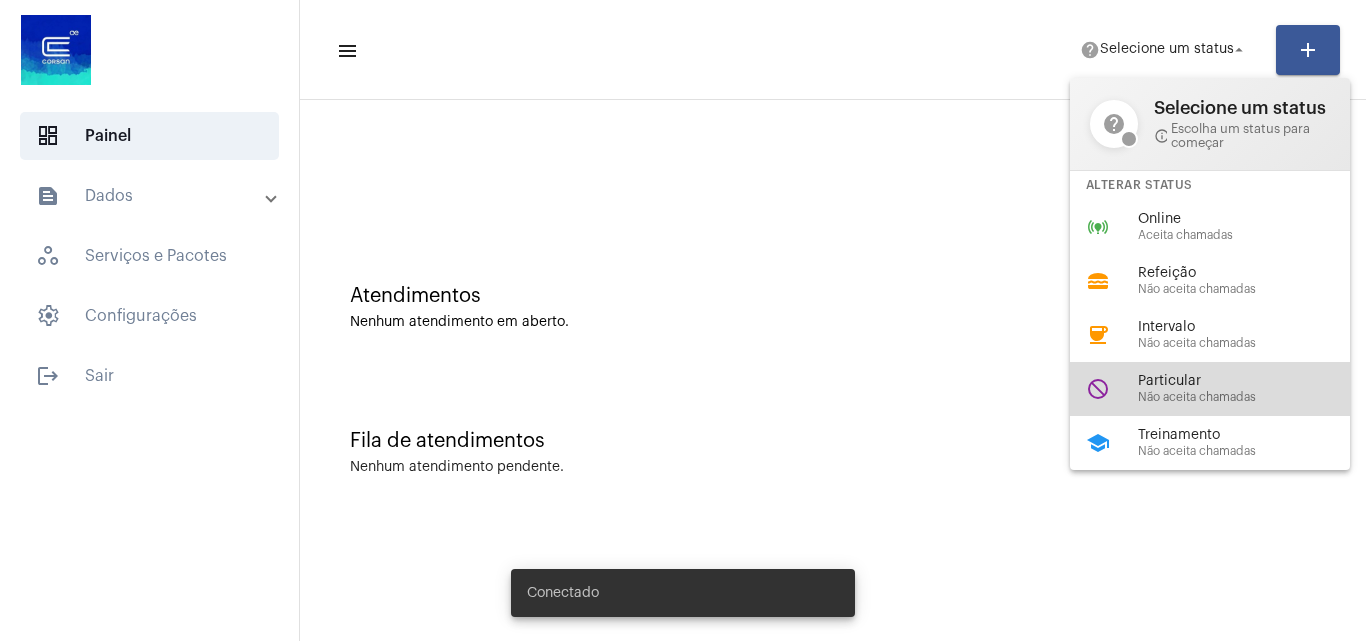 click on "Não aceita chamadas" at bounding box center (1252, 397) 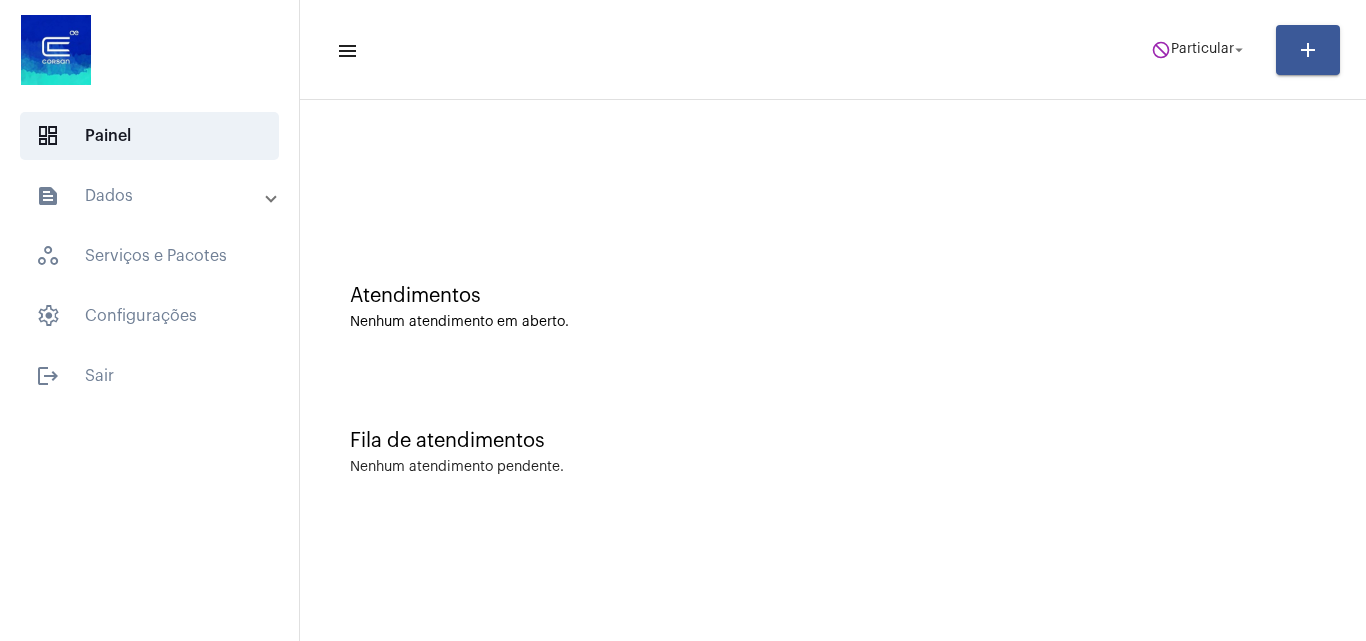 click on "text_snippet_outlined  Dados" at bounding box center [155, 196] 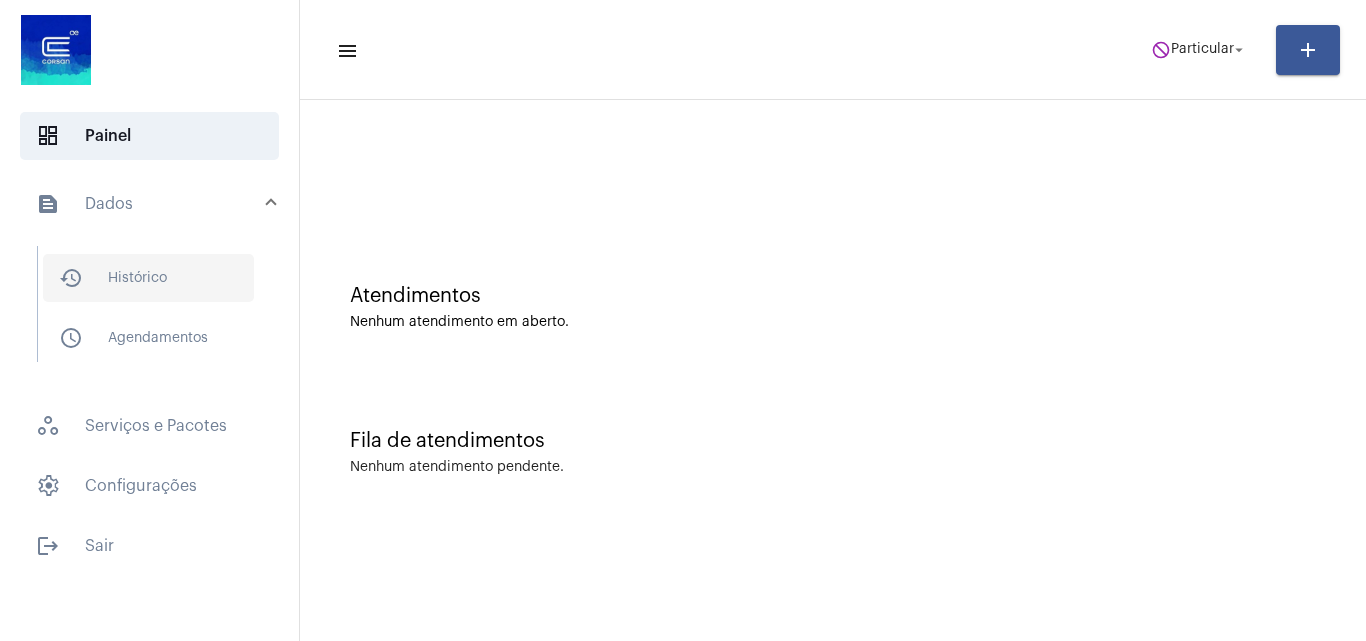 click on "history_outlined  Histórico" at bounding box center (148, 278) 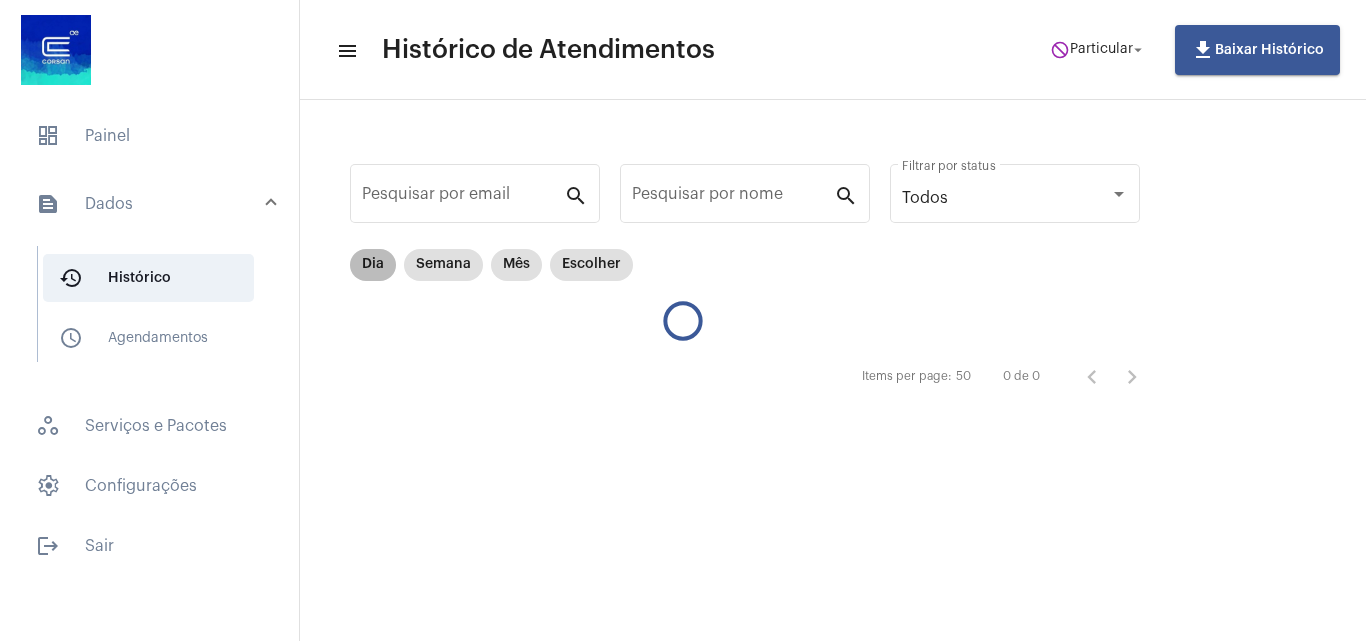 click on "Dia" at bounding box center (373, 265) 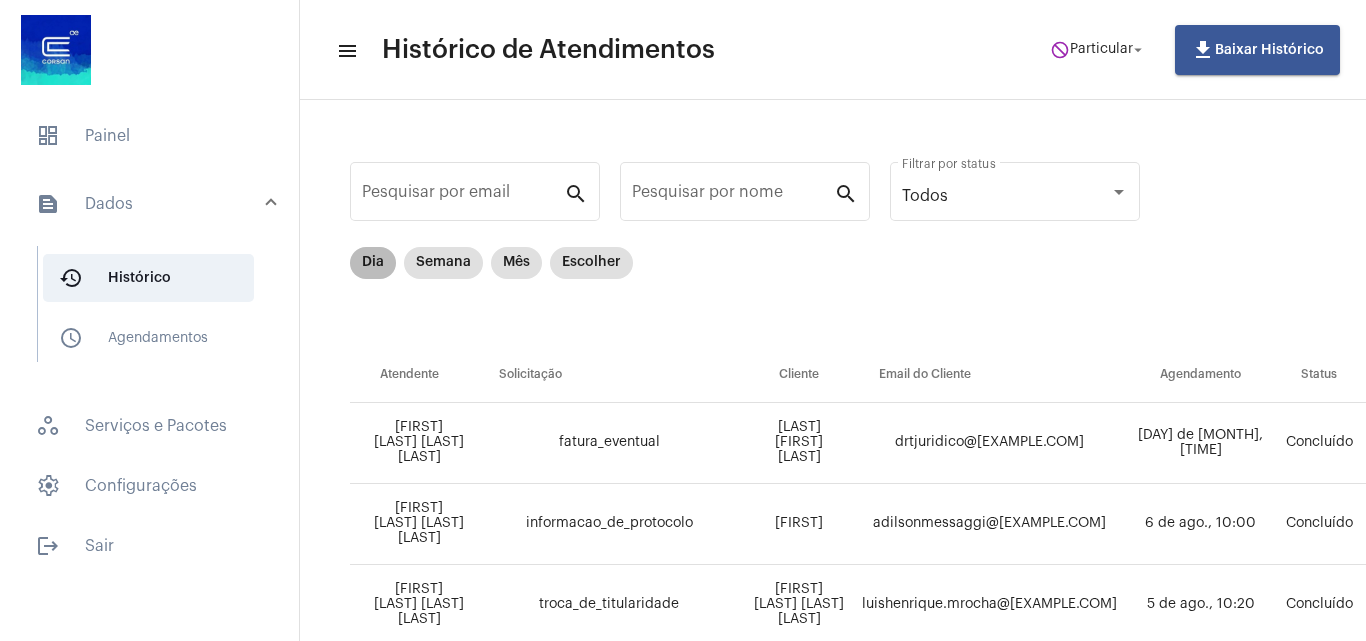 scroll, scrollTop: 0, scrollLeft: 0, axis: both 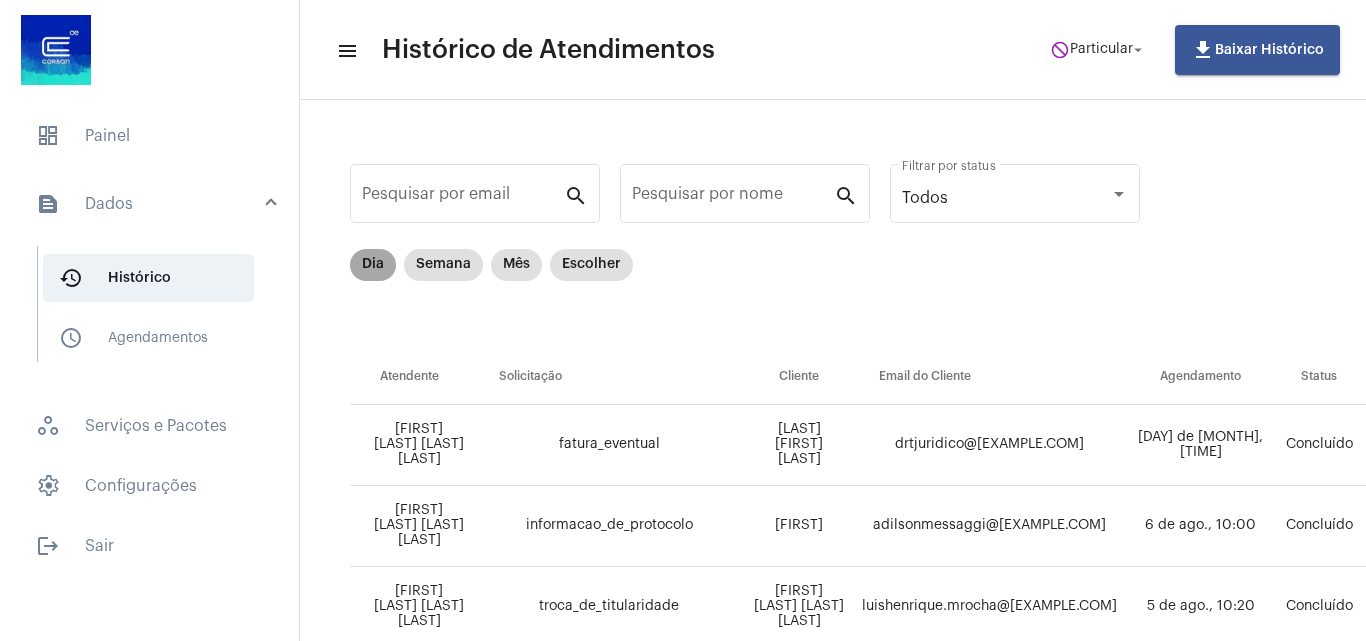 click on "Dia" at bounding box center [373, 265] 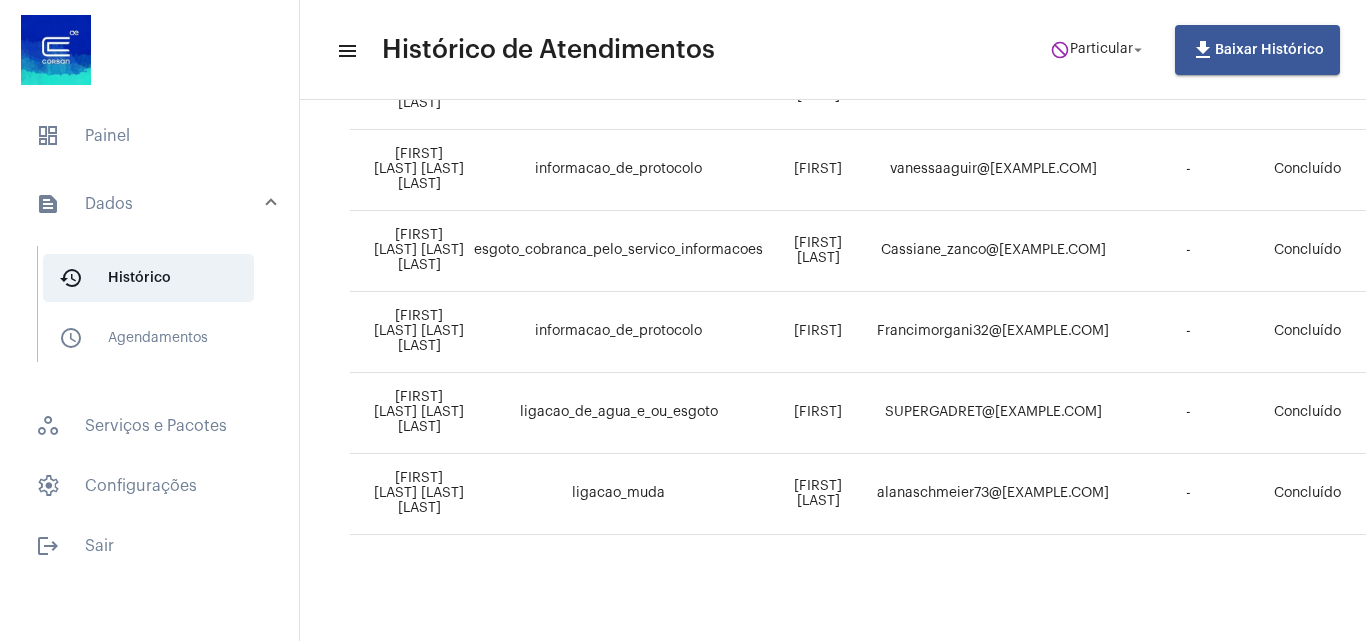 scroll, scrollTop: 614, scrollLeft: 0, axis: vertical 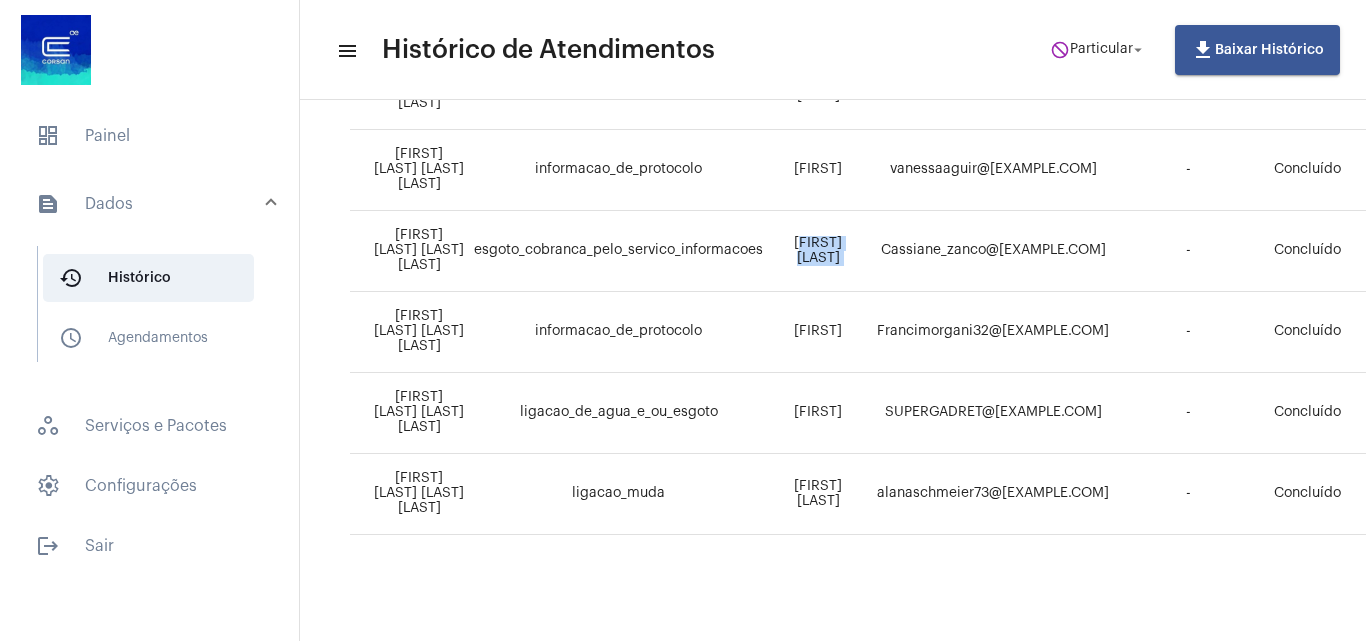 drag, startPoint x: 777, startPoint y: 233, endPoint x: 826, endPoint y: 238, distance: 49.25444 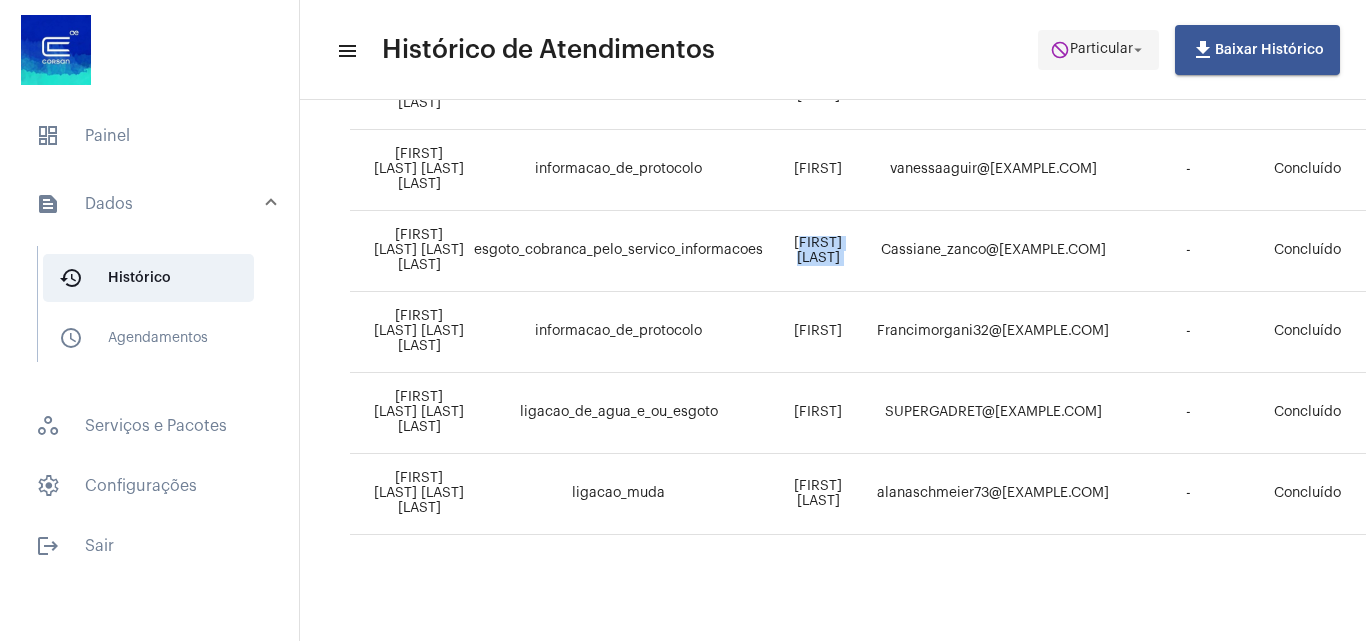 click on "do_not_disturb" 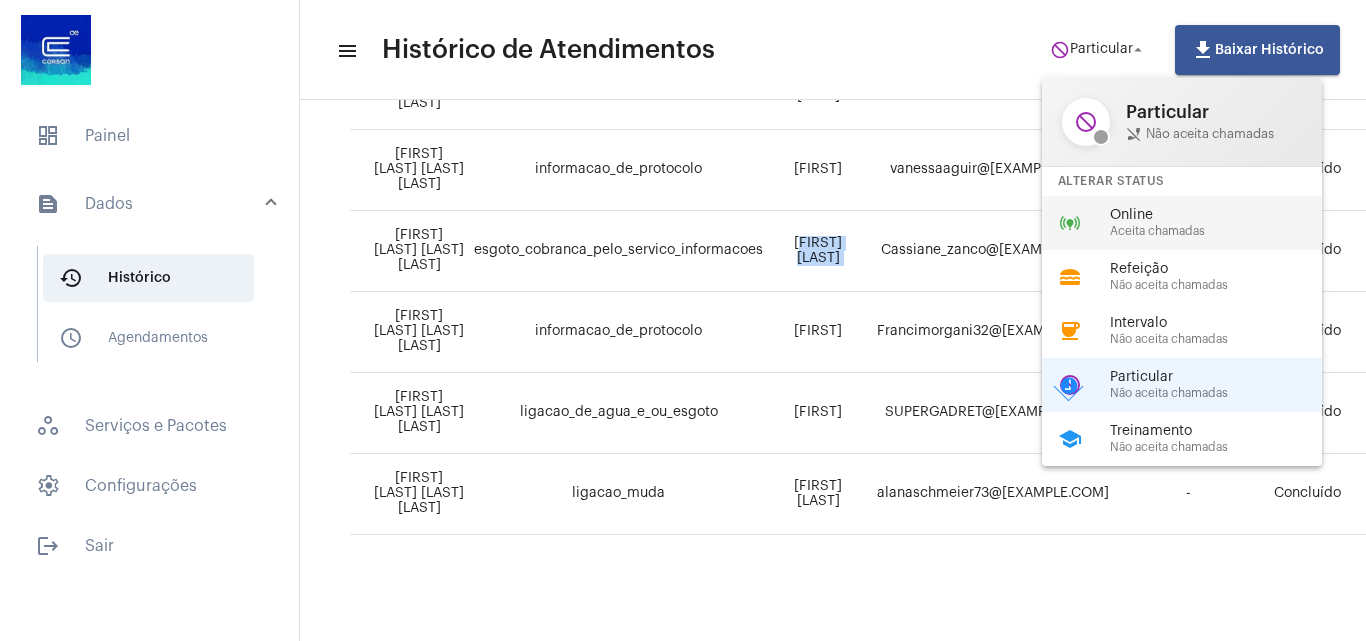 click on "Online" at bounding box center (1224, 215) 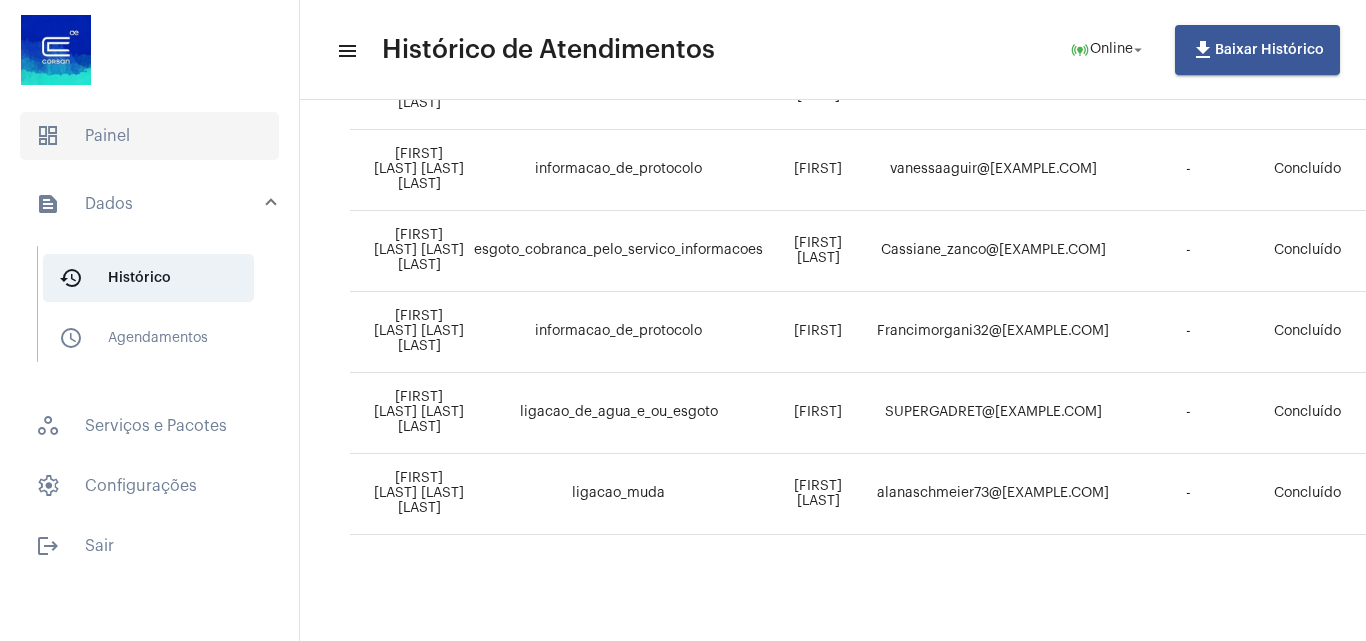 click on "dashboard   Painel" 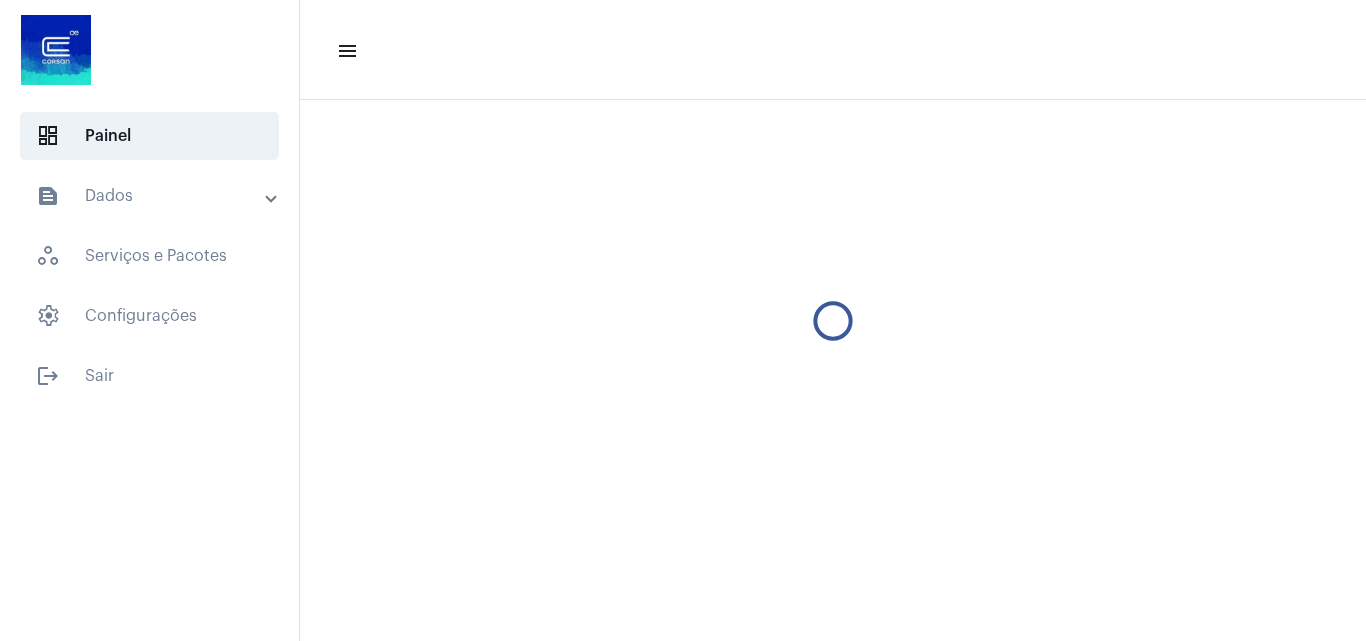 scroll, scrollTop: 0, scrollLeft: 0, axis: both 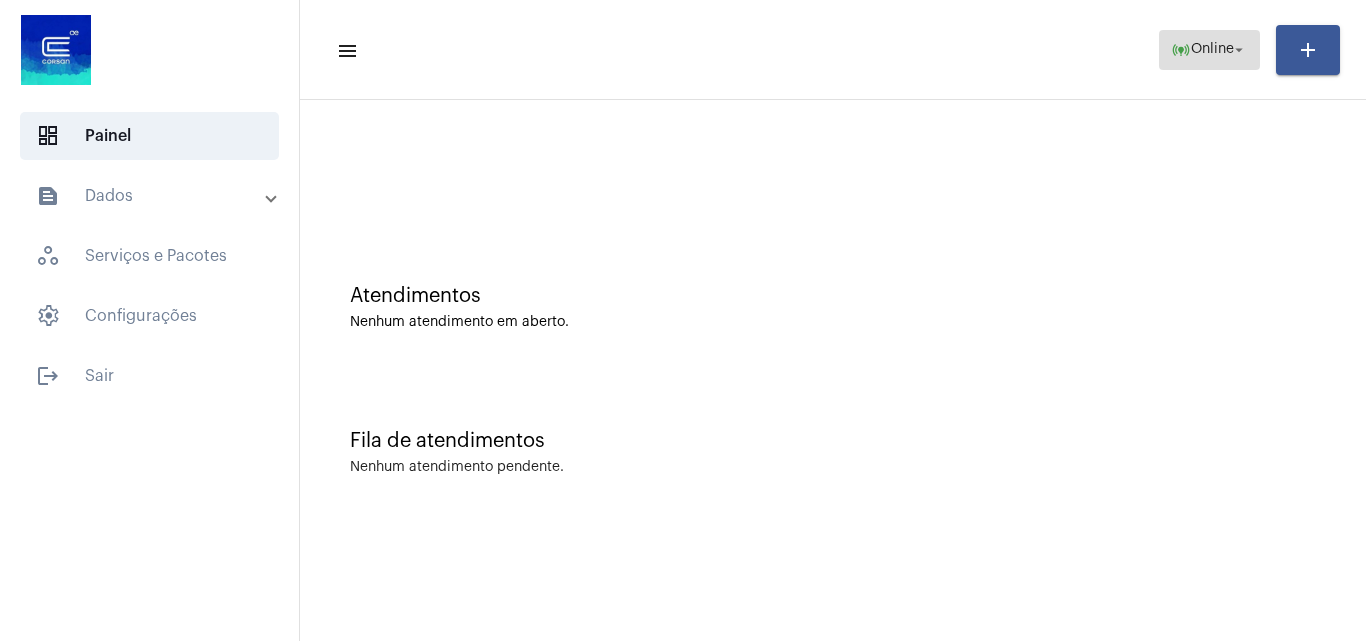 click on "online_prediction  Online arrow_drop_down" 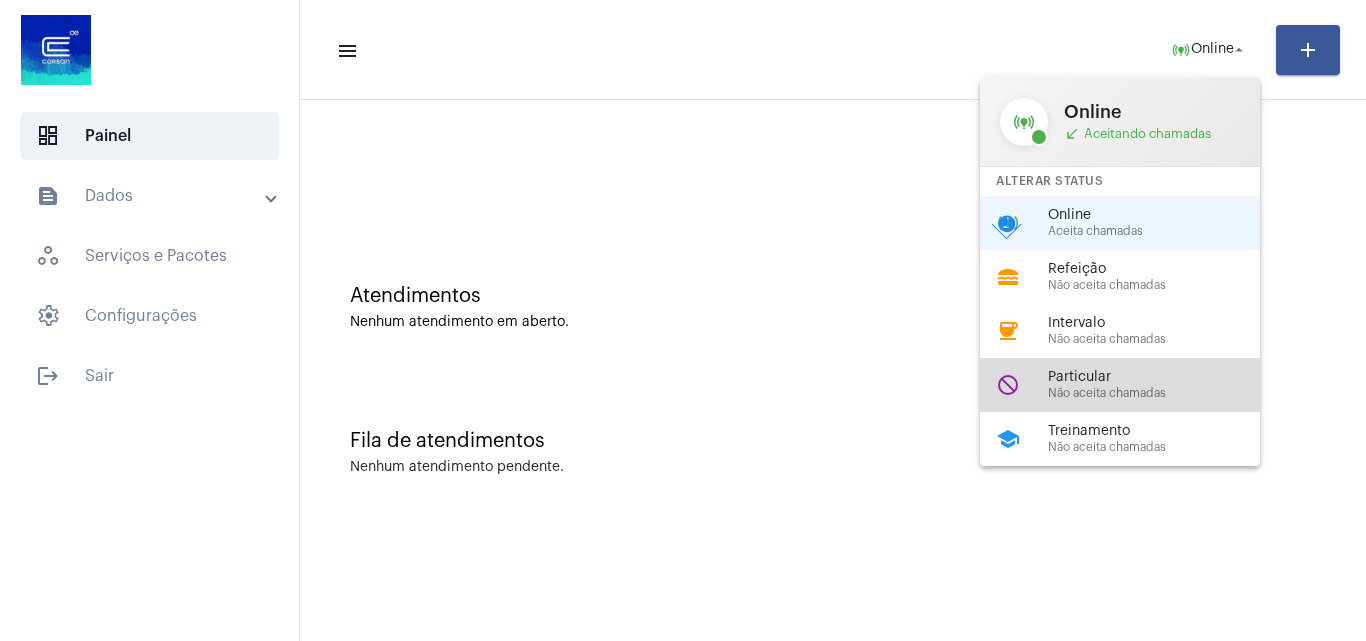 click on "Particular" at bounding box center (1162, 377) 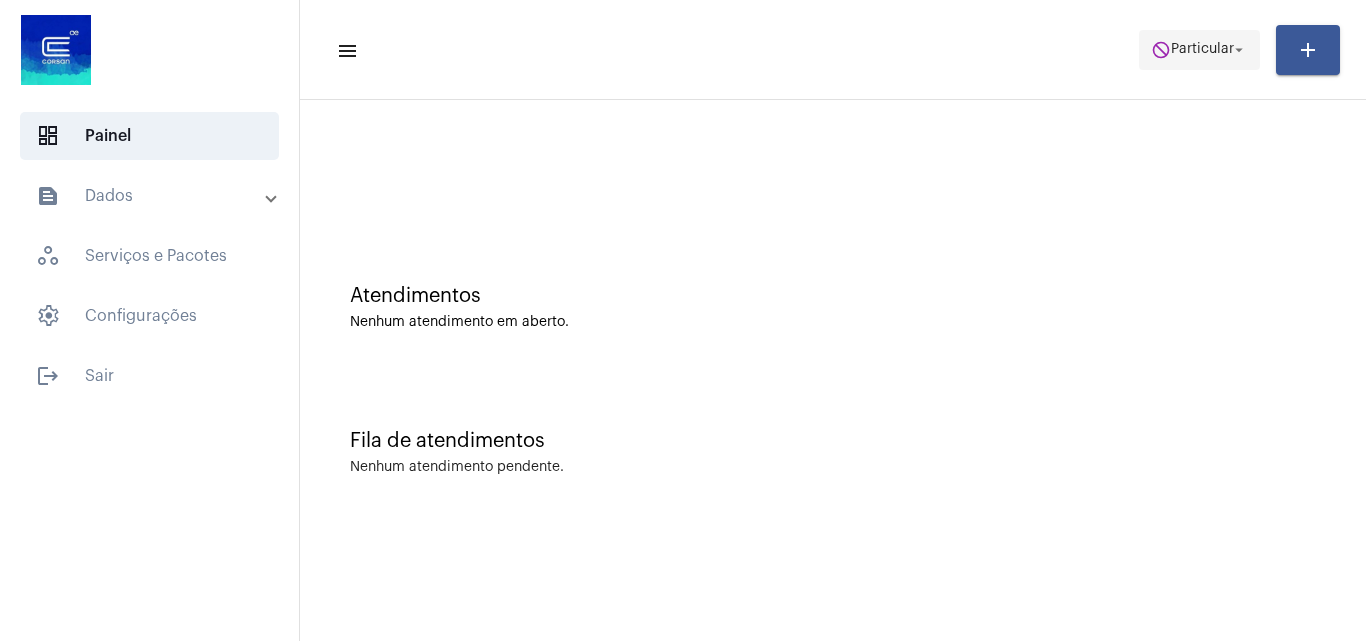 click on "do_not_disturb  Particular arrow_drop_down" 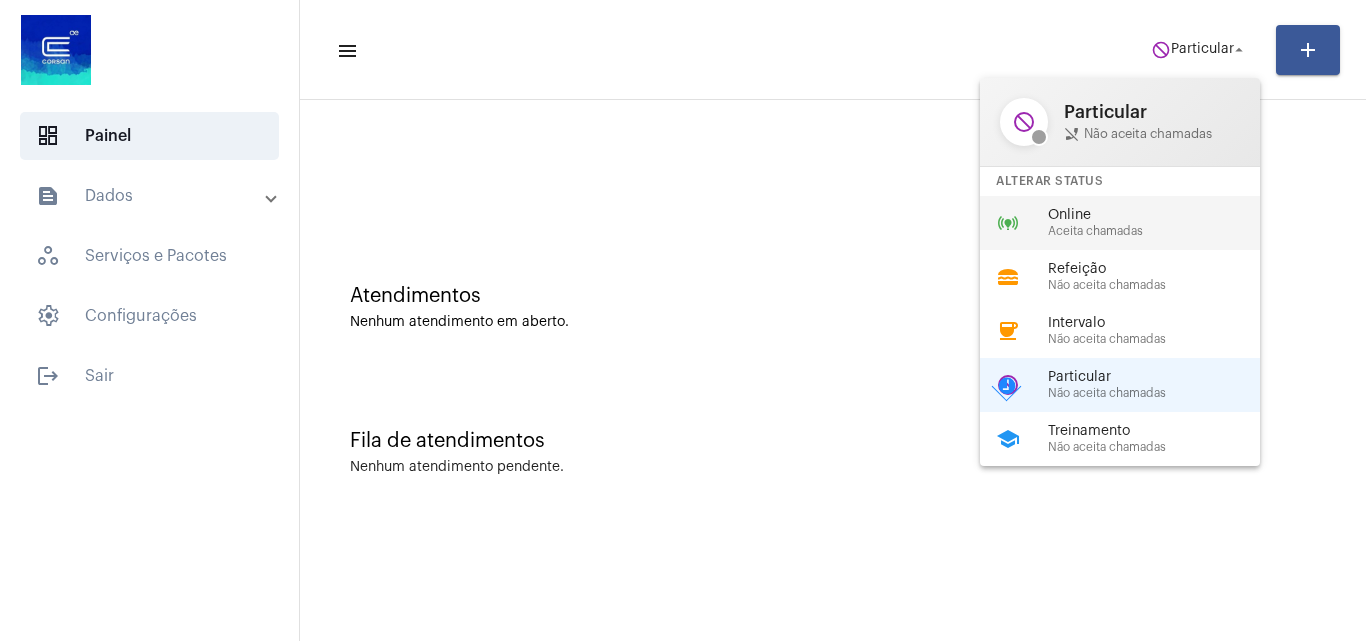 click on "Online Aceita chamadas" at bounding box center [1162, 223] 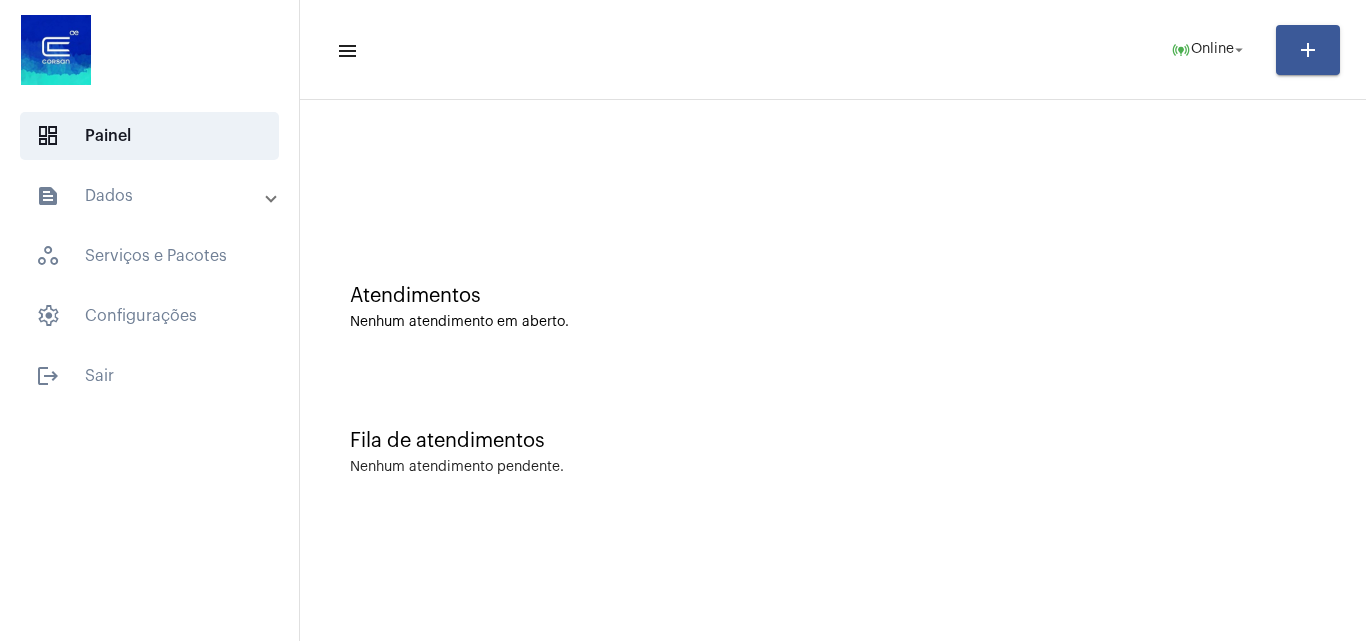 click on "text_snippet_outlined  Dados" at bounding box center [151, 196] 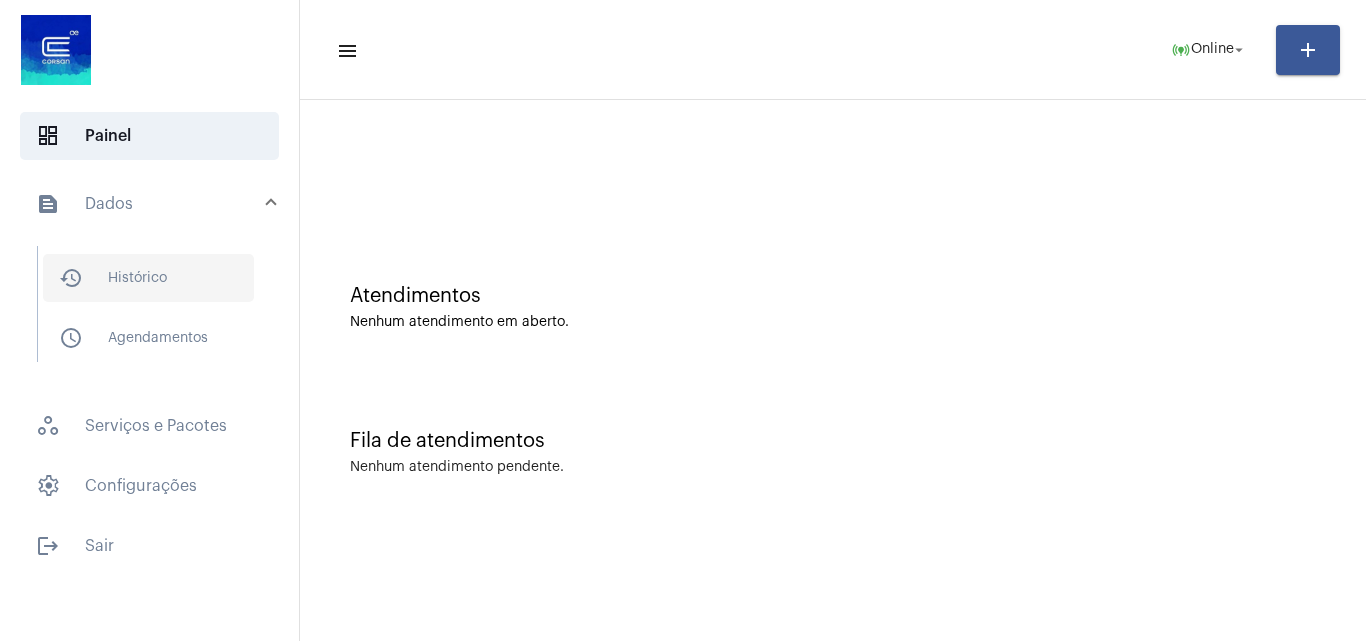 click on "history_outlined  Histórico" at bounding box center (148, 278) 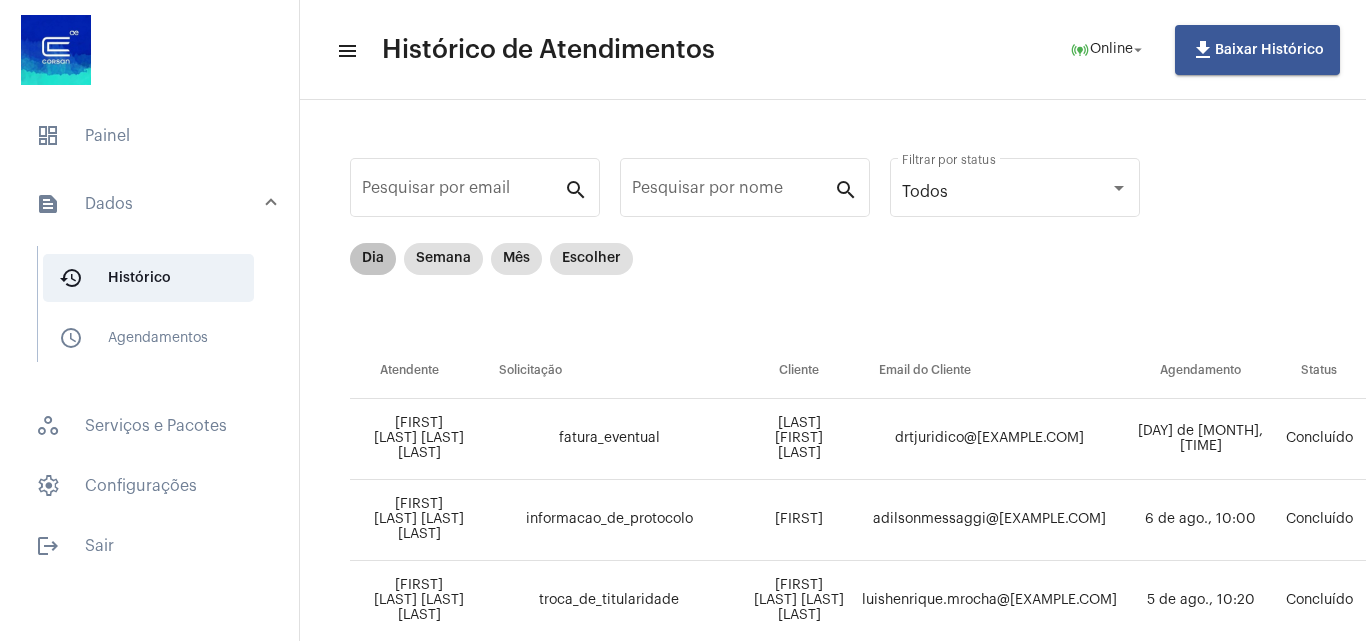 scroll, scrollTop: 5, scrollLeft: 0, axis: vertical 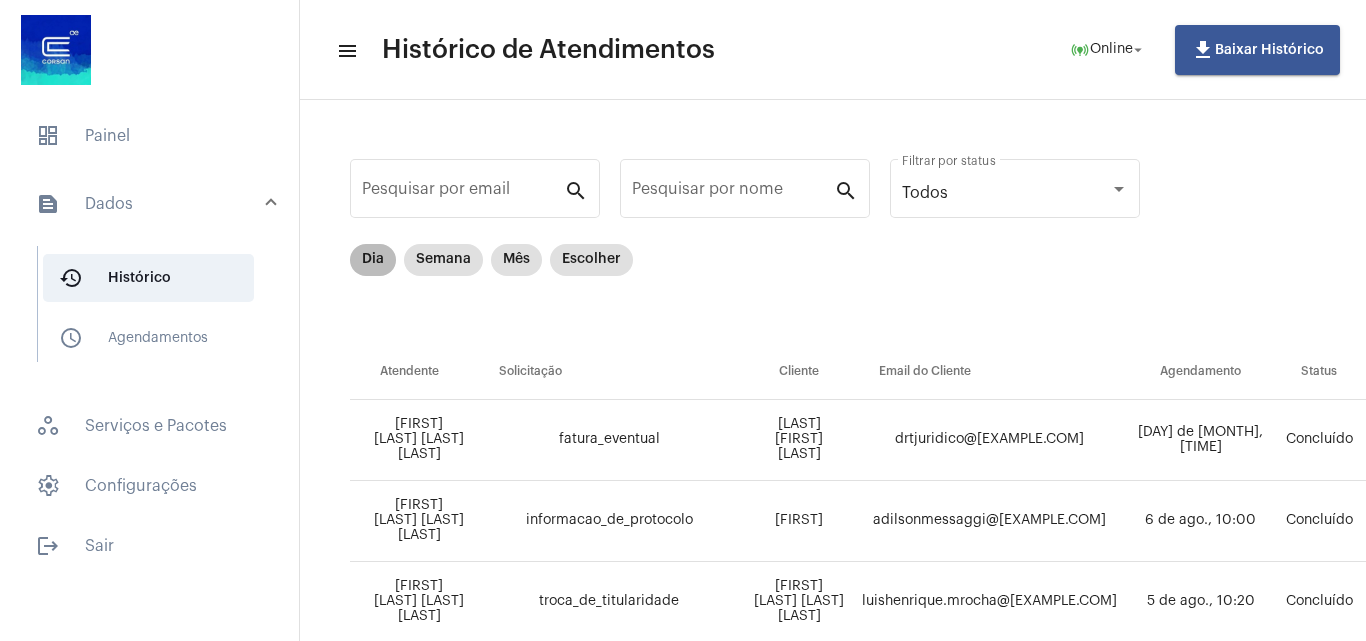 click on "Dia" at bounding box center [373, 260] 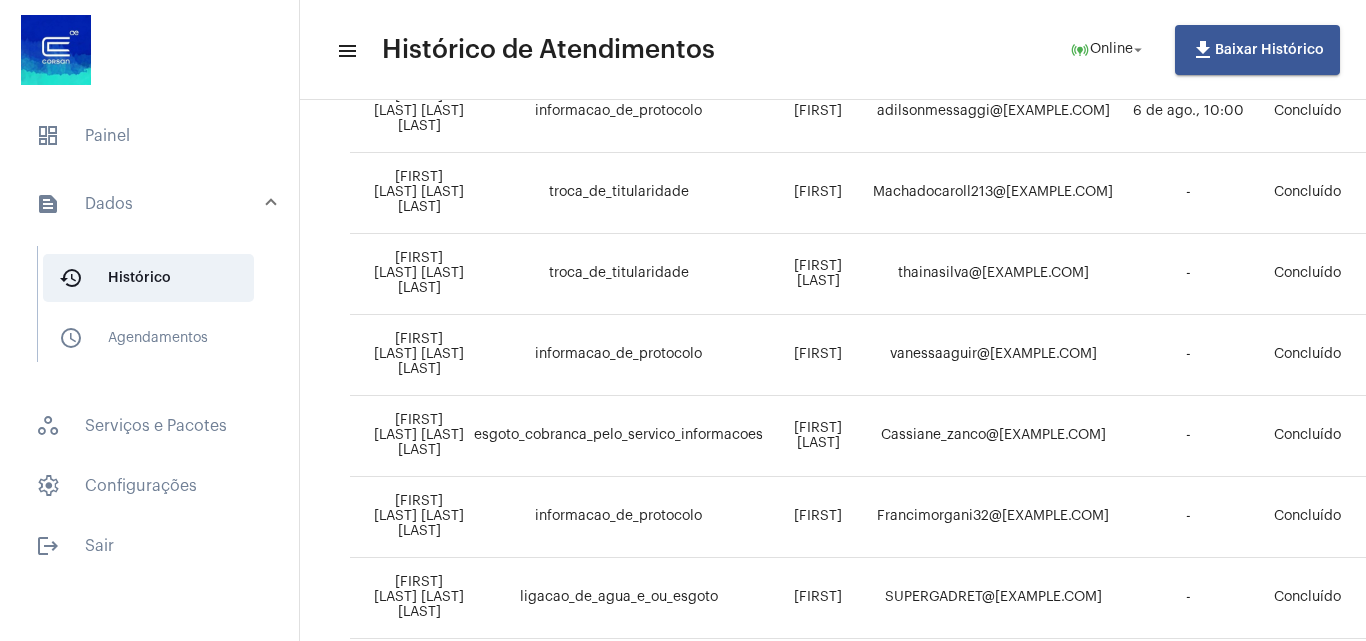 scroll, scrollTop: 614, scrollLeft: 0, axis: vertical 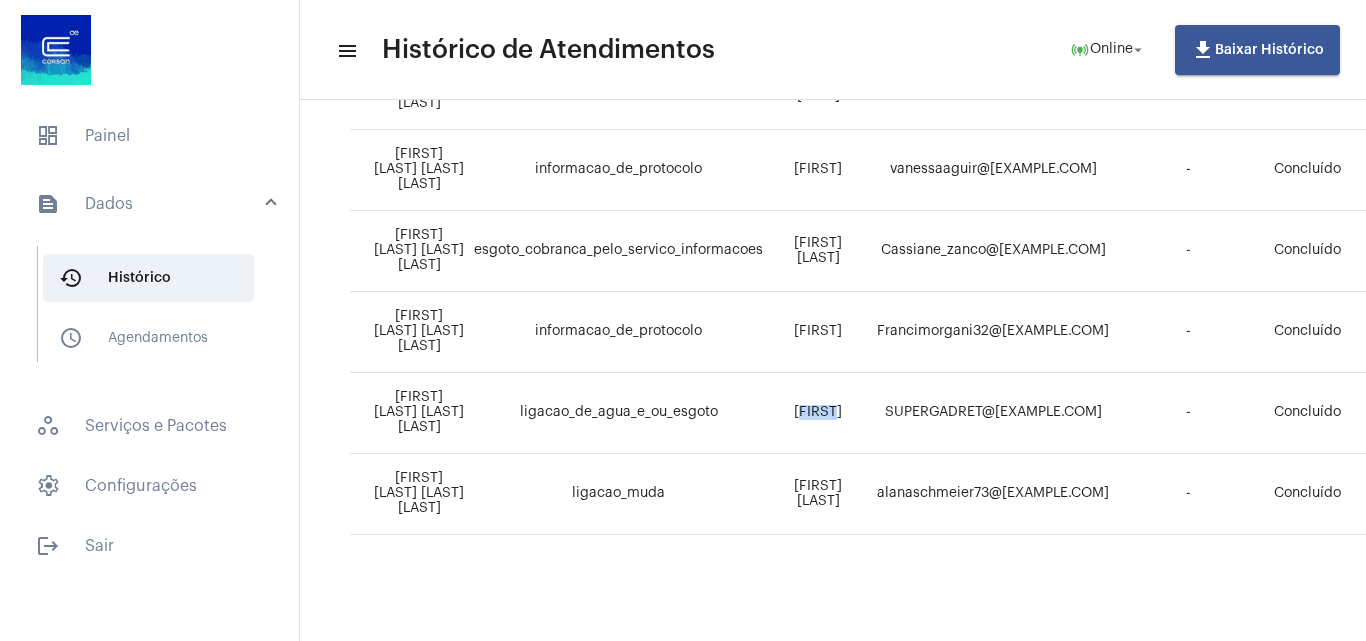 drag, startPoint x: 796, startPoint y: 394, endPoint x: 843, endPoint y: 395, distance: 47.010635 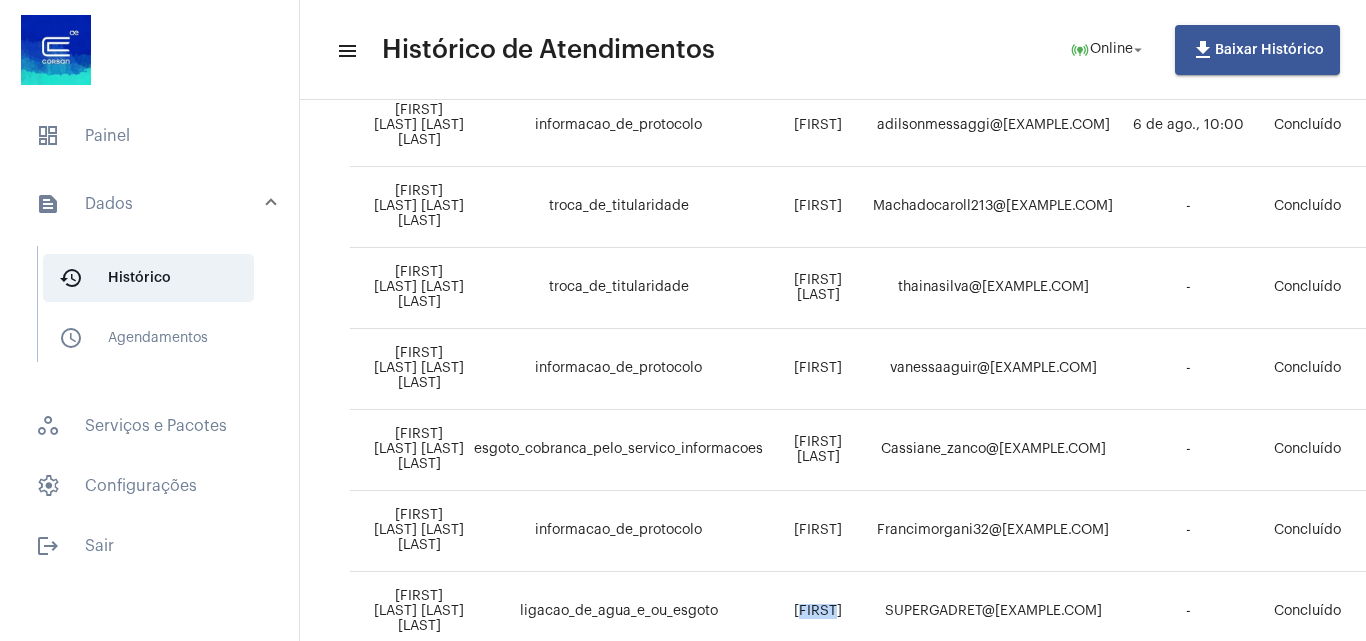 scroll, scrollTop: 614, scrollLeft: 0, axis: vertical 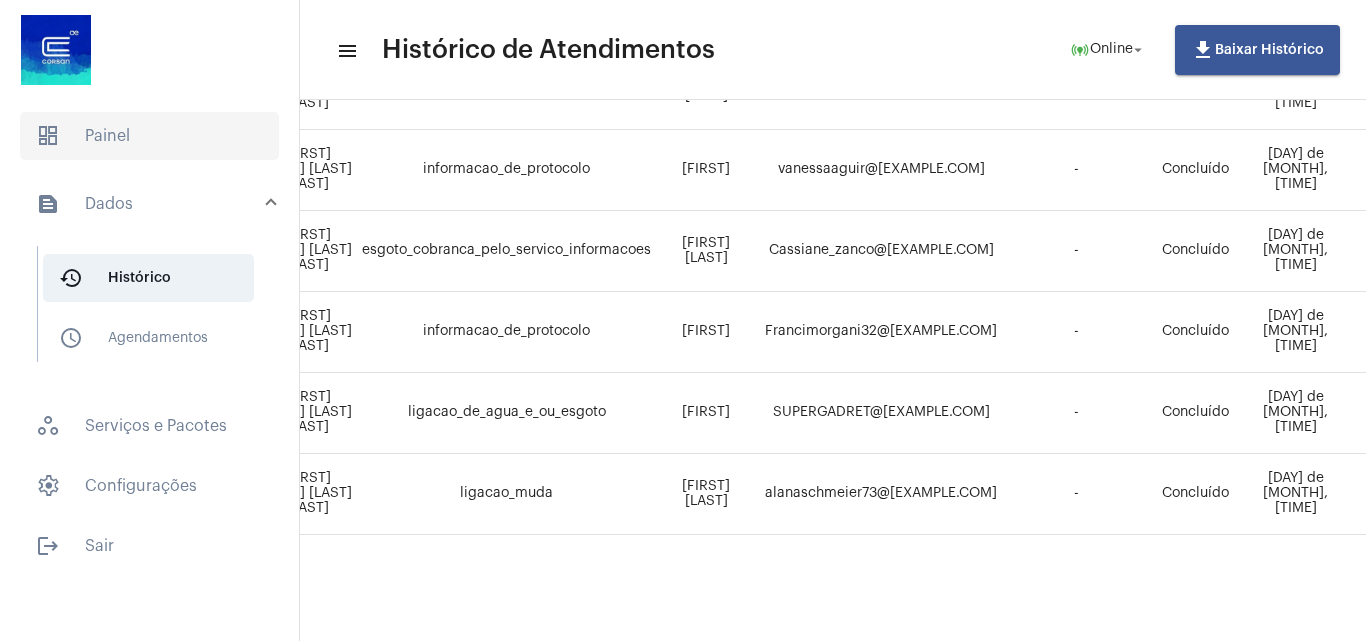 click on "dashboard   Painel" 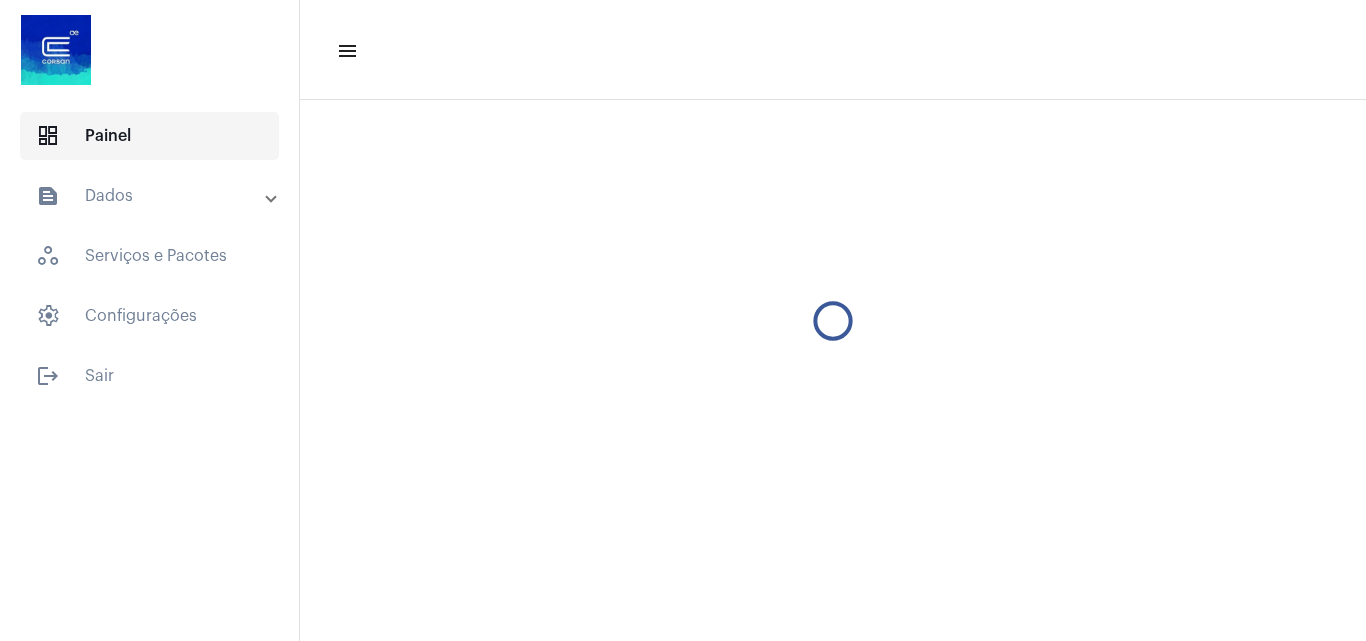scroll, scrollTop: 0, scrollLeft: 0, axis: both 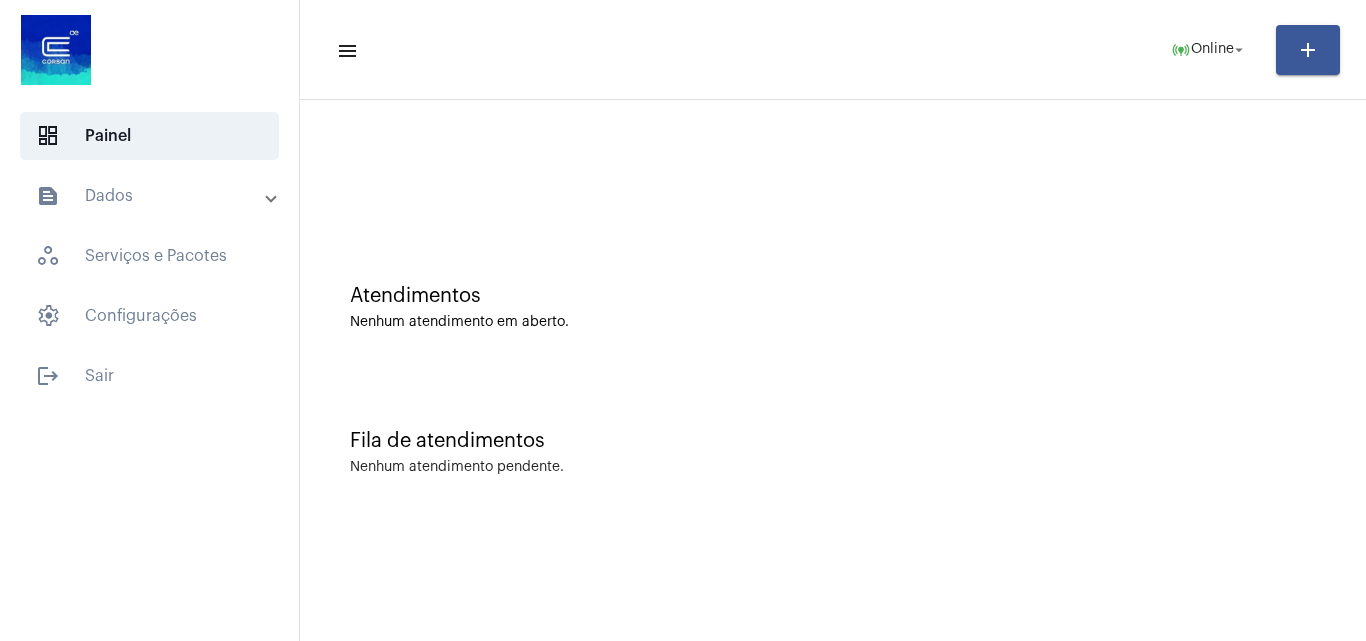 click on "text_snippet_outlined  Dados" at bounding box center [151, 196] 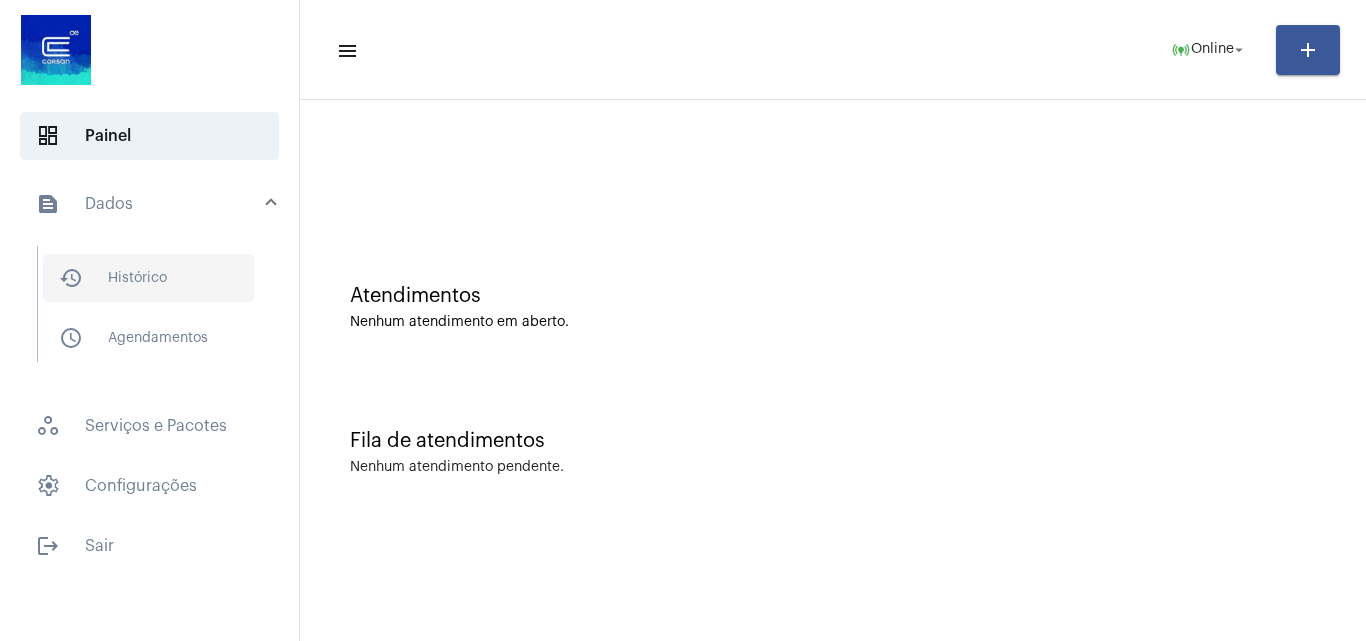 click on "history_outlined  Histórico" at bounding box center (148, 278) 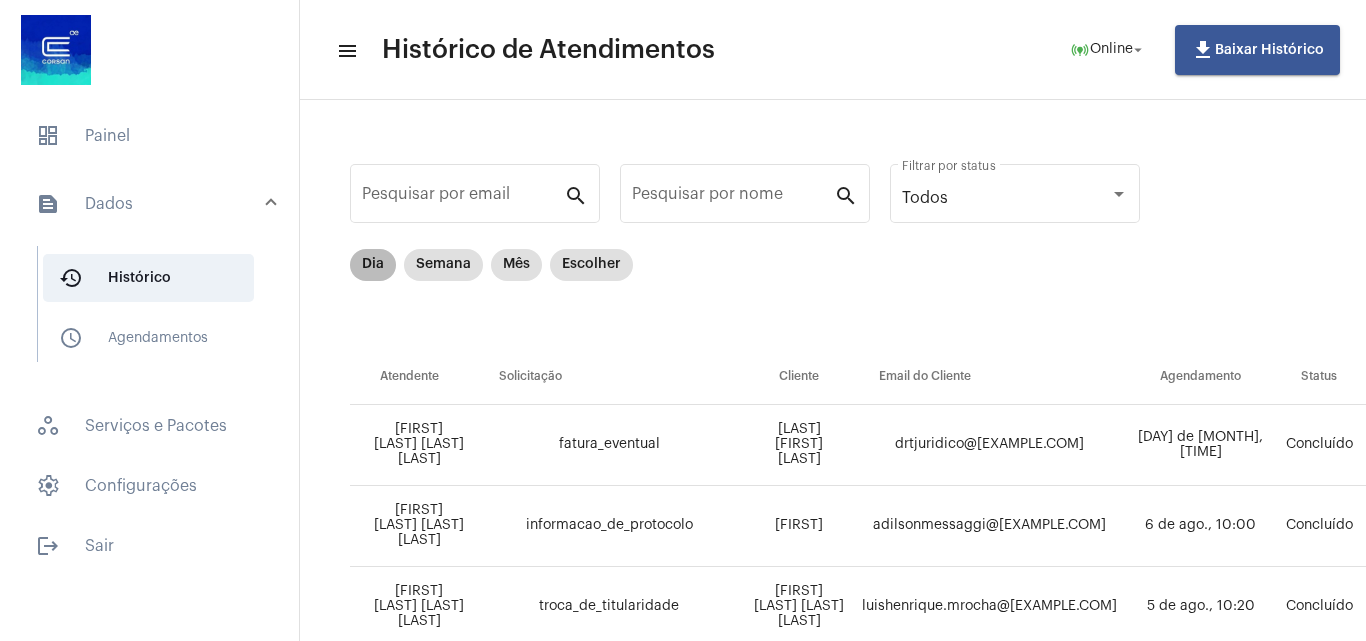 click on "Dia" at bounding box center [373, 265] 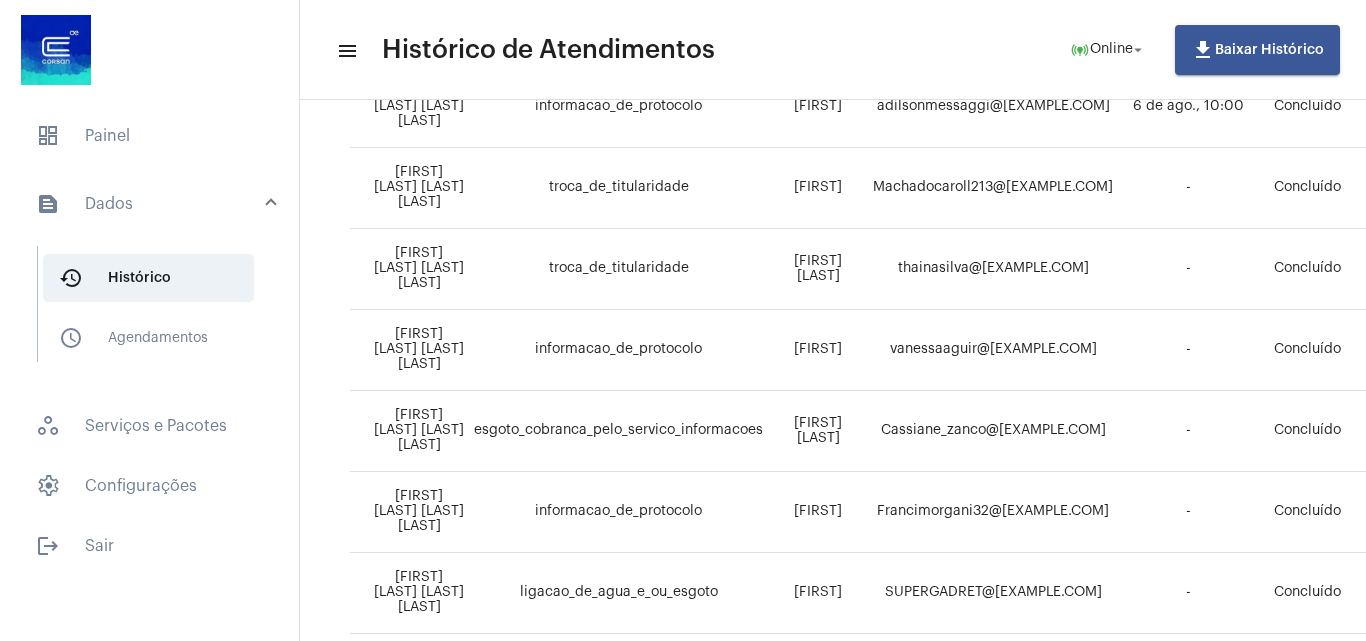 scroll, scrollTop: 414, scrollLeft: 0, axis: vertical 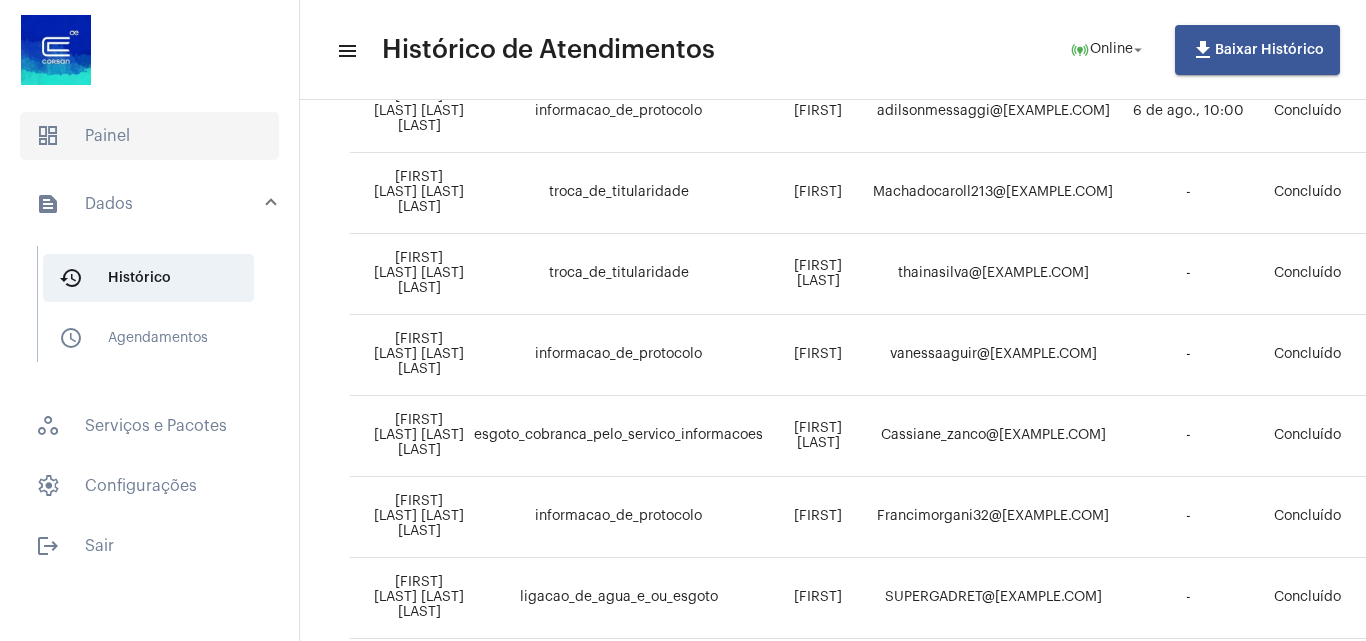 click on "dashboard   Painel" 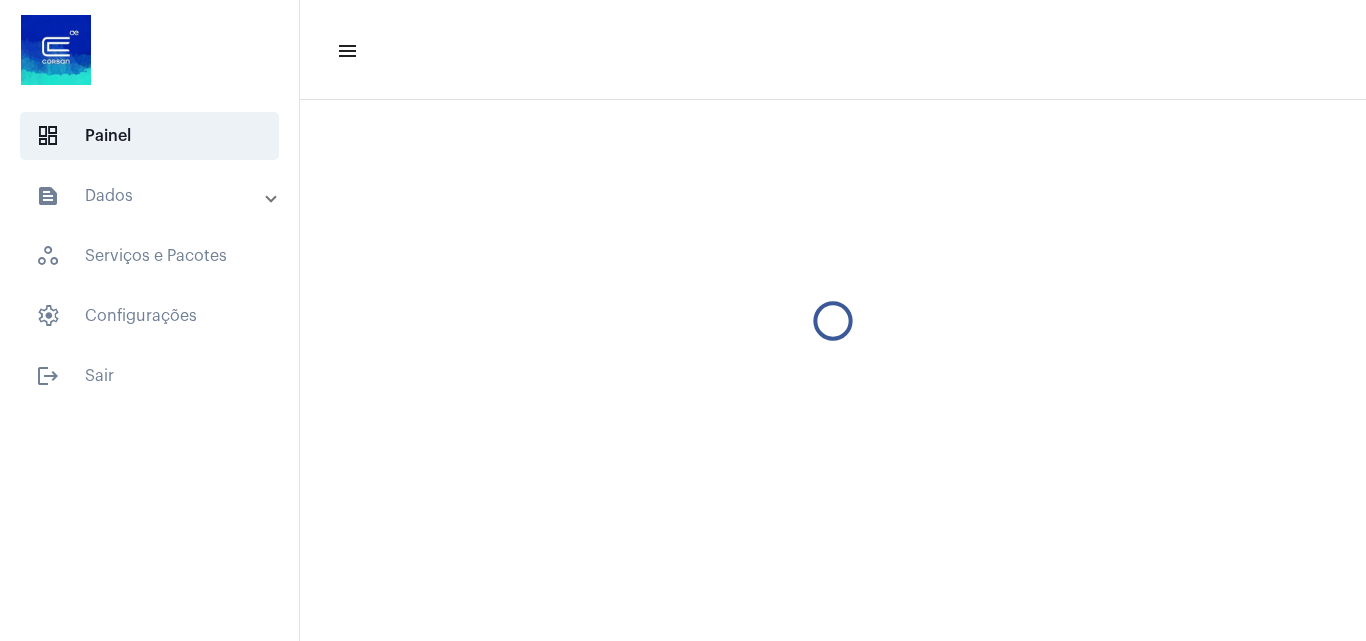 scroll, scrollTop: 0, scrollLeft: 0, axis: both 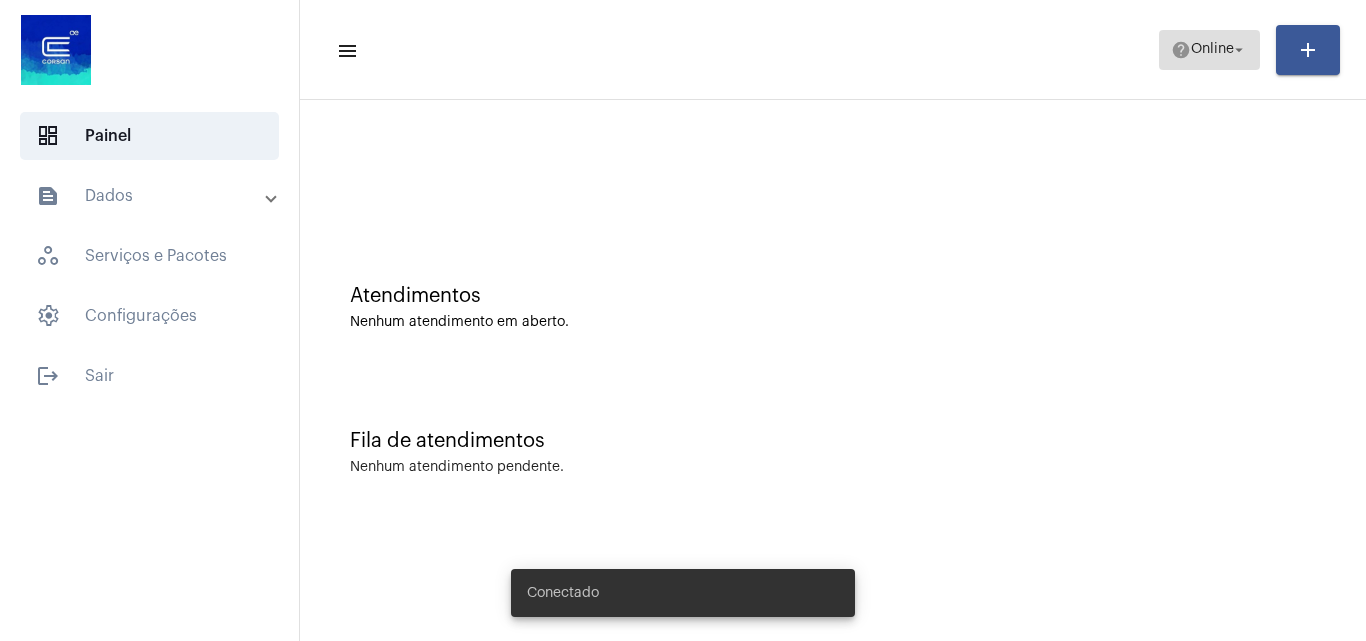 click on "help  Online arrow_drop_down" 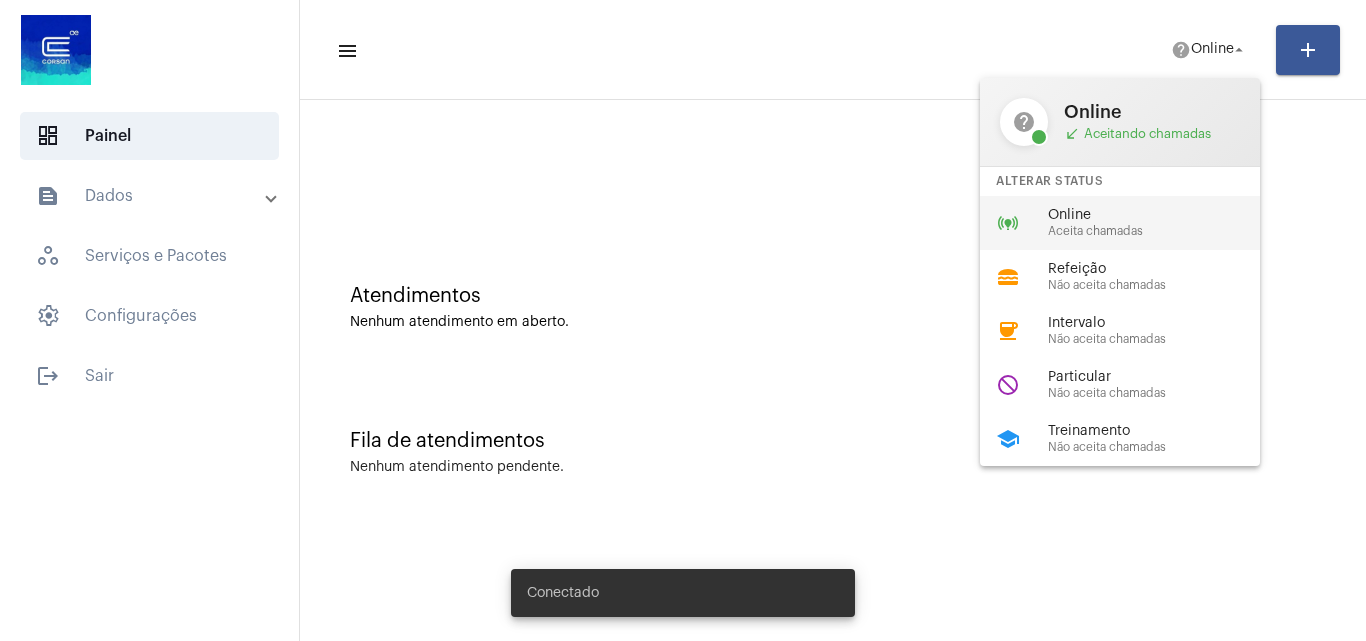 click on "Aceita chamadas" at bounding box center [1162, 231] 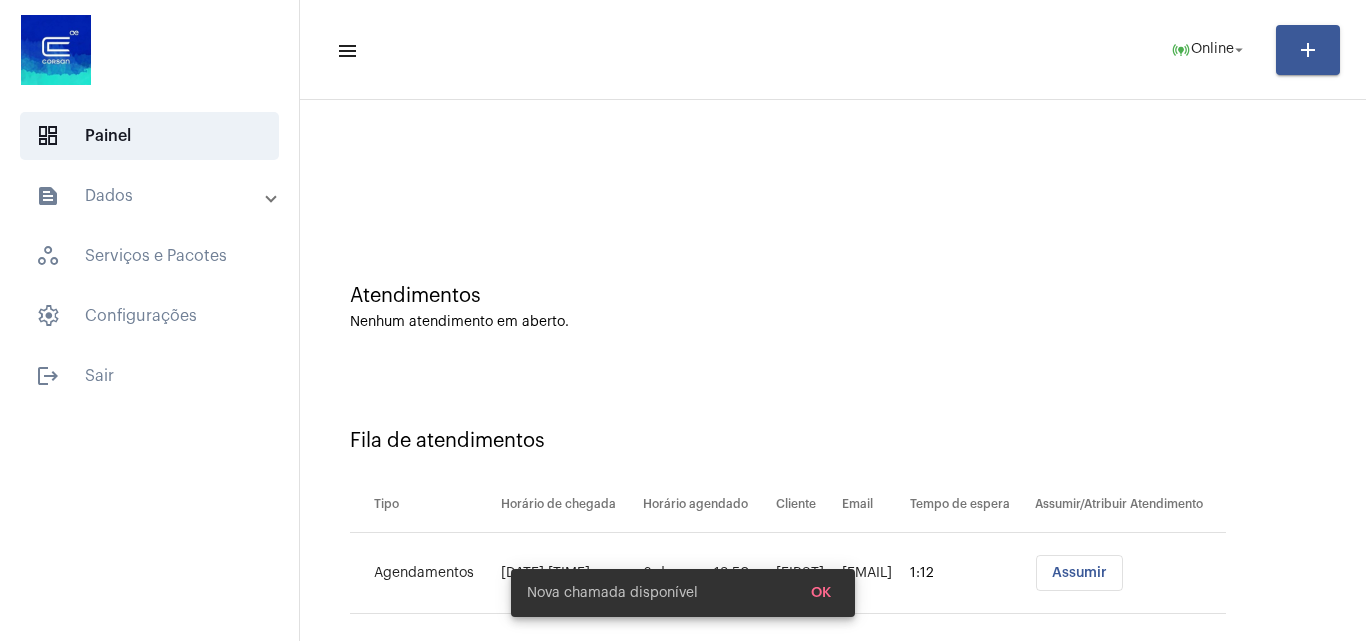 scroll, scrollTop: 27, scrollLeft: 0, axis: vertical 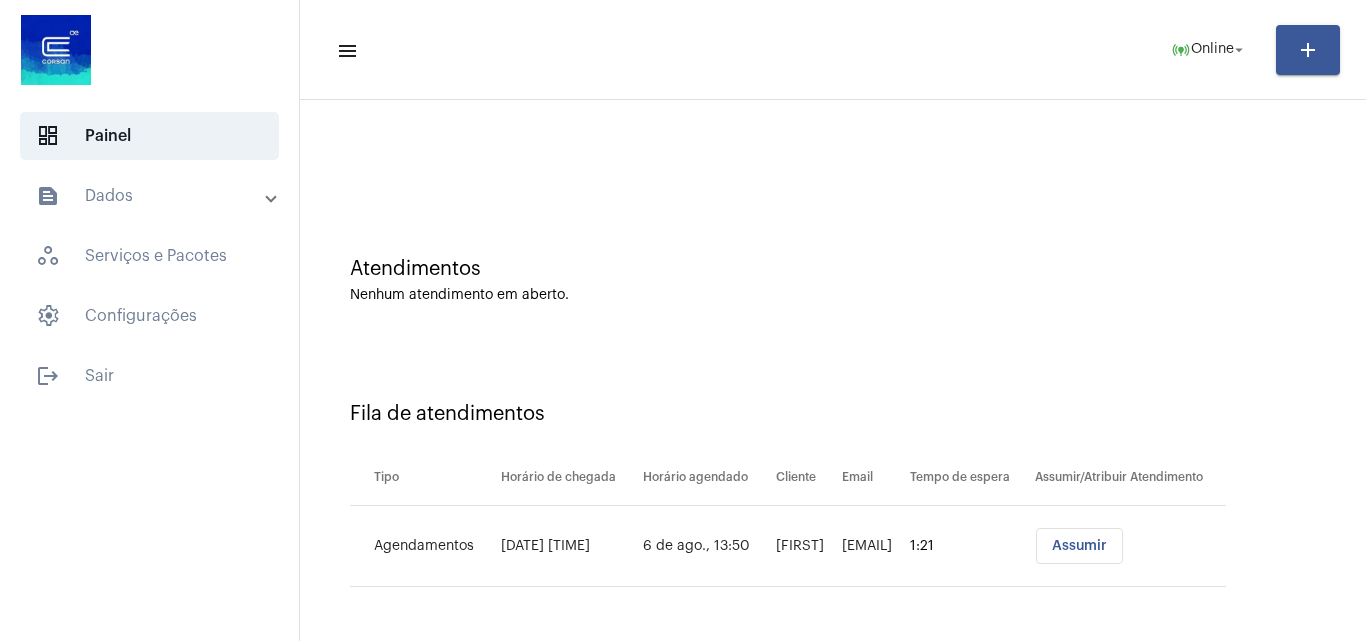 click on "Assumir" at bounding box center [1079, 546] 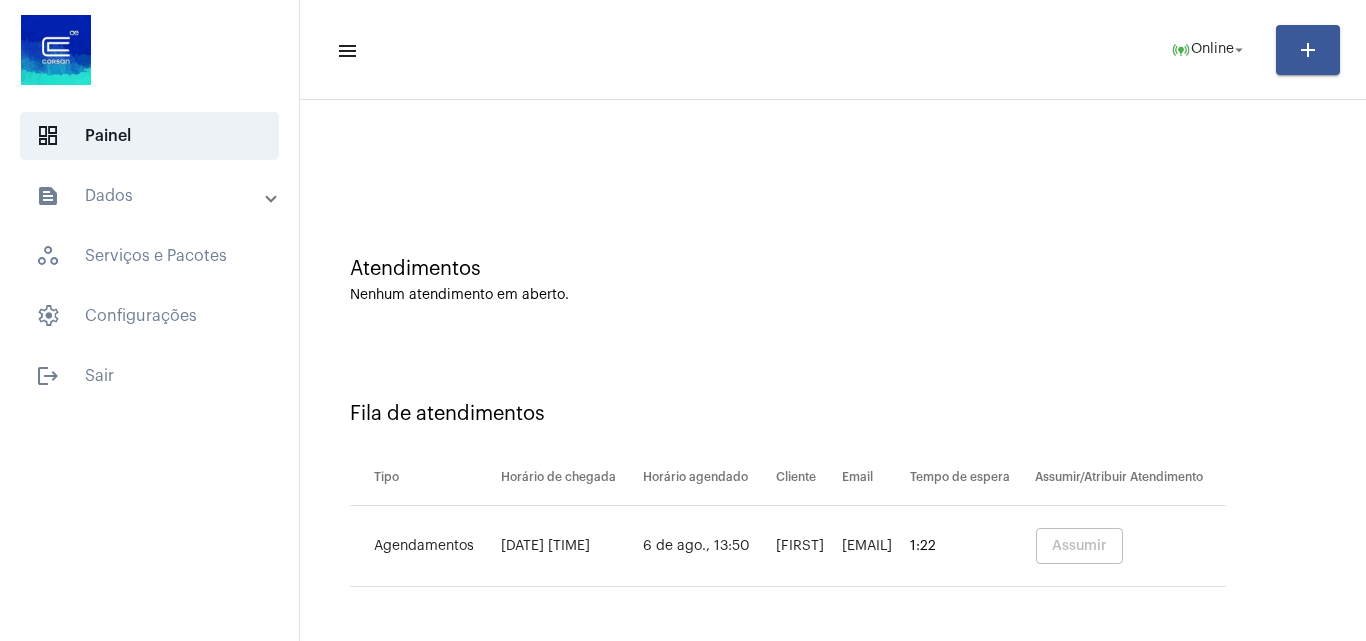 scroll, scrollTop: 0, scrollLeft: 0, axis: both 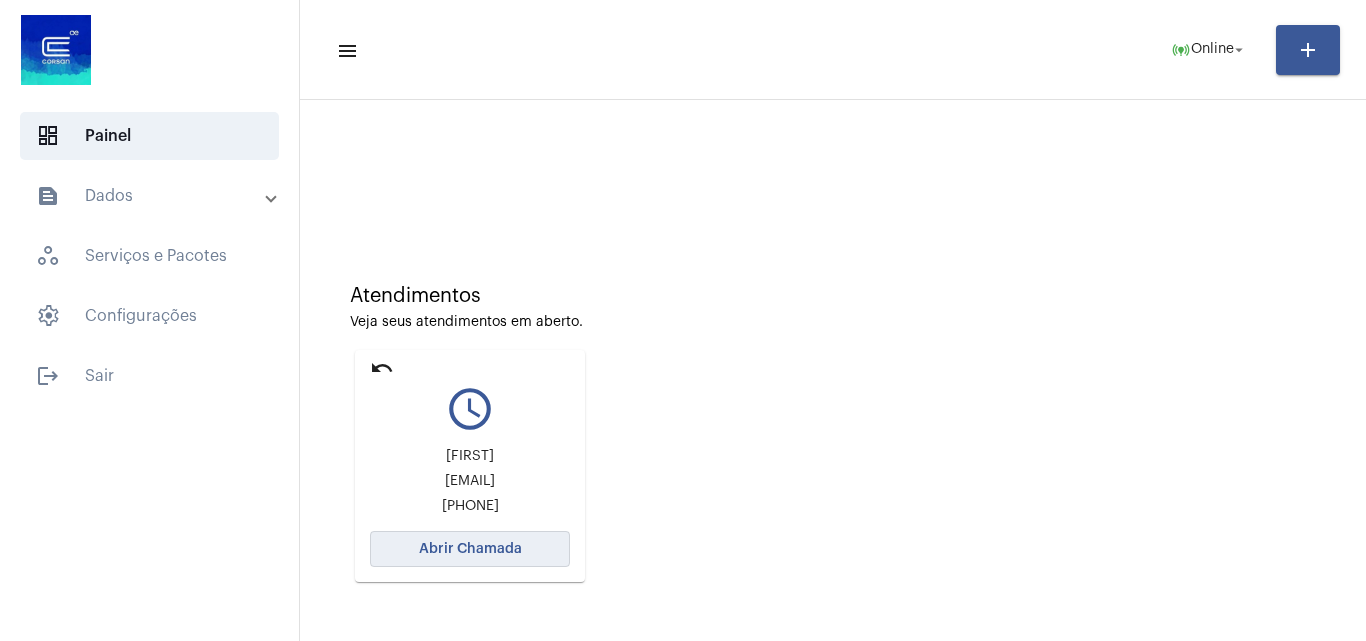 click on "Abrir Chamada" 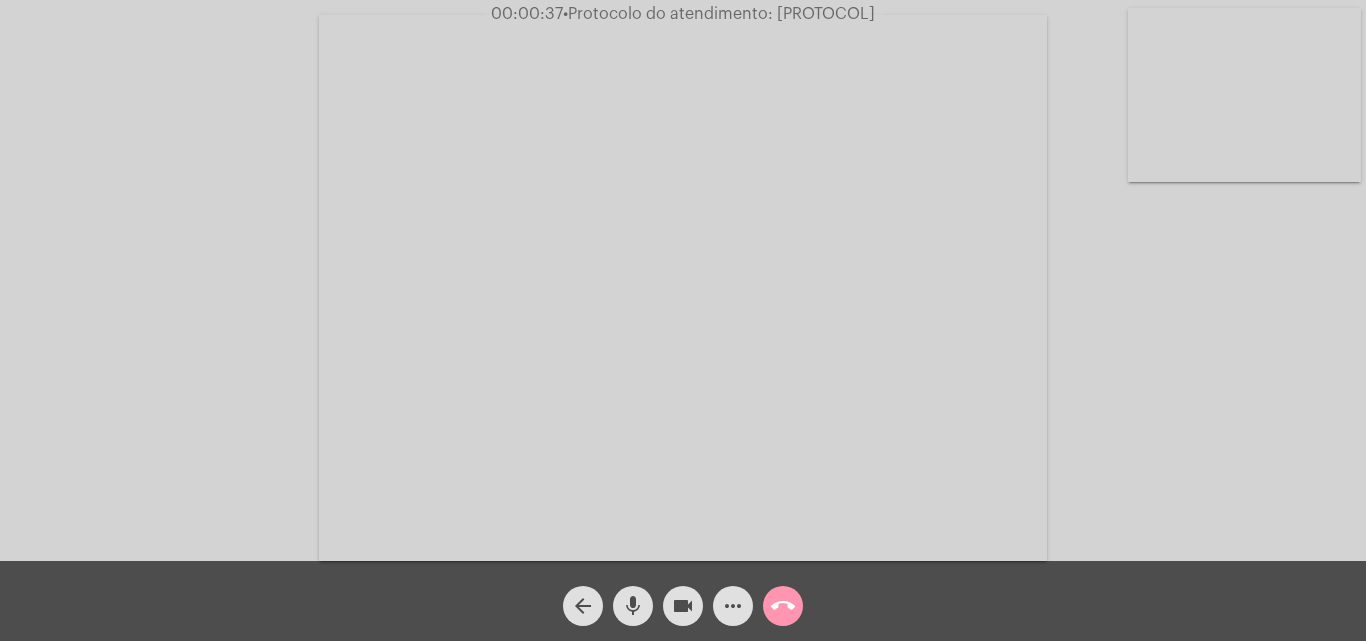 click on "mic" 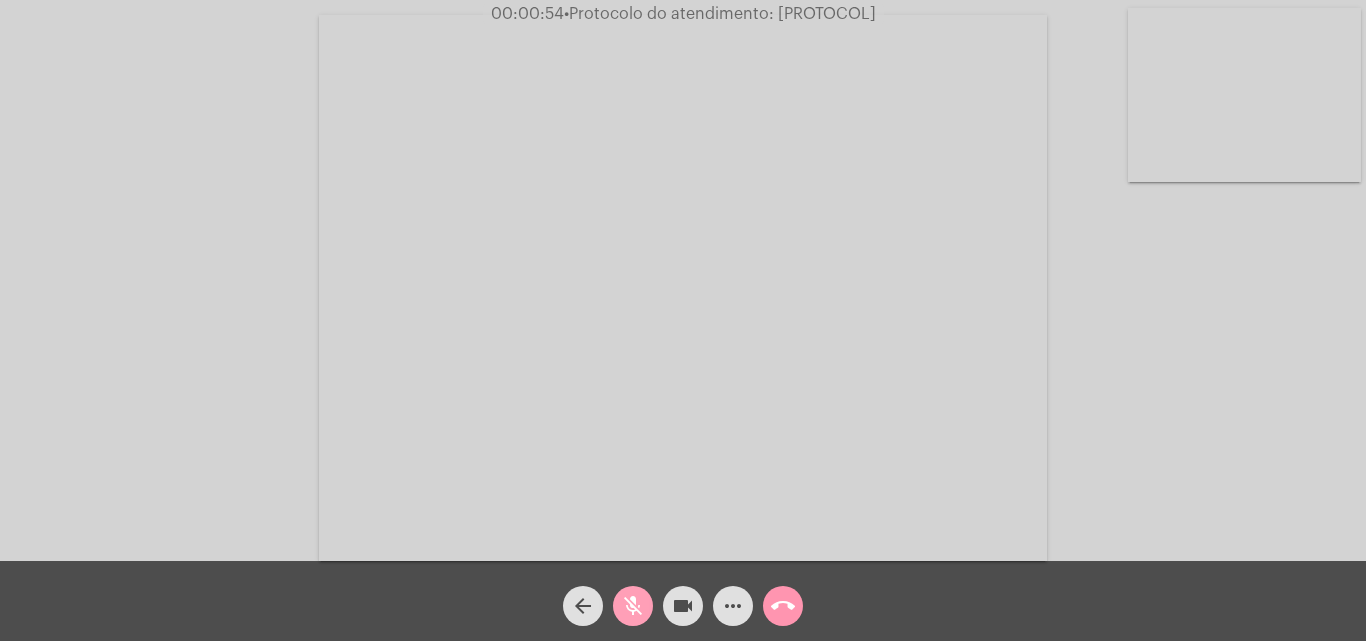 click on "mic_off" 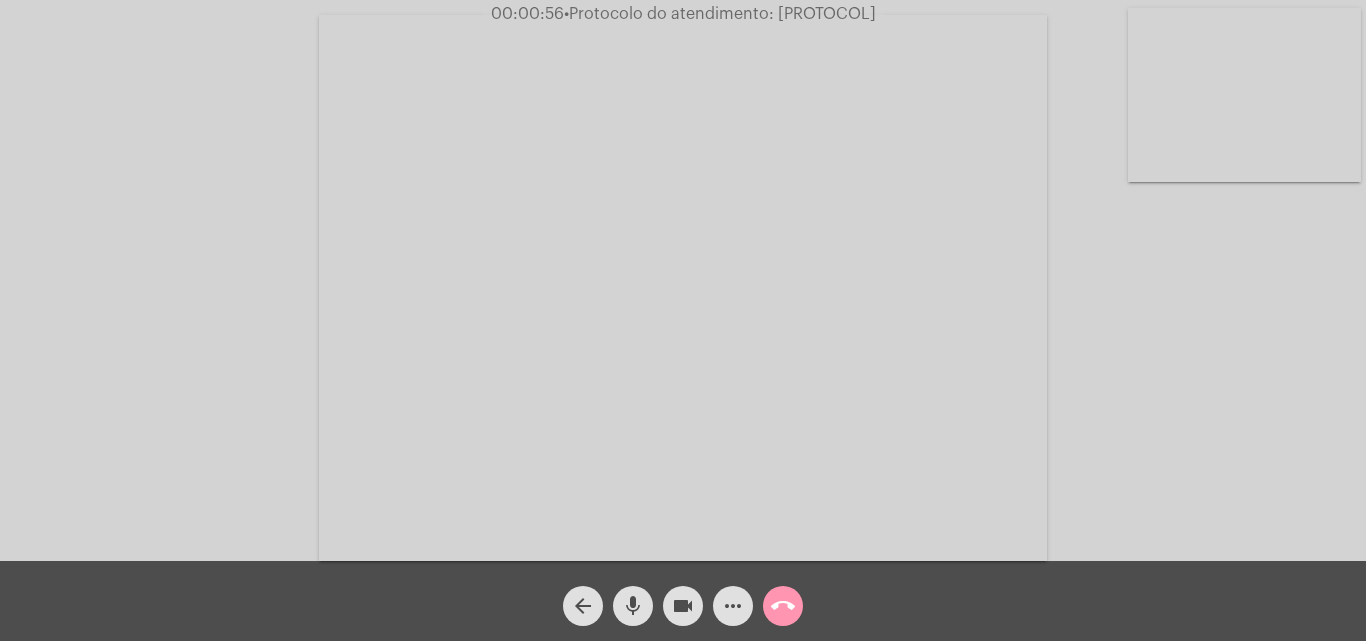 click on "mic" 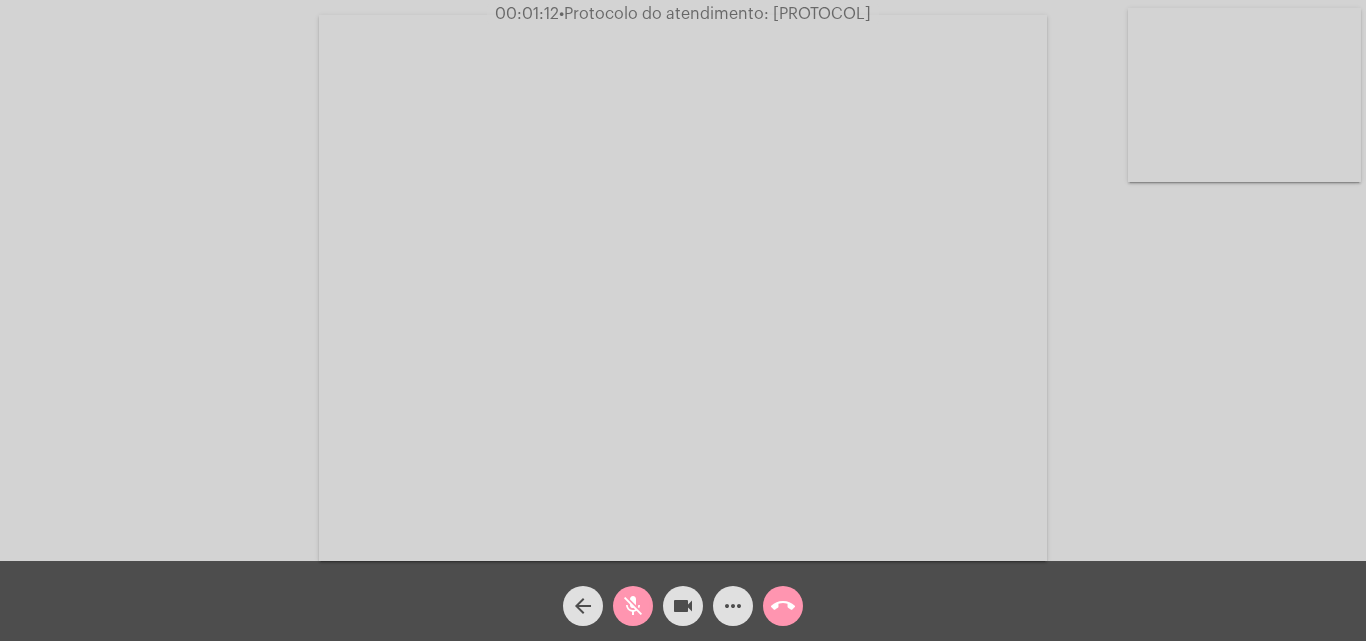 click on "mic_off" 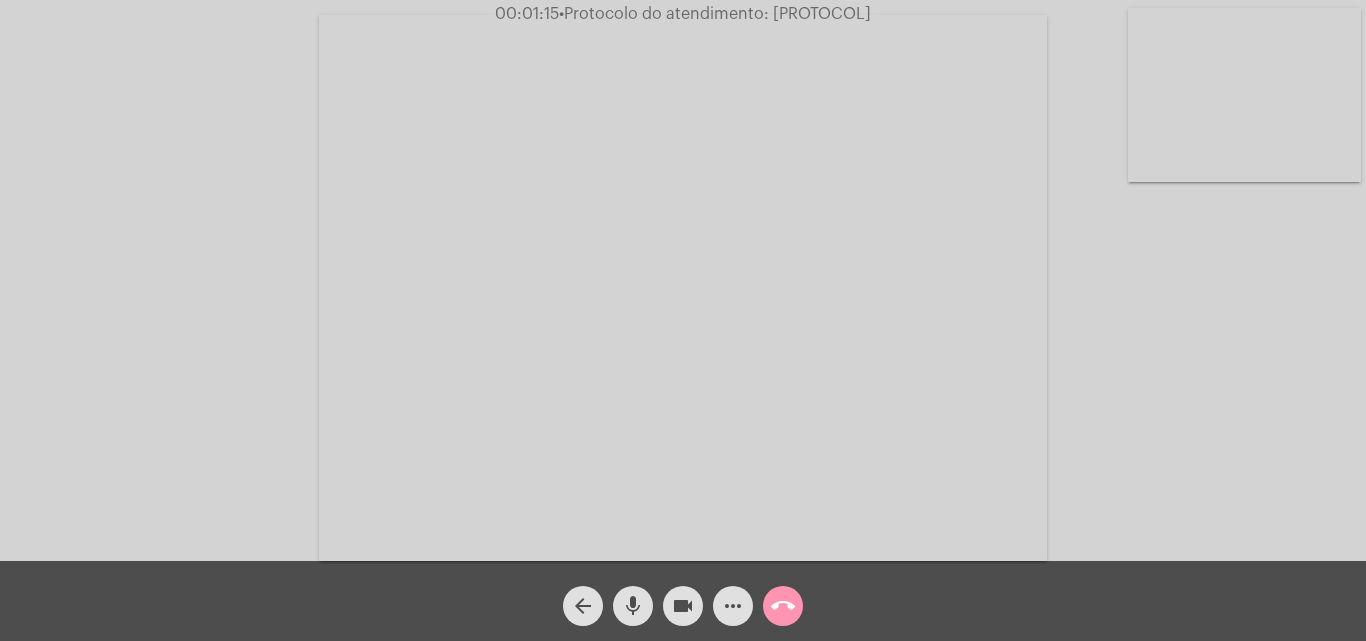 click on "mic" 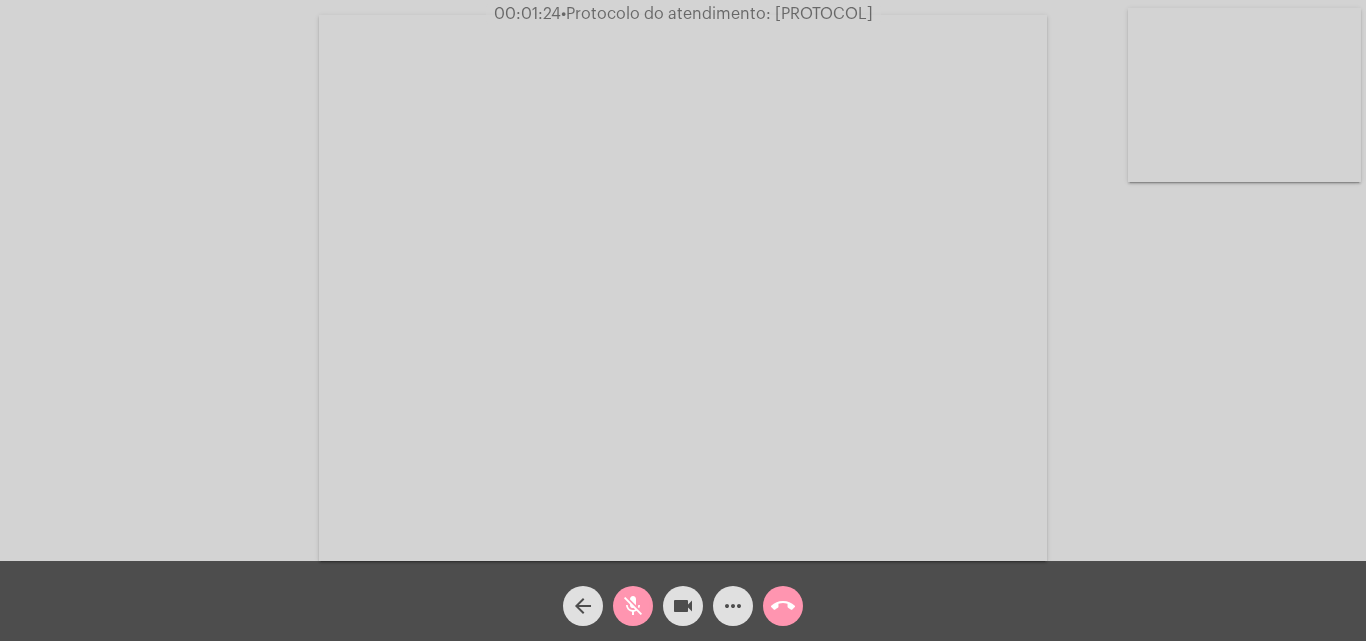 click on "mic_off" 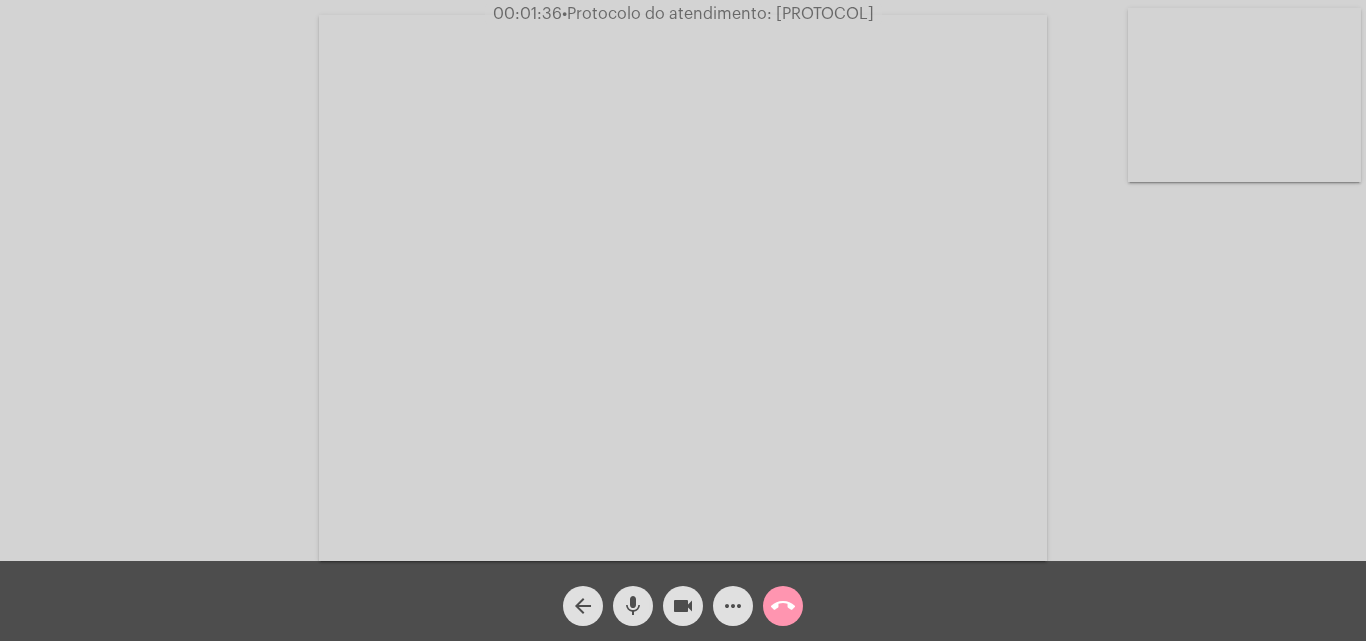 click on "mic" 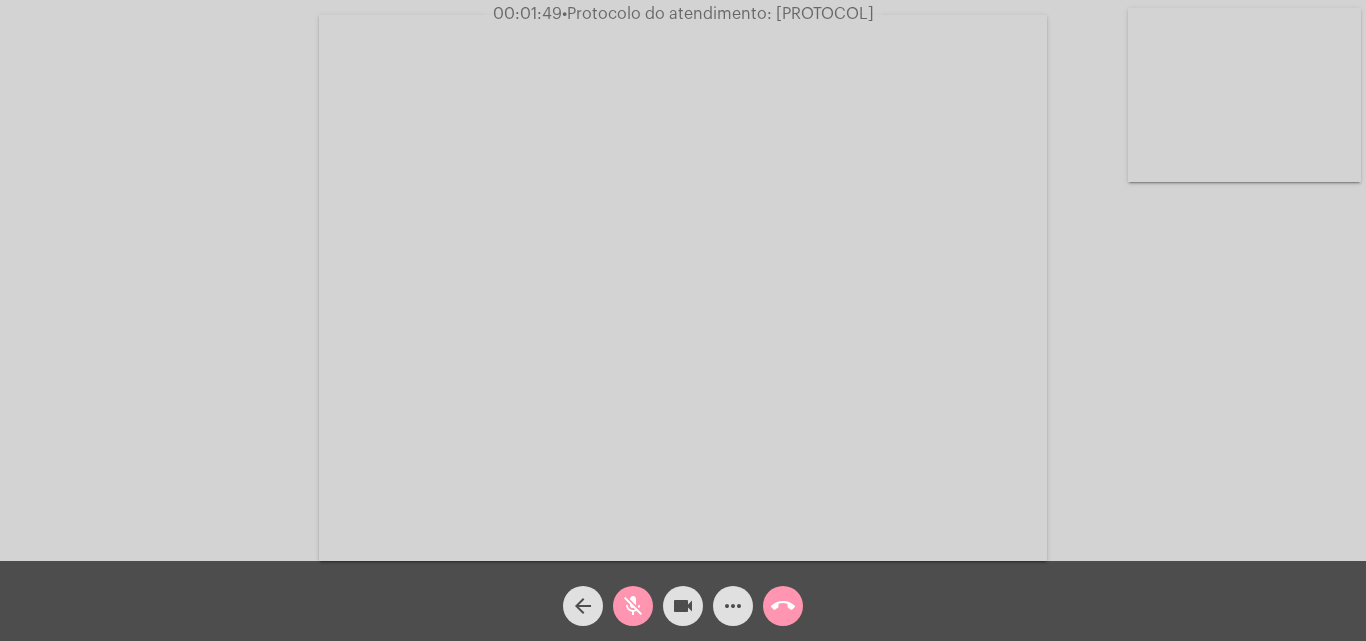 click on "mic_off" 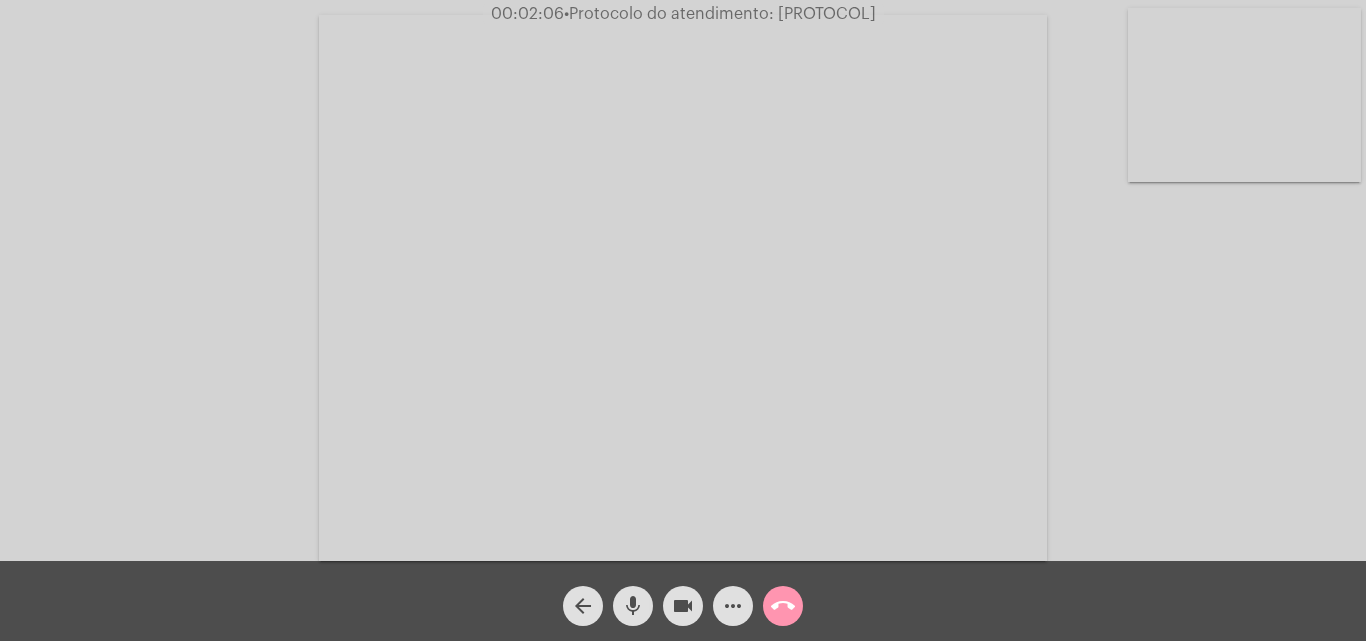 click on "mic" 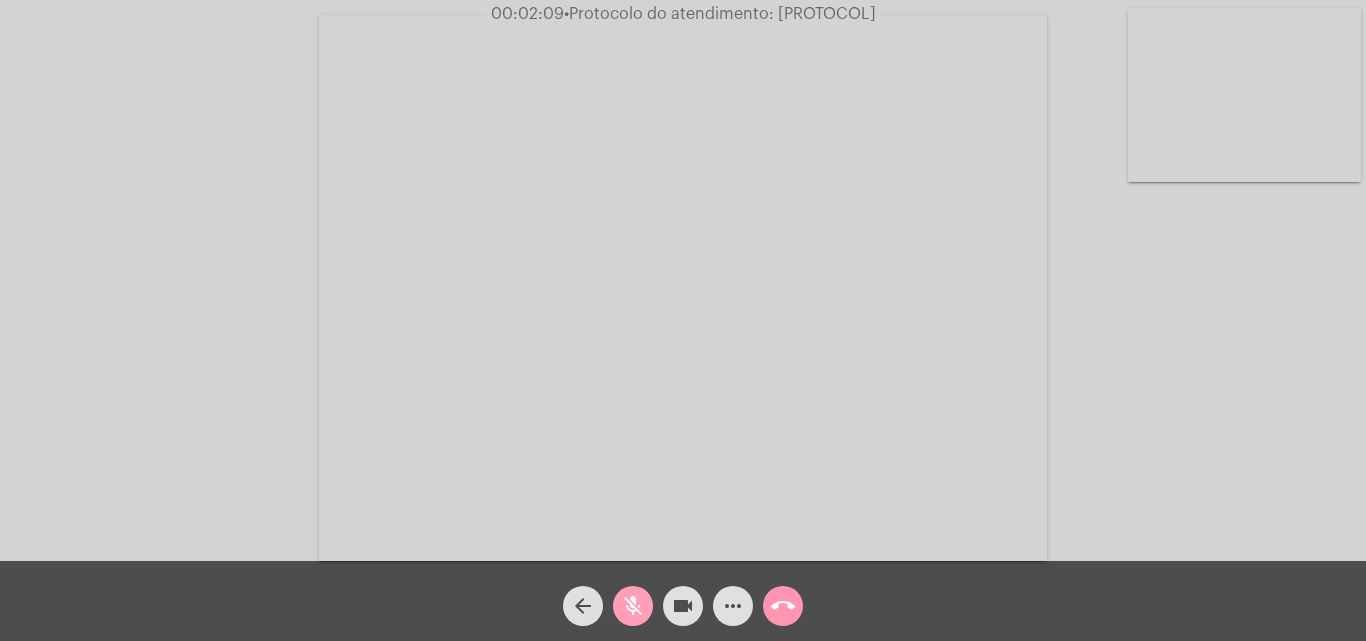 click on "mic_off" 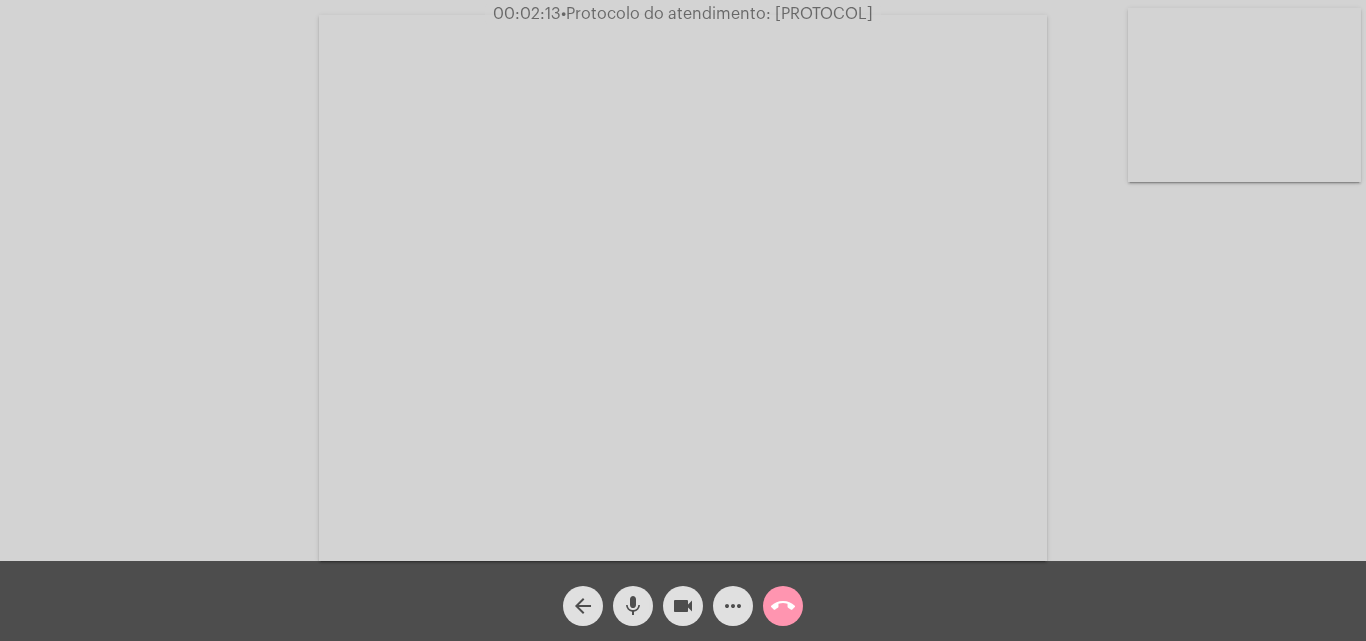 click on "mic" 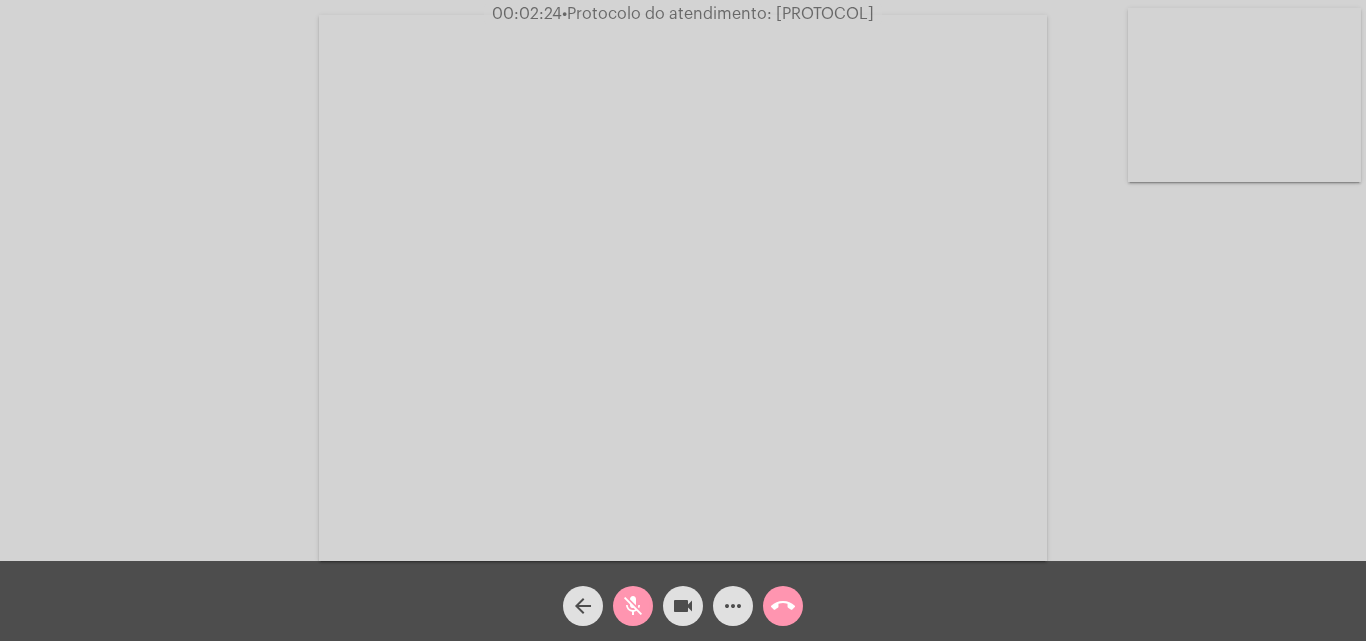 click on "mic_off" 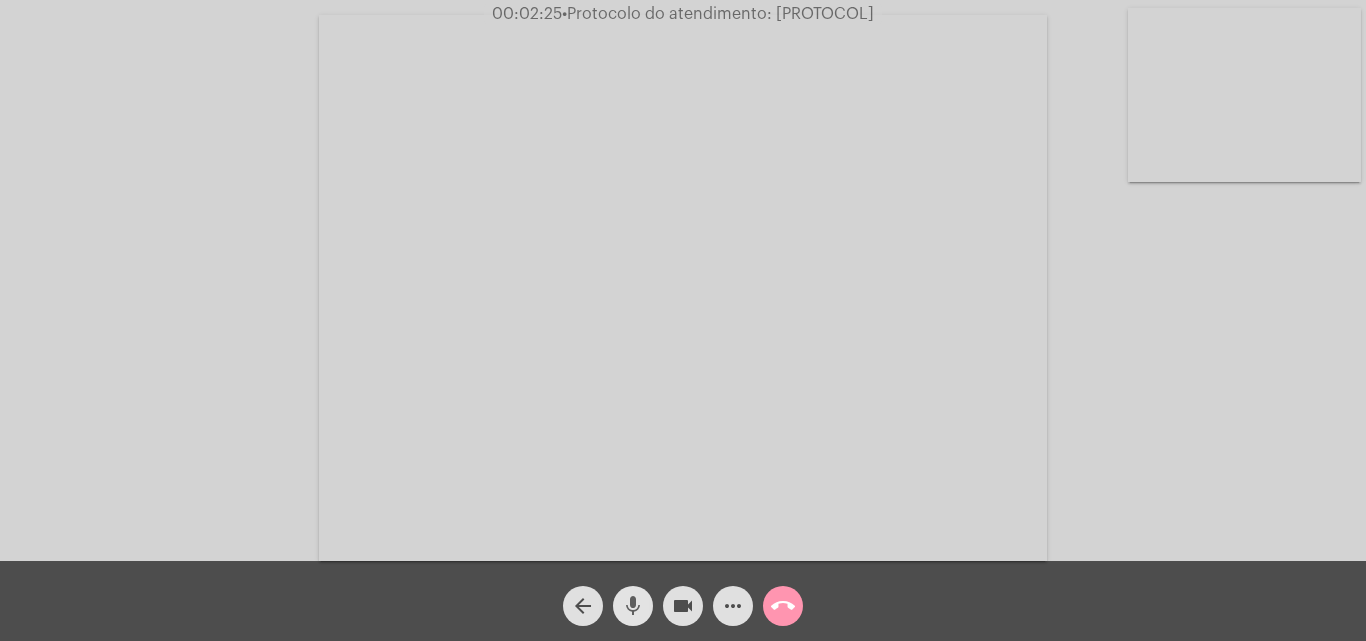click on "mic" 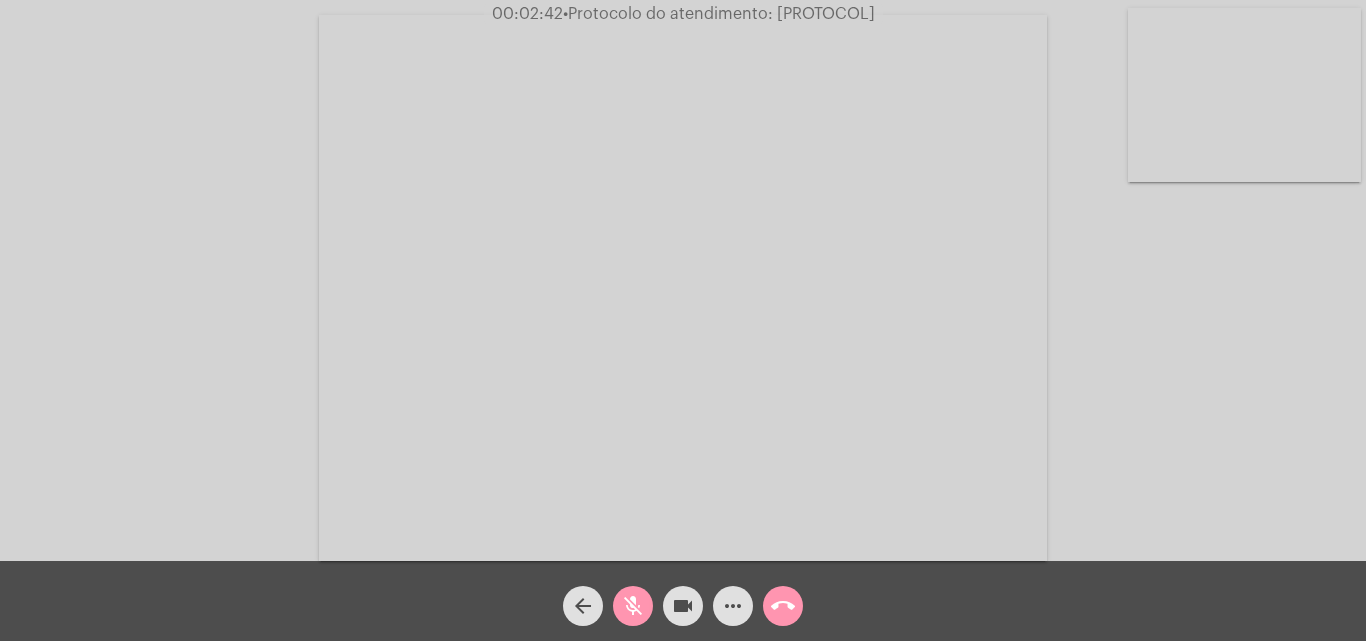 click on "mic_off" 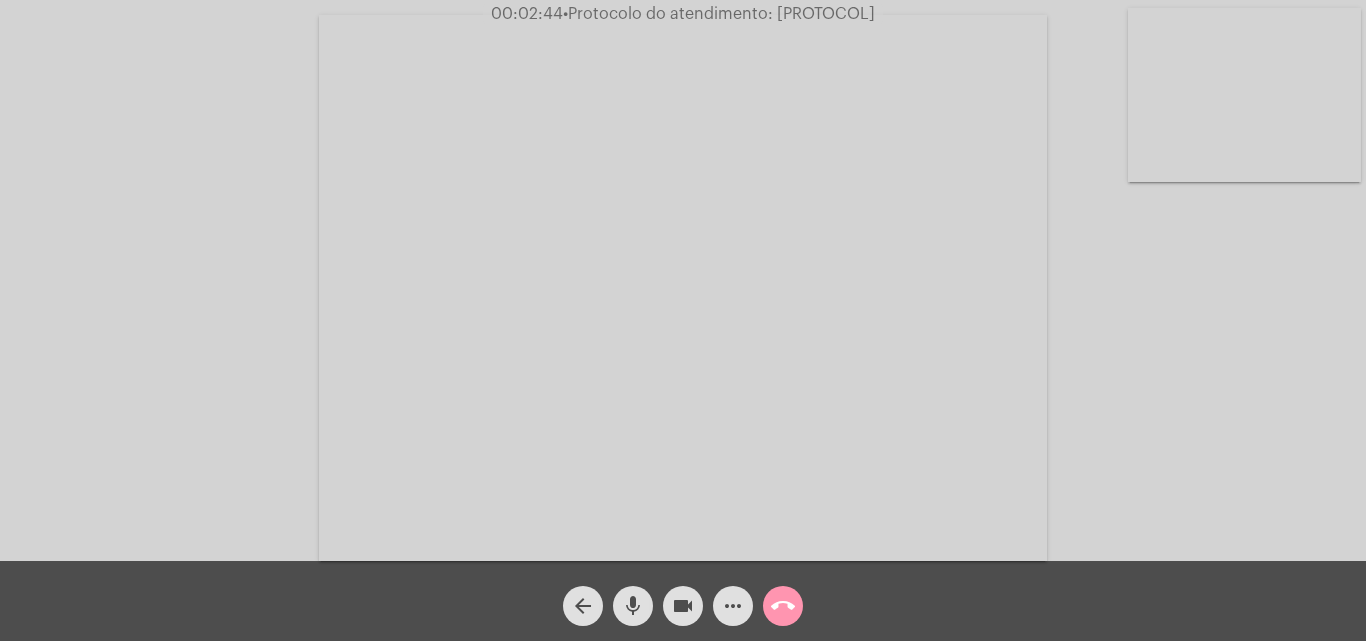 click on "mic" 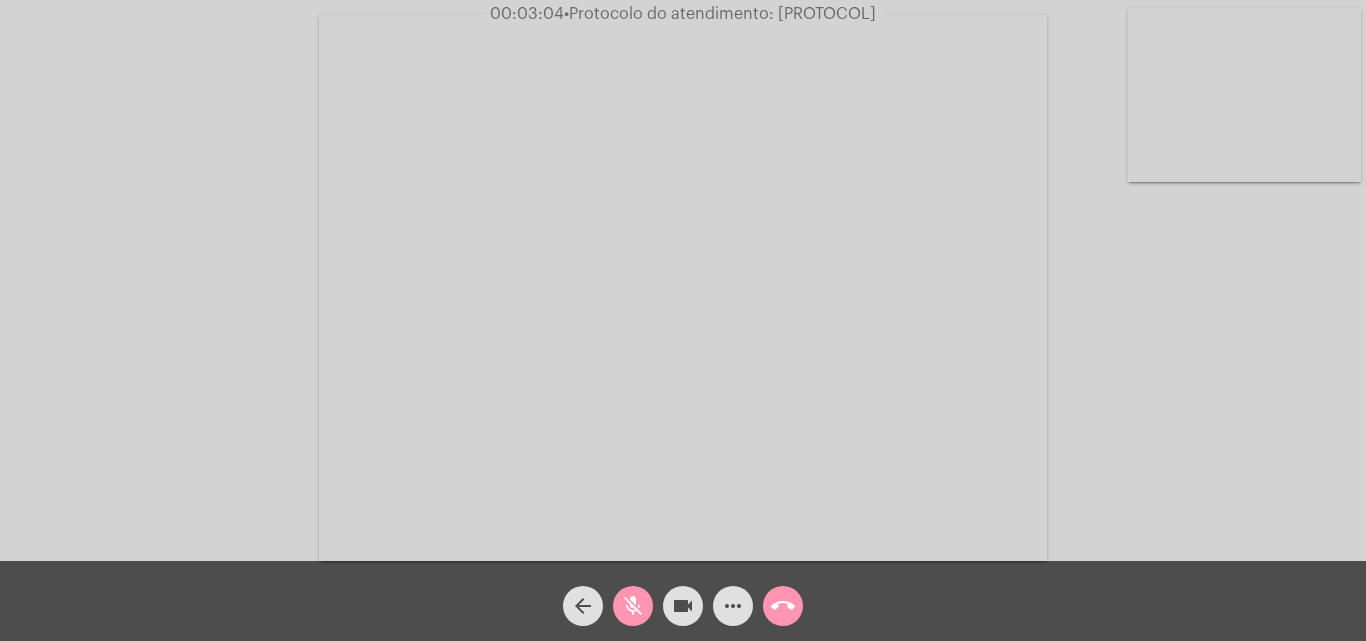 click on "mic_off" 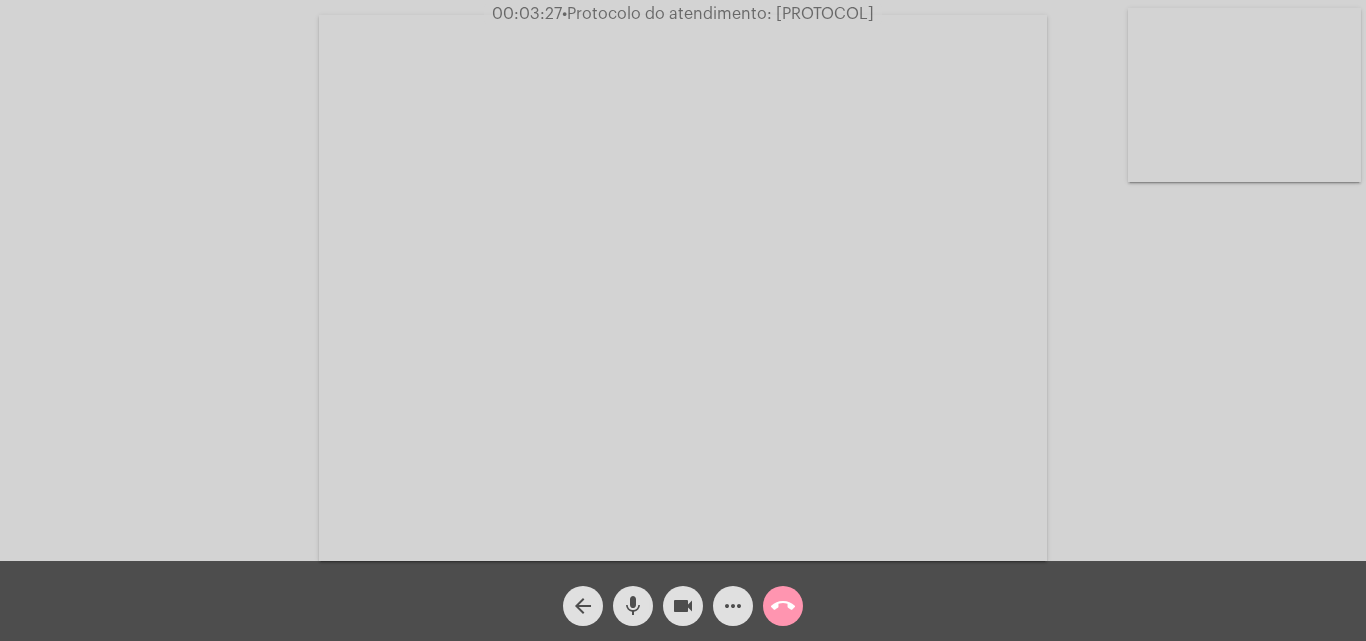 click on "mic" 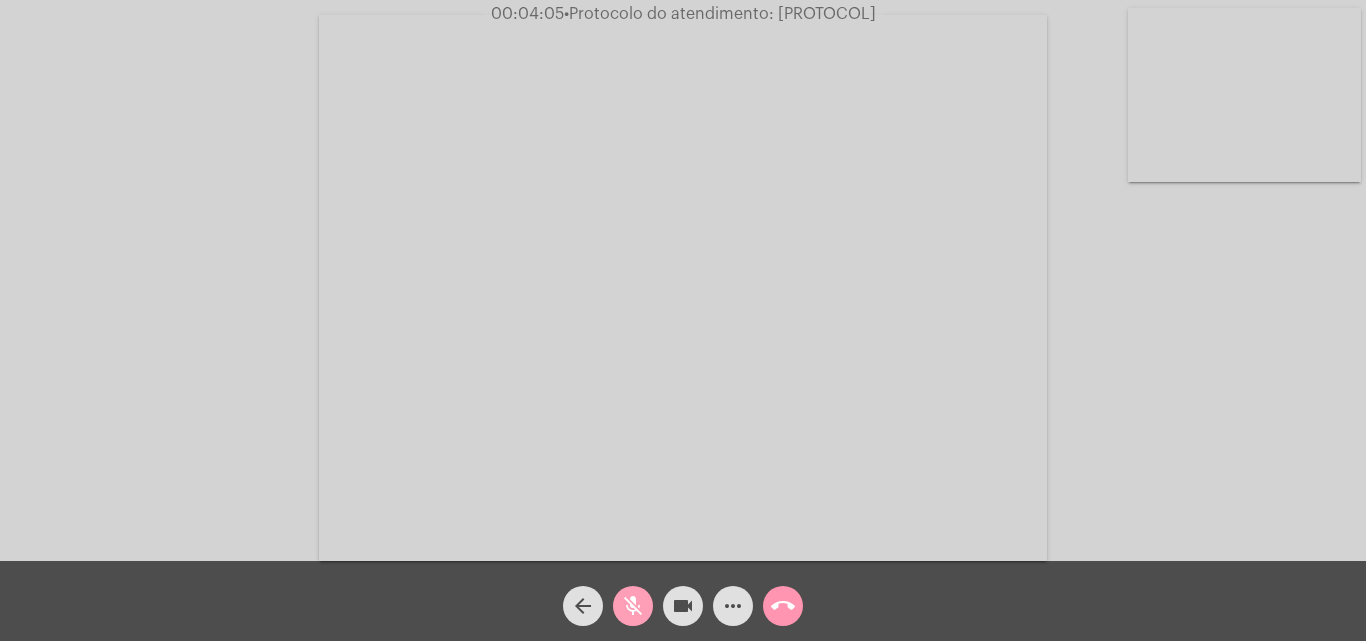 click on "mic_off" 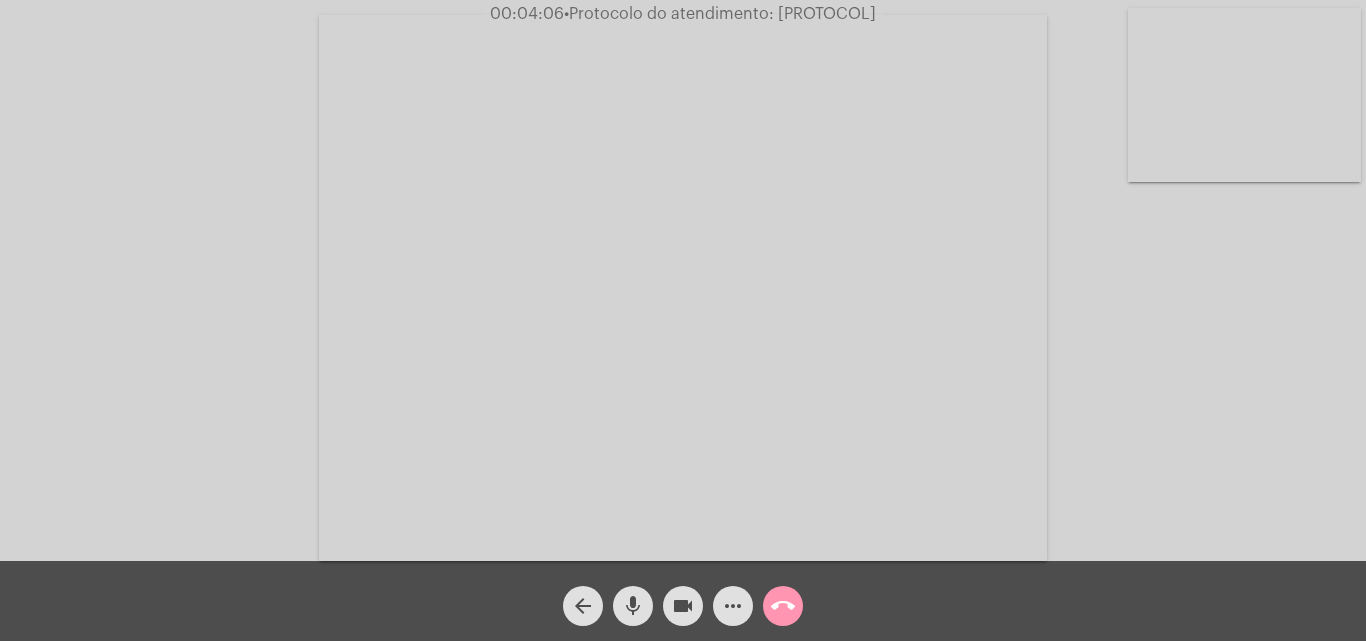 click on "mic" 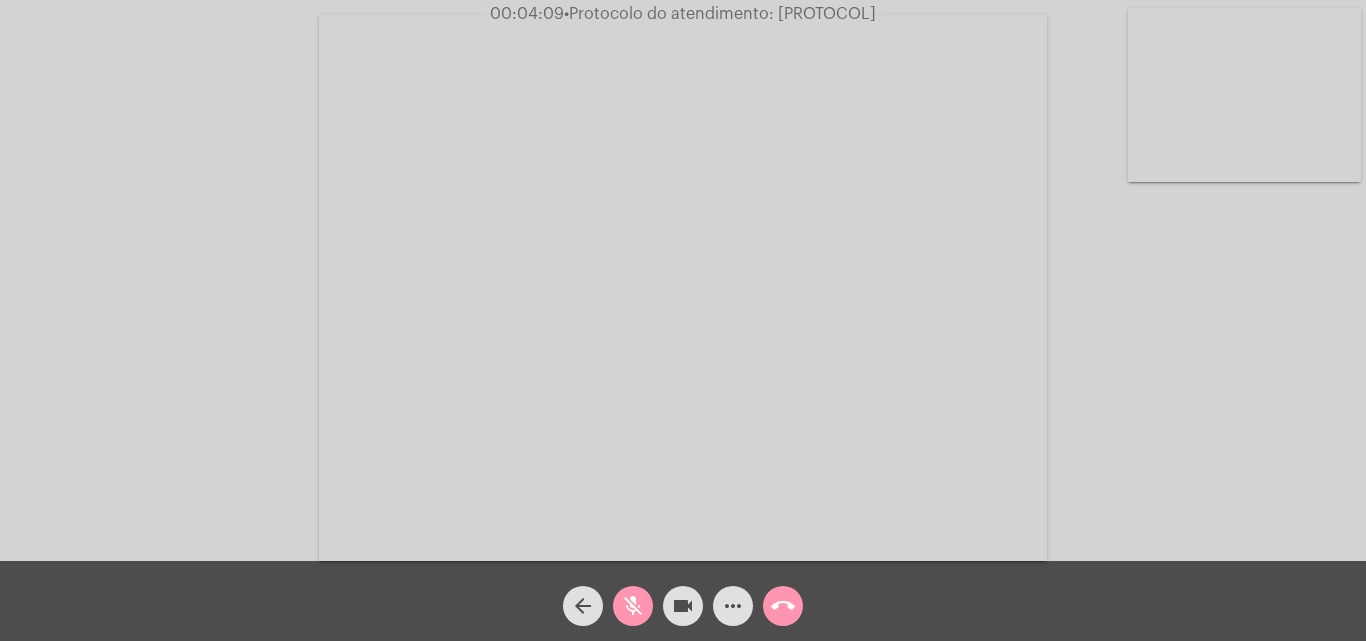 click on "mic_off" 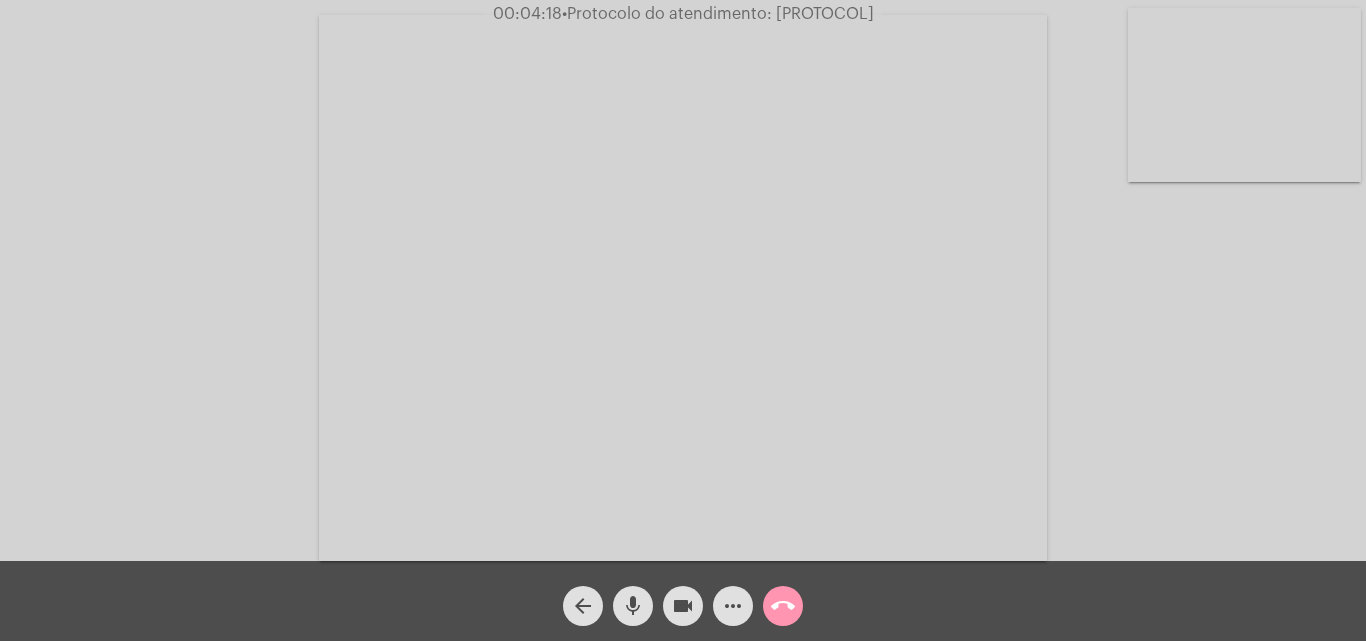 click on "mic" 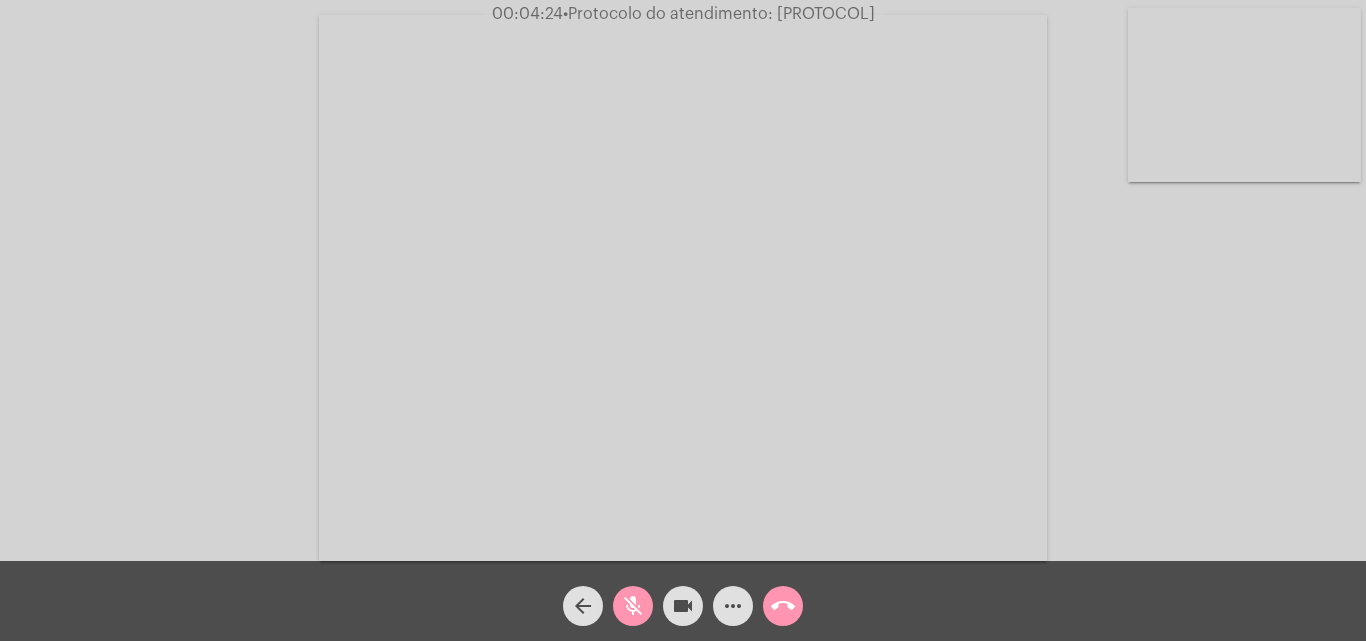 click on "mic_off" 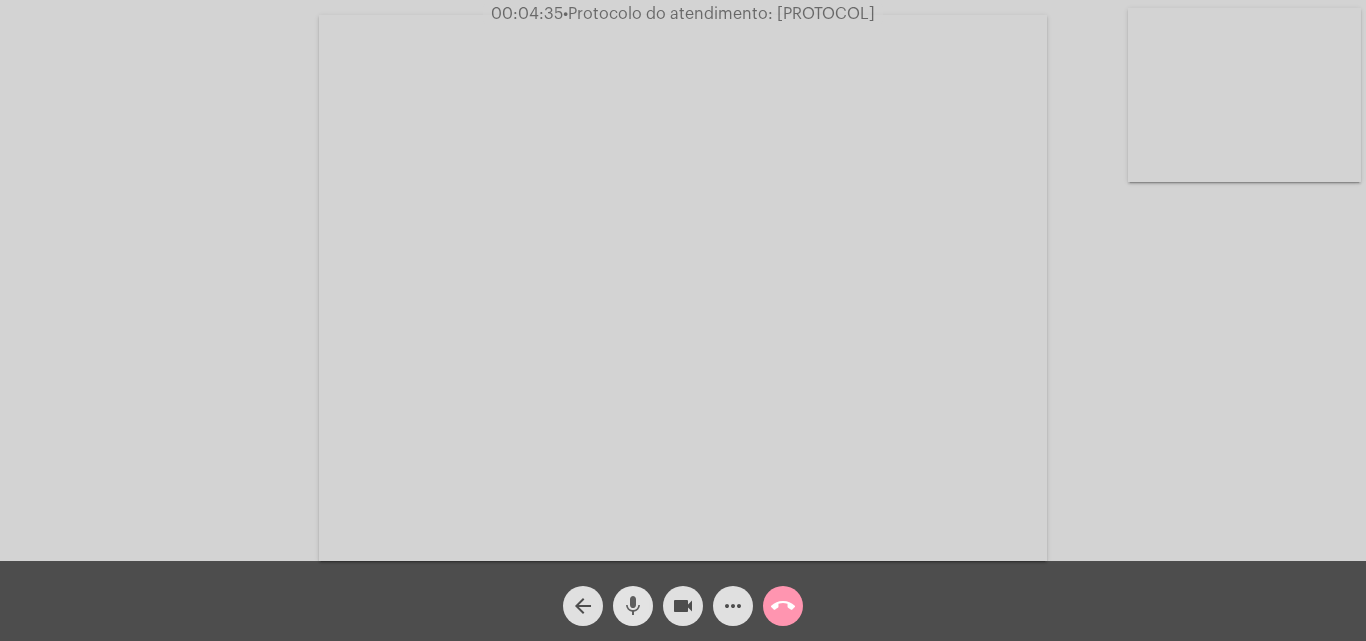 click on "mic" 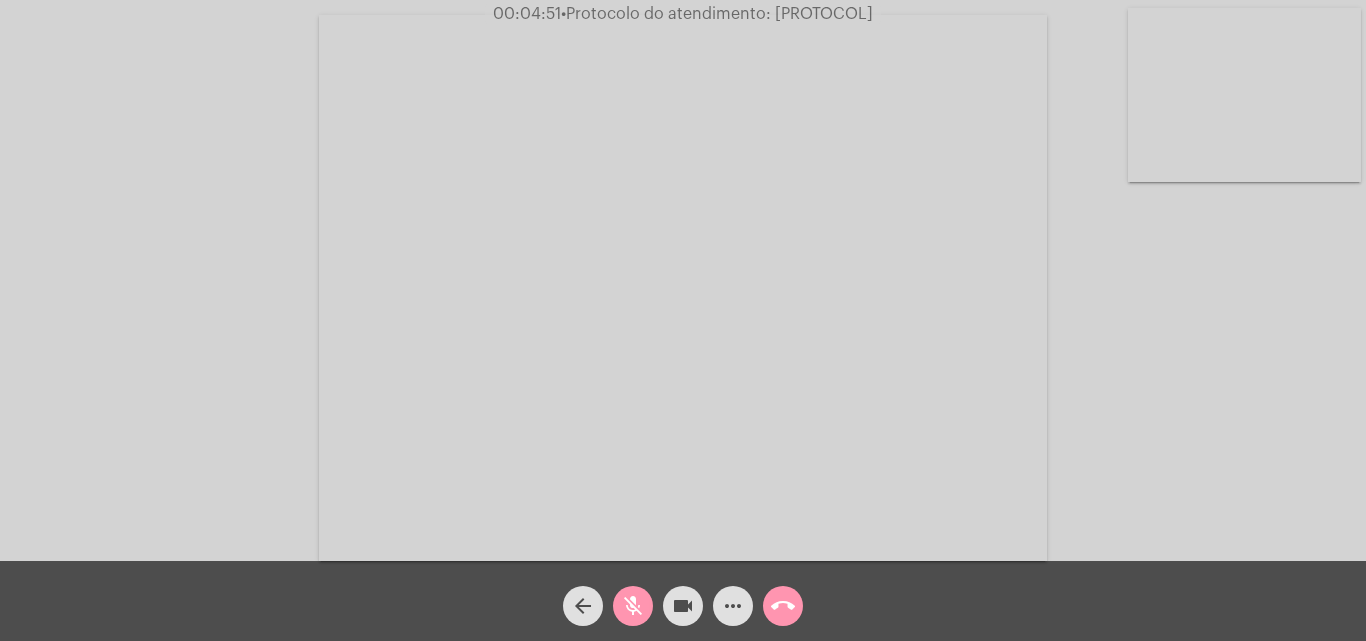 click on "mic_off" 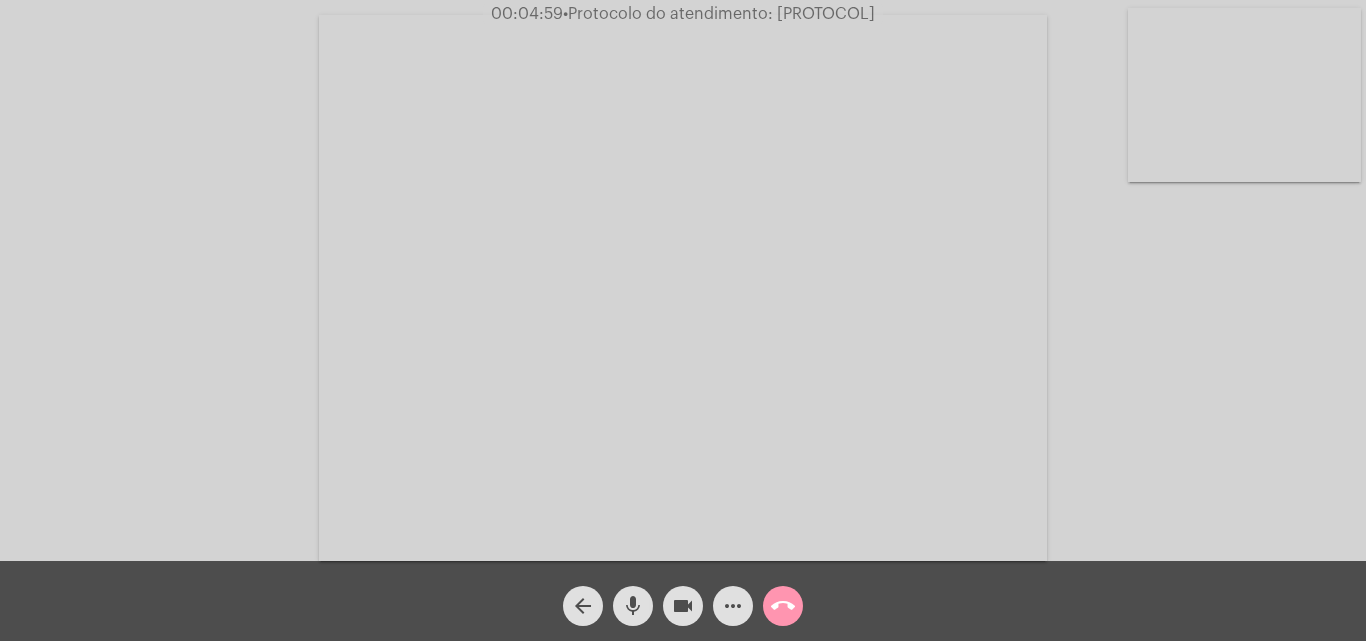 click on "mic" 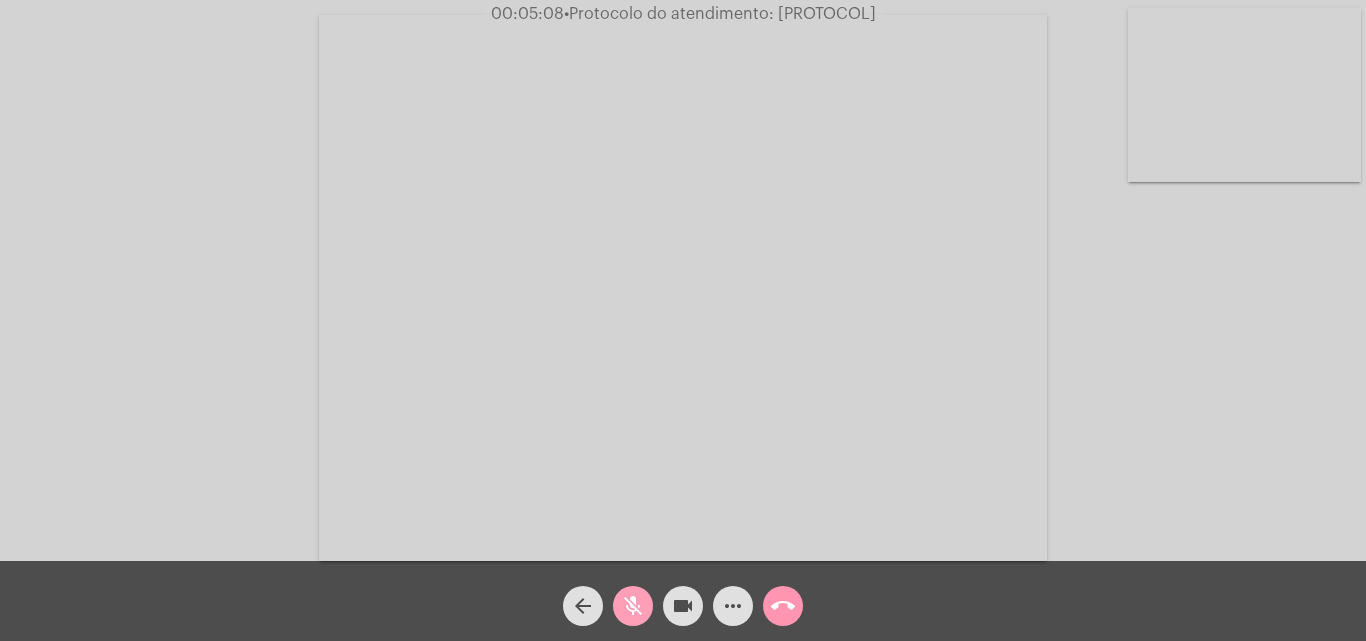 click on "mic_off" 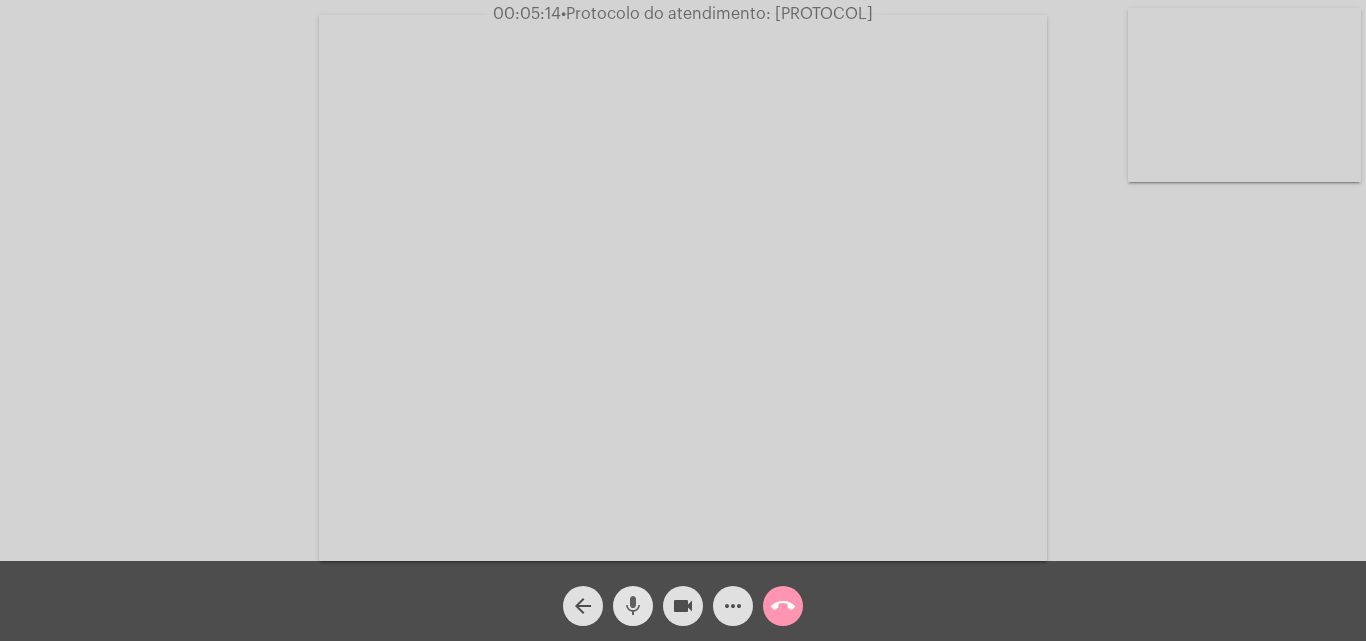 click on "mic" 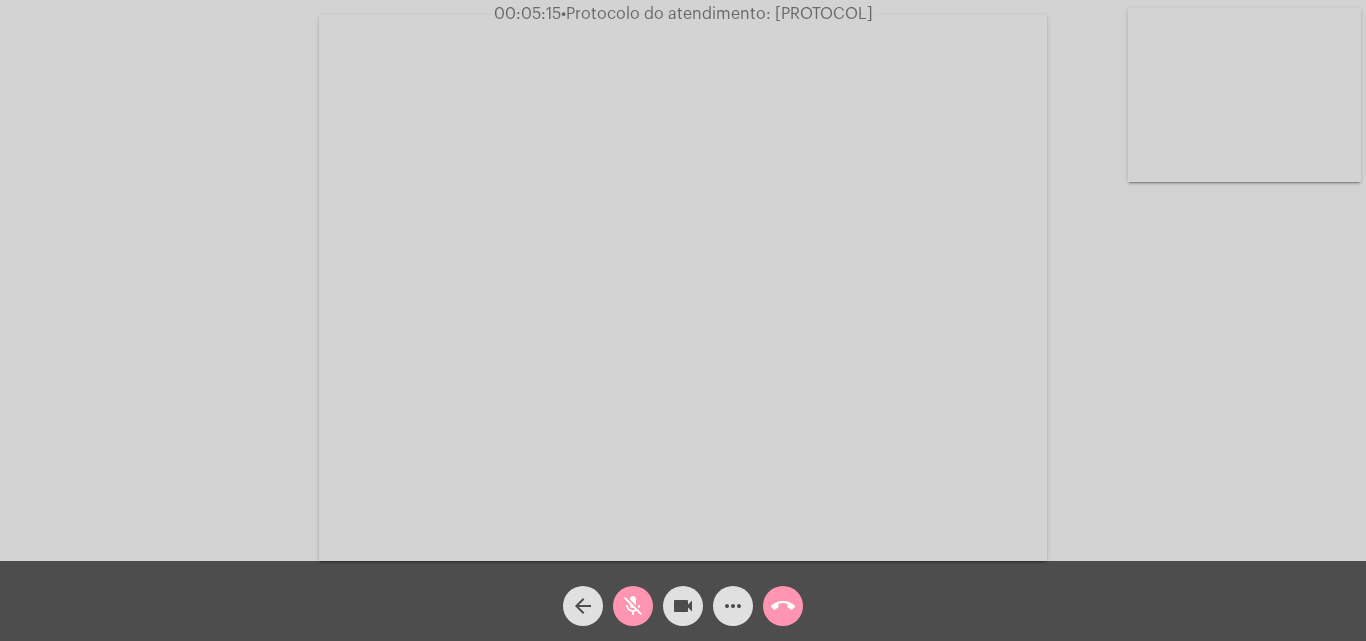 click on "mic_off" 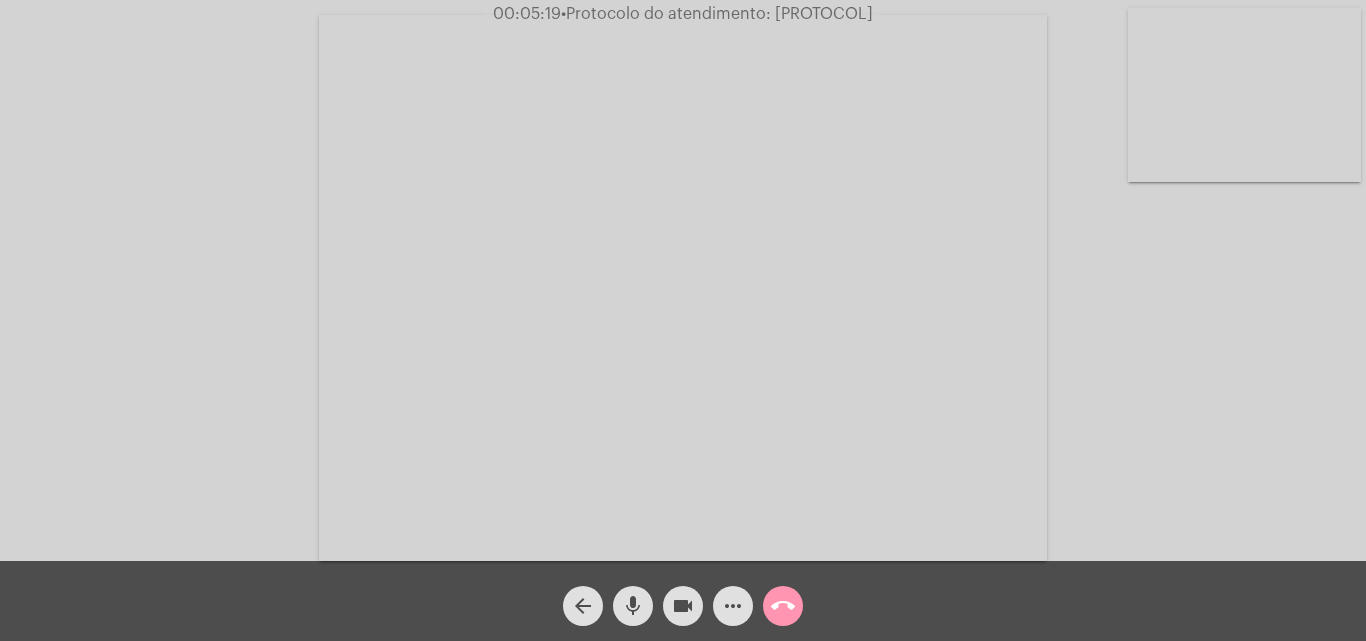 click on "mic" 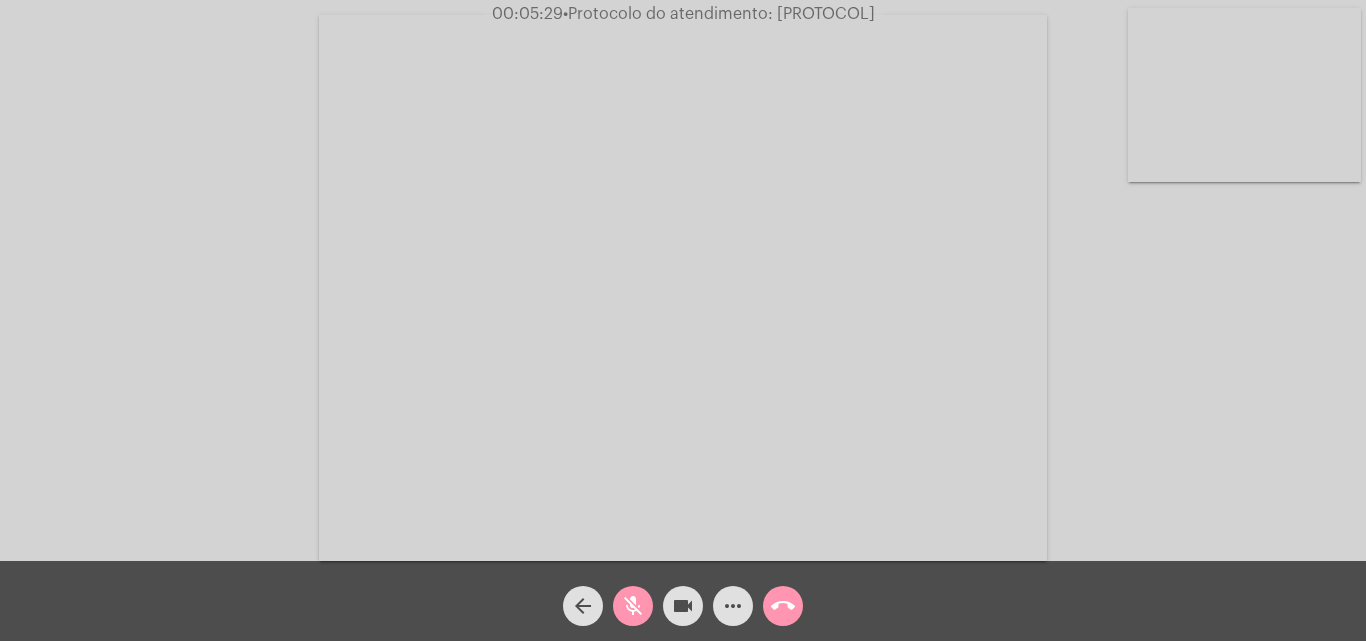 click on "mic_off" 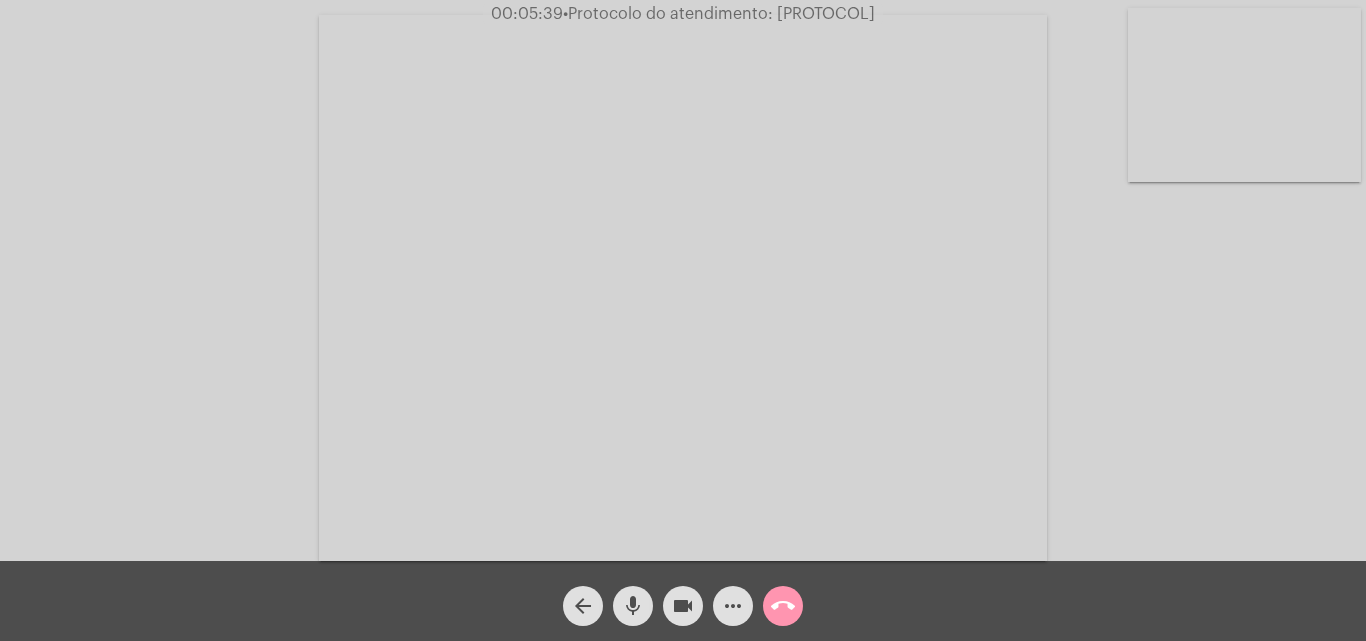 click on "mic" 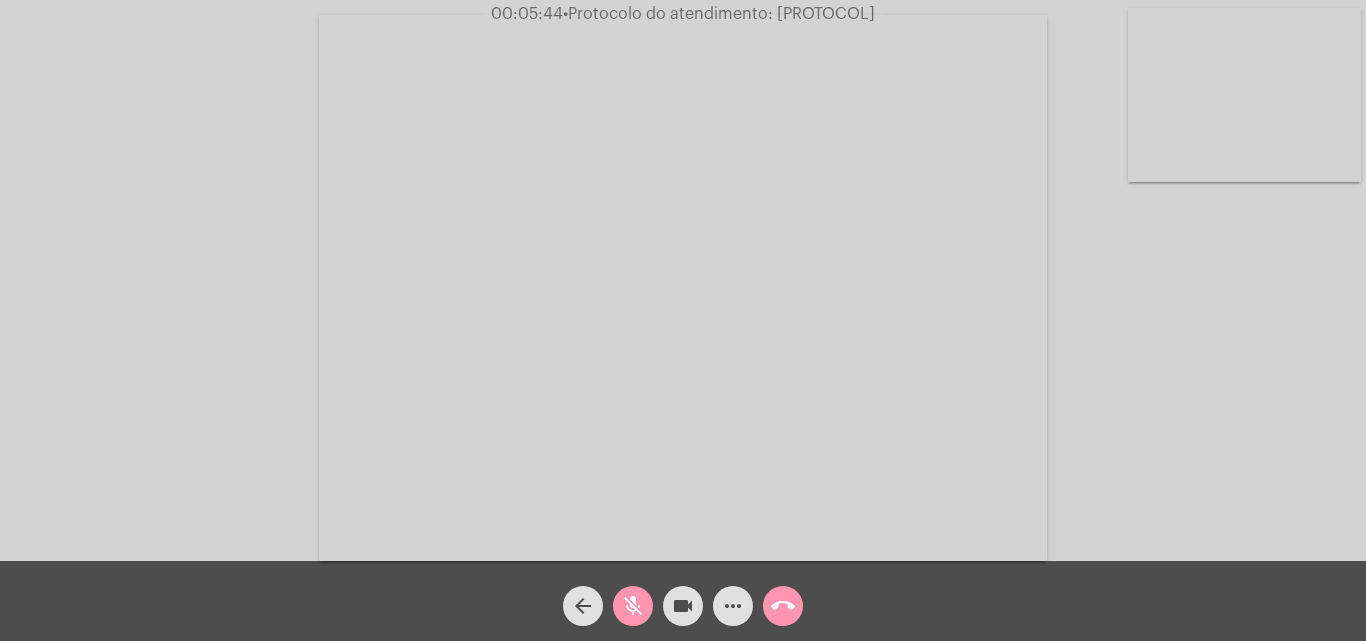 click on "mic_off" 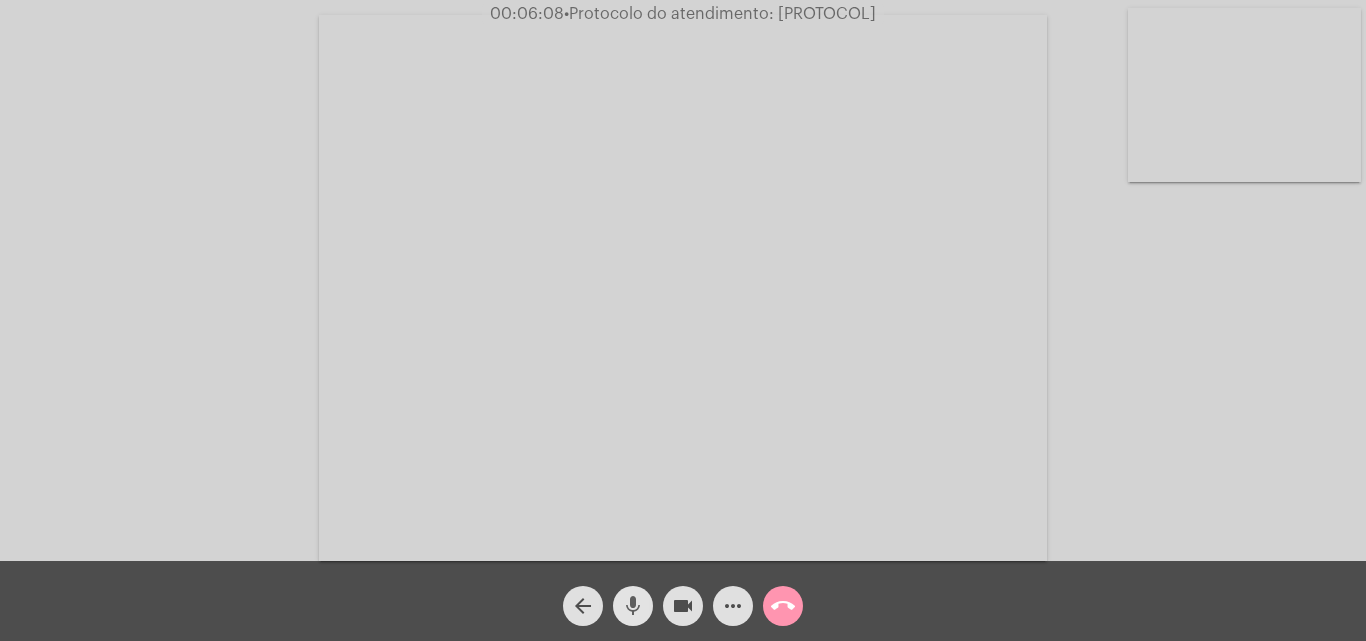 click on "mic" 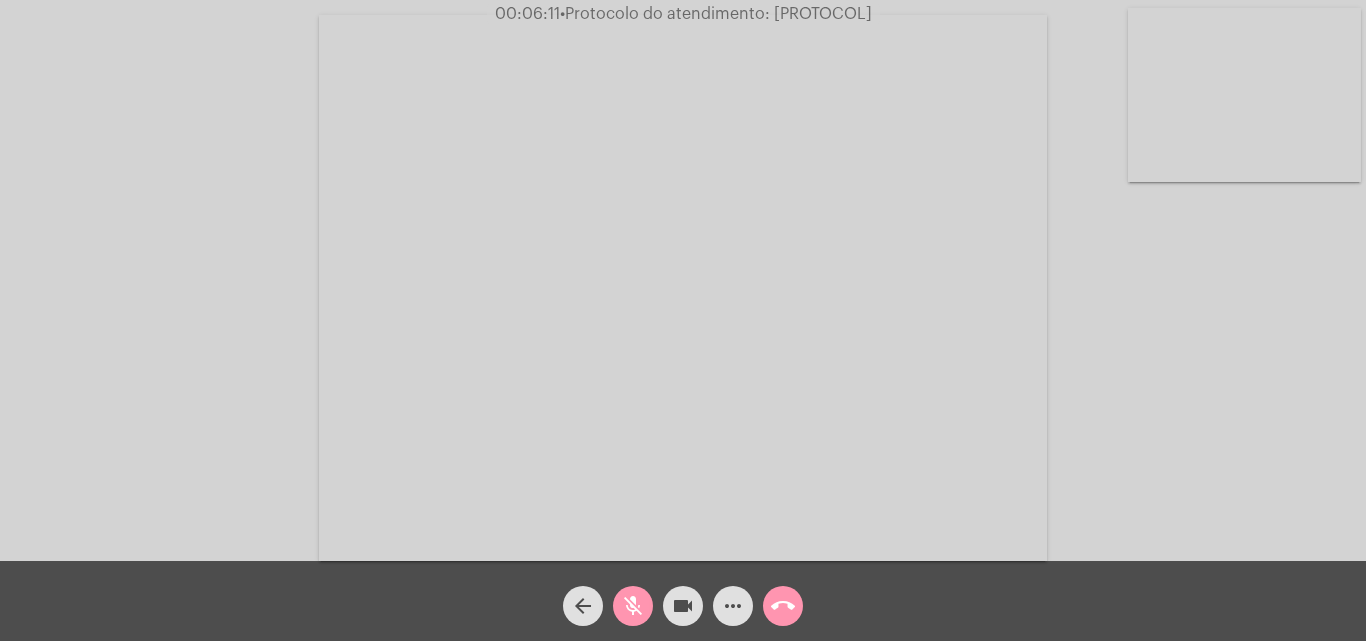 click on "mic_off" 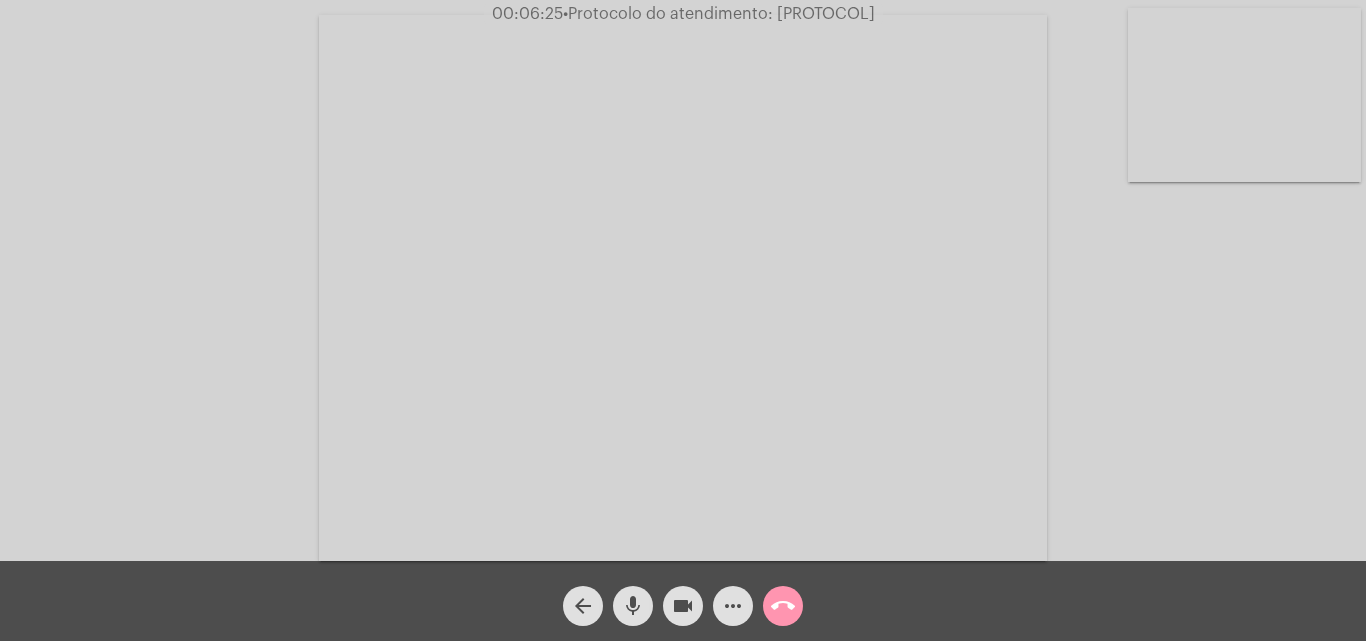 click on "mic" 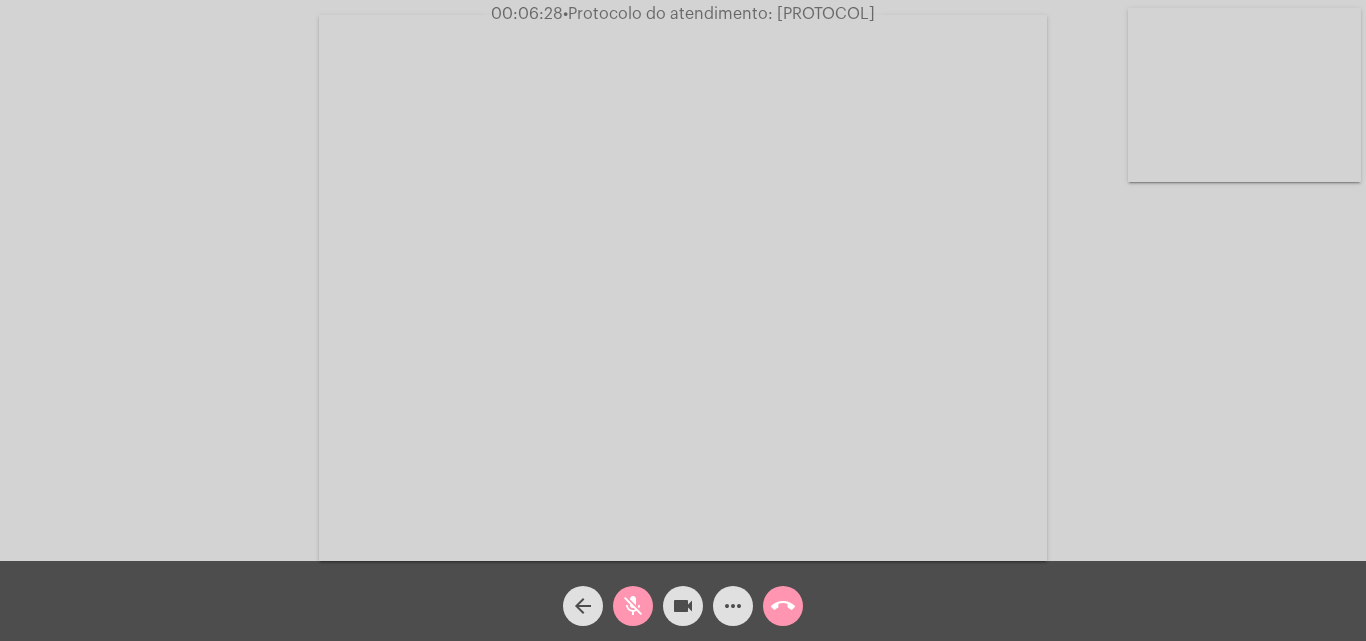 click on "mic_off" 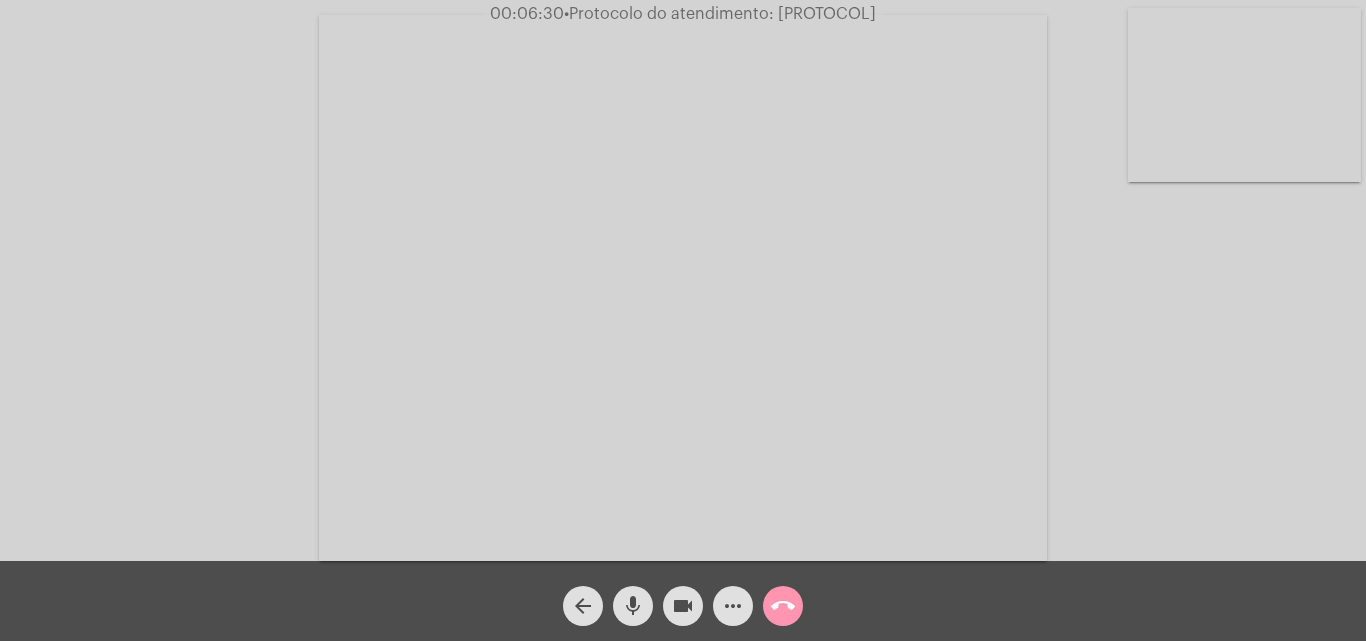 click on "mic" 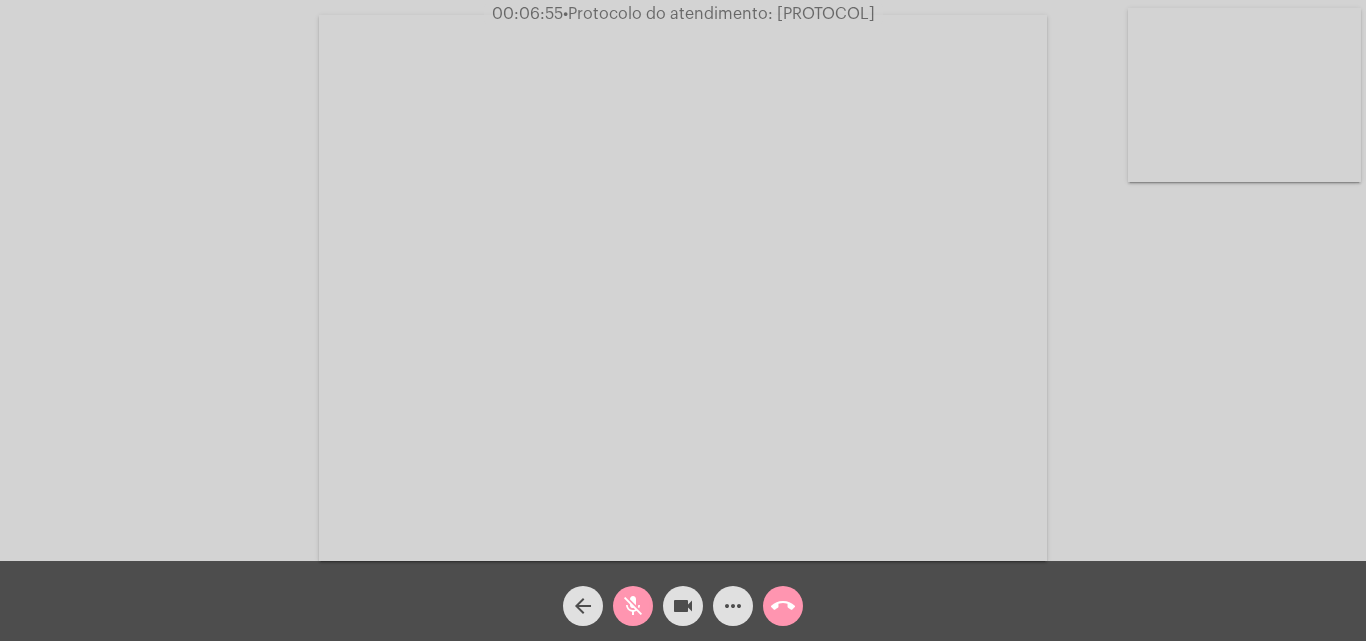 click on "mic_off" 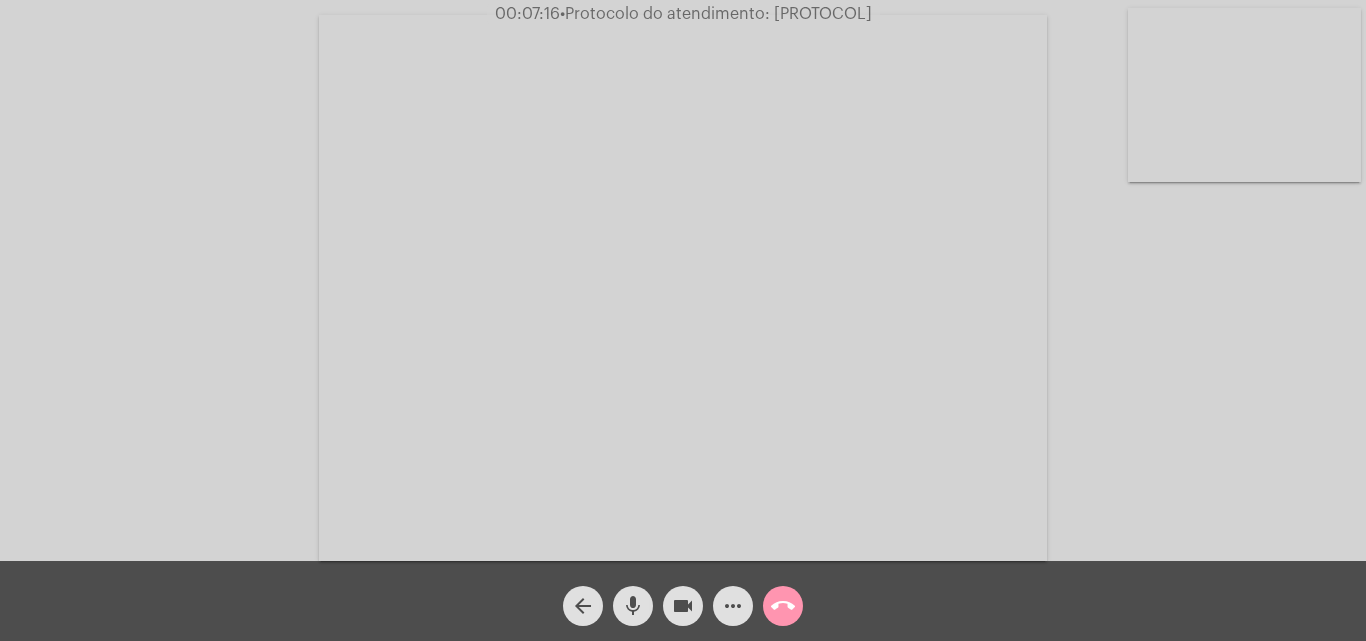 click on "mic" 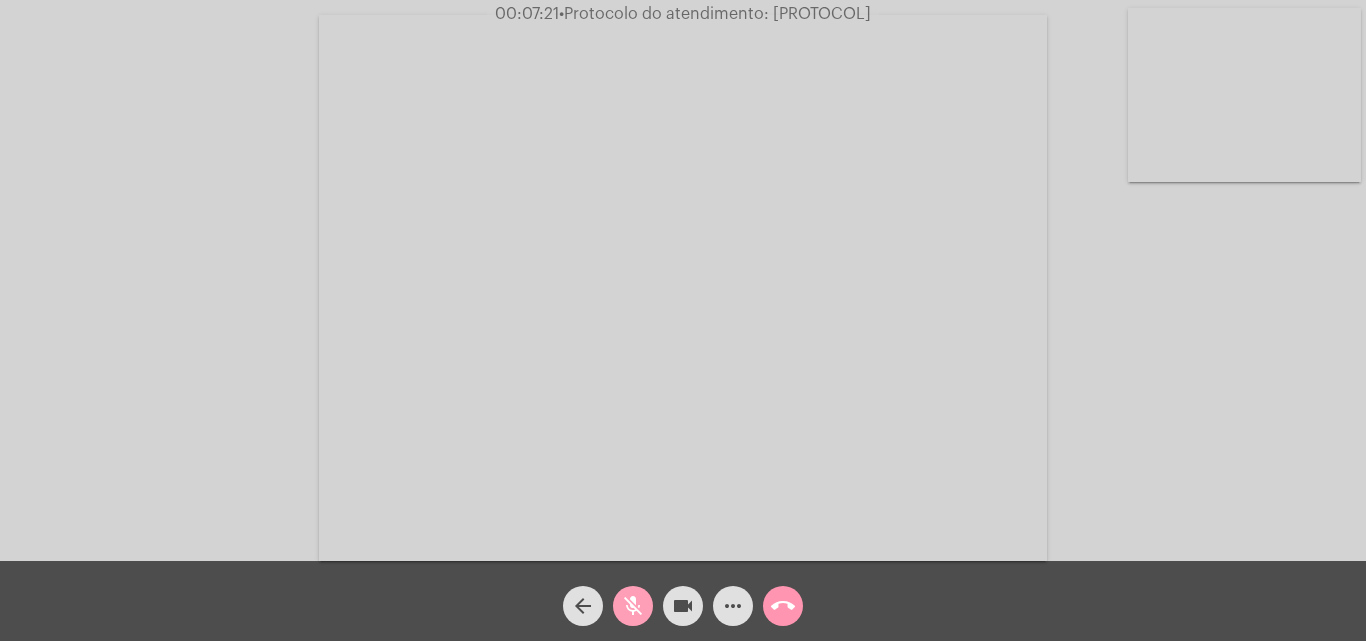 click on "mic_off" 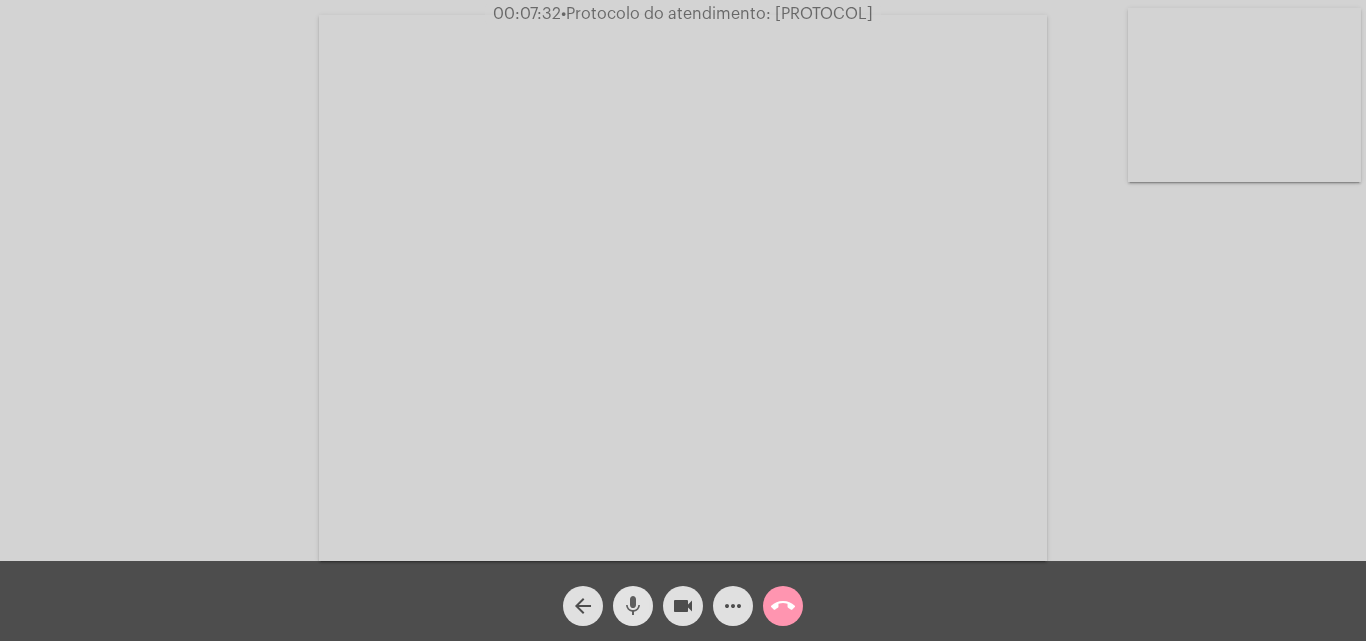 click on "mic" 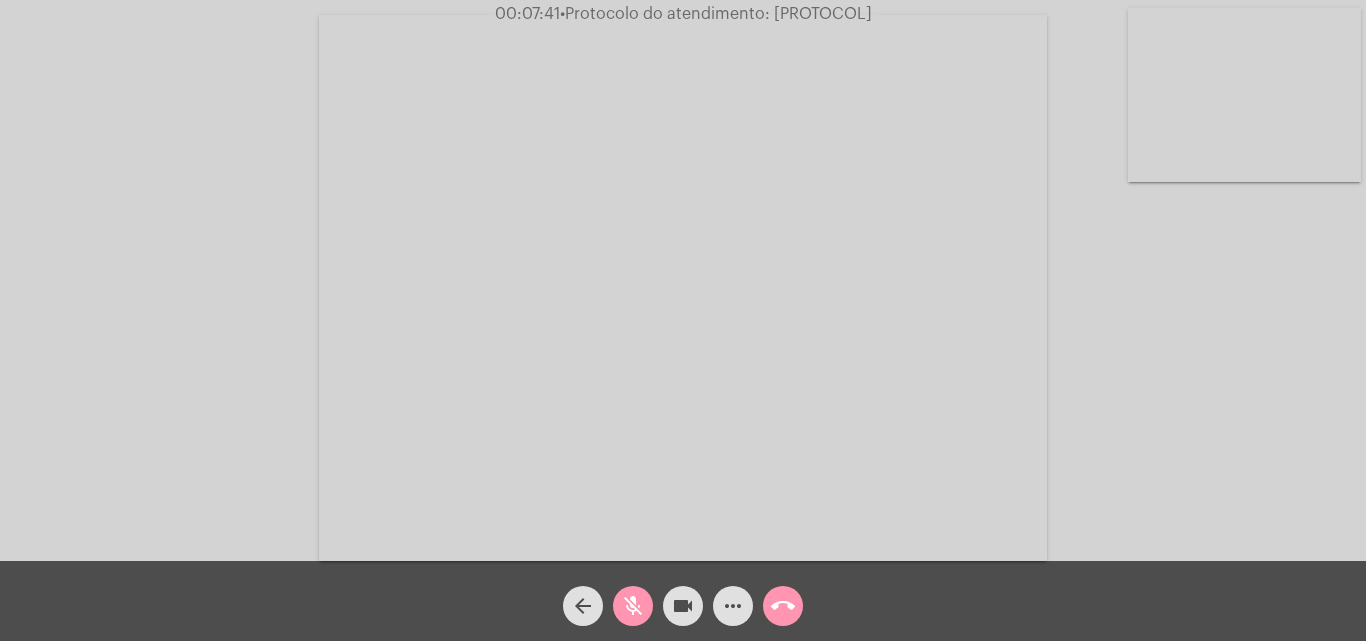 click on "mic_off" 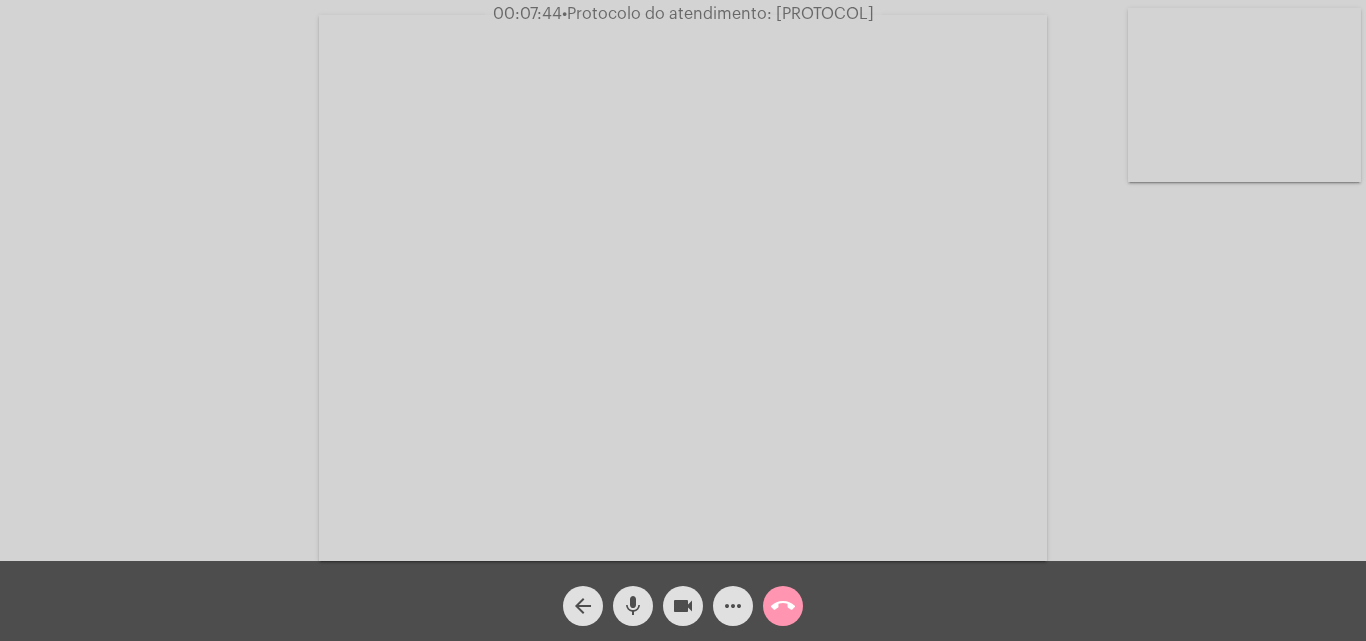 click on "mic" 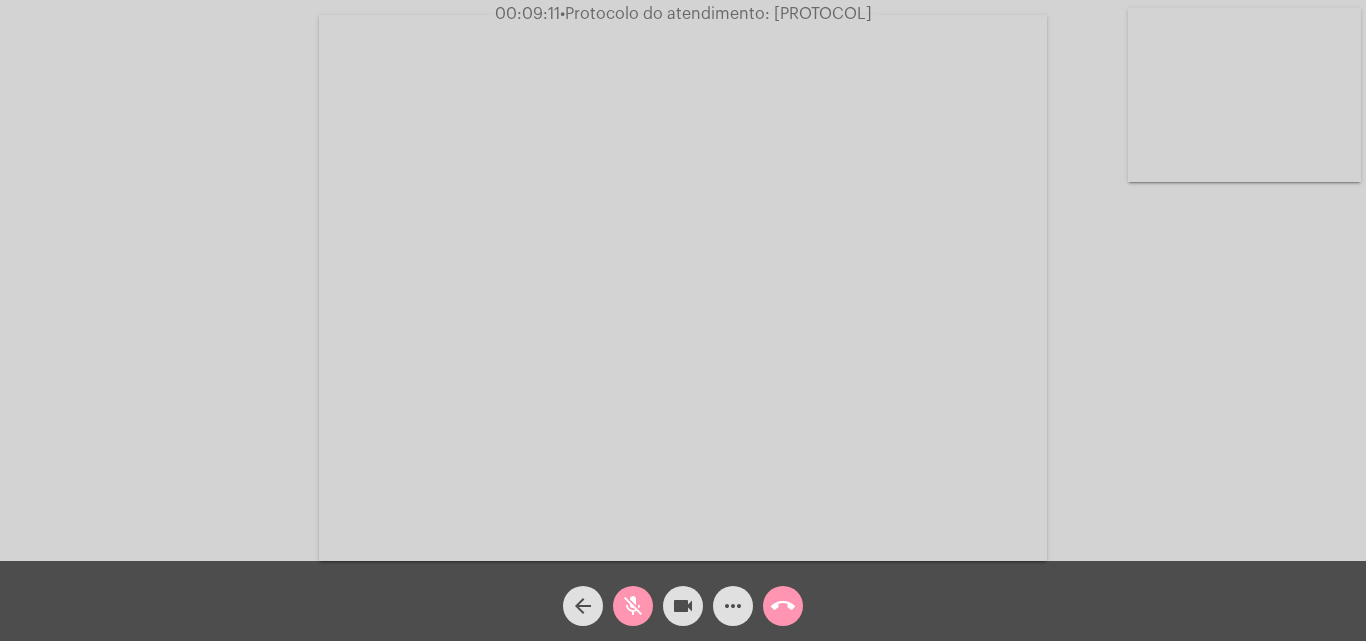 click on "mic_off" 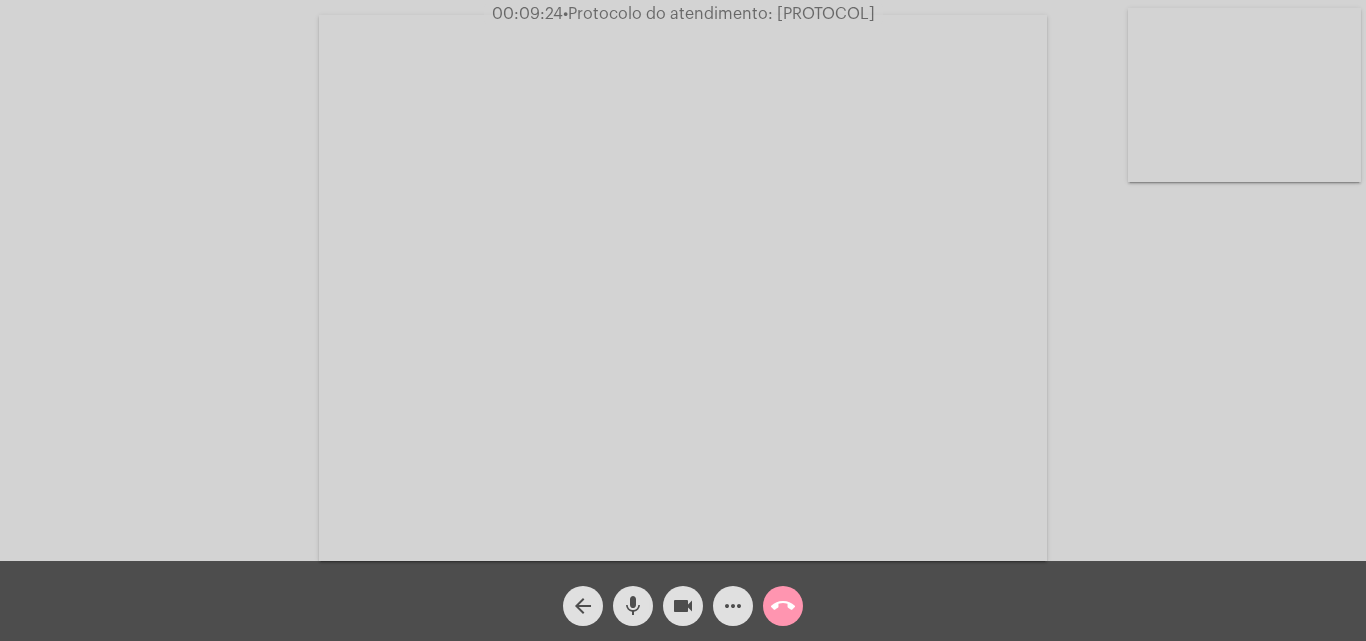 click on "mic" 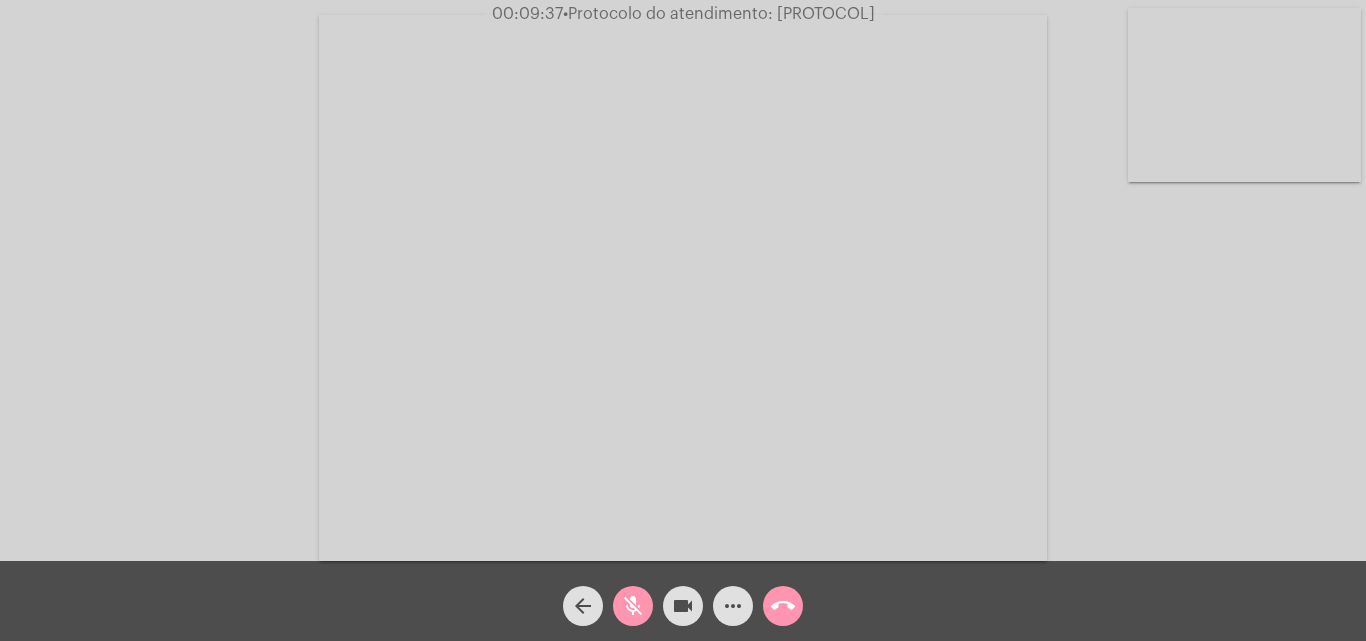 click on "mic_off" 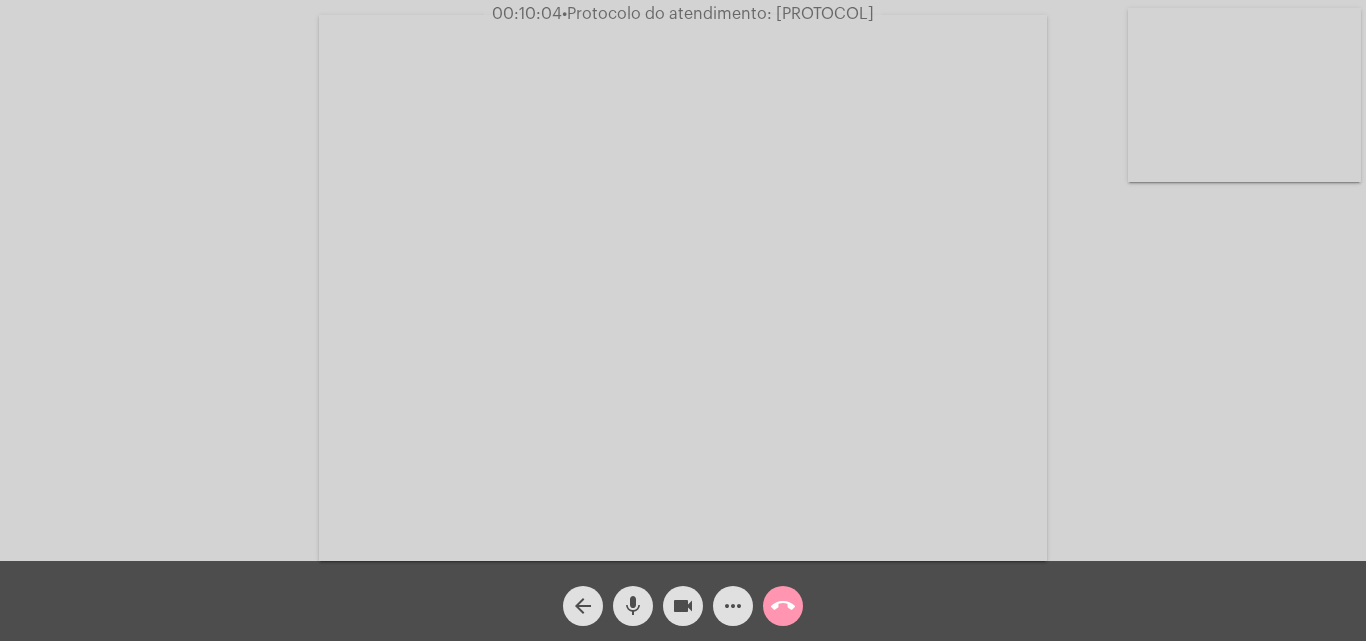 click on "mic" 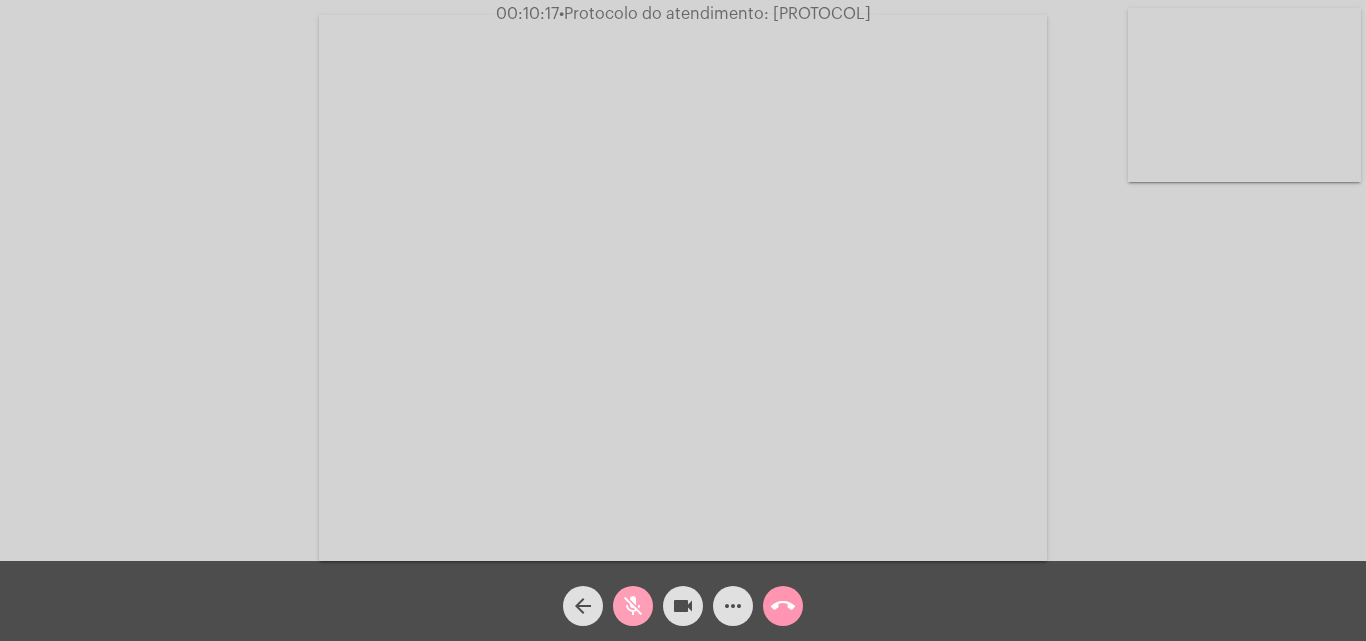 click on "mic_off" 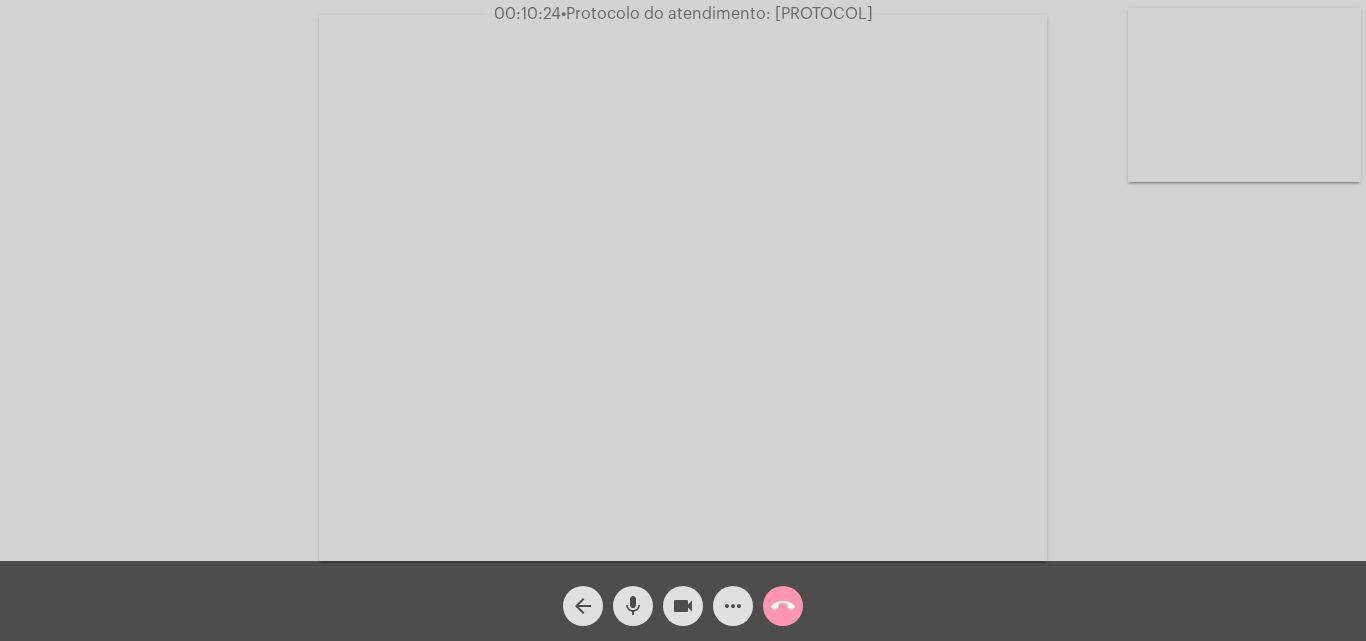 click on "mic" 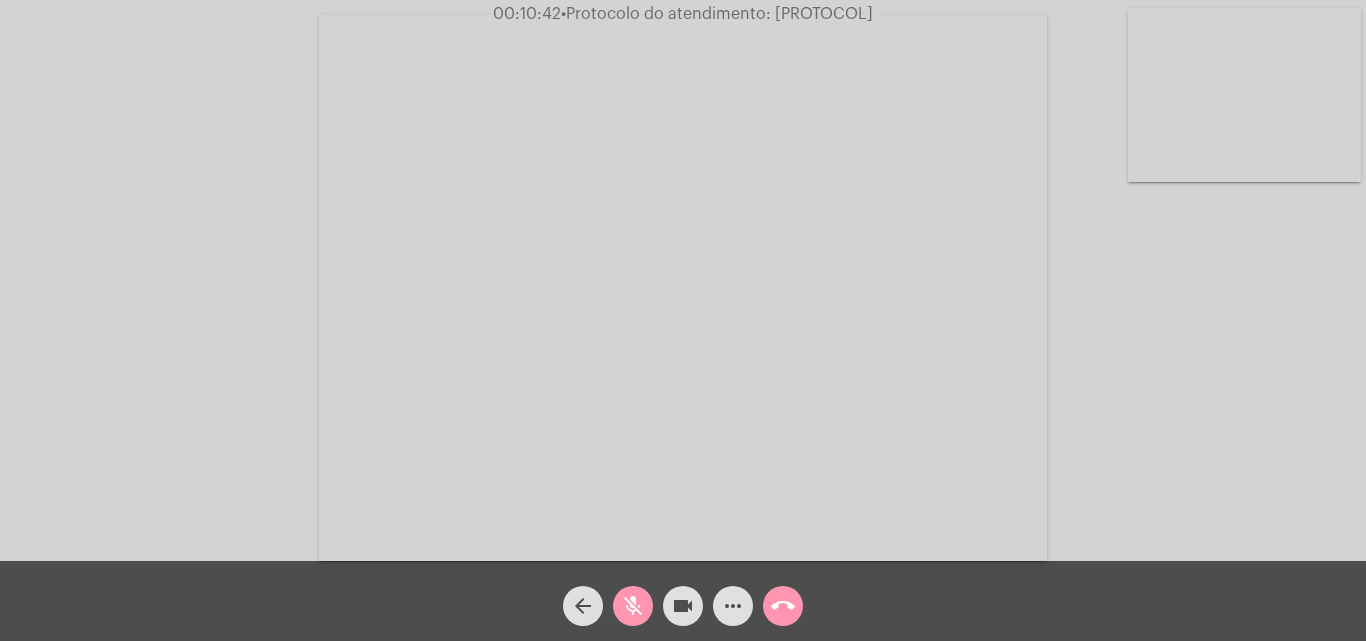 click on "mic_off" 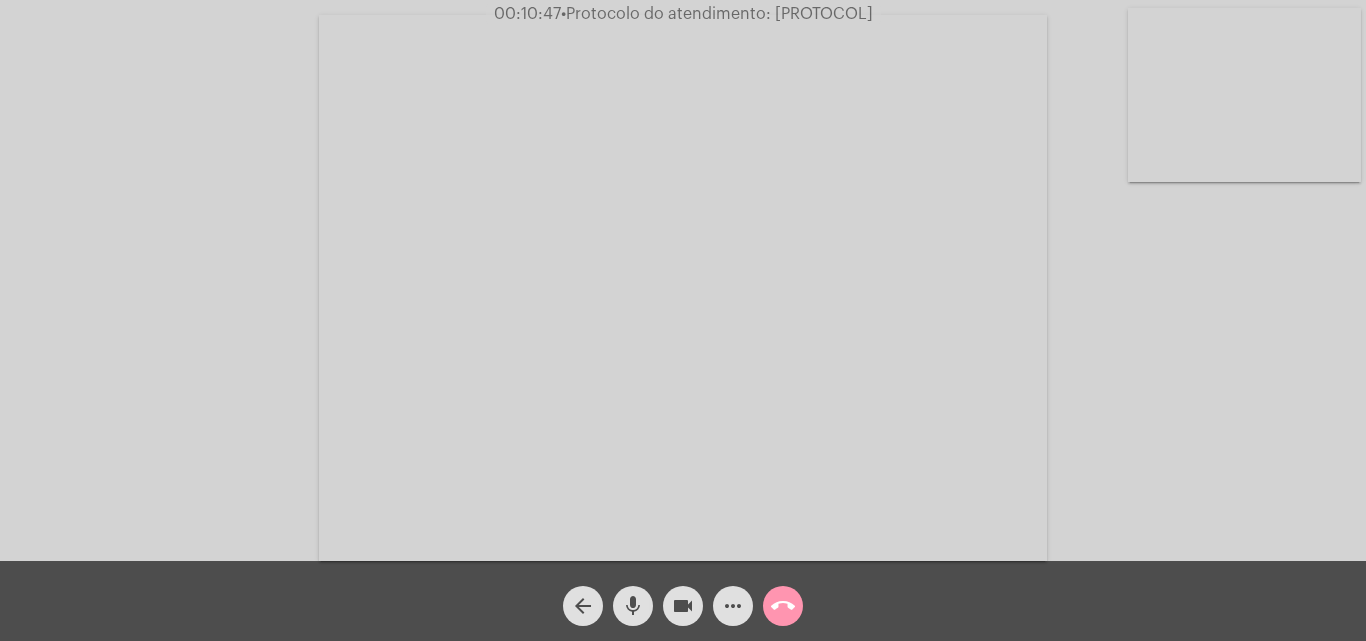 click on "mic" 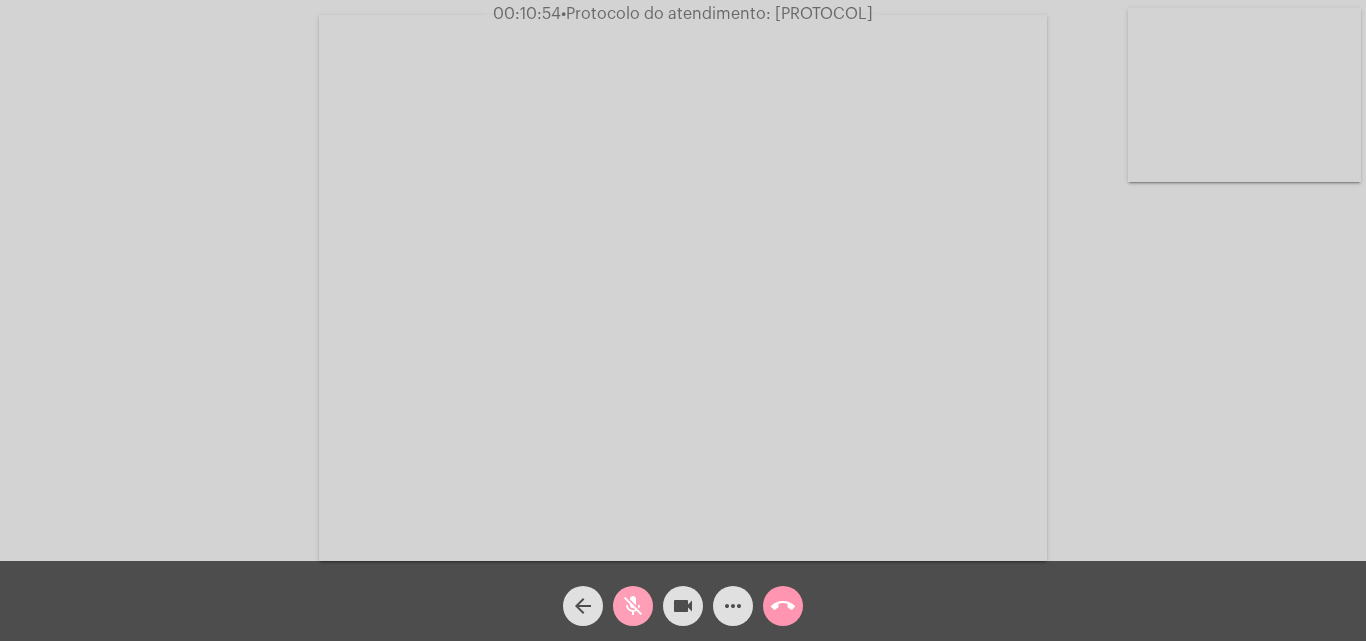 click on "mic_off" 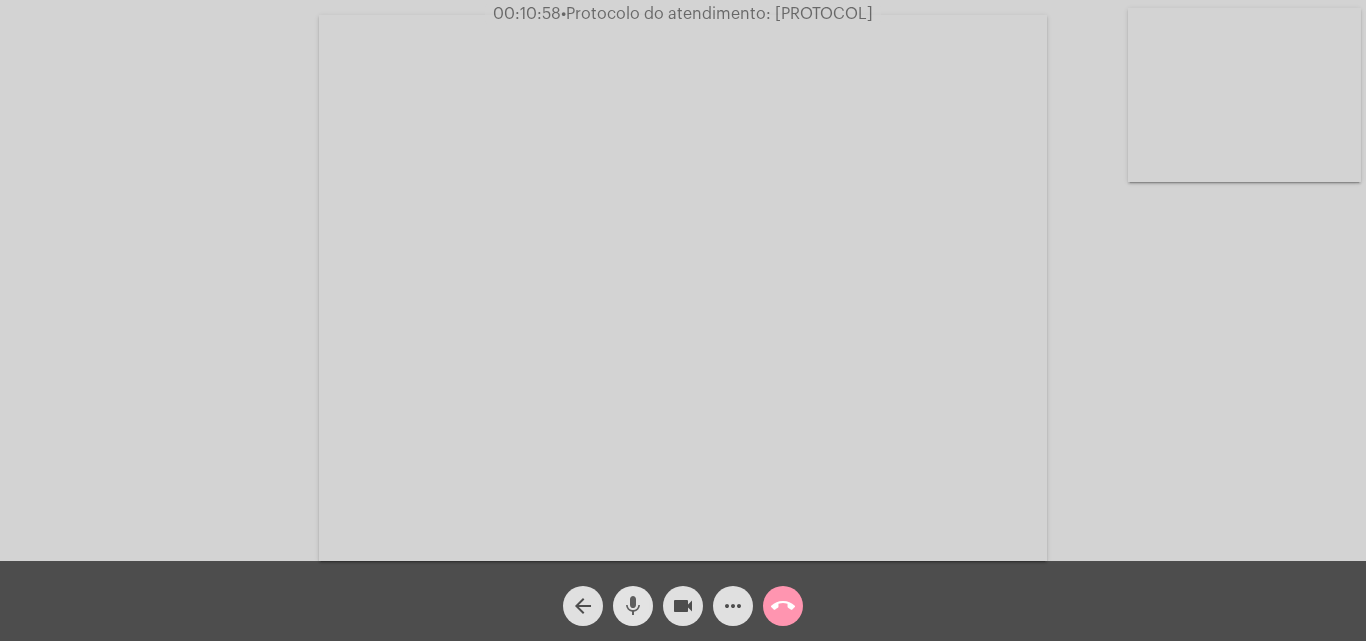 click on "mic" 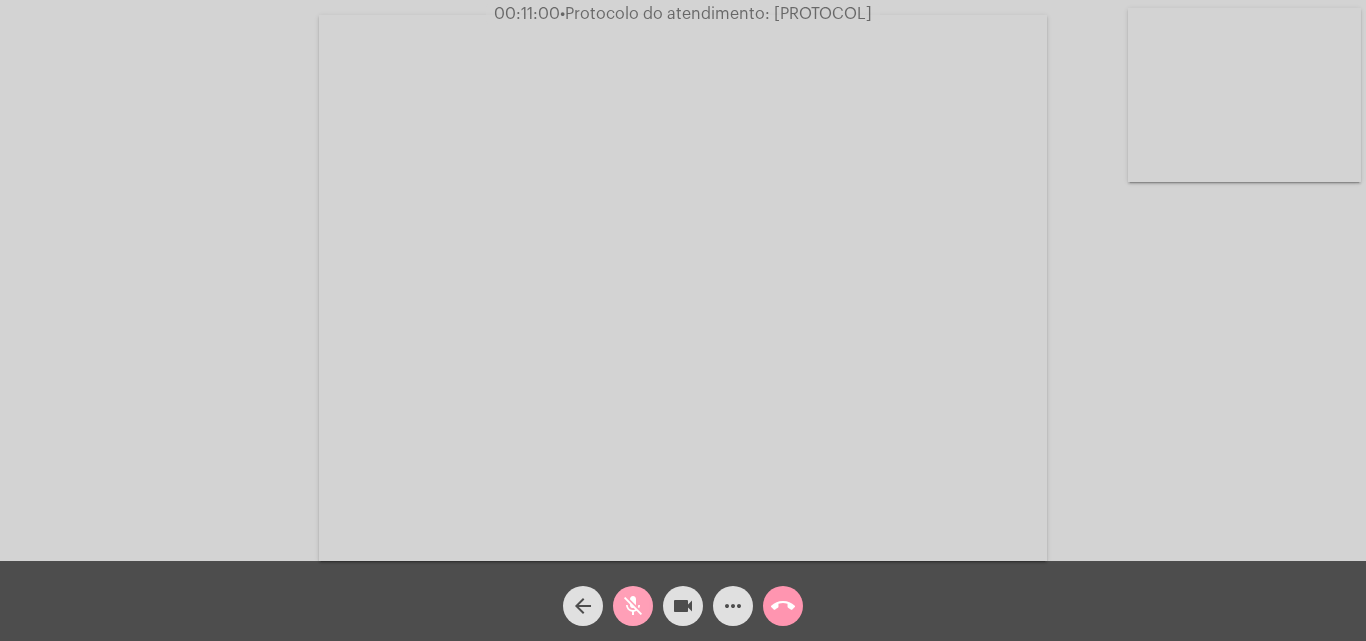 click on "mic_off" 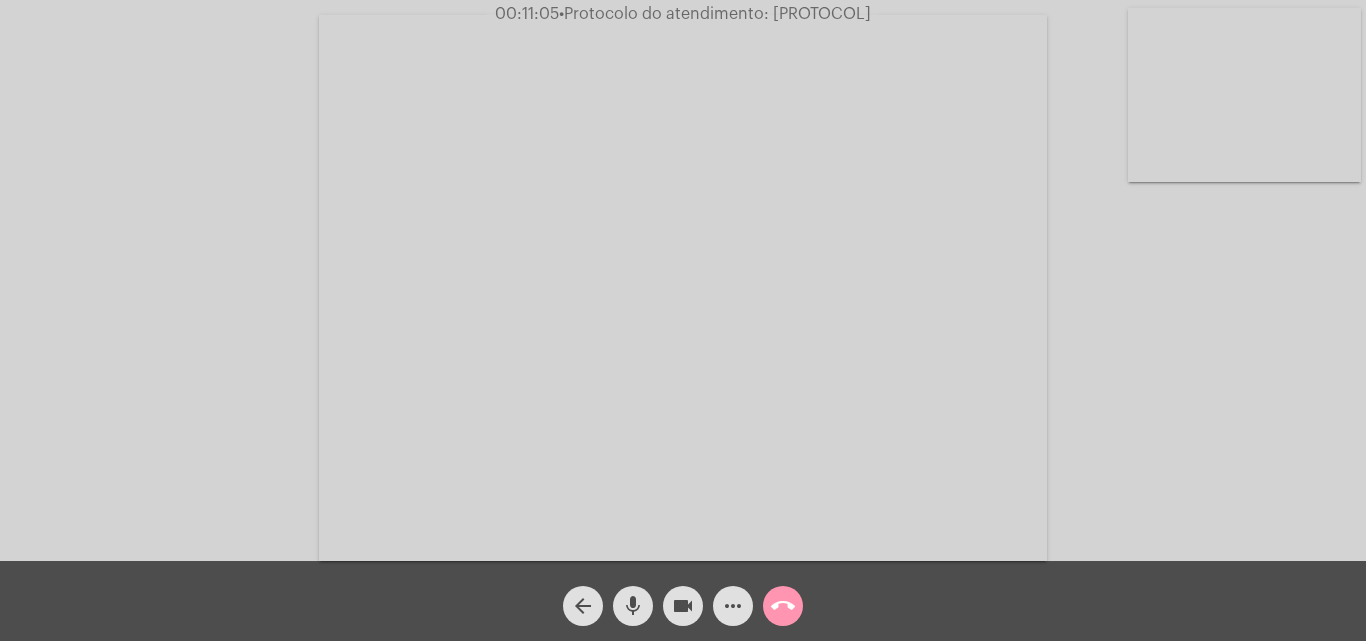 click on "mic" 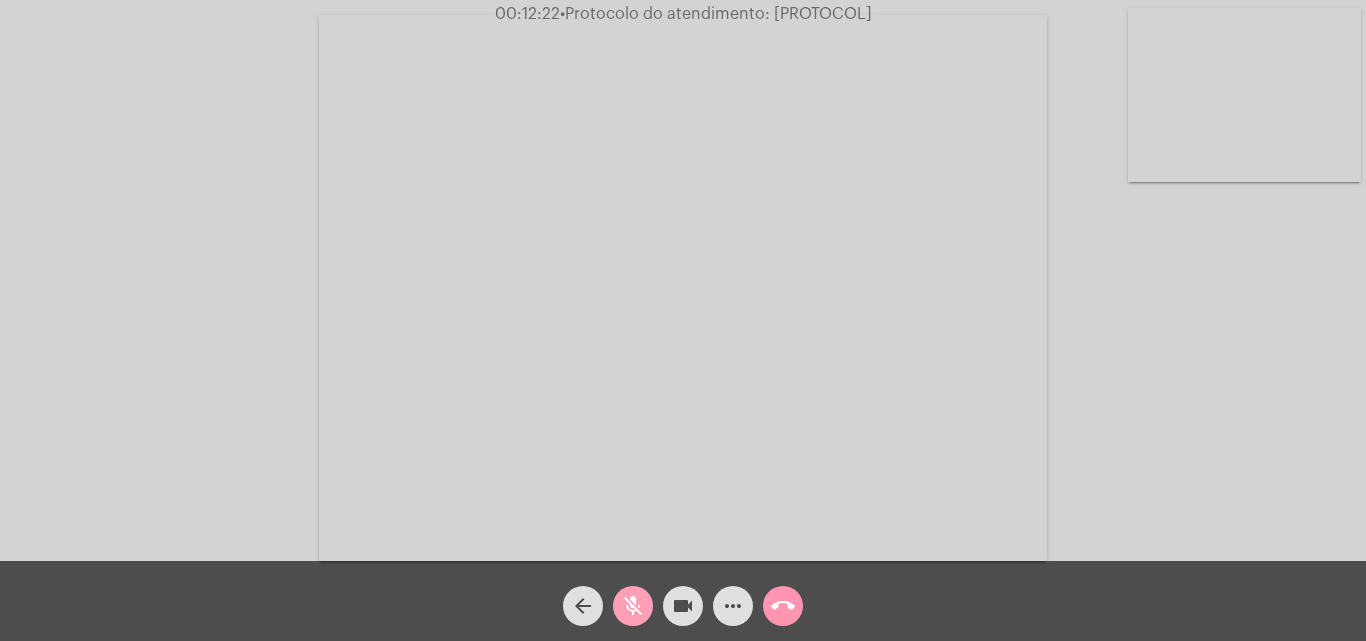 click on "mic_off" 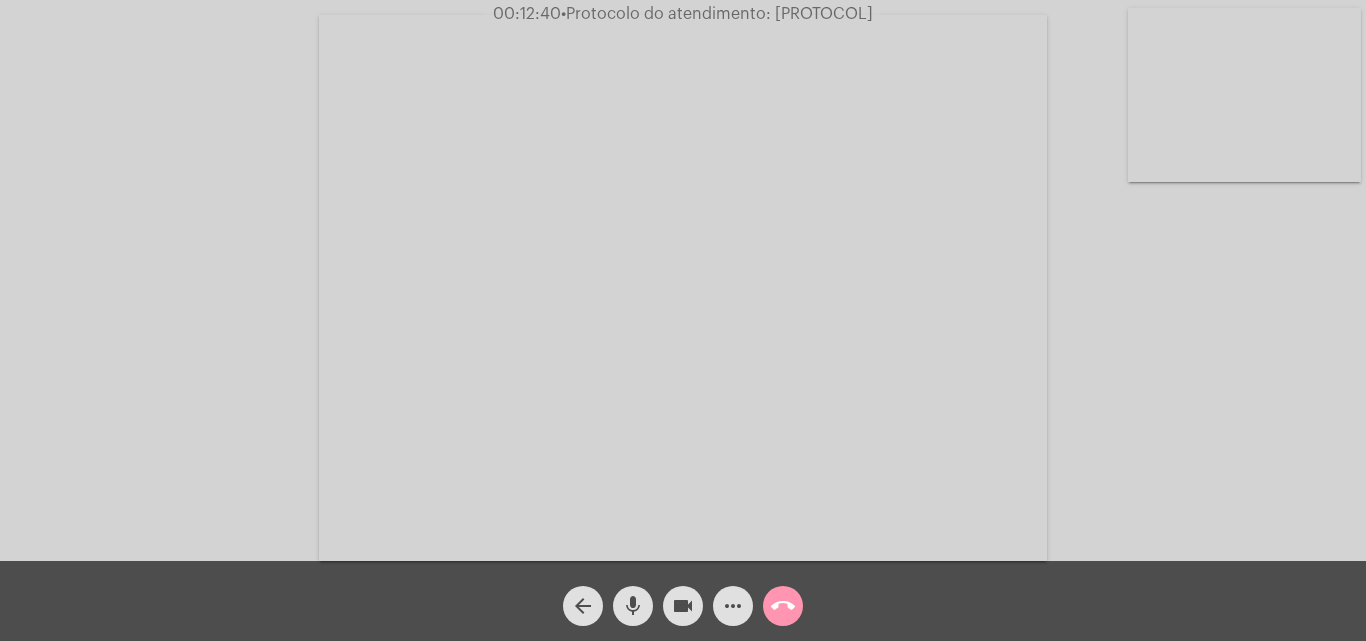 click on "mic" 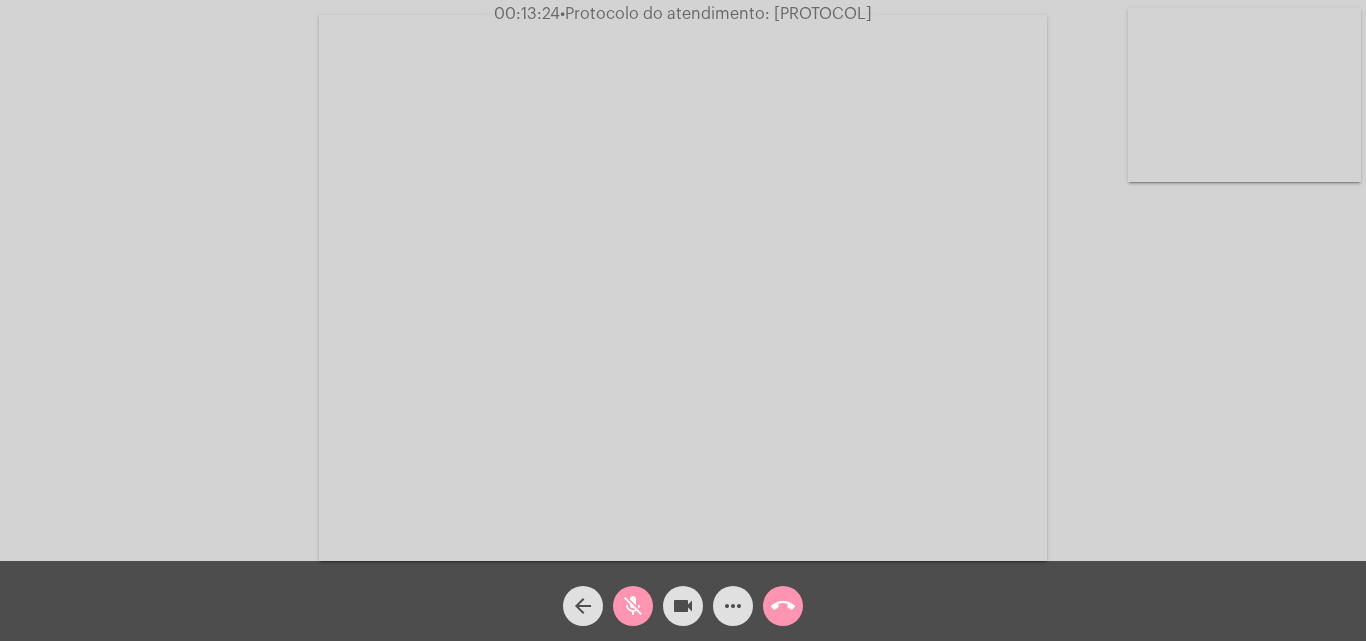click on "mic_off" 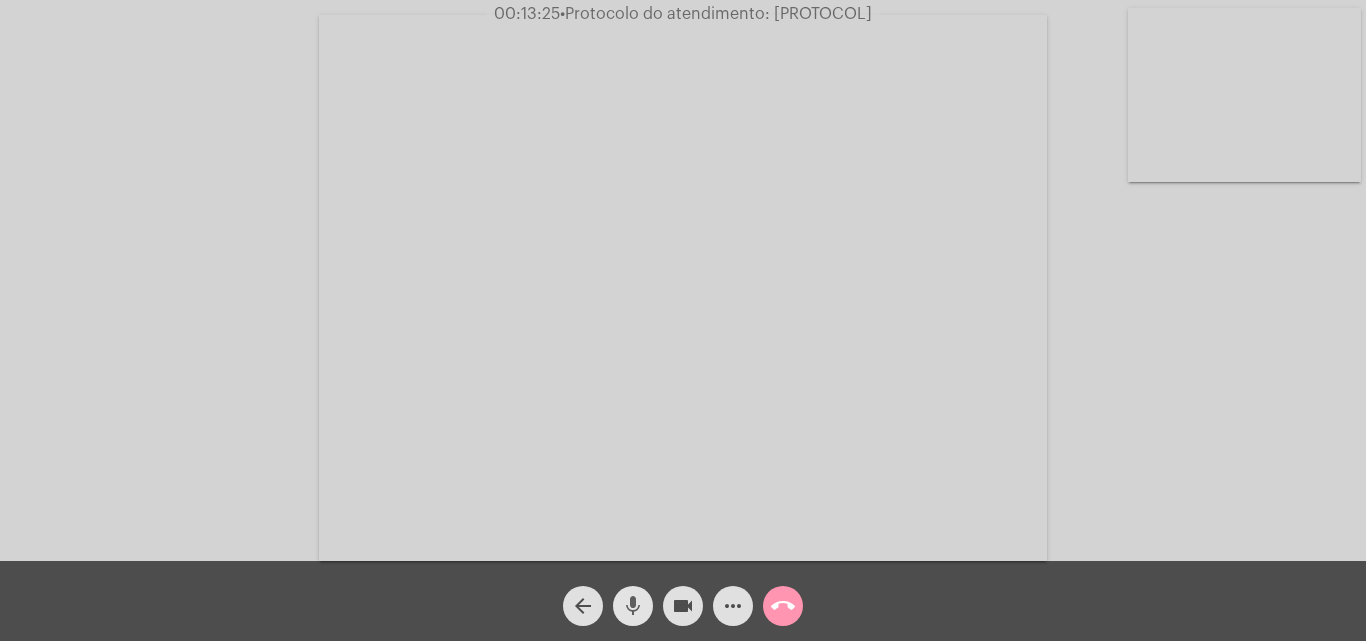 click on "mic" 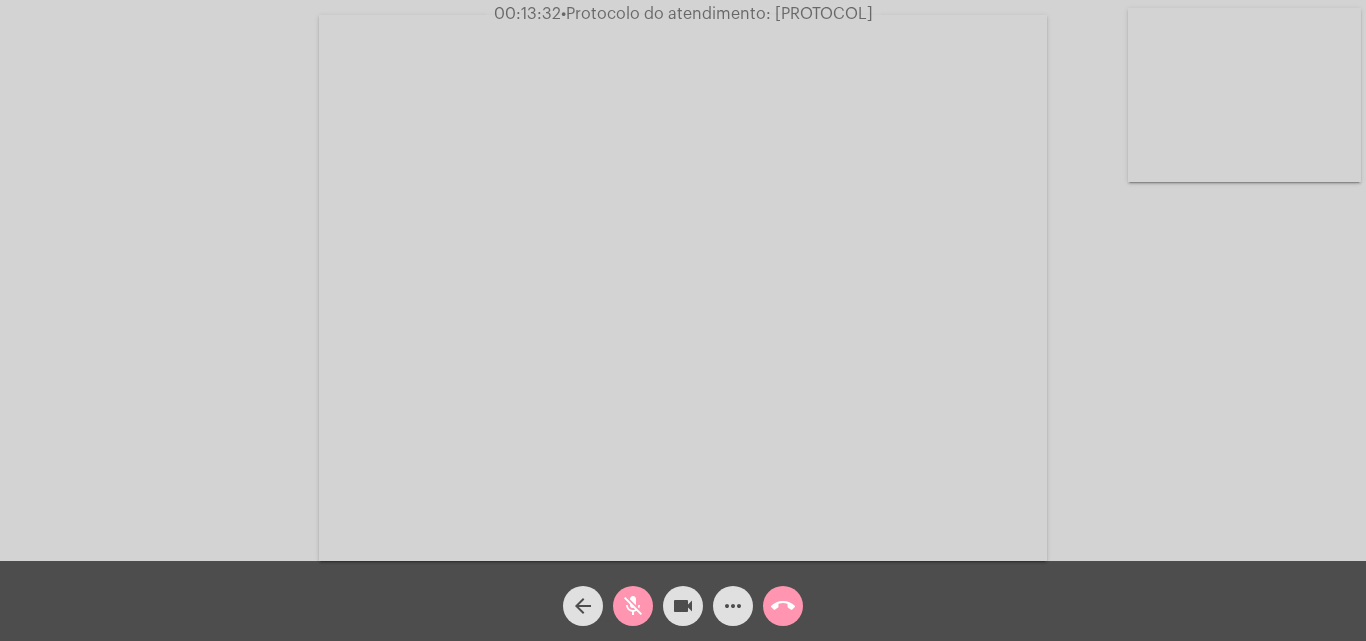click on "mic_off" 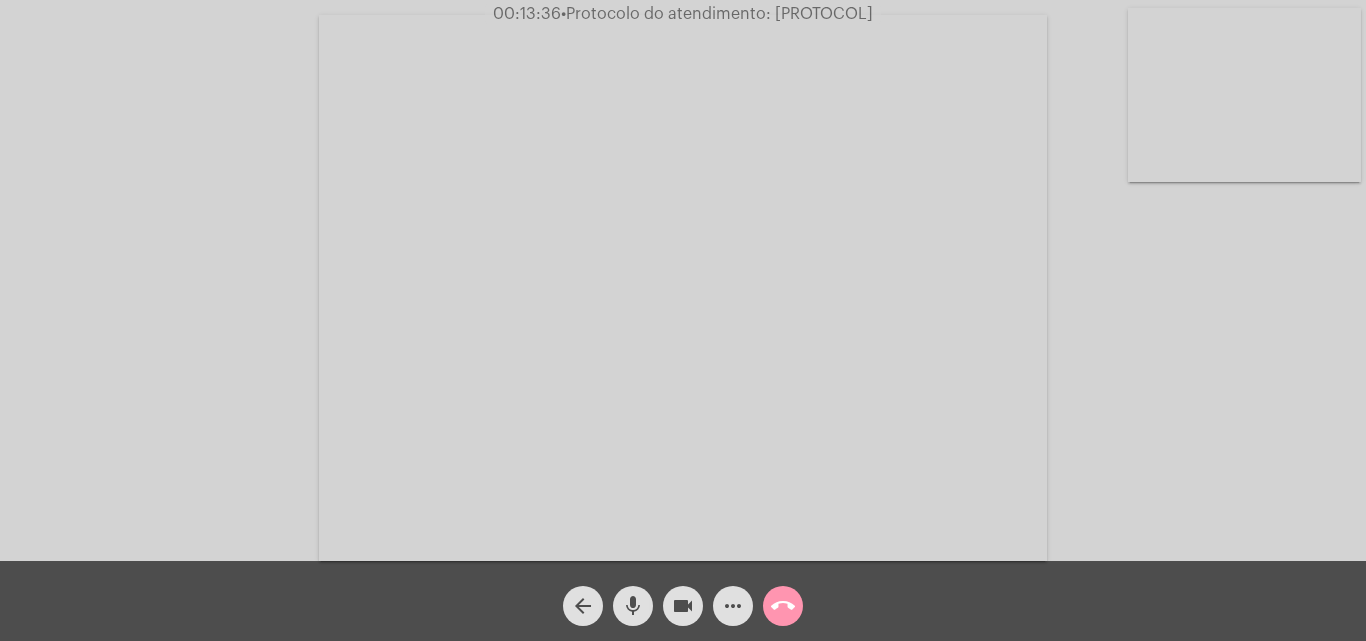 click on "mic" 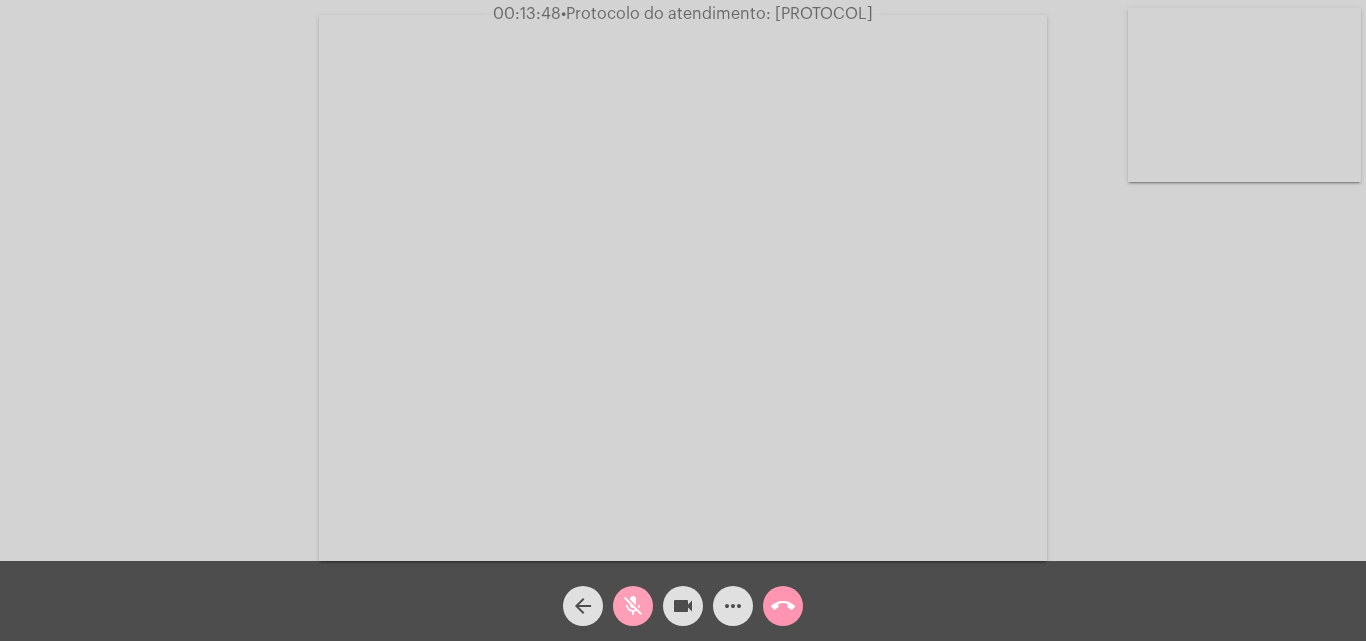 click on "mic_off" 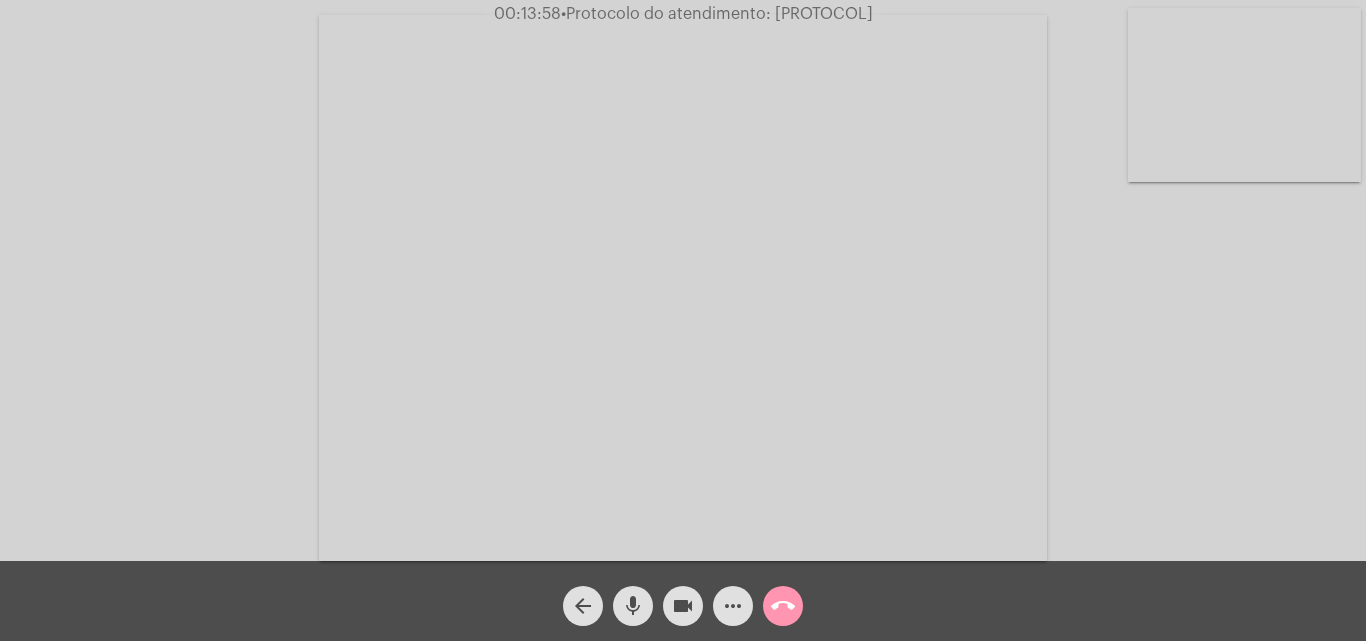 click on "mic" 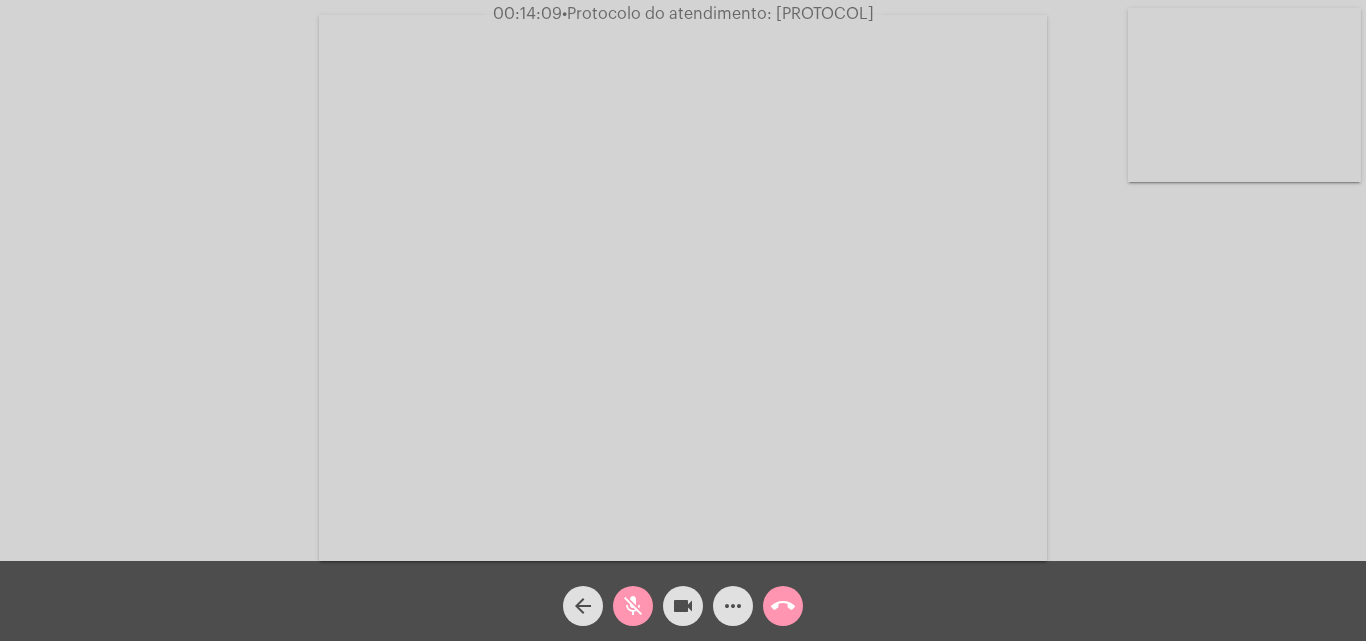 click on "mic_off" 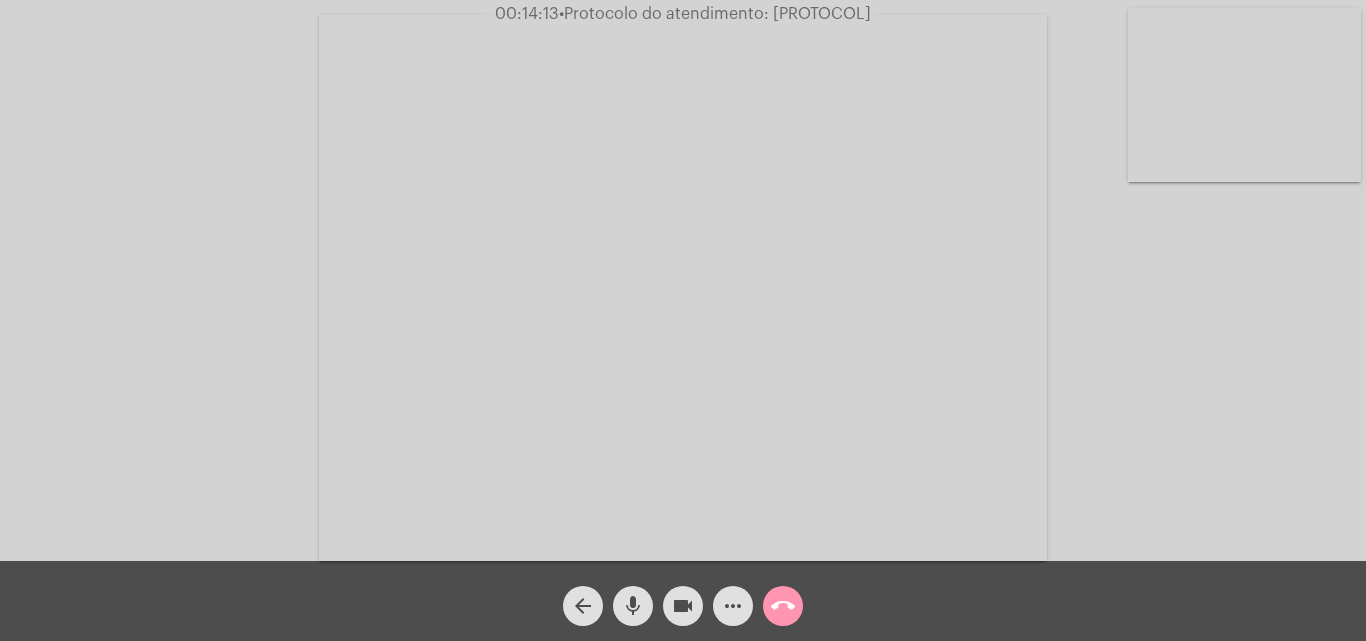 click on "mic" 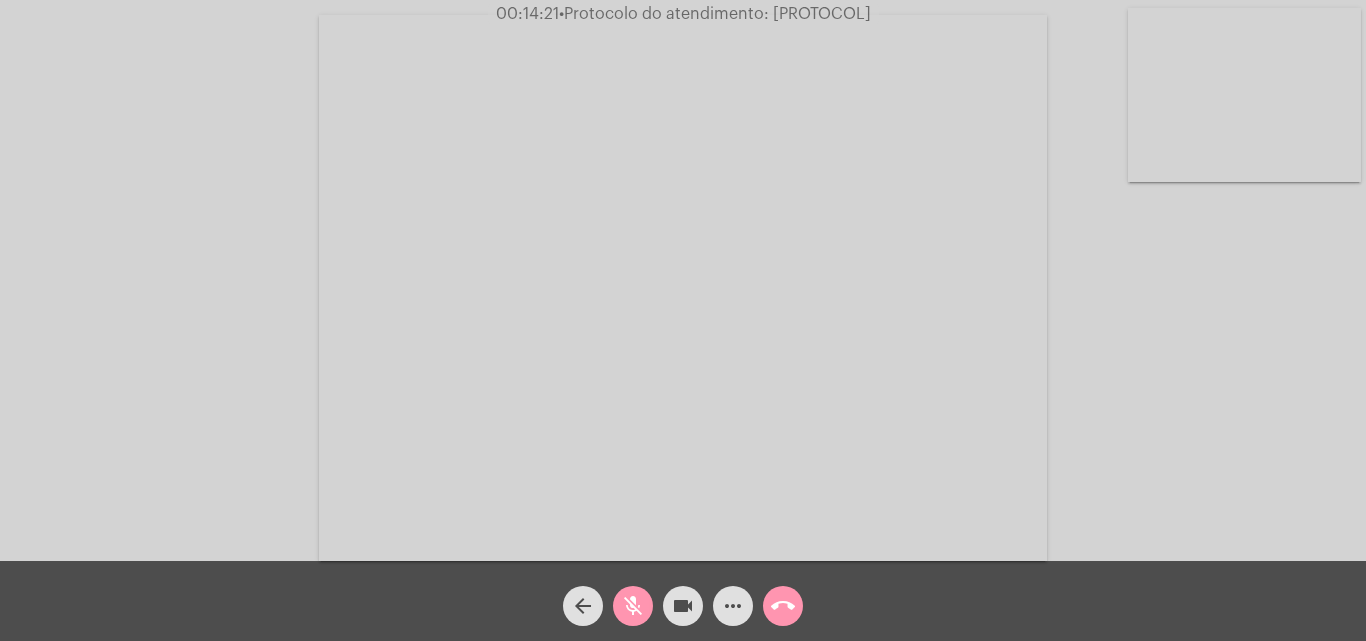 click on "mic_off" 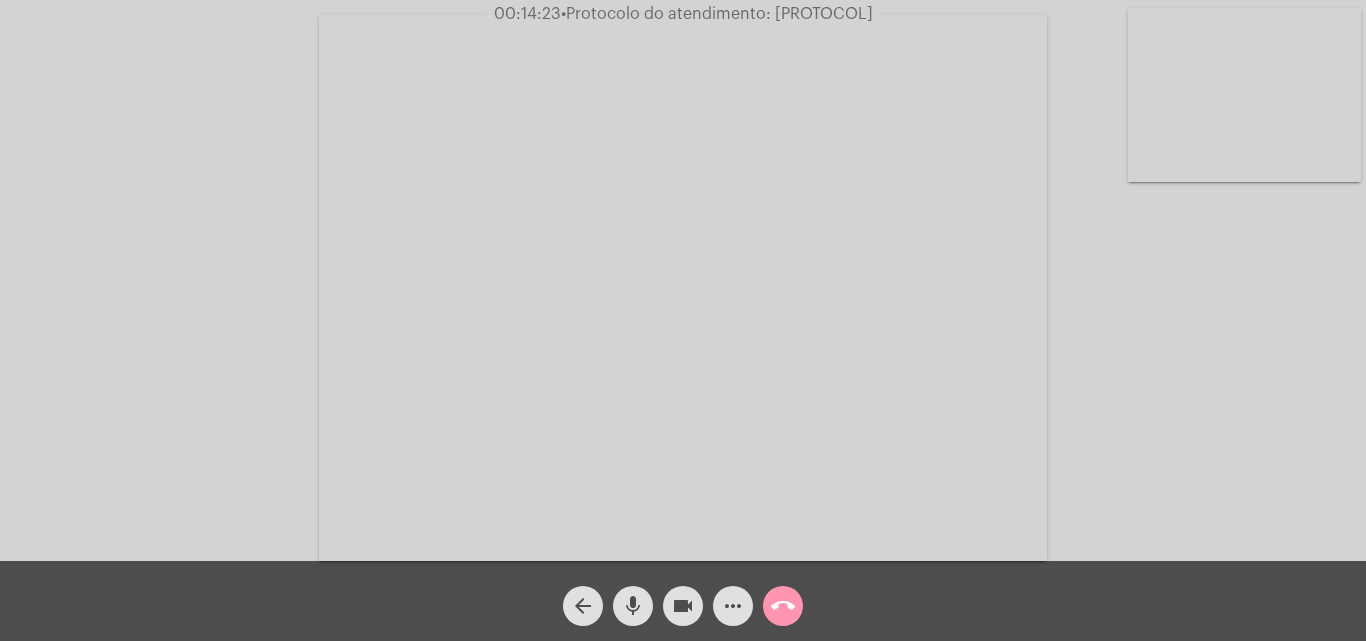 click on "mic" 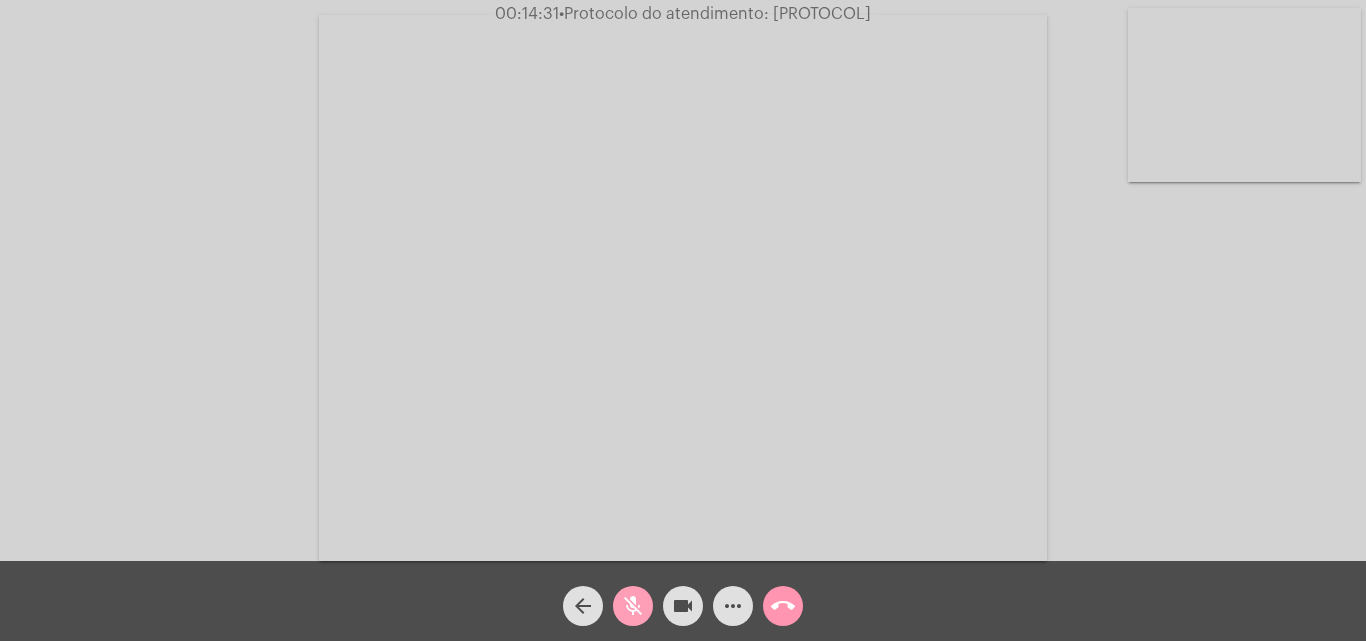 click on "mic_off" 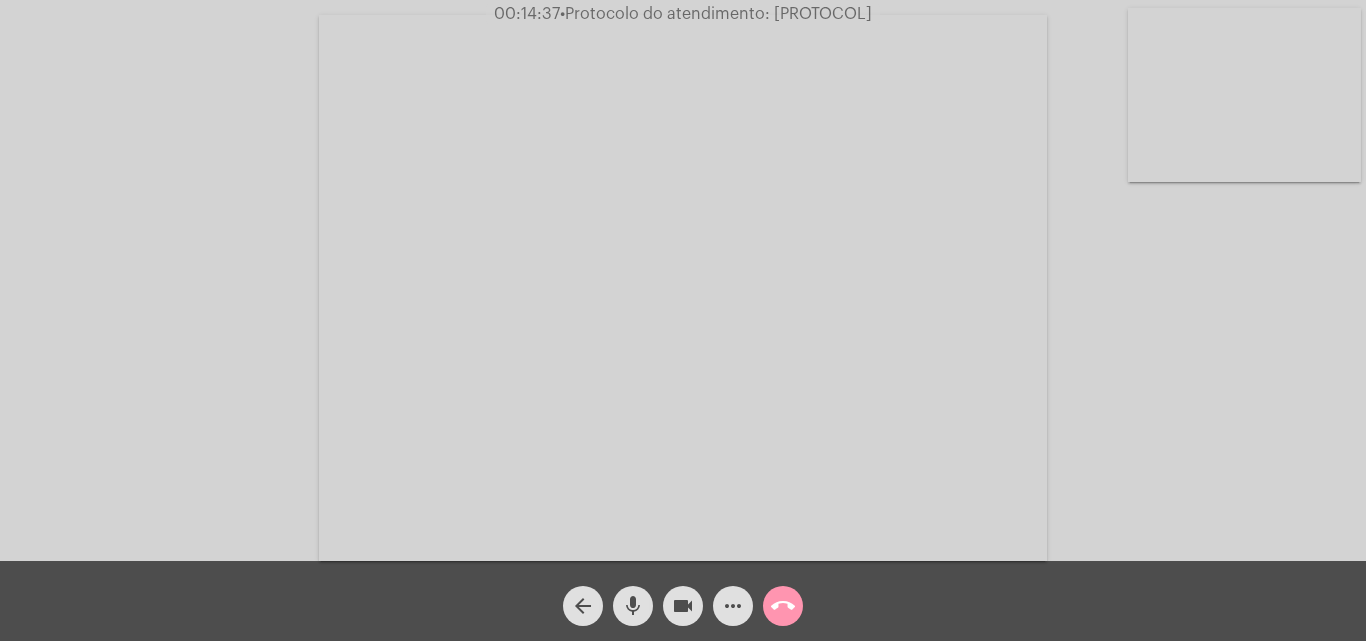 click on "mic" 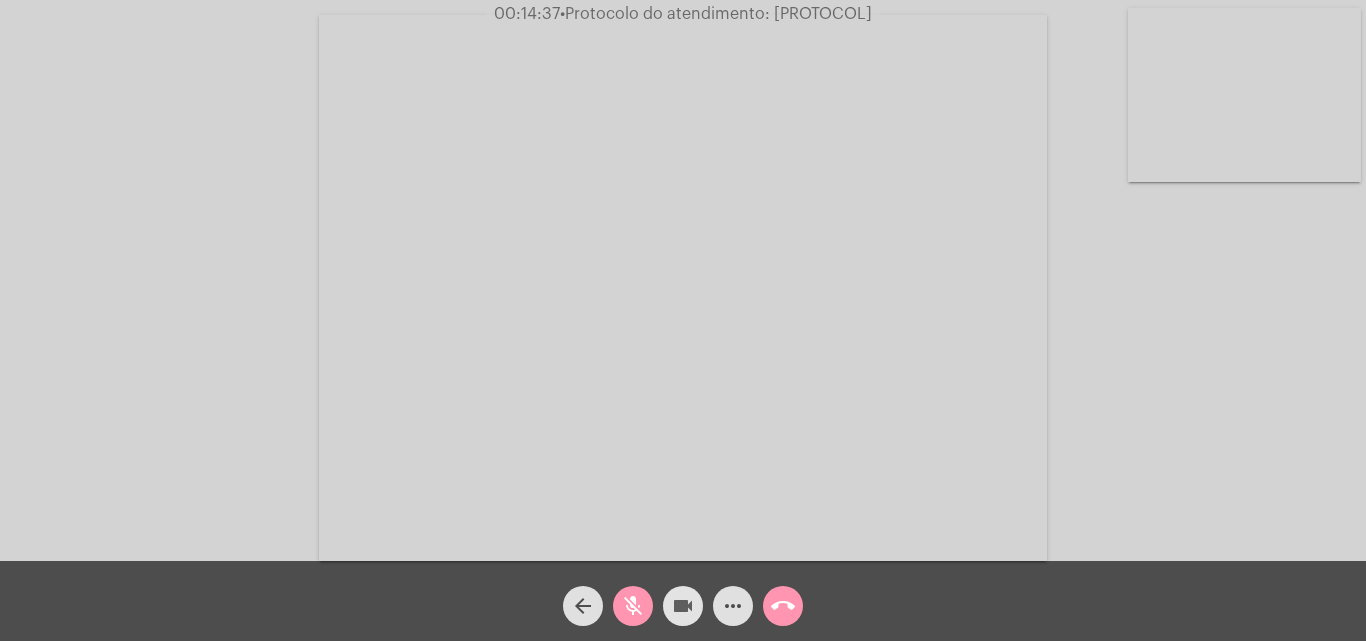 click on "videocam" 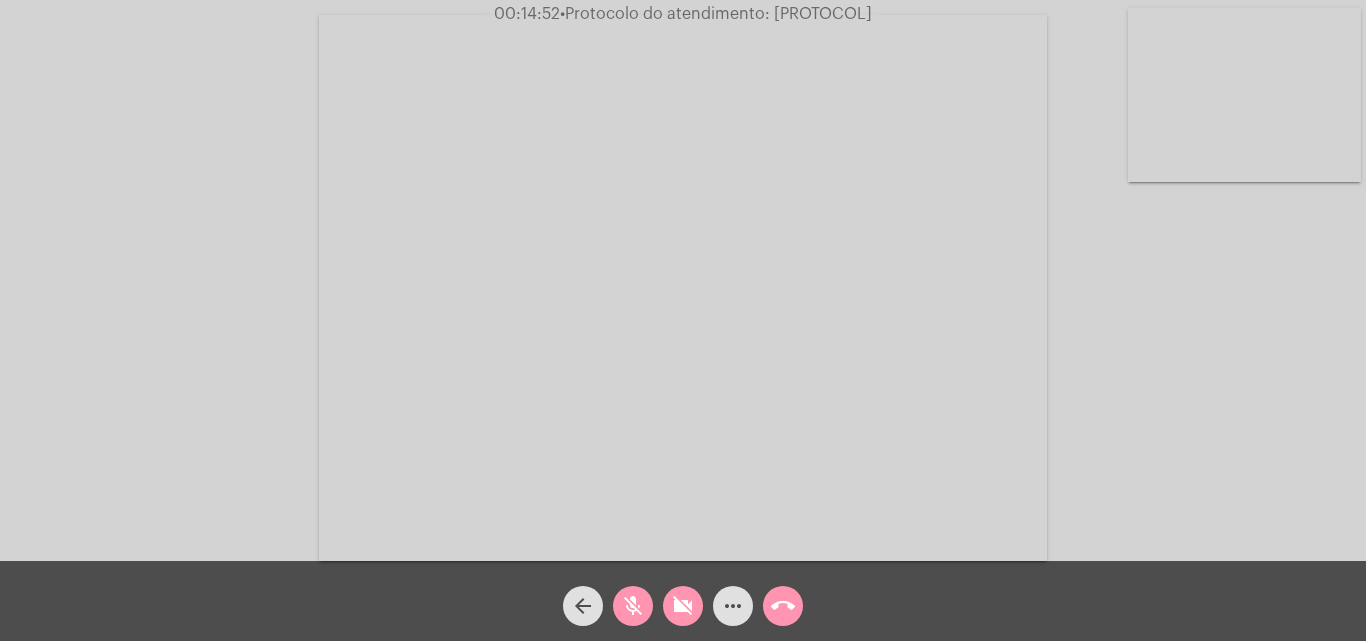 click on "mic_off" 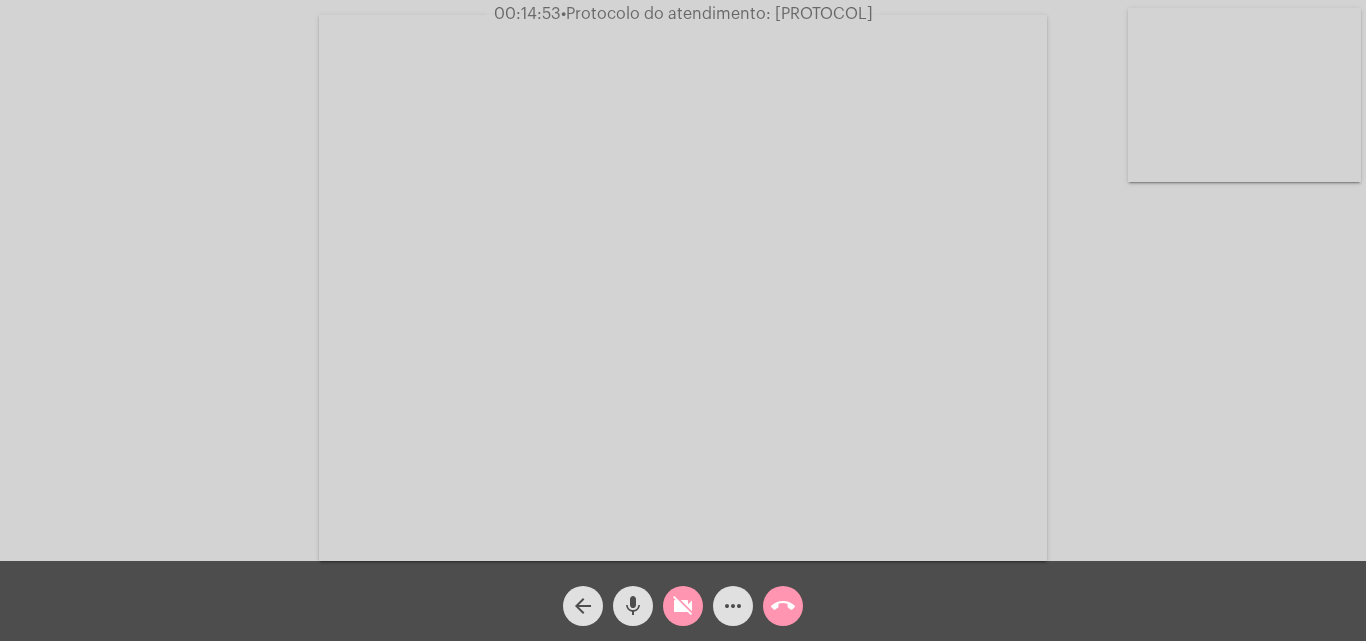 click on "videocam_off" 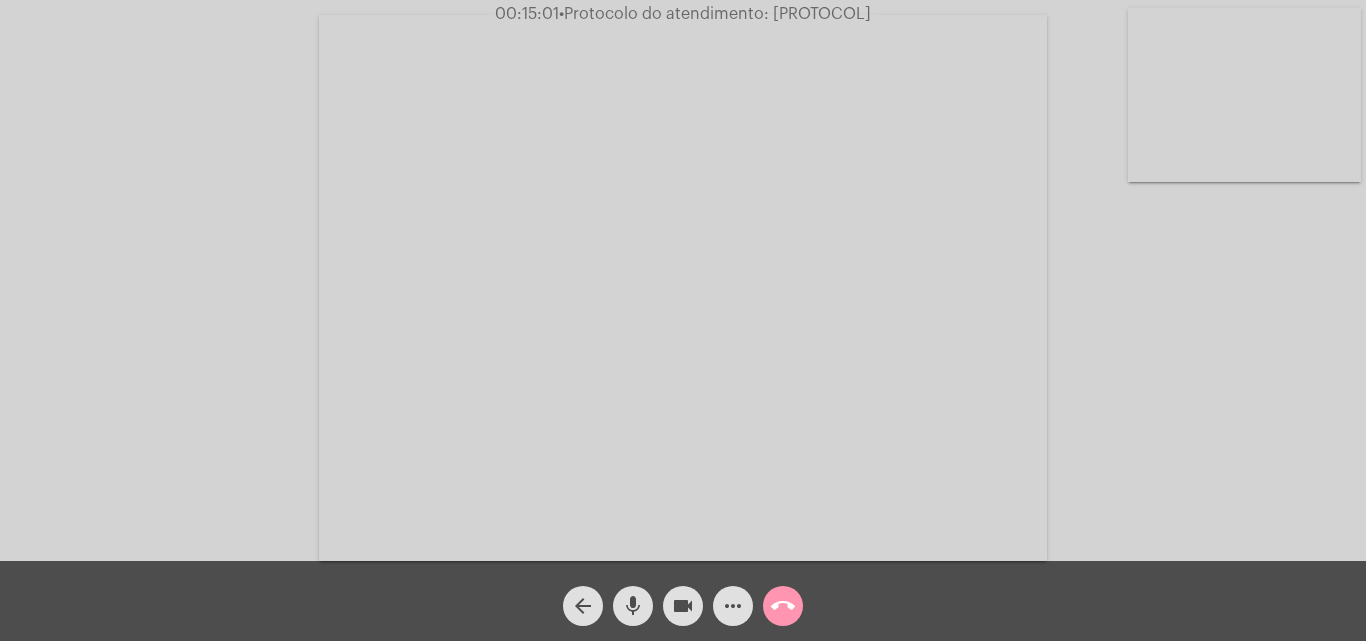 click on "mic" 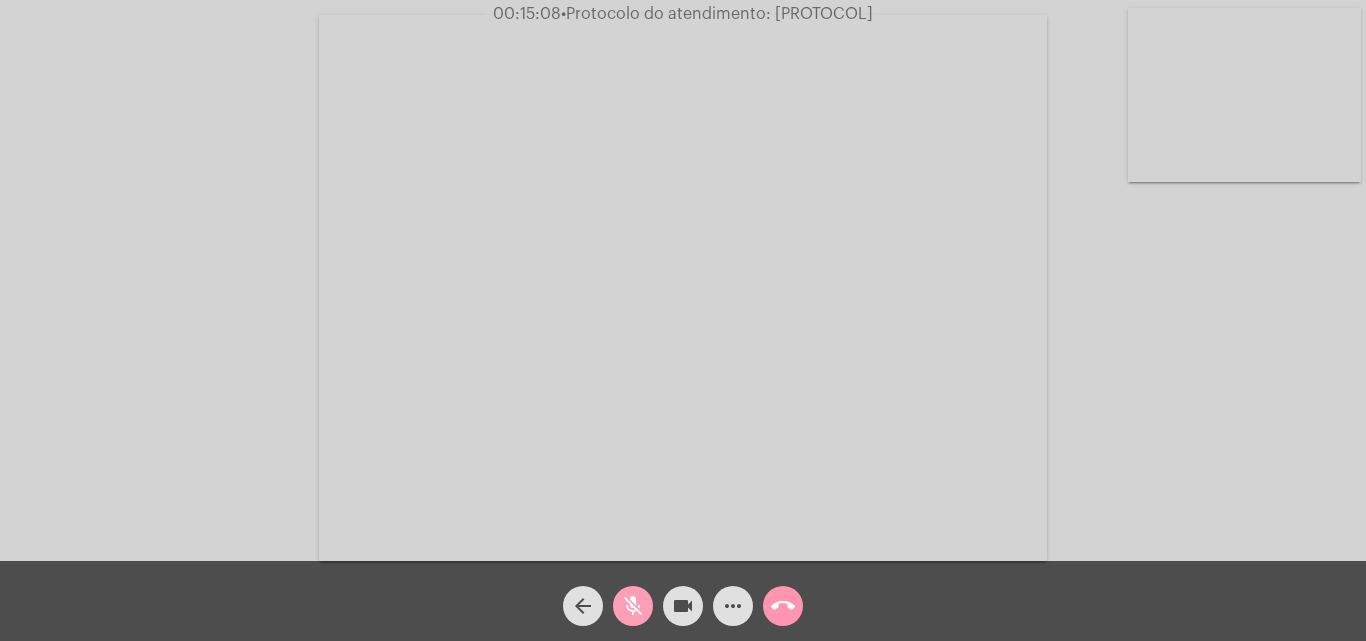 click on "mic_off" 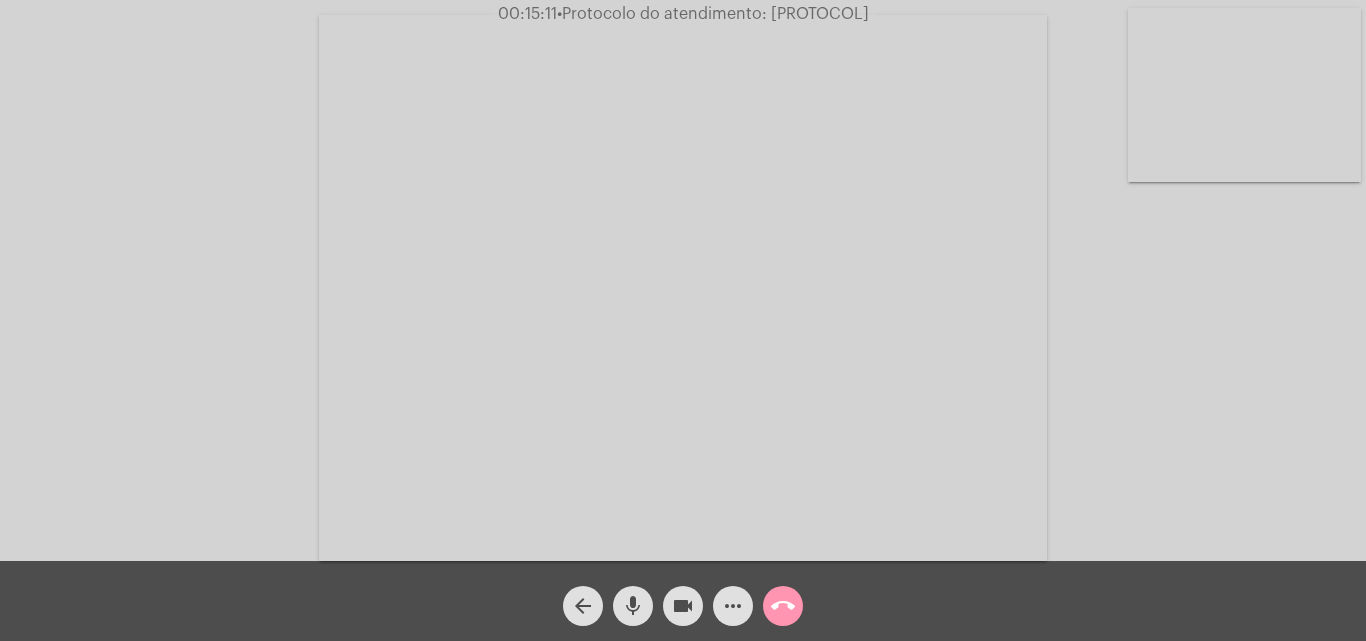 click on "mic" 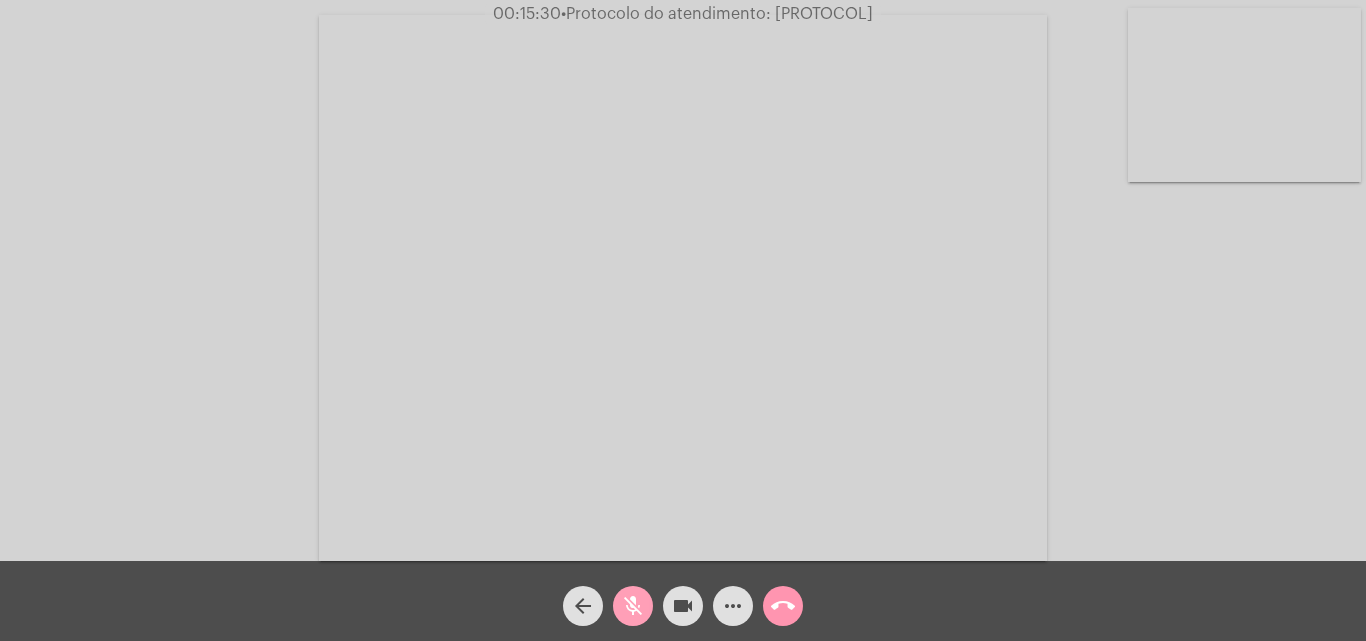 click on "mic_off" 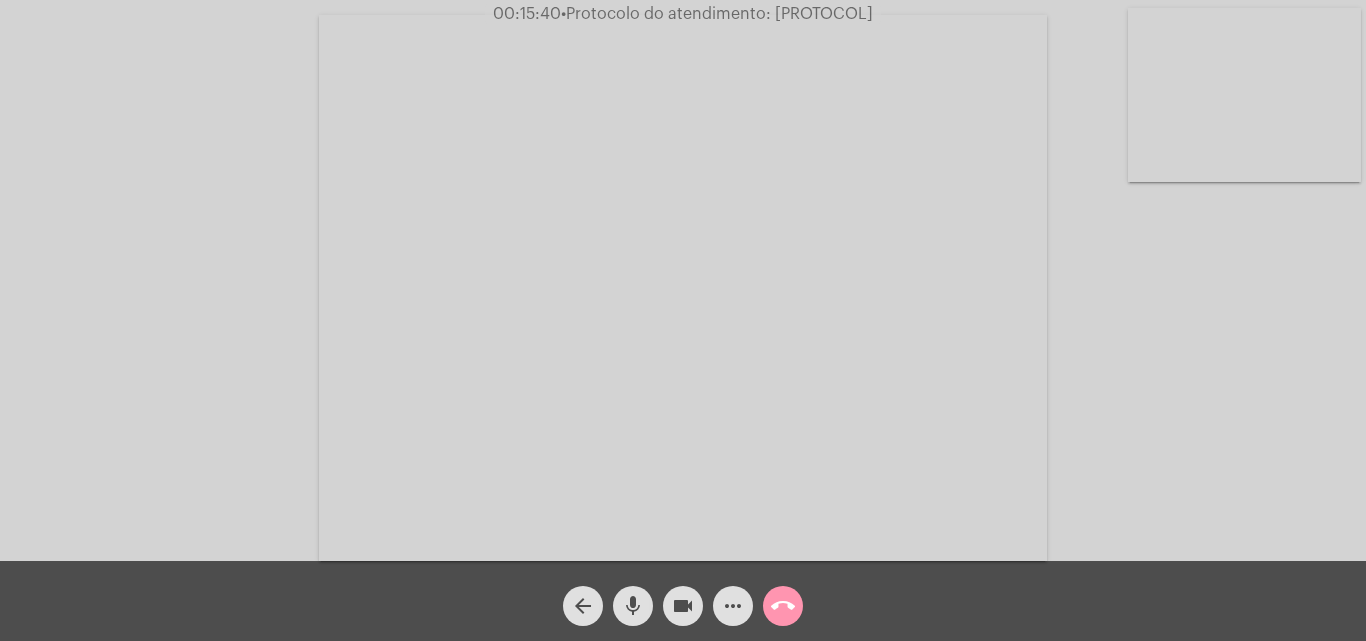 click on "mic" 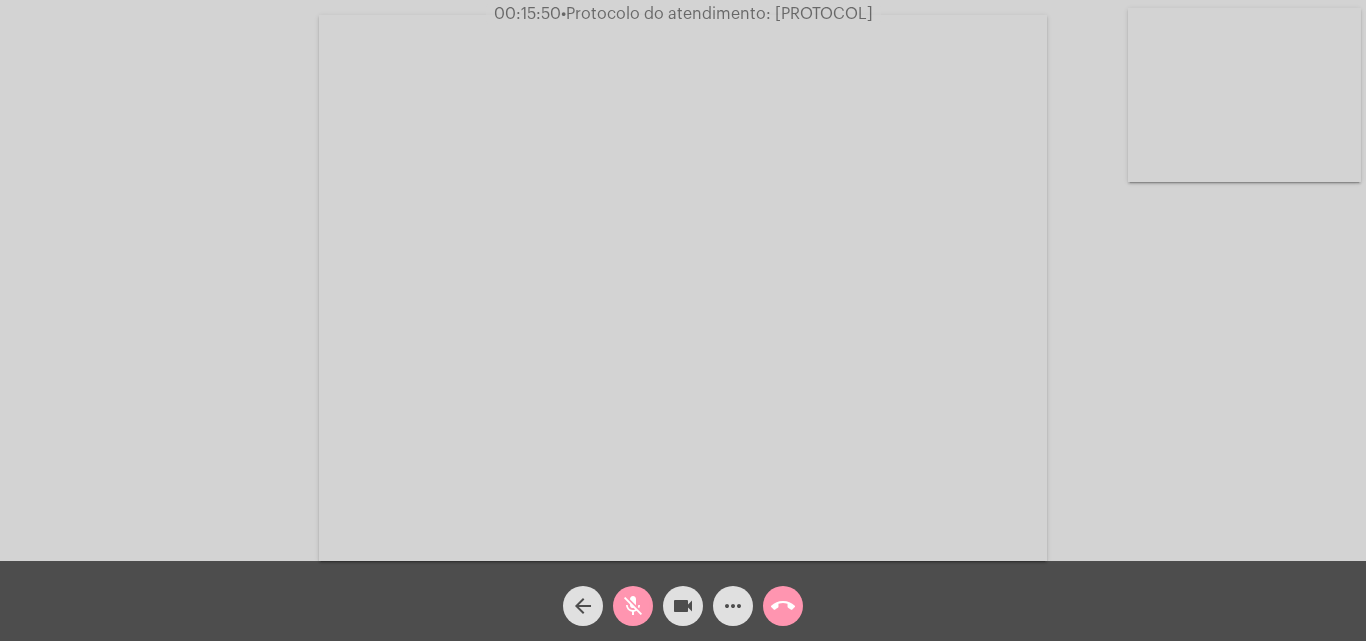 click on "mic_off" 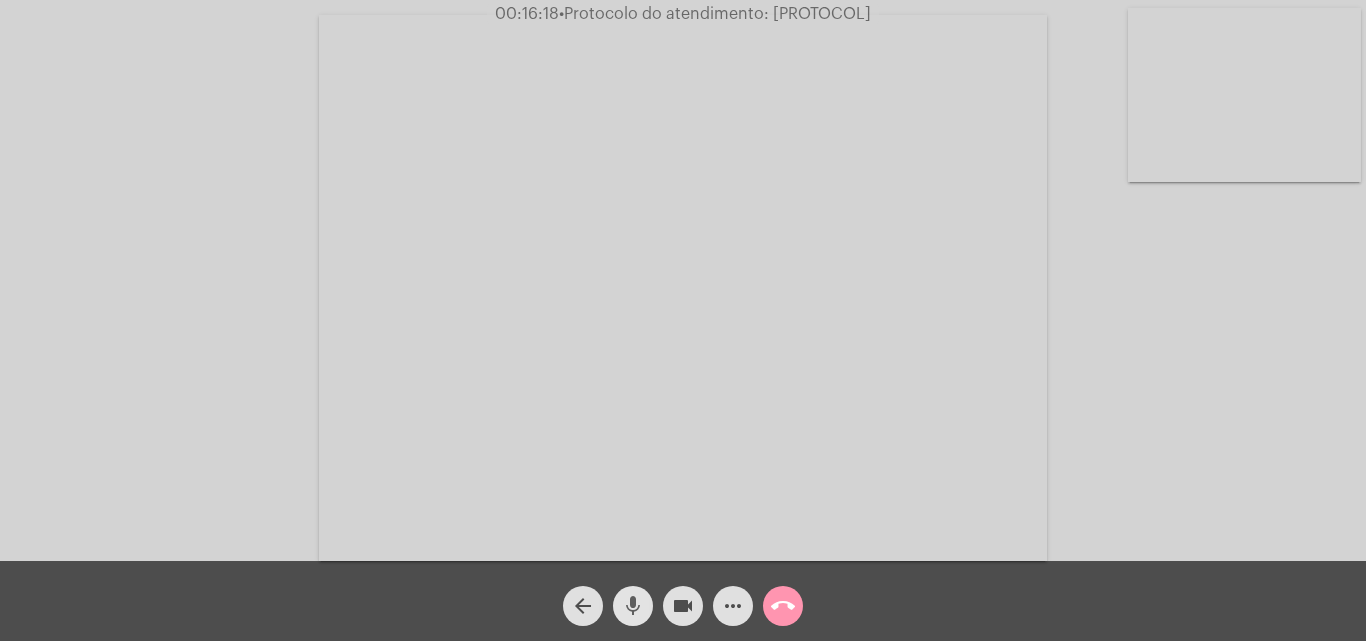 click on "mic" 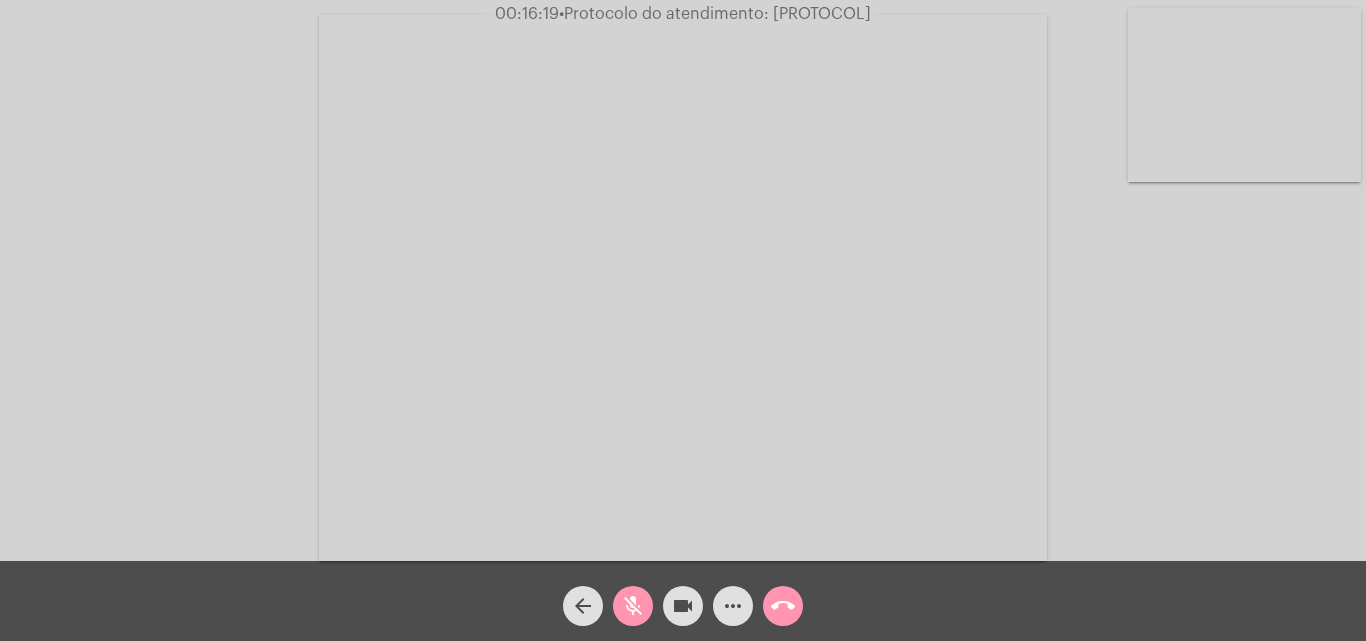 click on "mic_off" 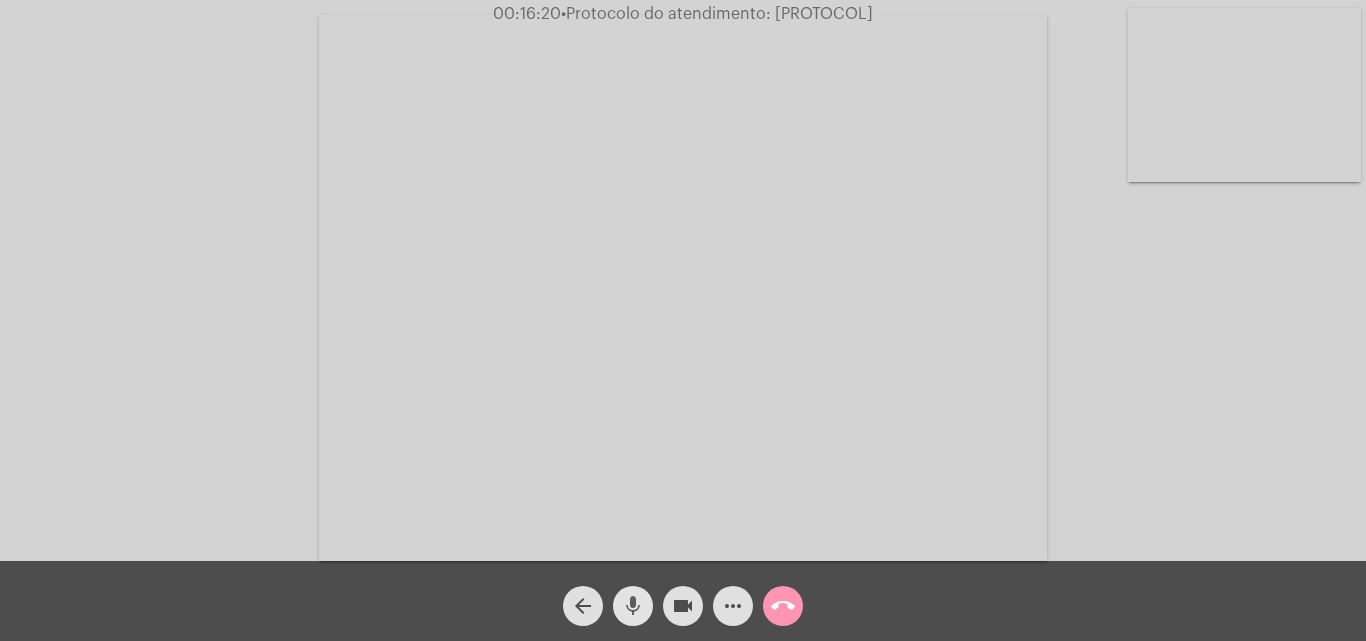 click on "mic" 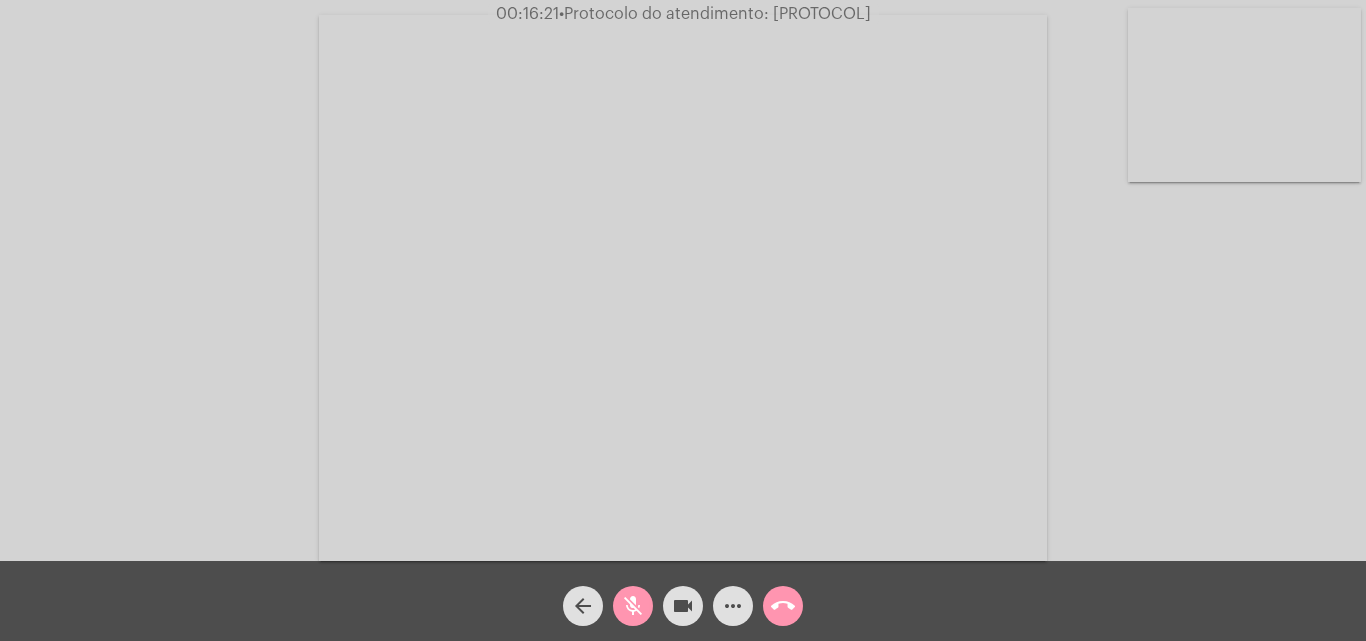 click on "mic_off" 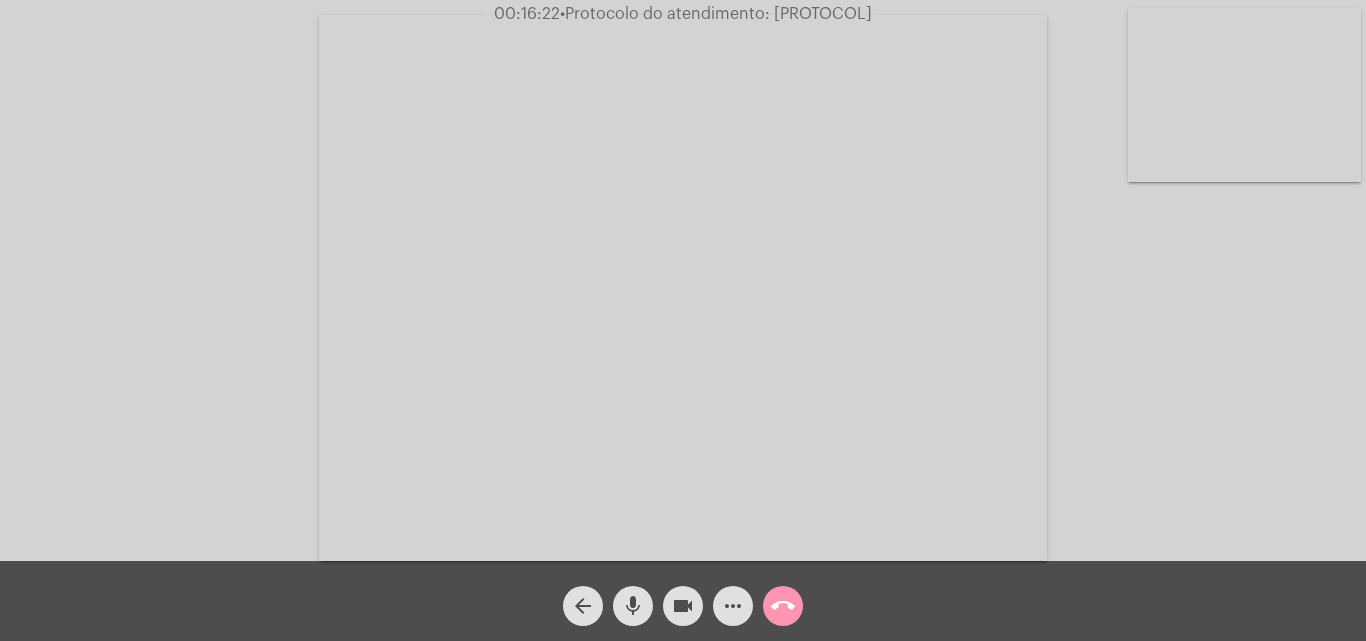 click on "mic" 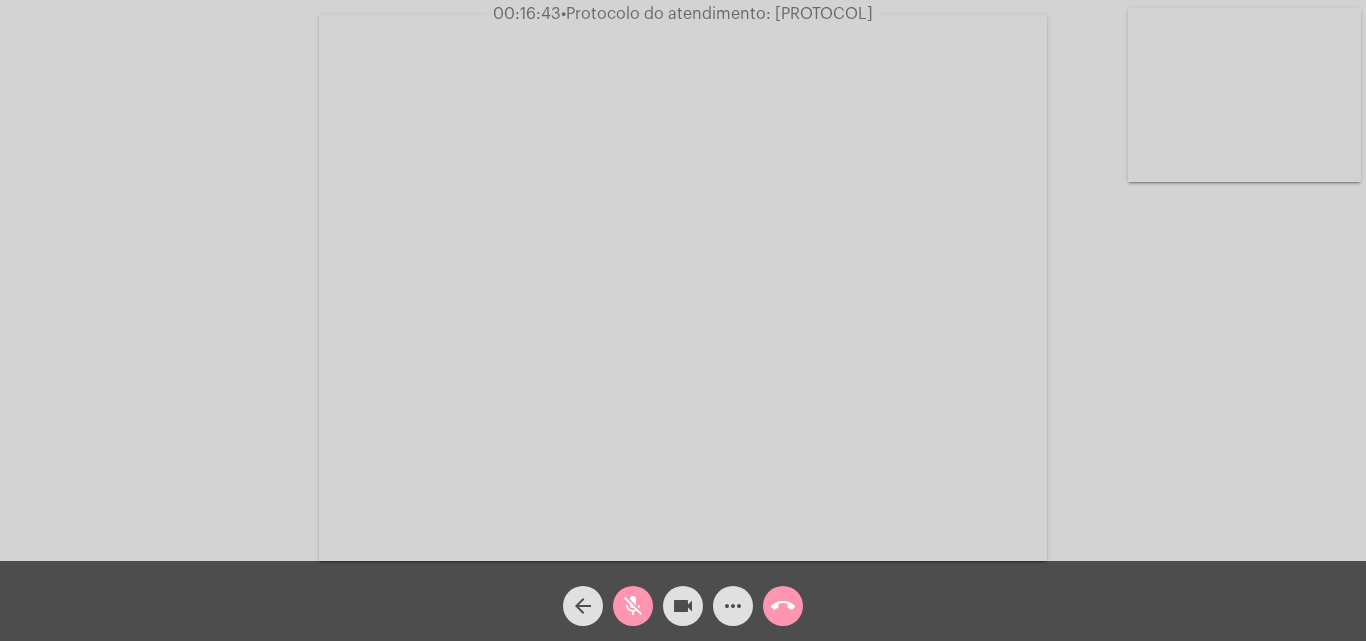 click on "mic_off" 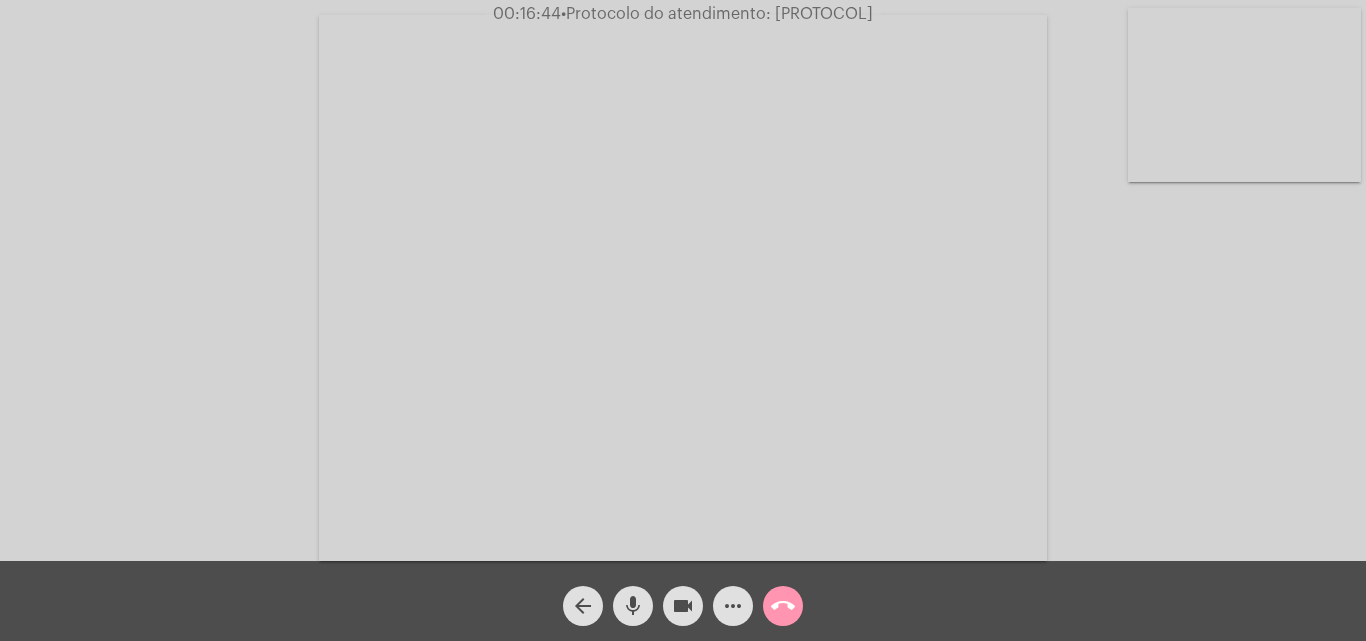 click on "mic" 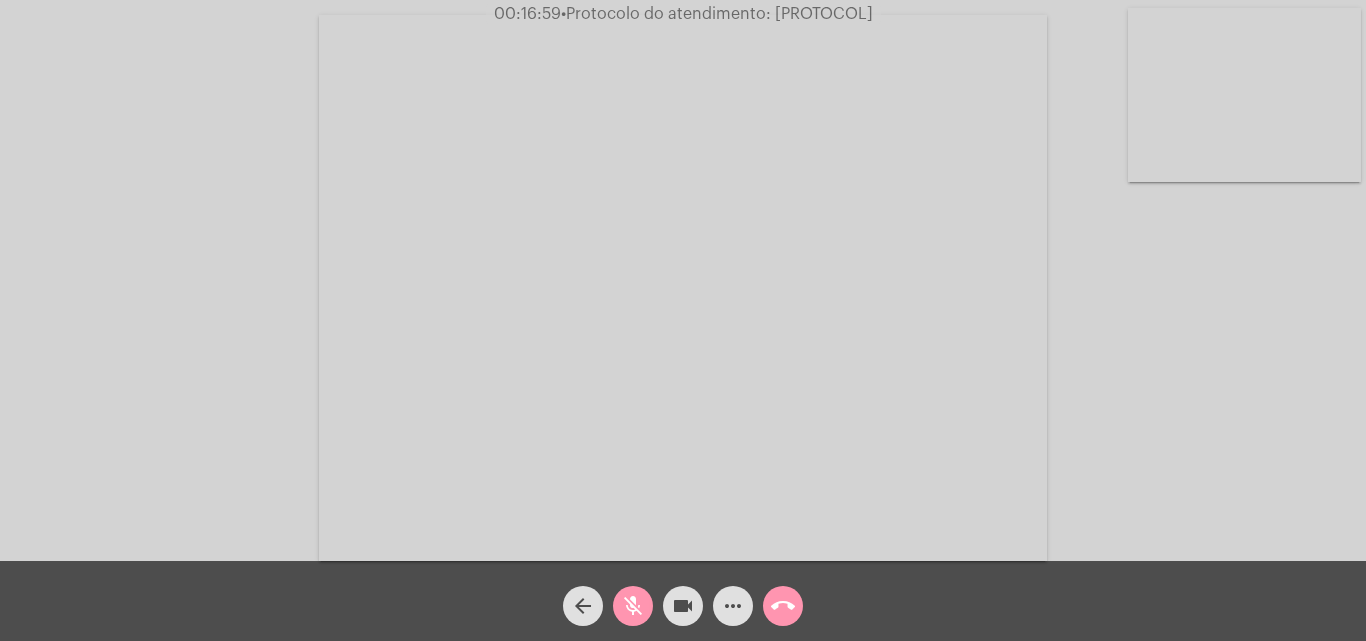 click on "mic_off" 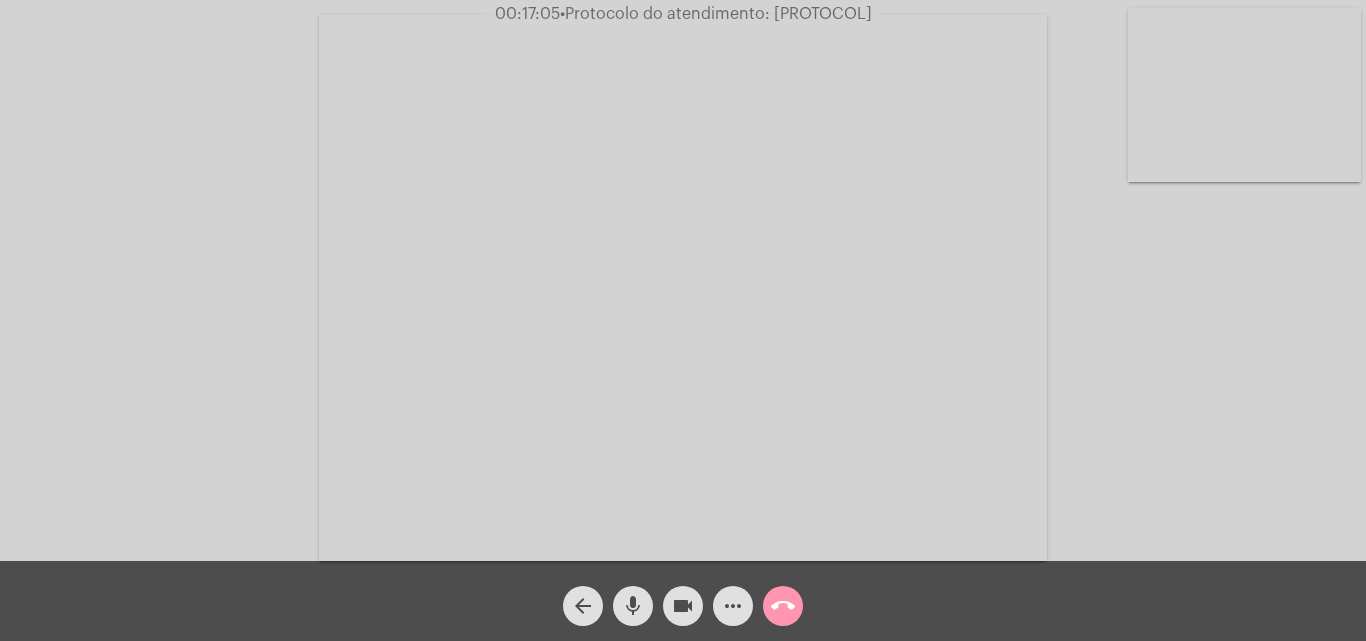 click on "mic" 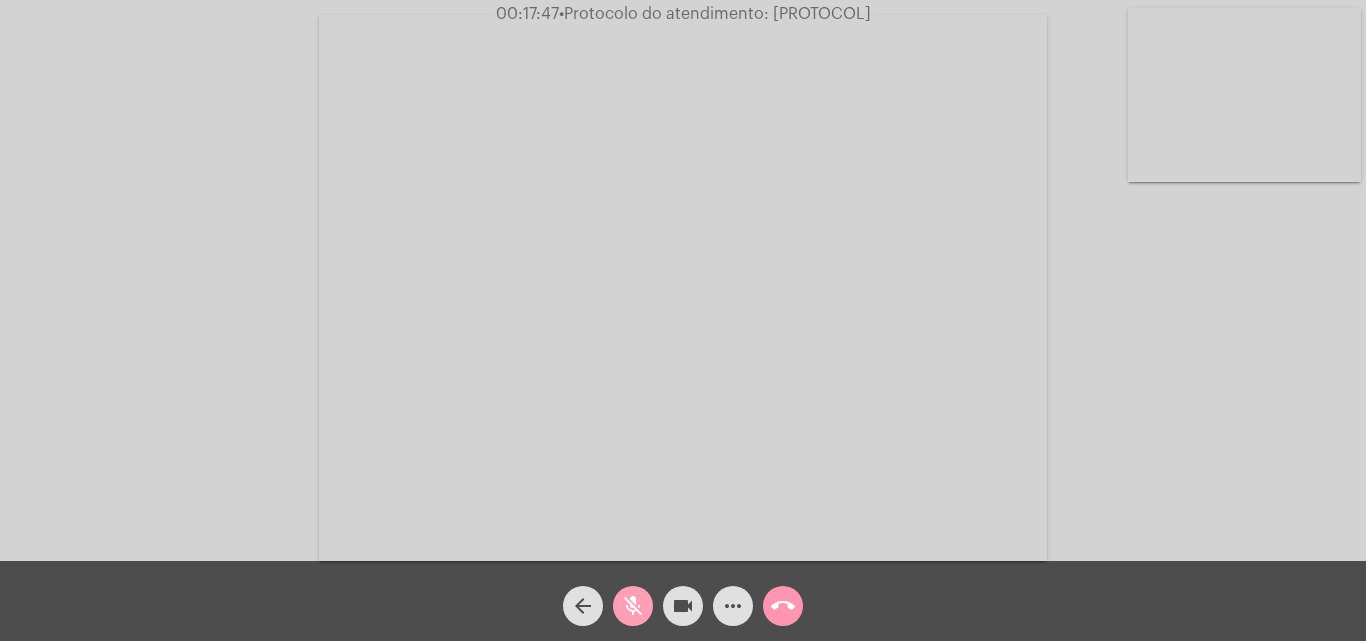 click on "mic_off" 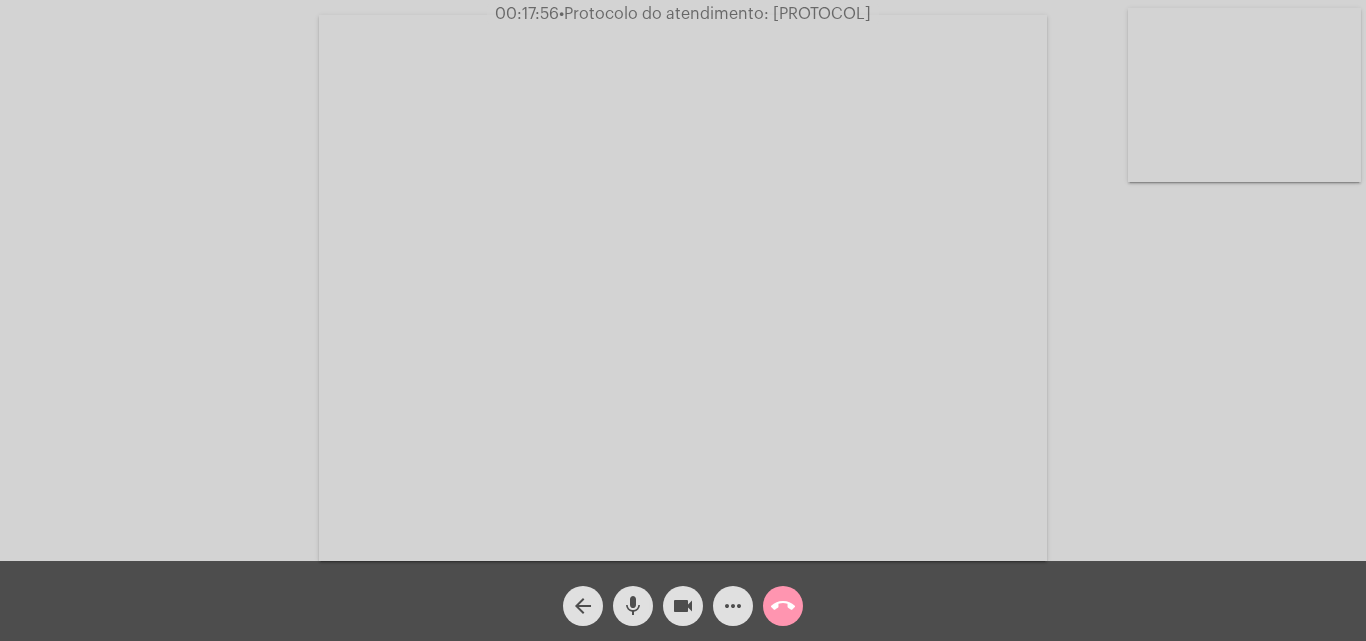 click on "mic" 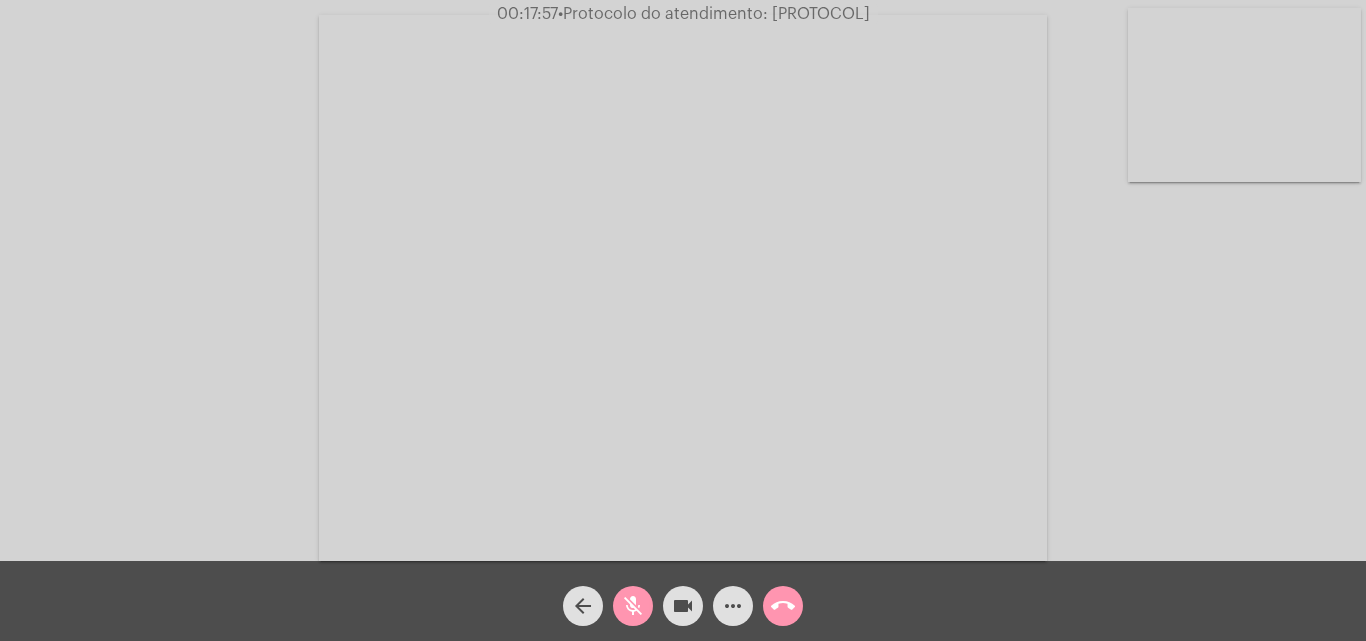 click on "mic_off" 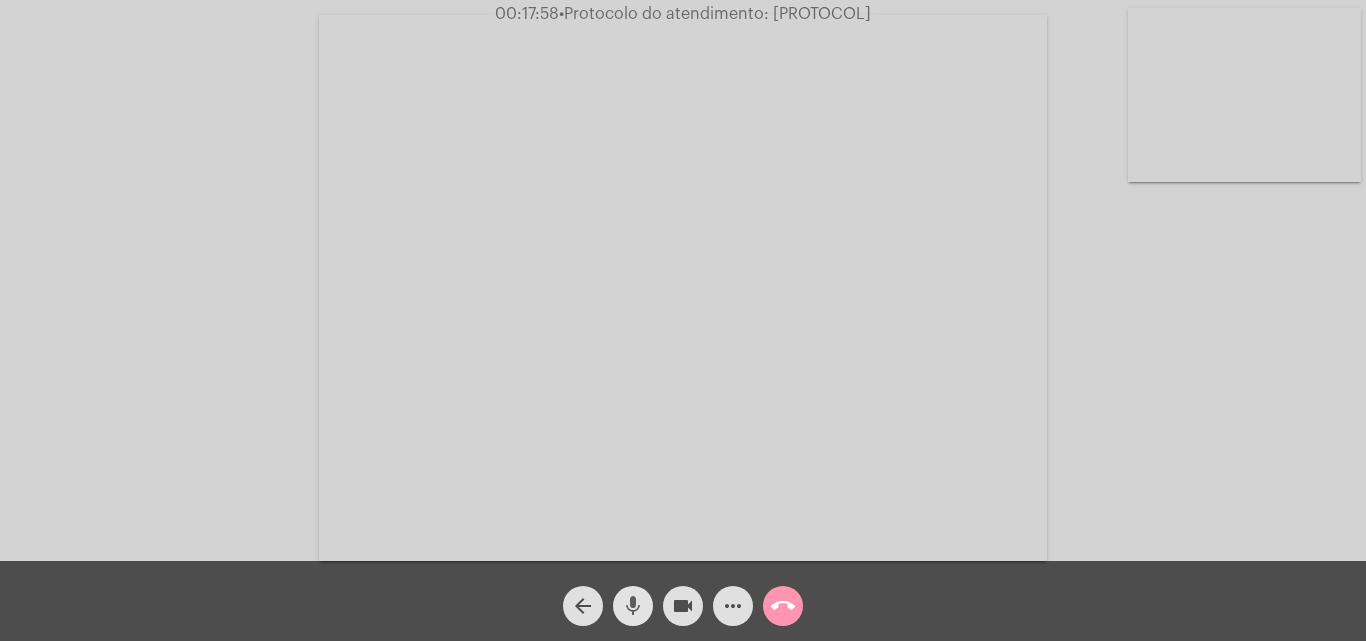 click on "mic" 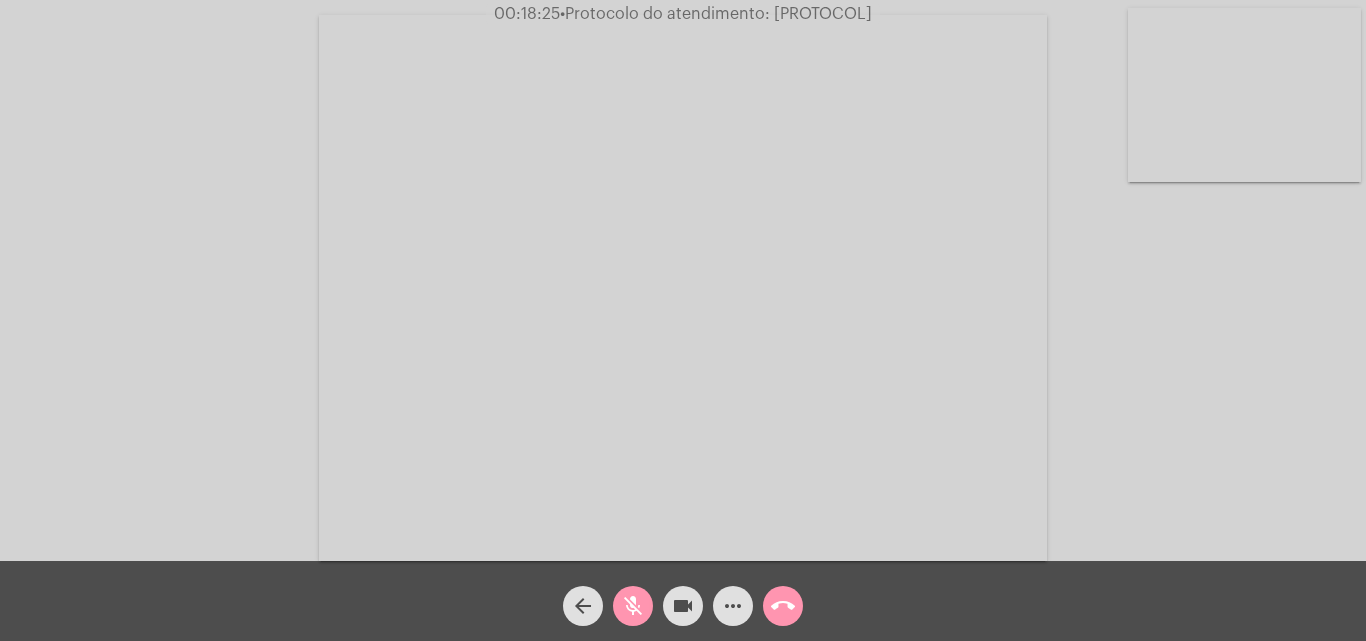 click on "mic_off" 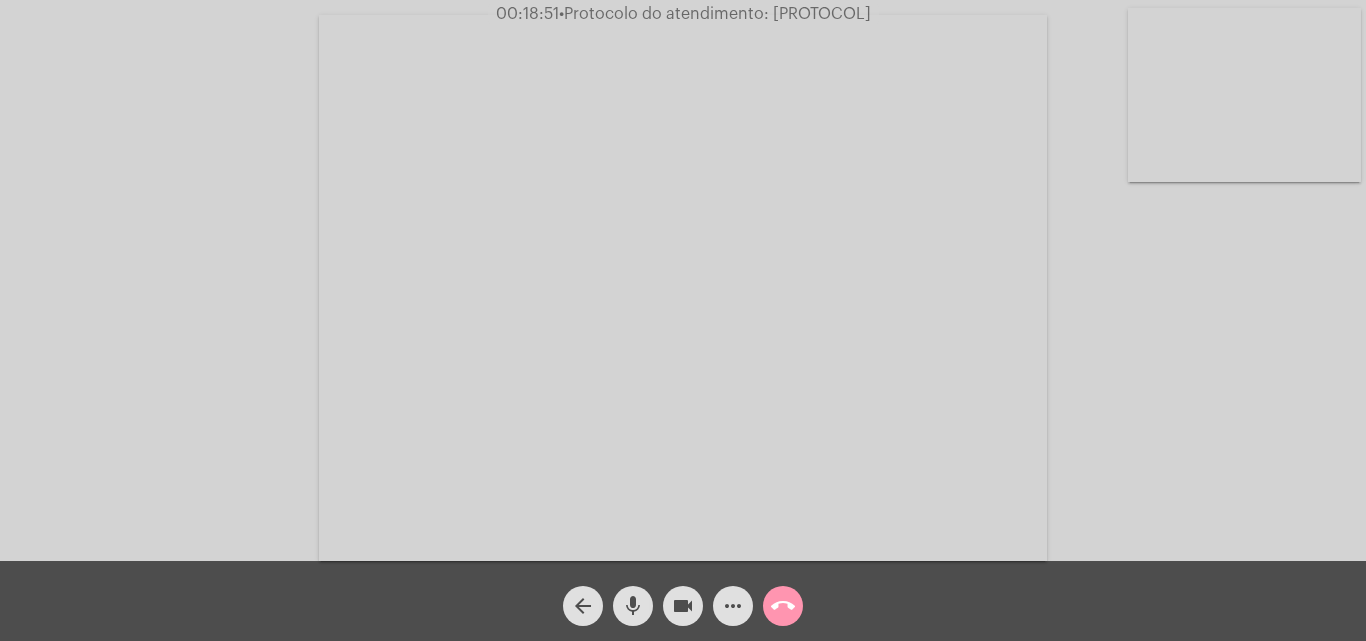 click on "mic" 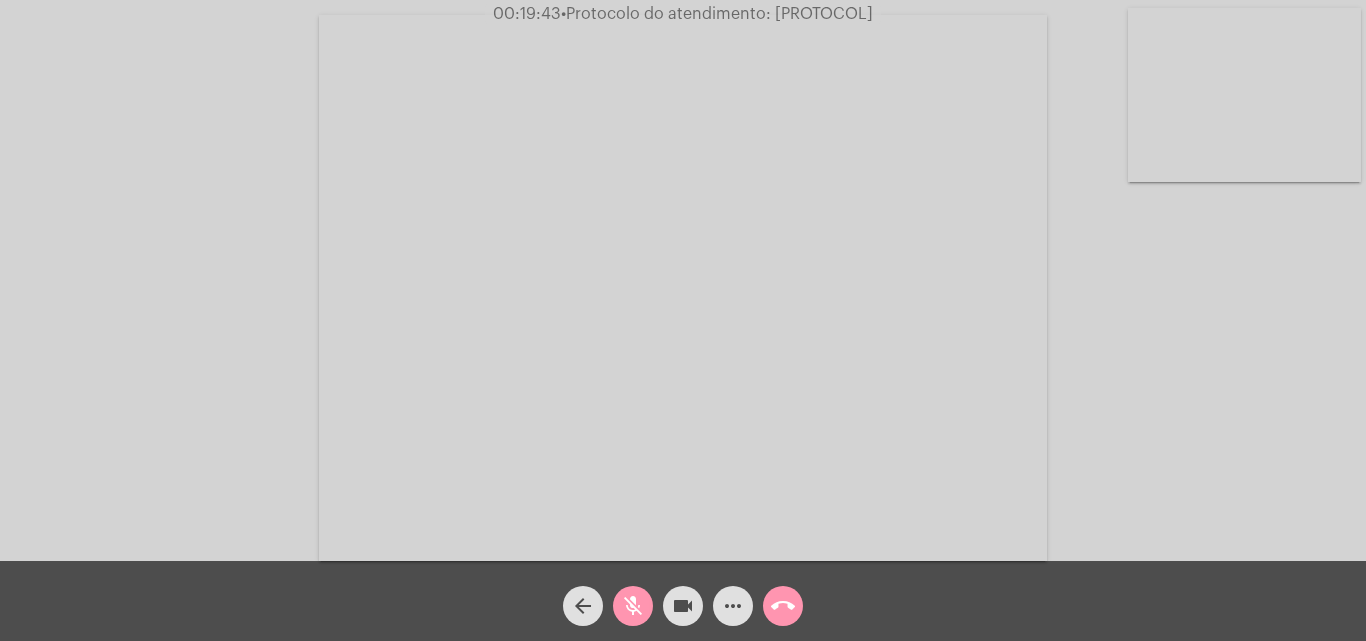 click on "mic_off" 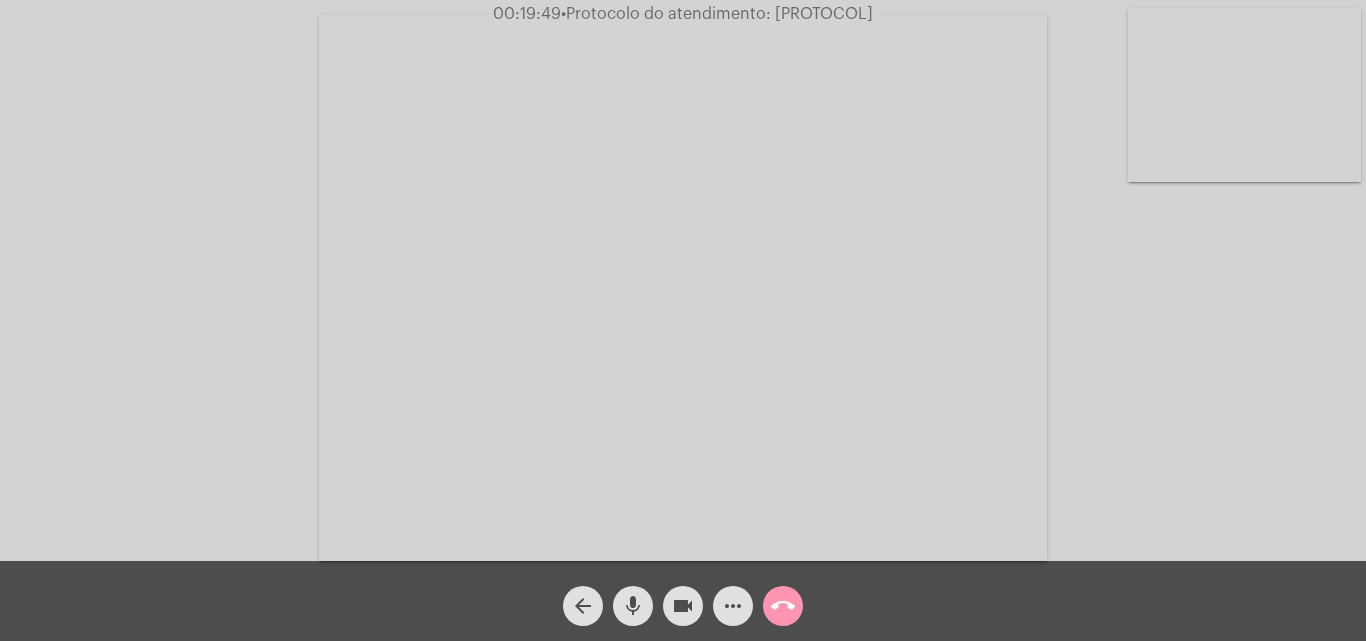 click on "mic" 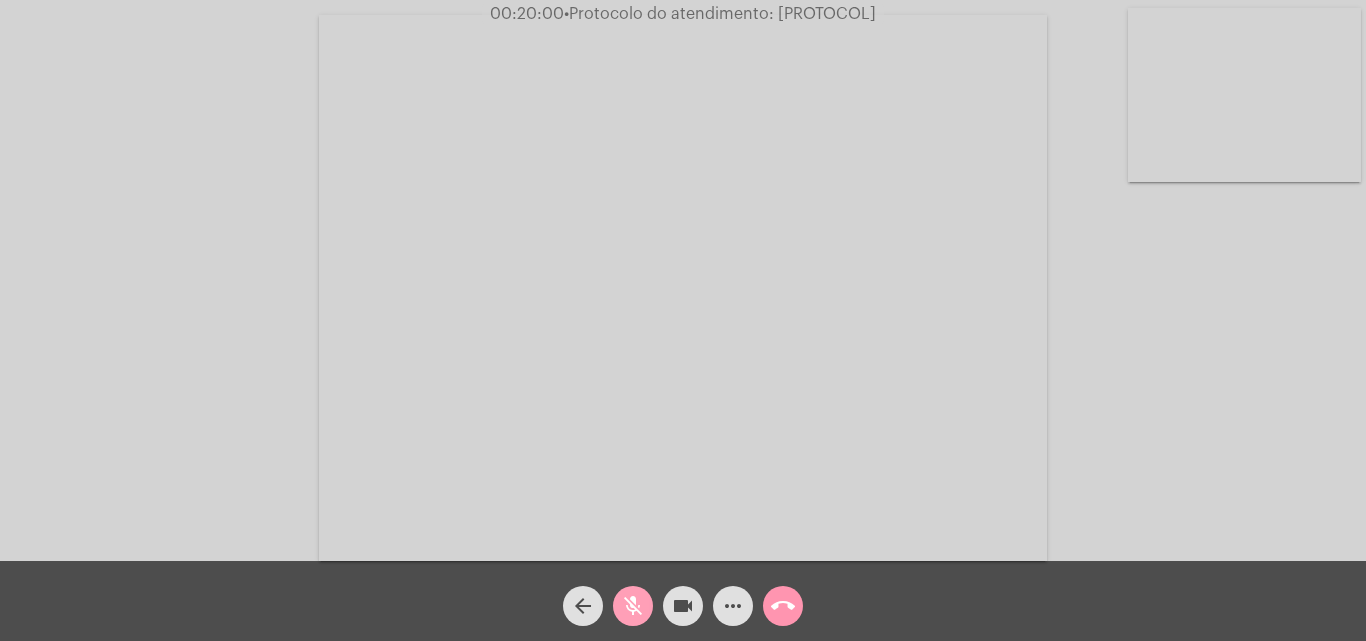 click on "mic_off" 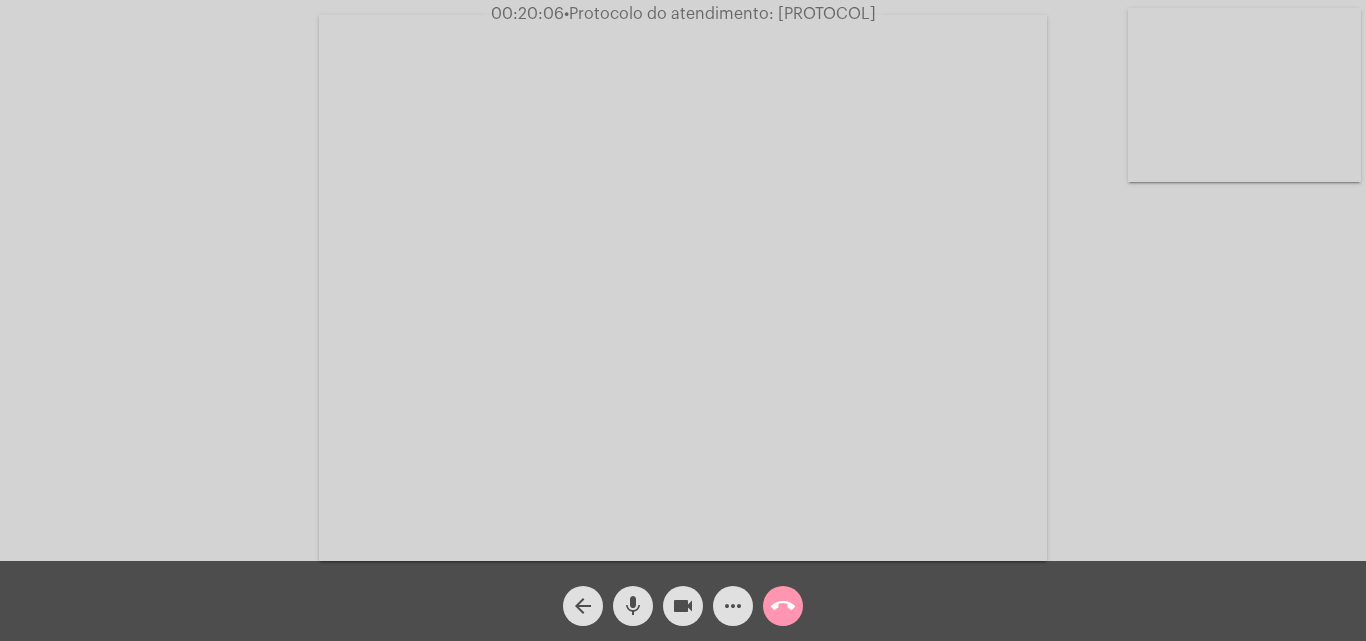 click on "mic" 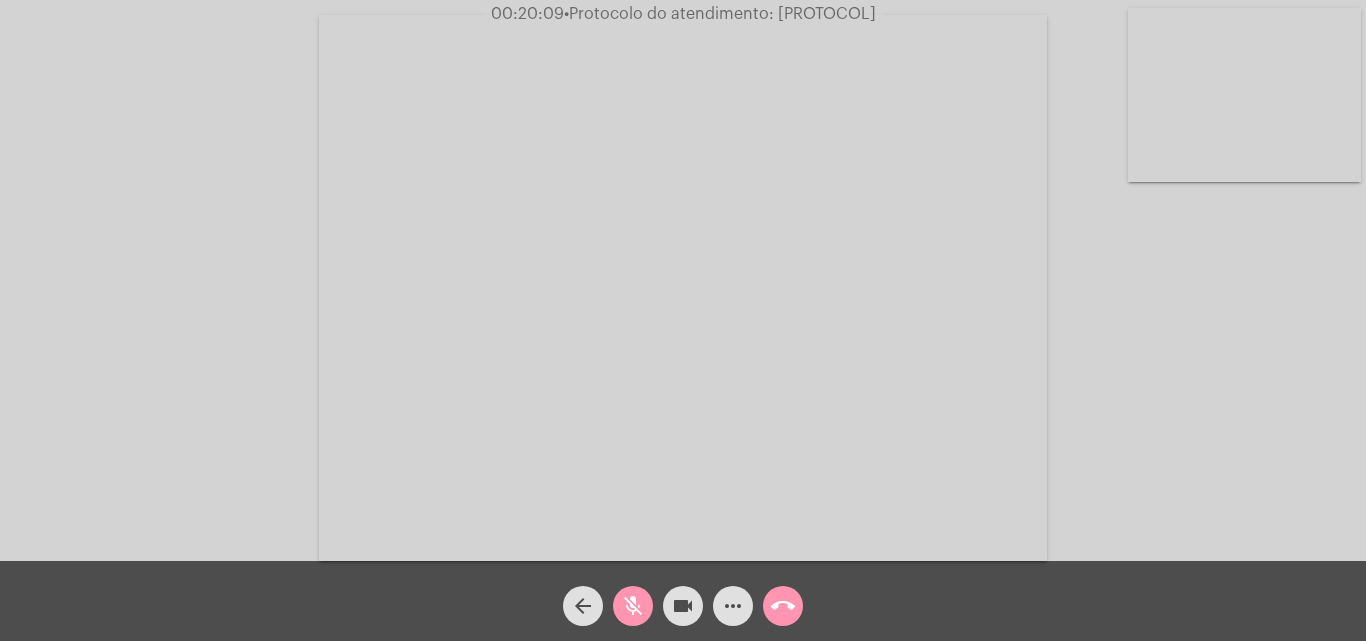 click on "mic_off" 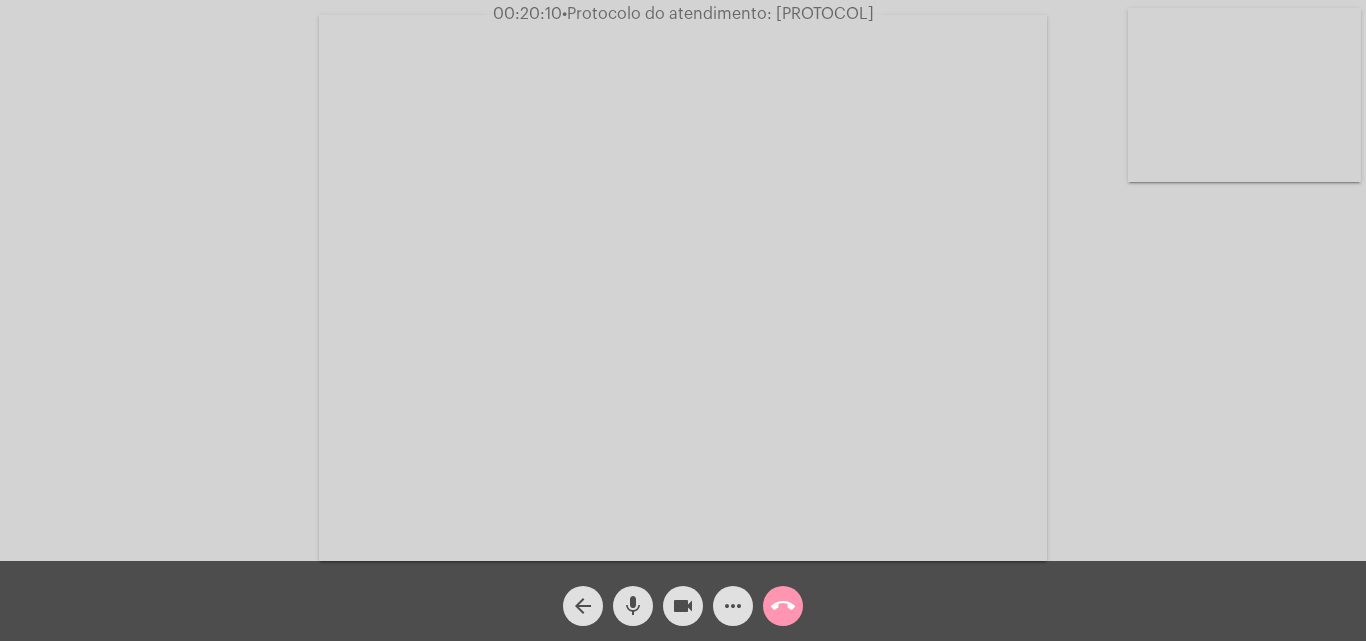 click on "more_horiz" 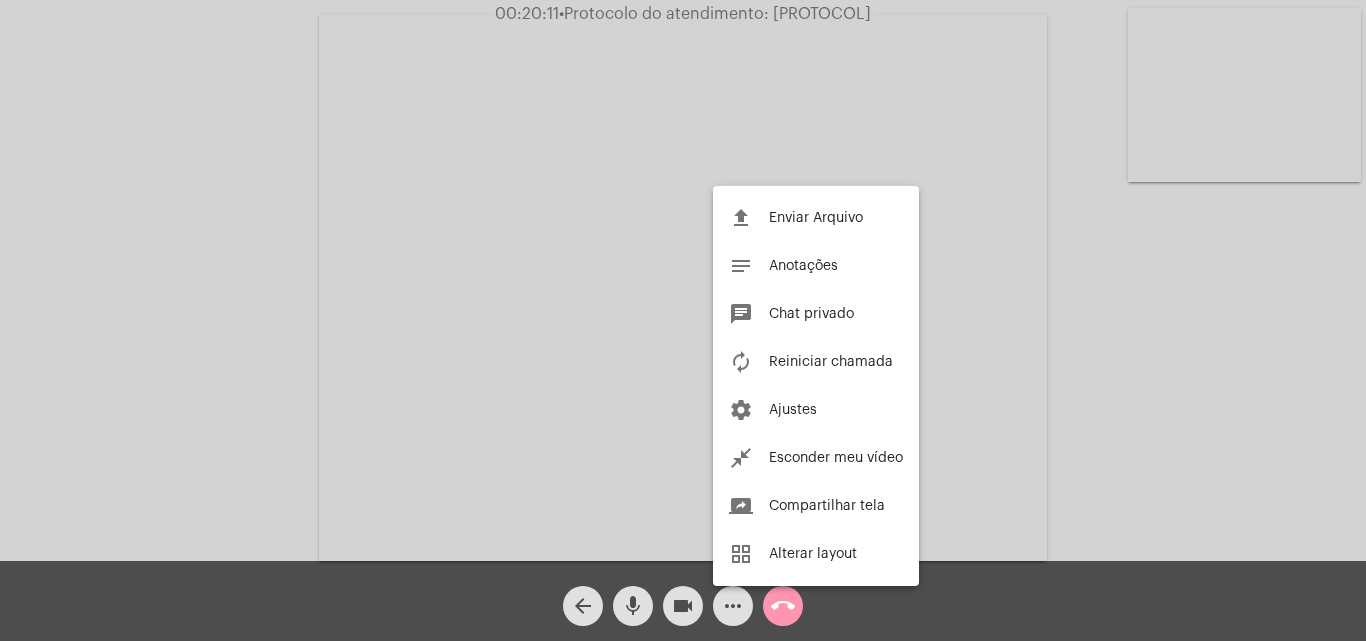 click at bounding box center [683, 320] 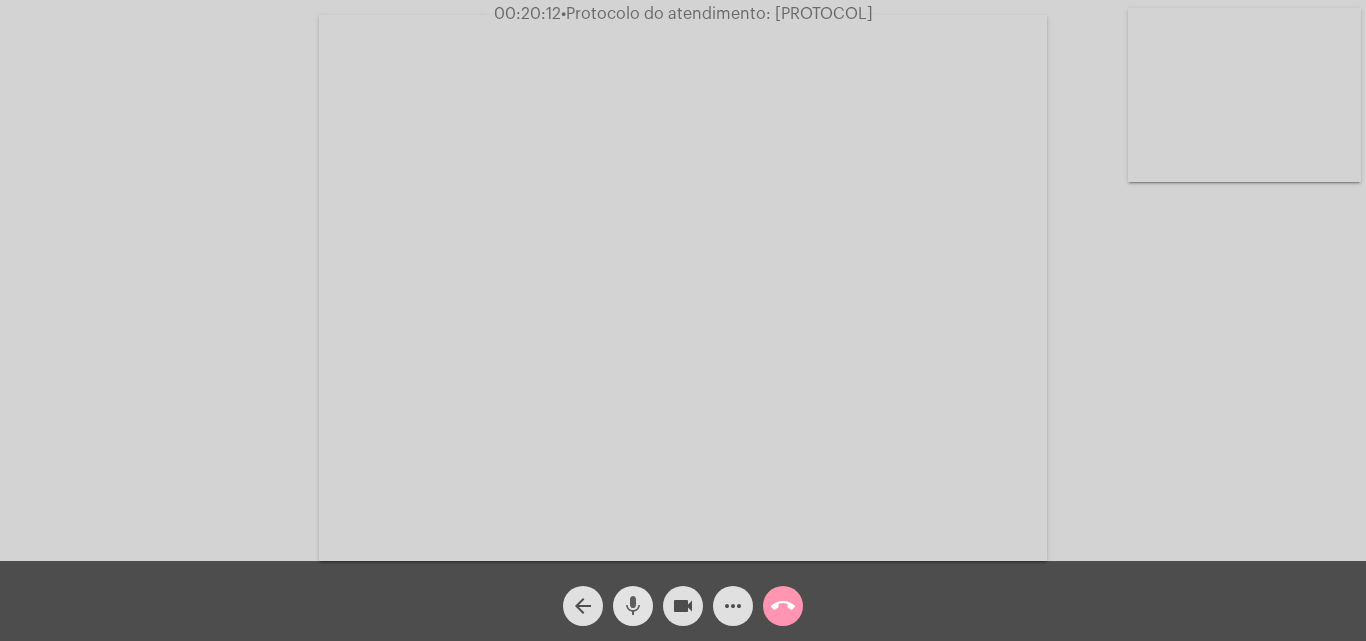 click on "mic" 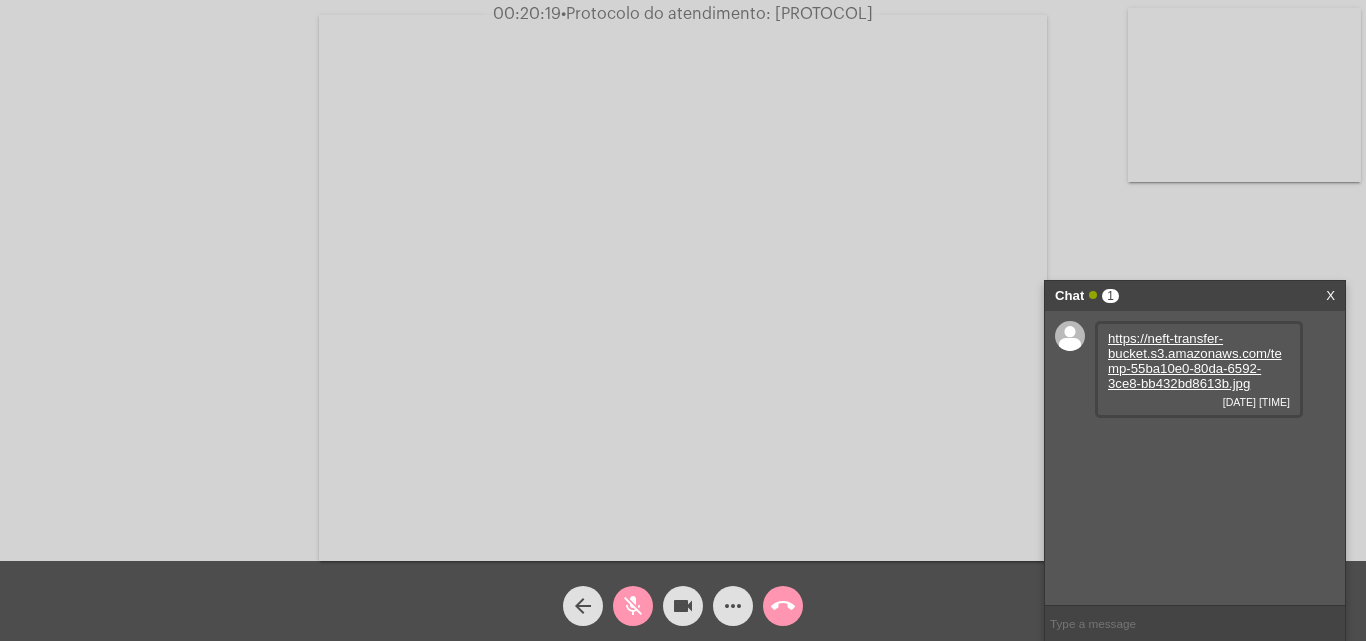 click on "https://neft-transfer-bucket.s3.amazonaws.com/temp-55ba10e0-80da-6592-3ce8-bb432bd8613b.jpg" at bounding box center (1195, 361) 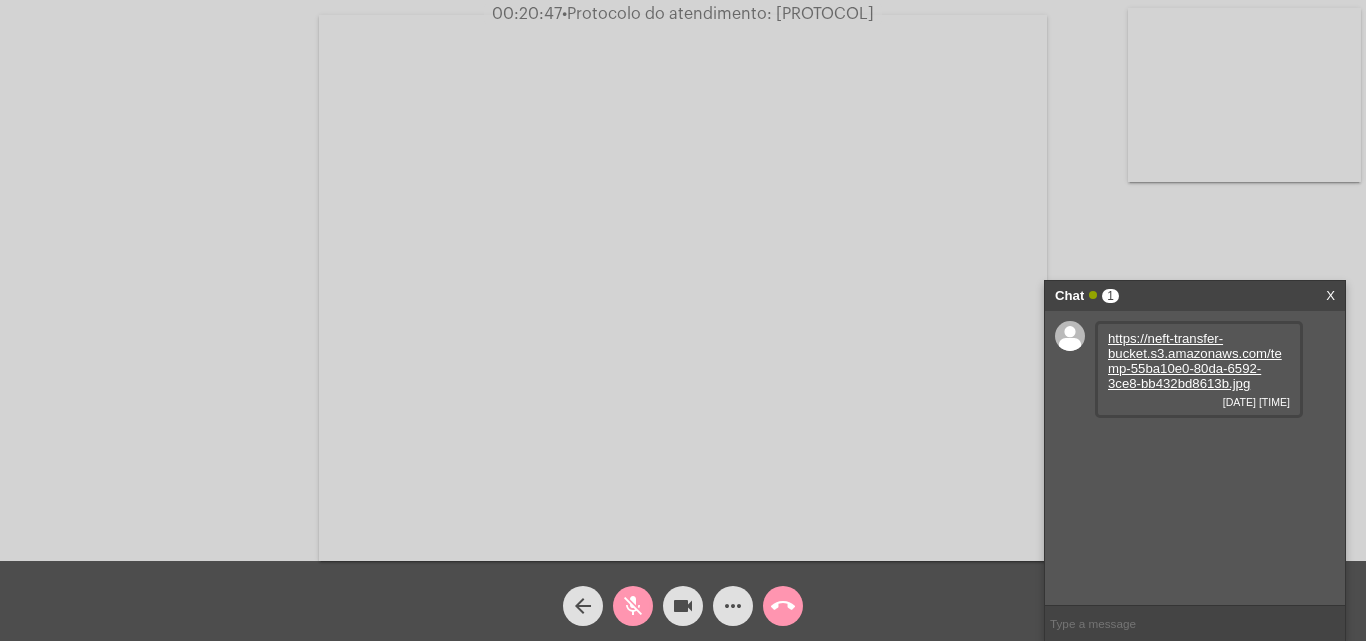 click on "Acessando Câmera e Microfone..." 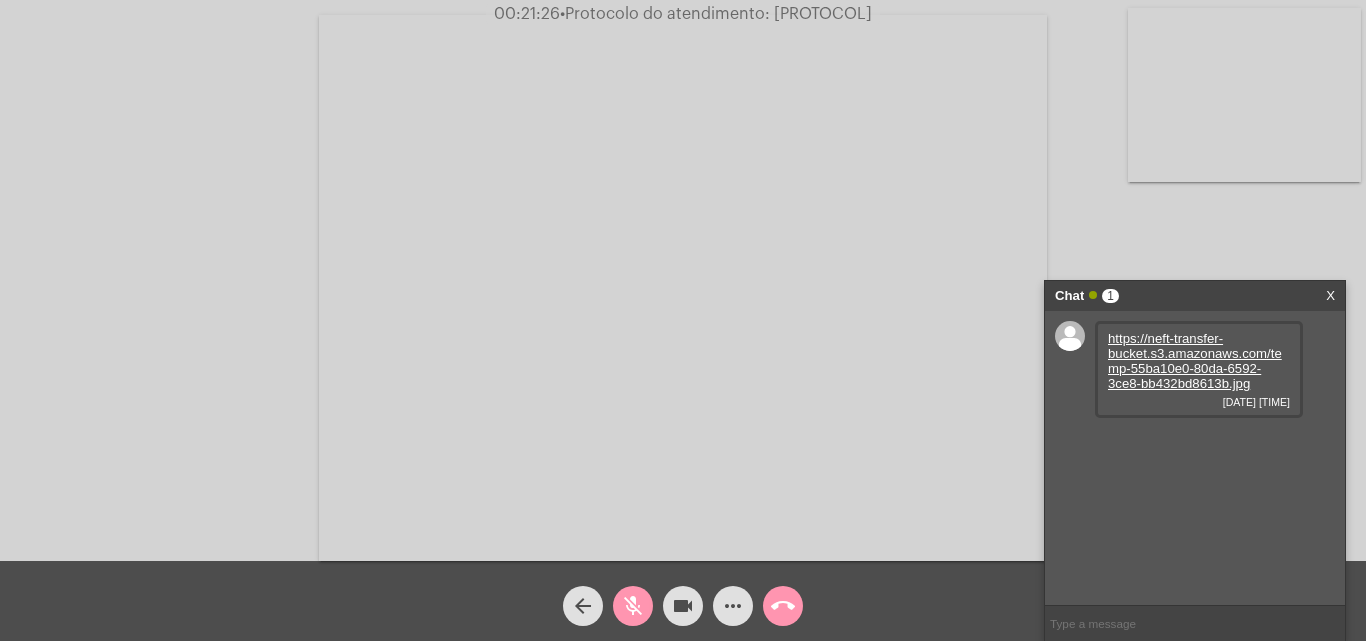 click on "mic_off" 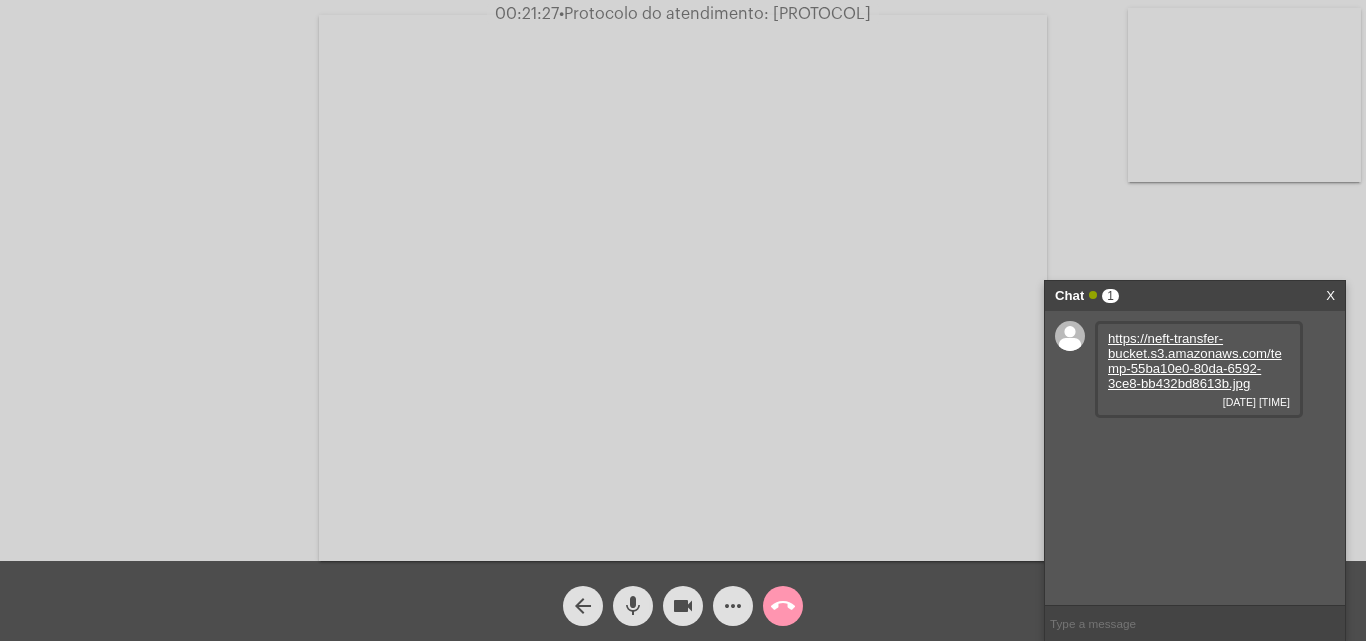 click on "mic" 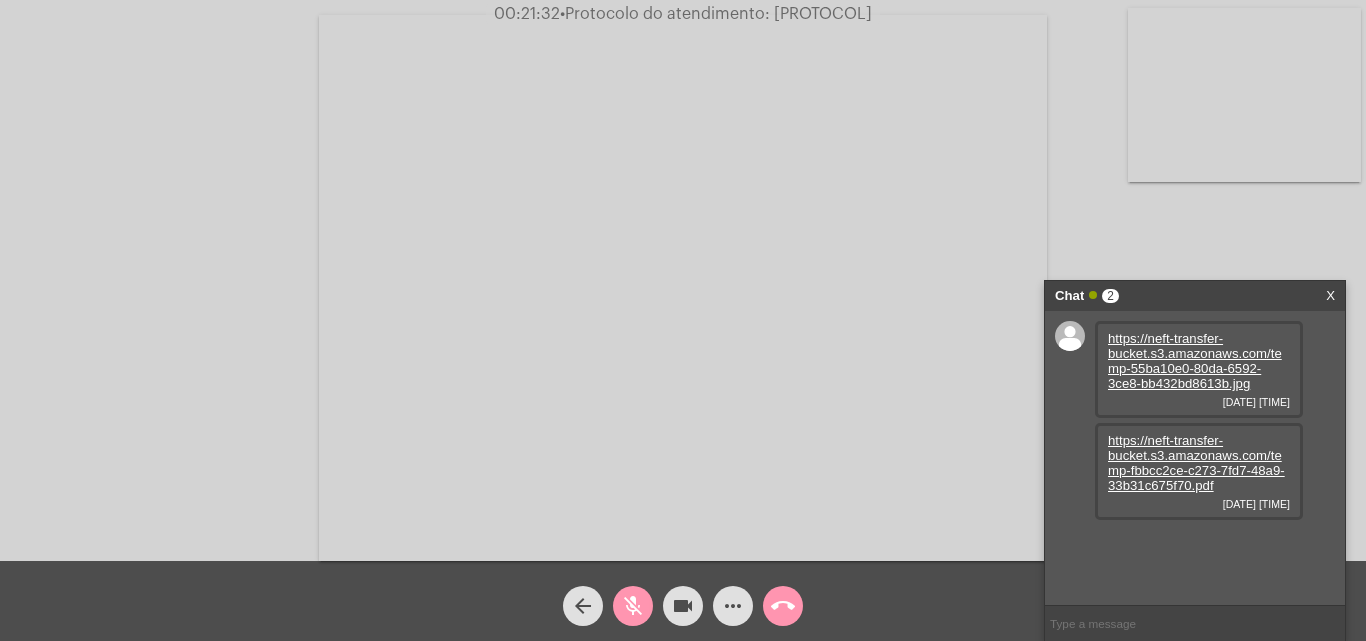 click on "https://neft-transfer-bucket.s3.amazonaws.com/temp-fbbcc2ce-c273-7fd7-48a9-33b31c675f70.pdf" at bounding box center (1196, 463) 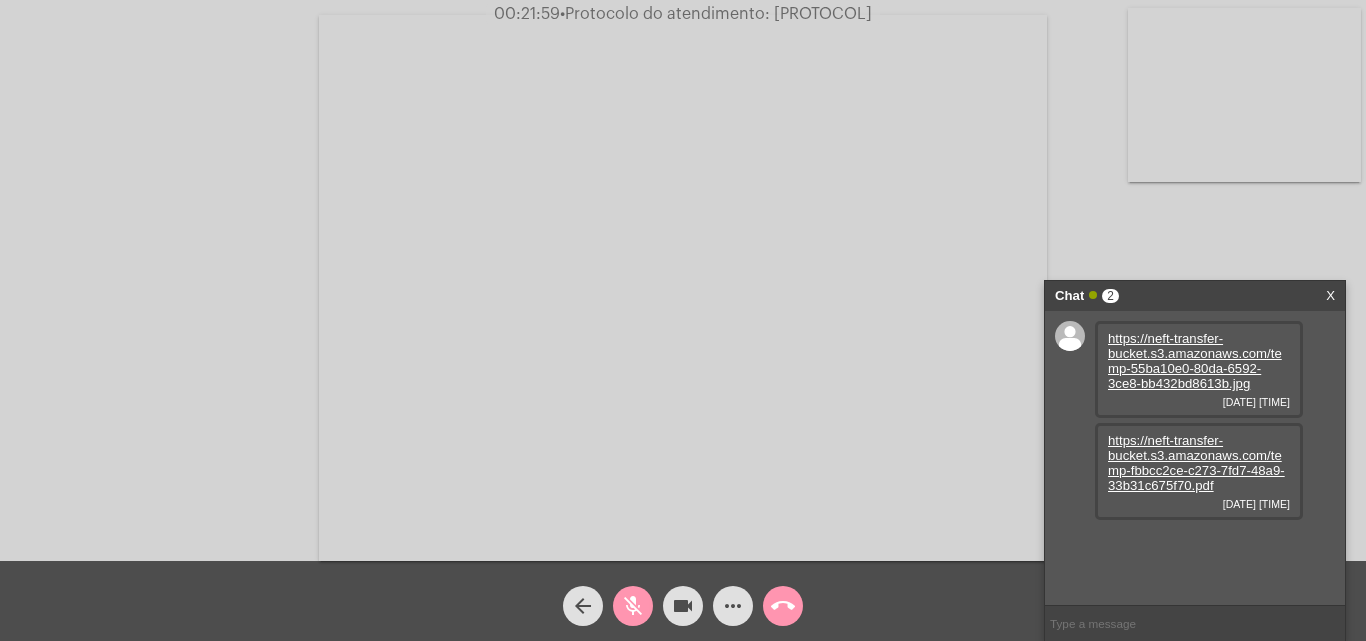 click on "mic_off" 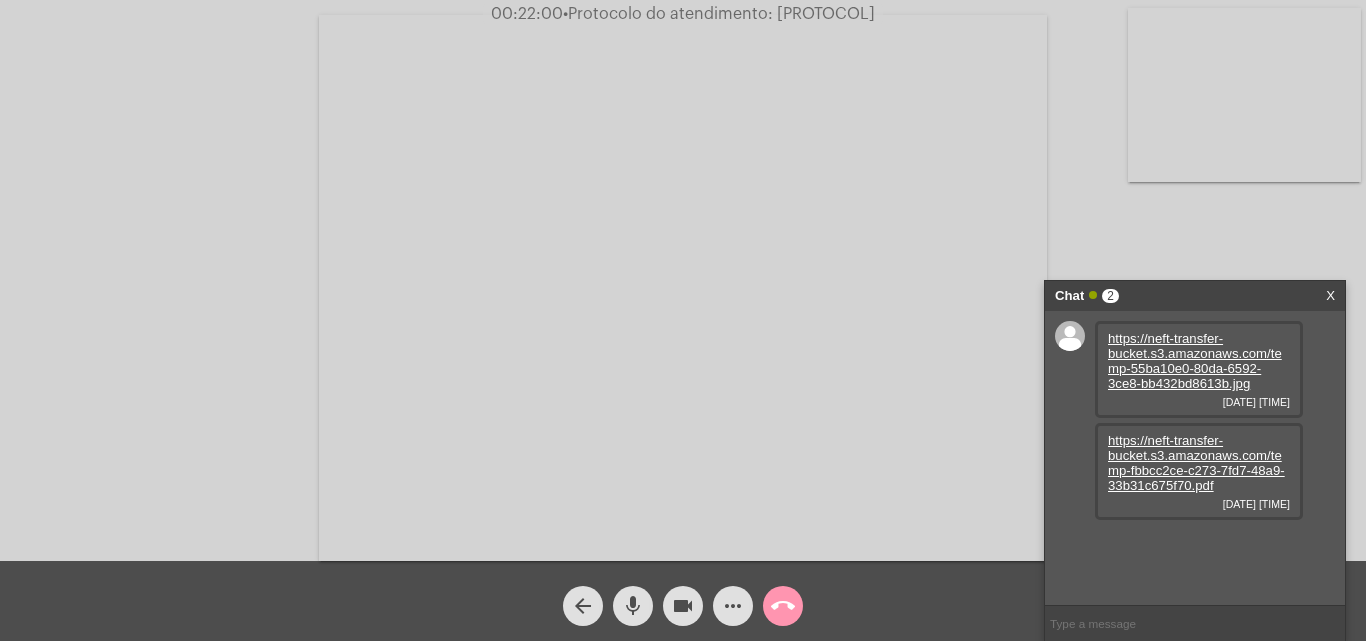 click on "mic" 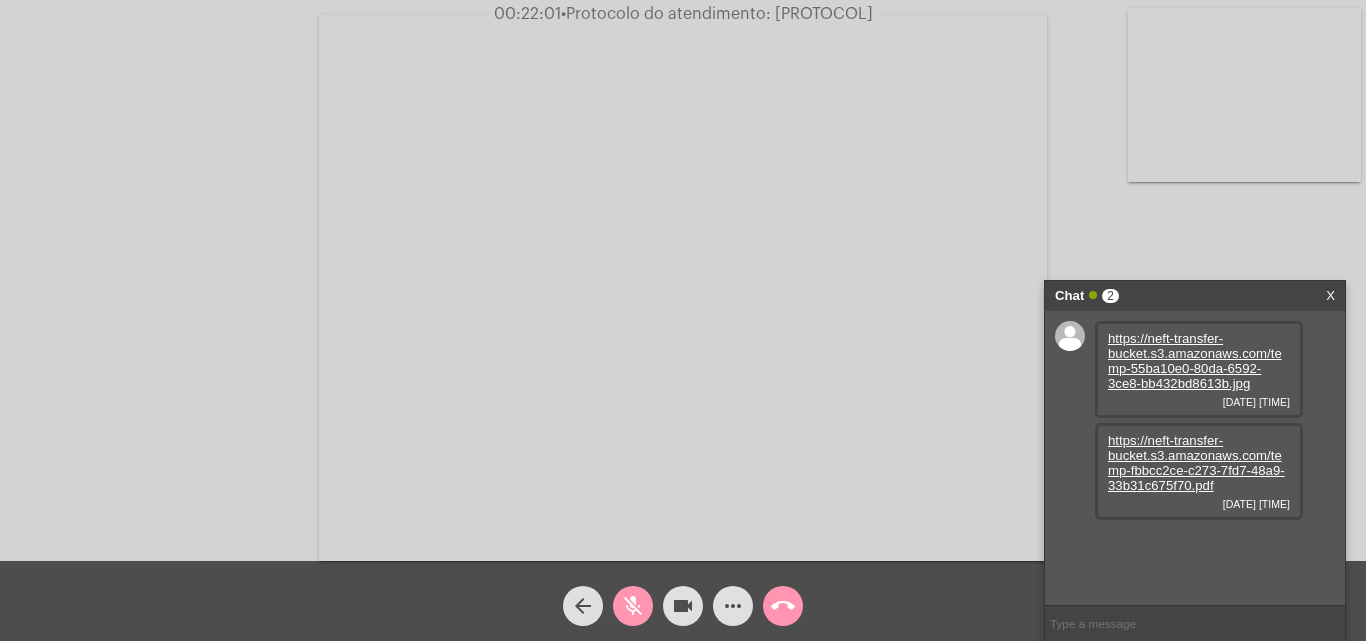 click on "mic_off" 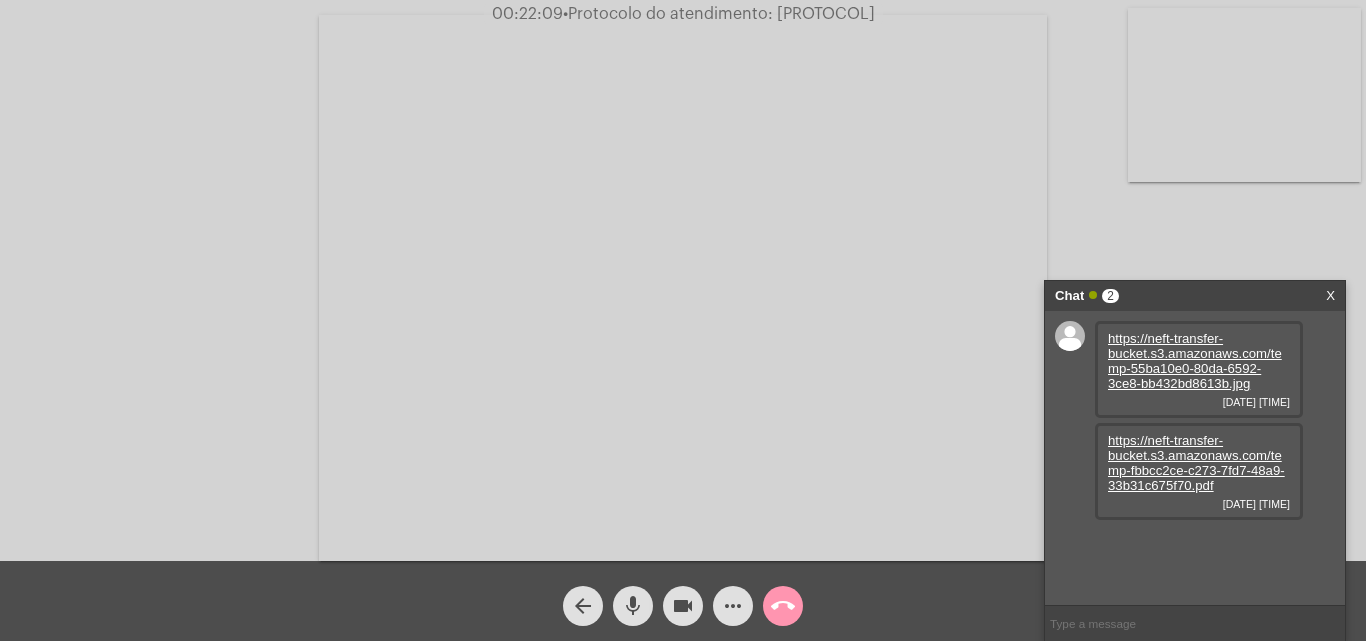 click on "mic" 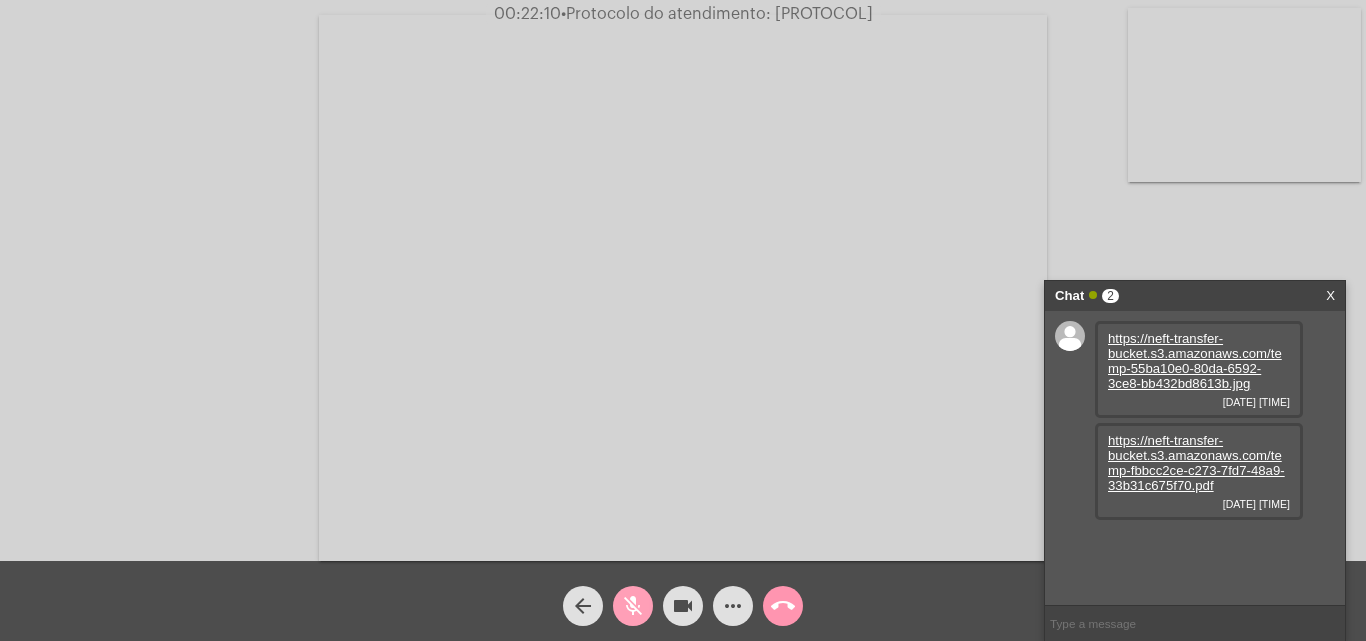 click on "mic_off" 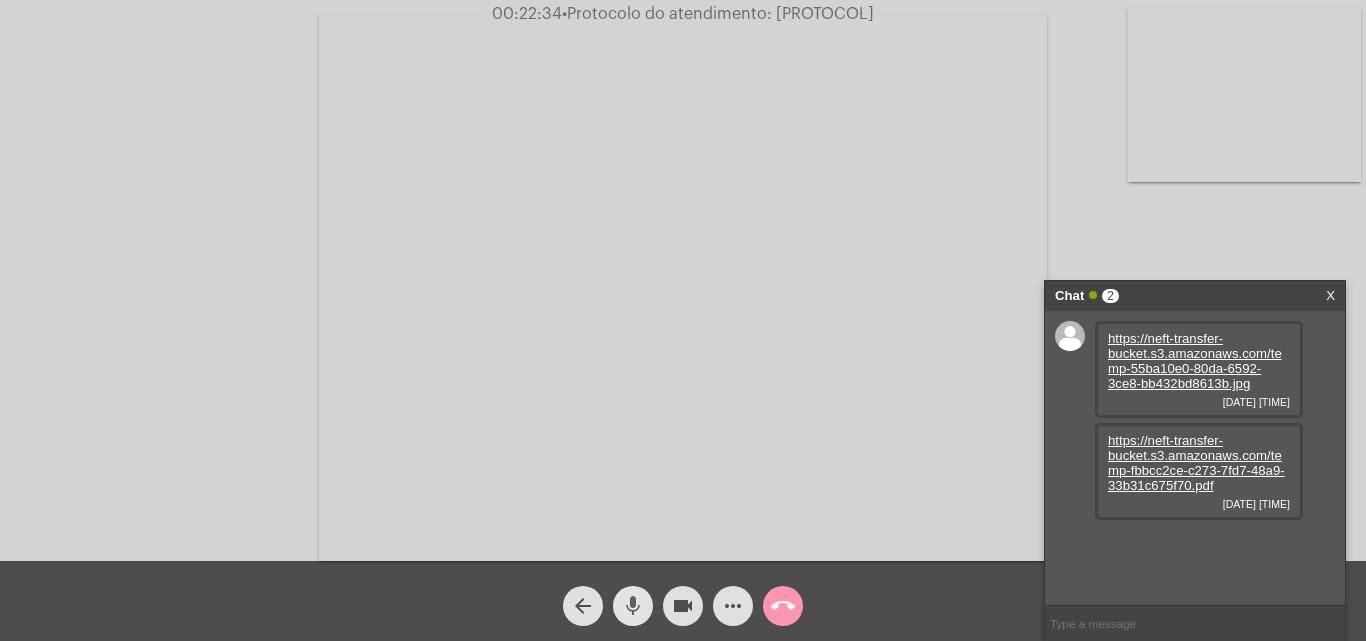 click on "mic" 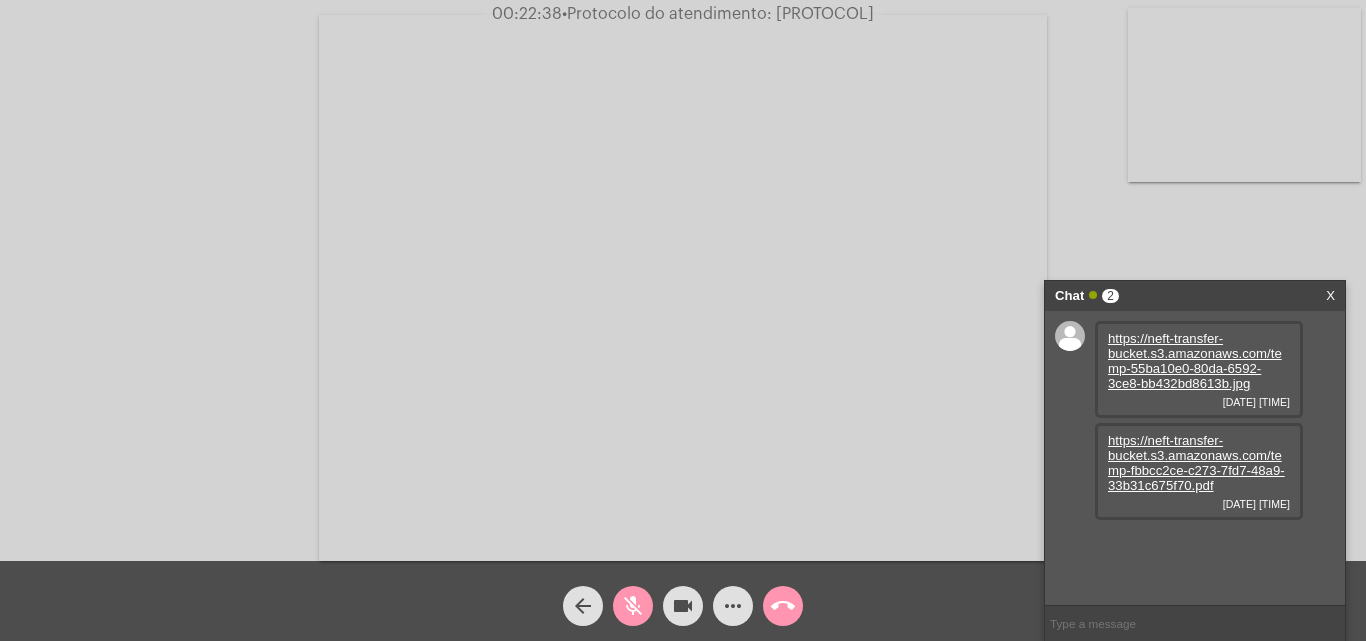 click on "mic_off" 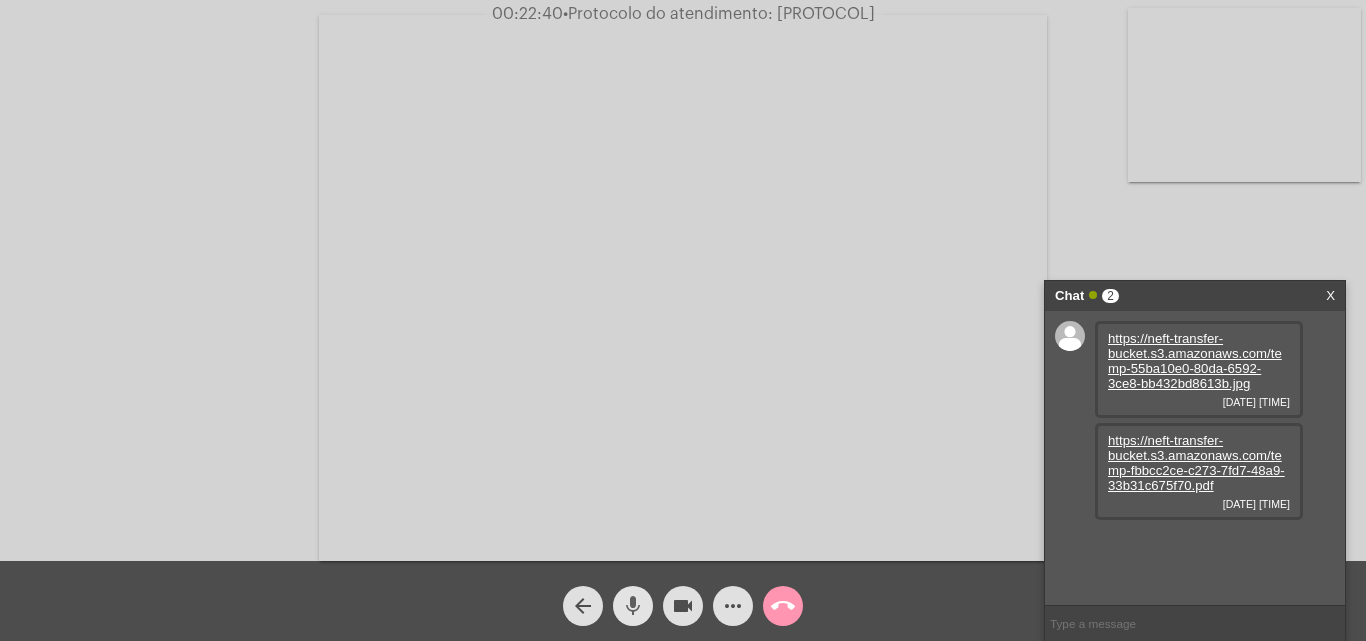 click on "mic" 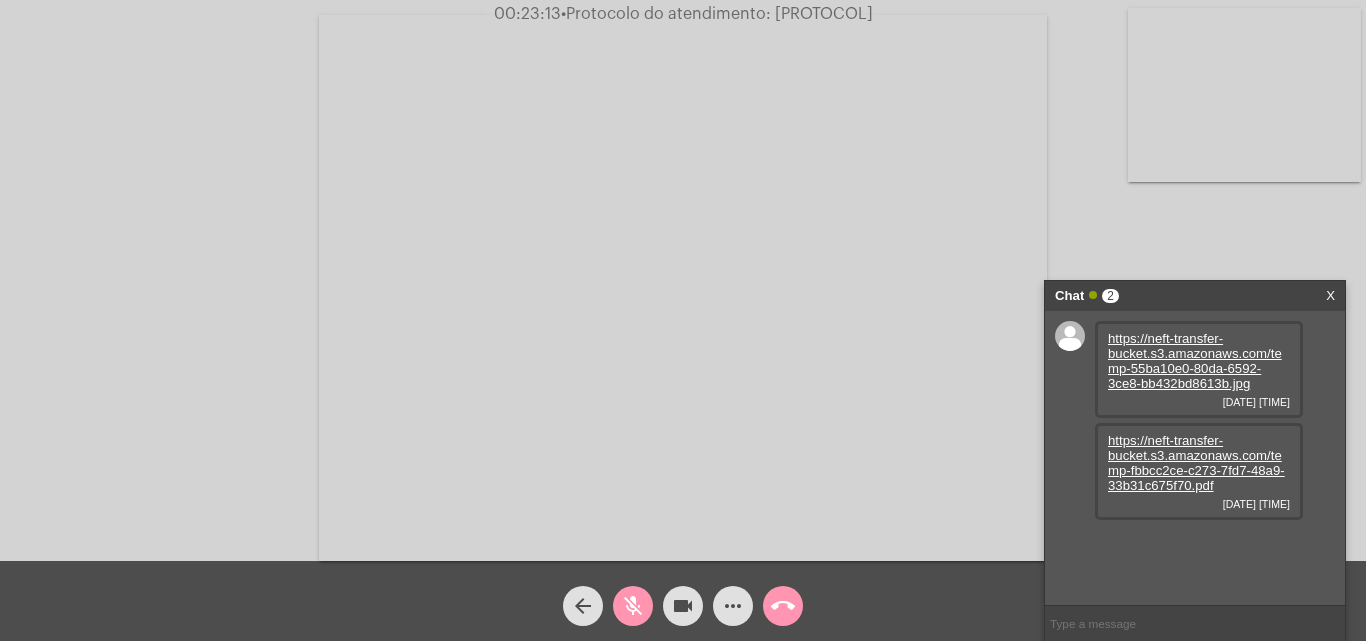 click on "mic_off" 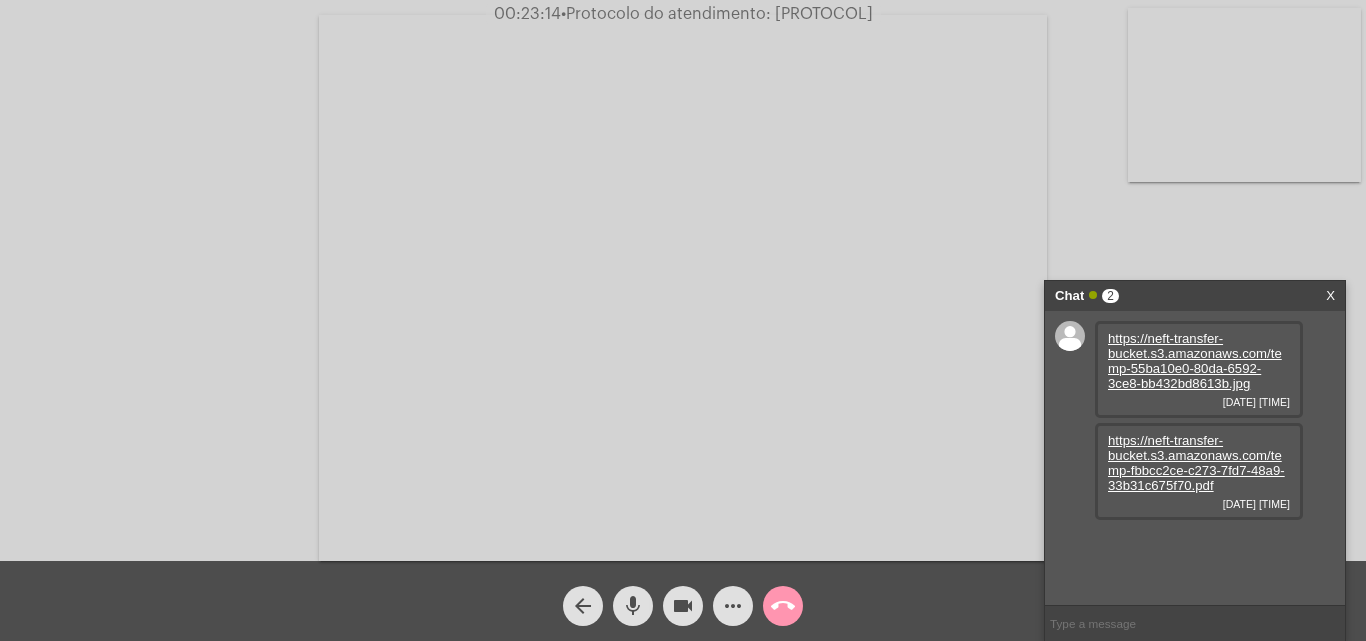 click on "mic" 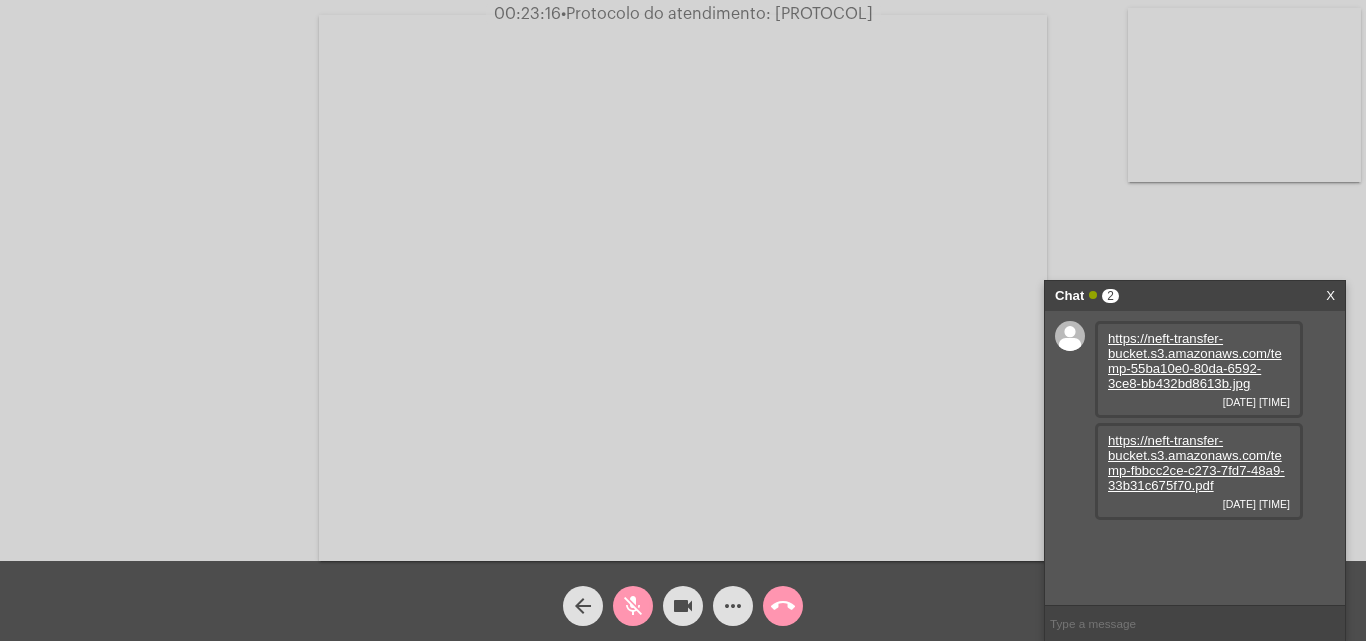 click on "mic_off" 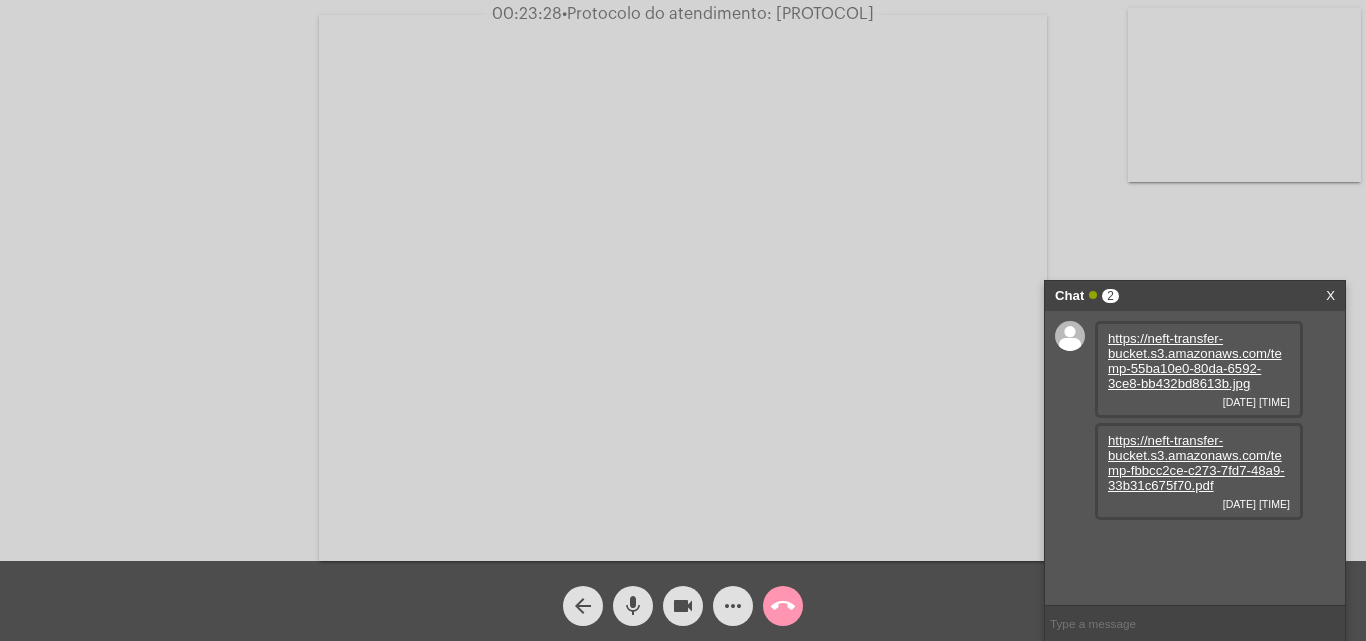 click on "mic" 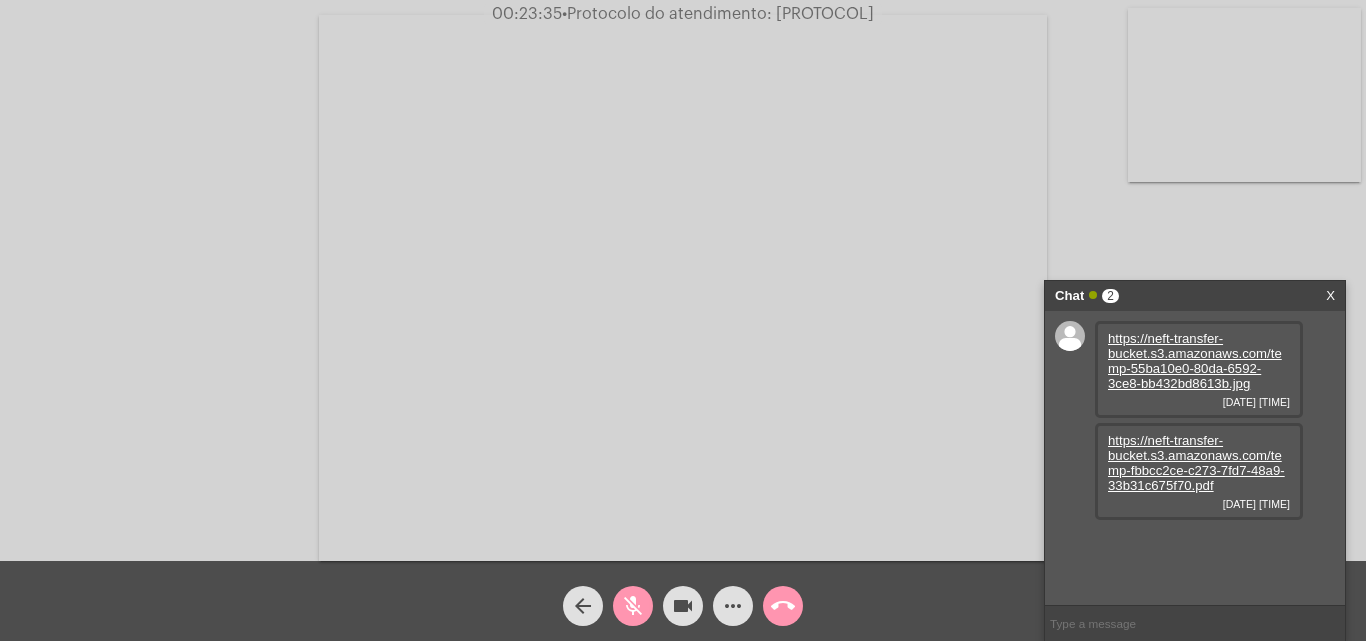 click on "mic_off" 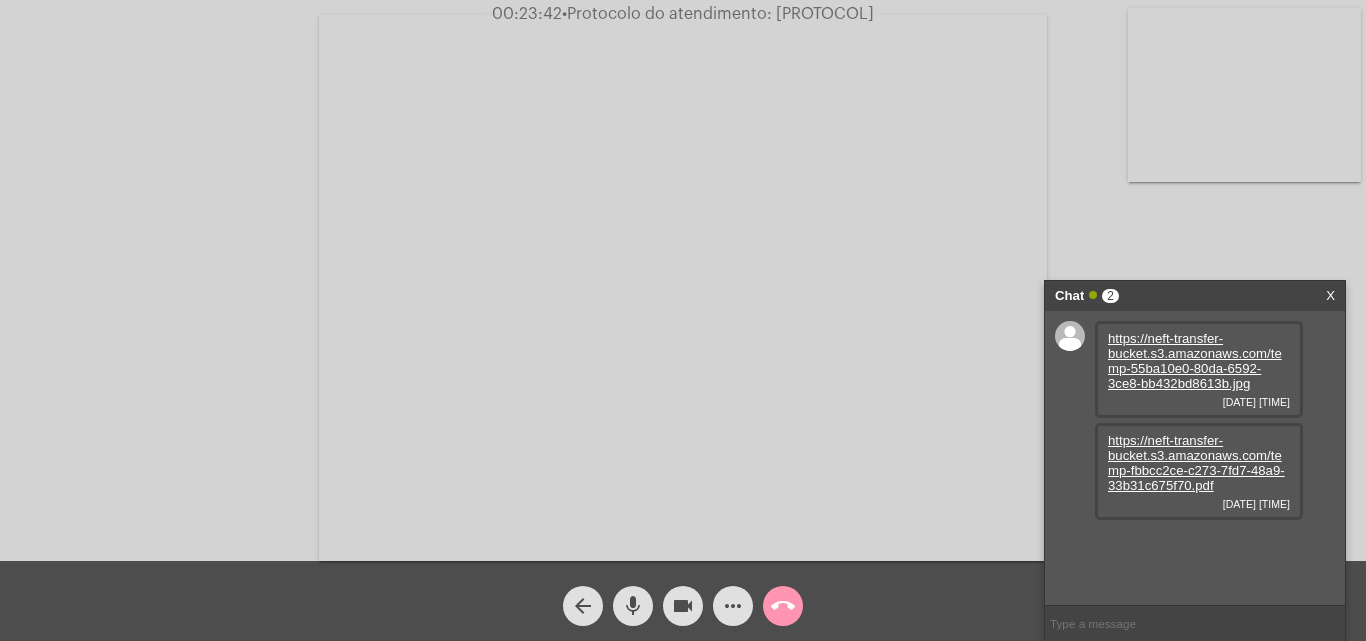 click on "mic" 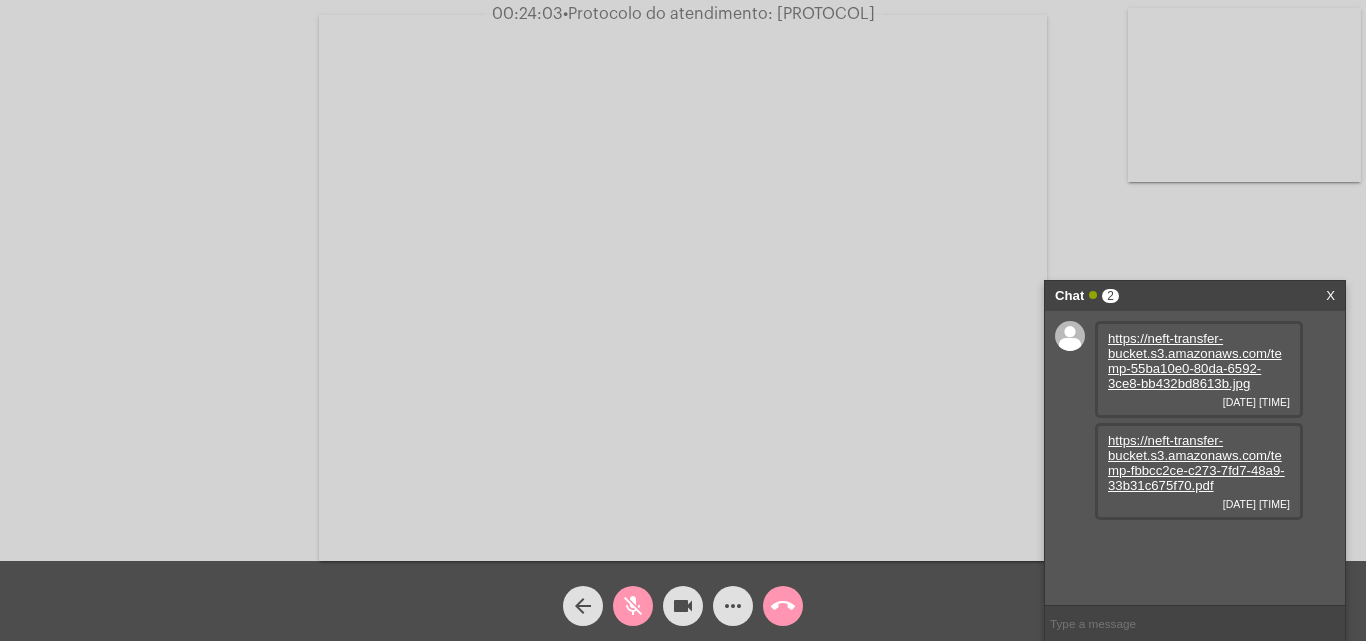 click on "mic_off" 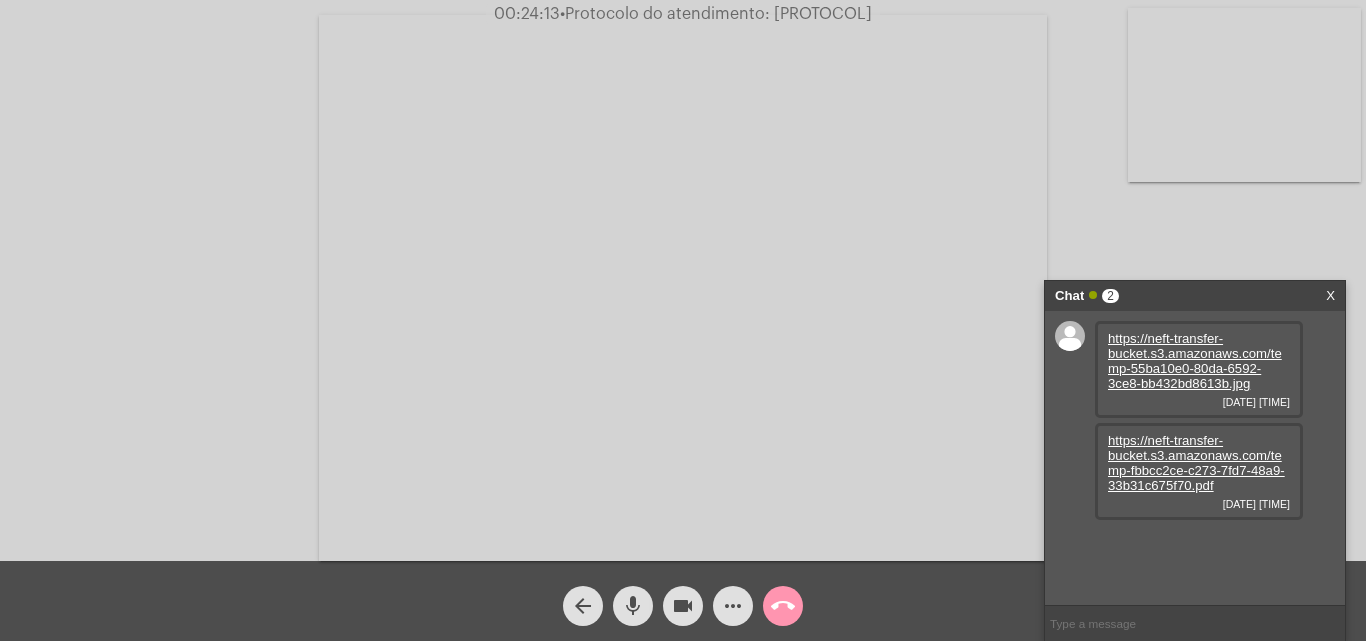 click on "mic" 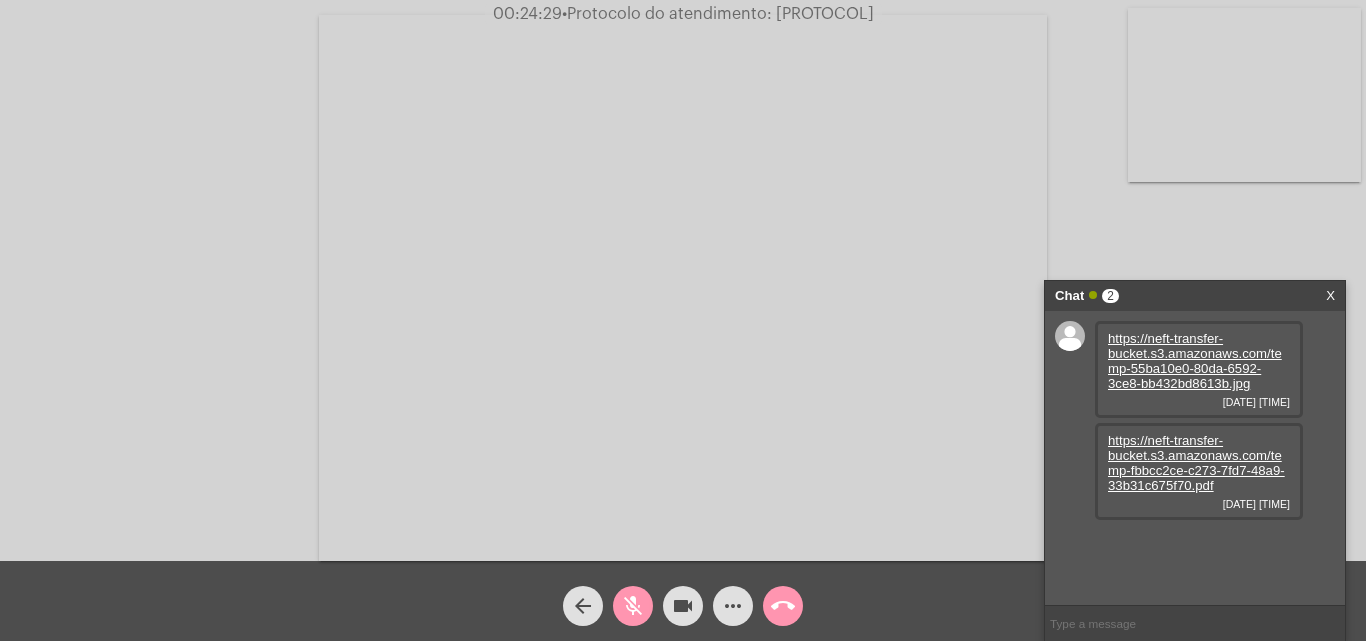 click on "mic_off" 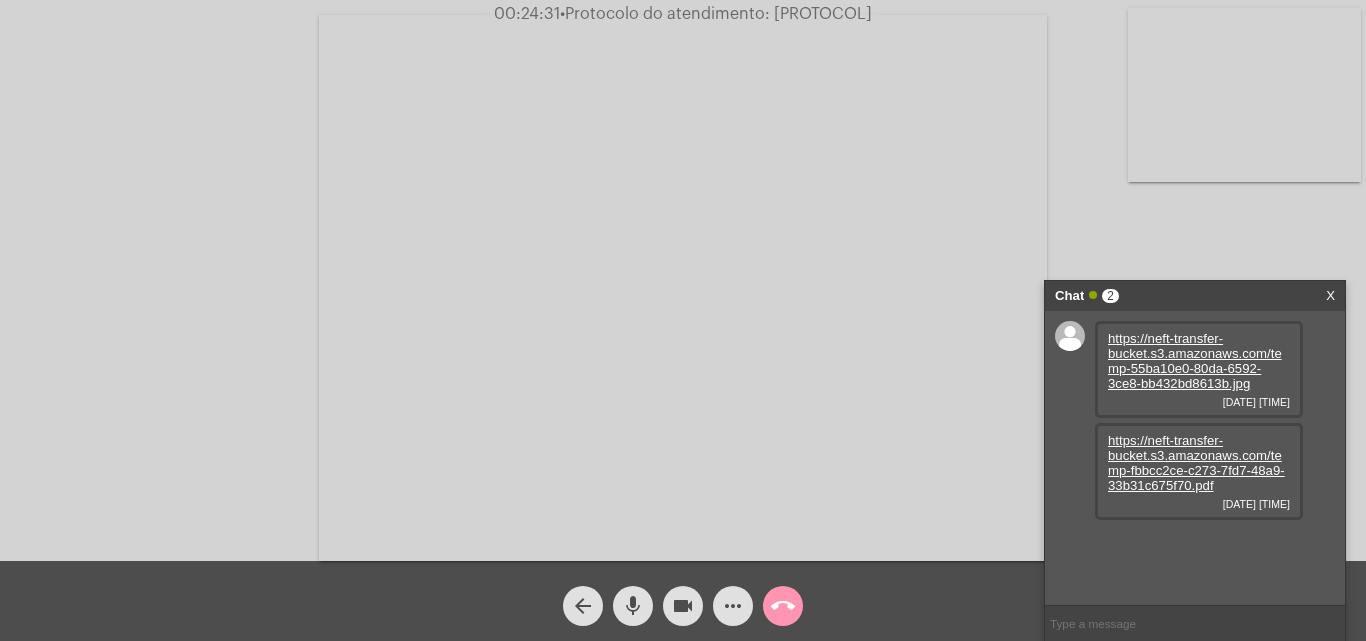 click on "mic" 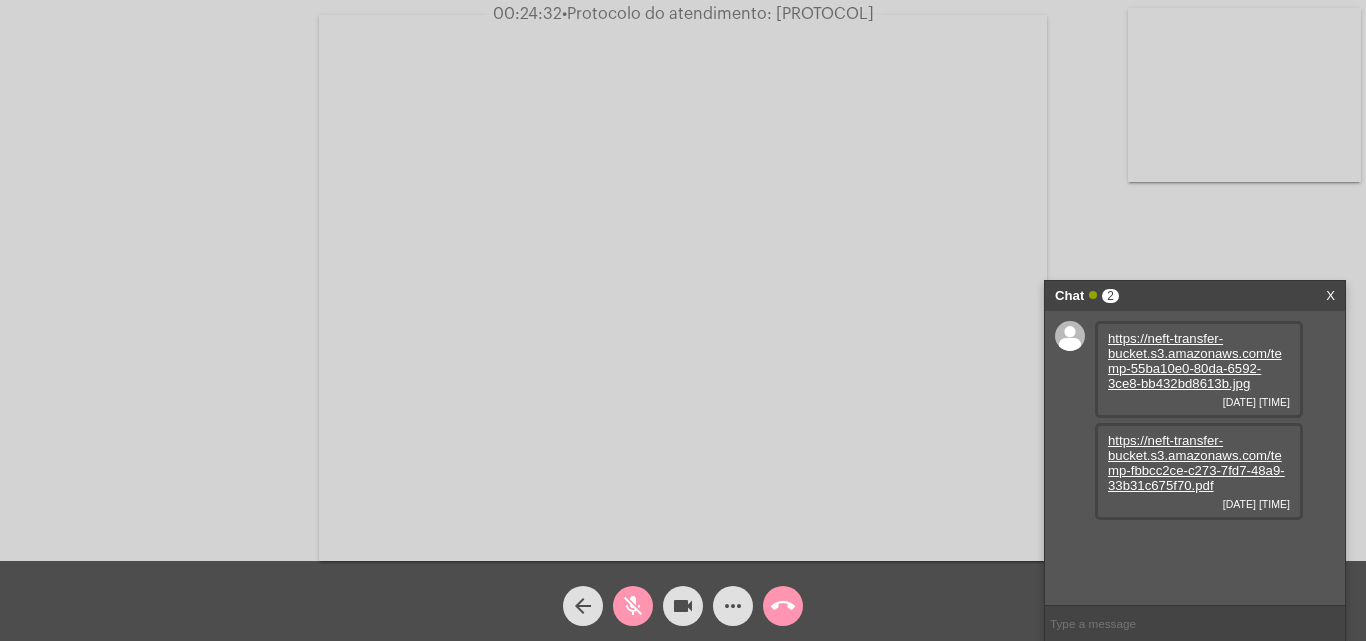 click on "mic_off" 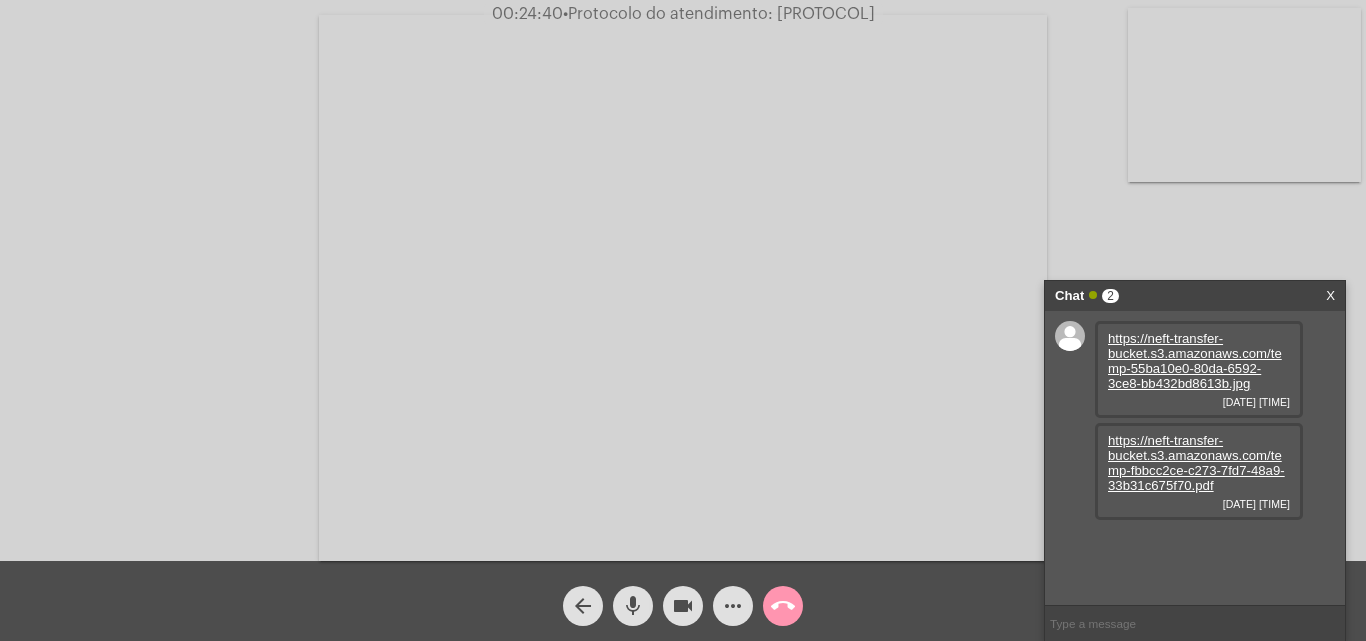 click on "mic" 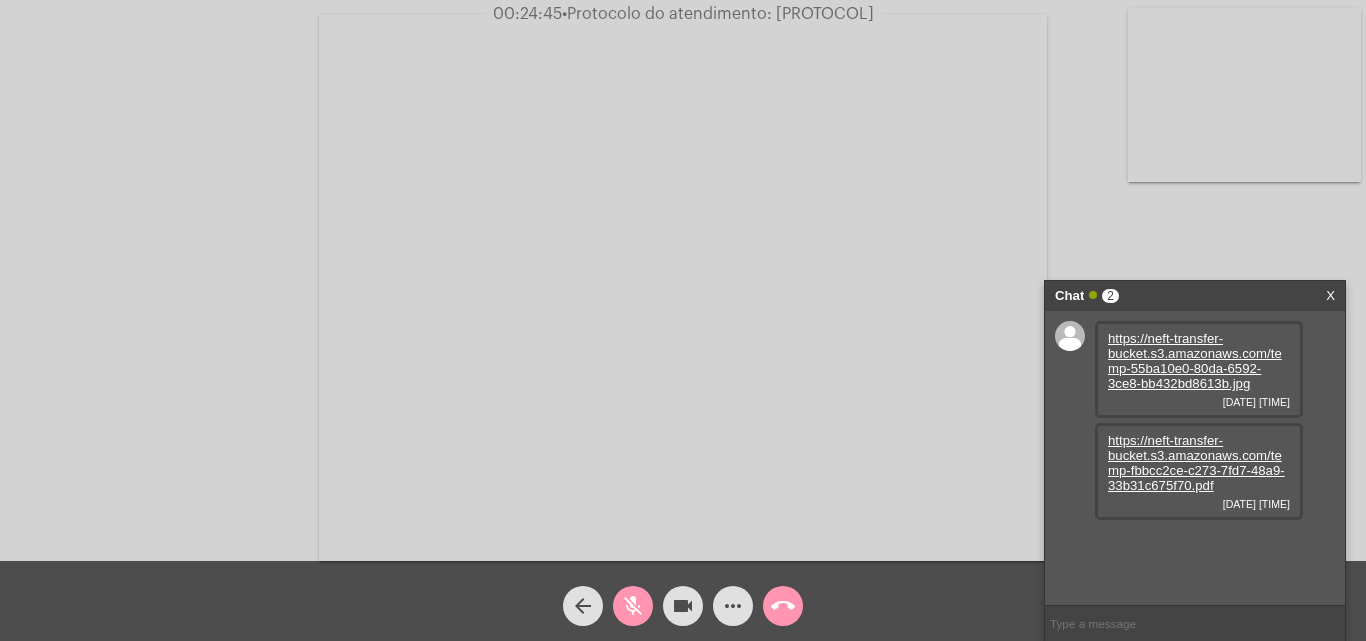 click on "mic_off" 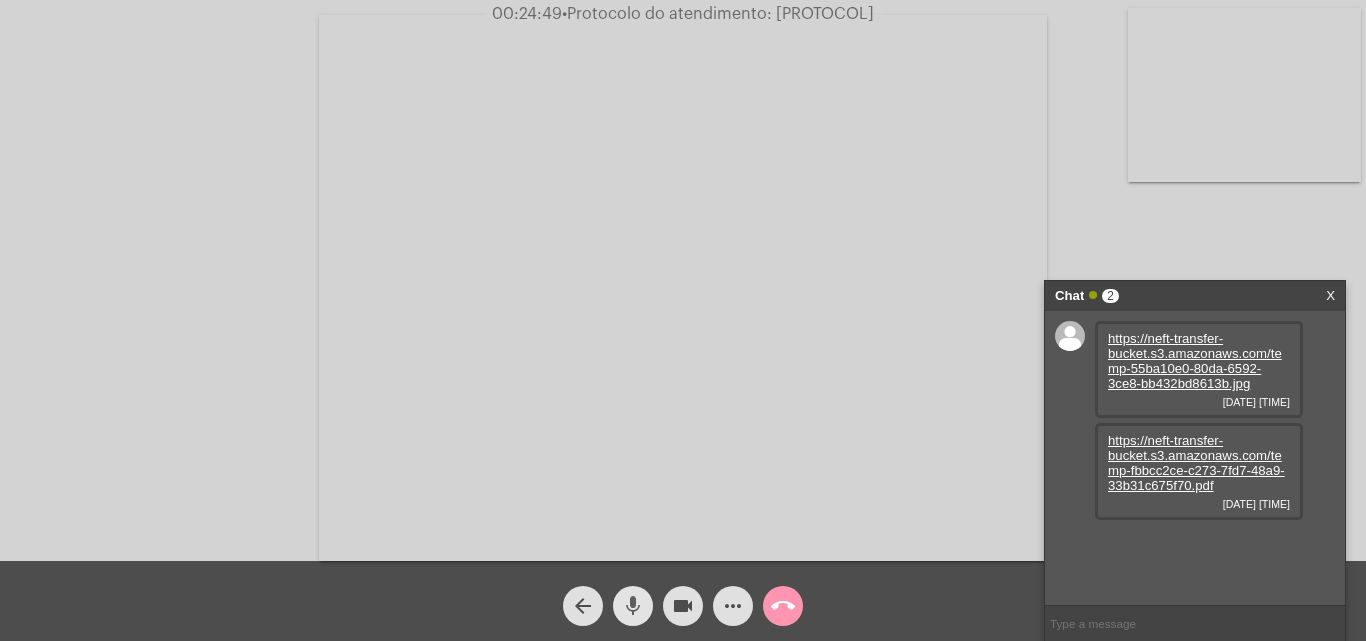 click on "mic" 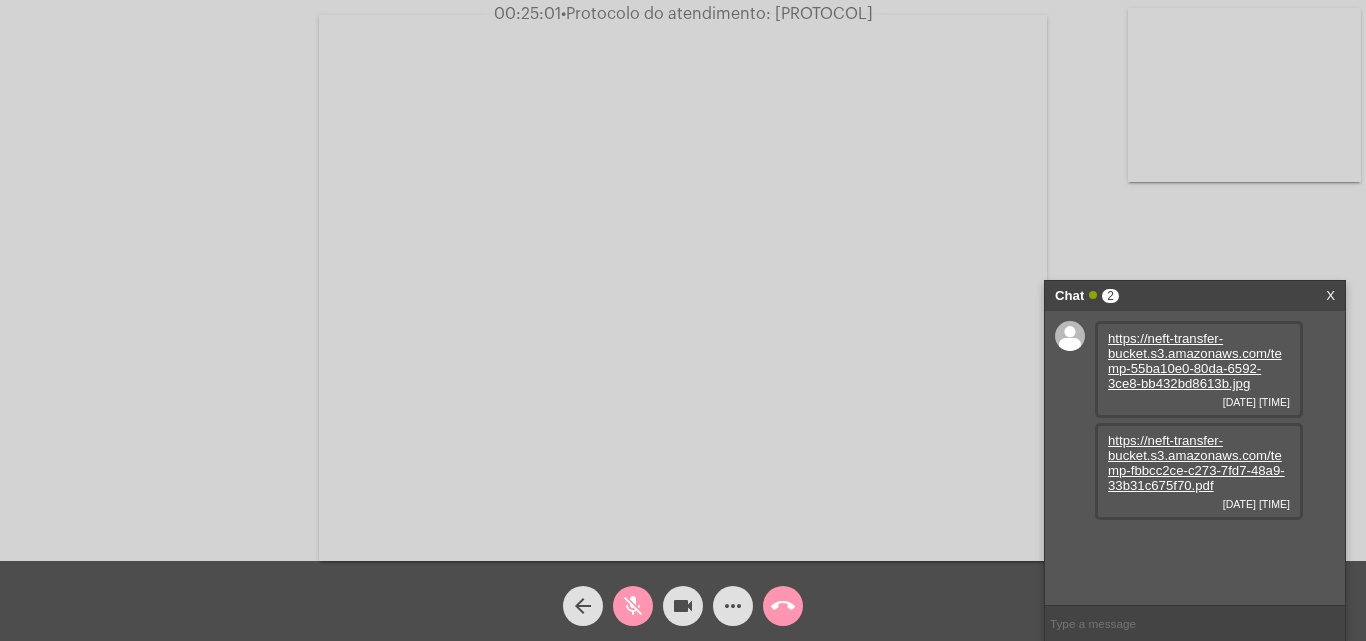 click on "mic_off" 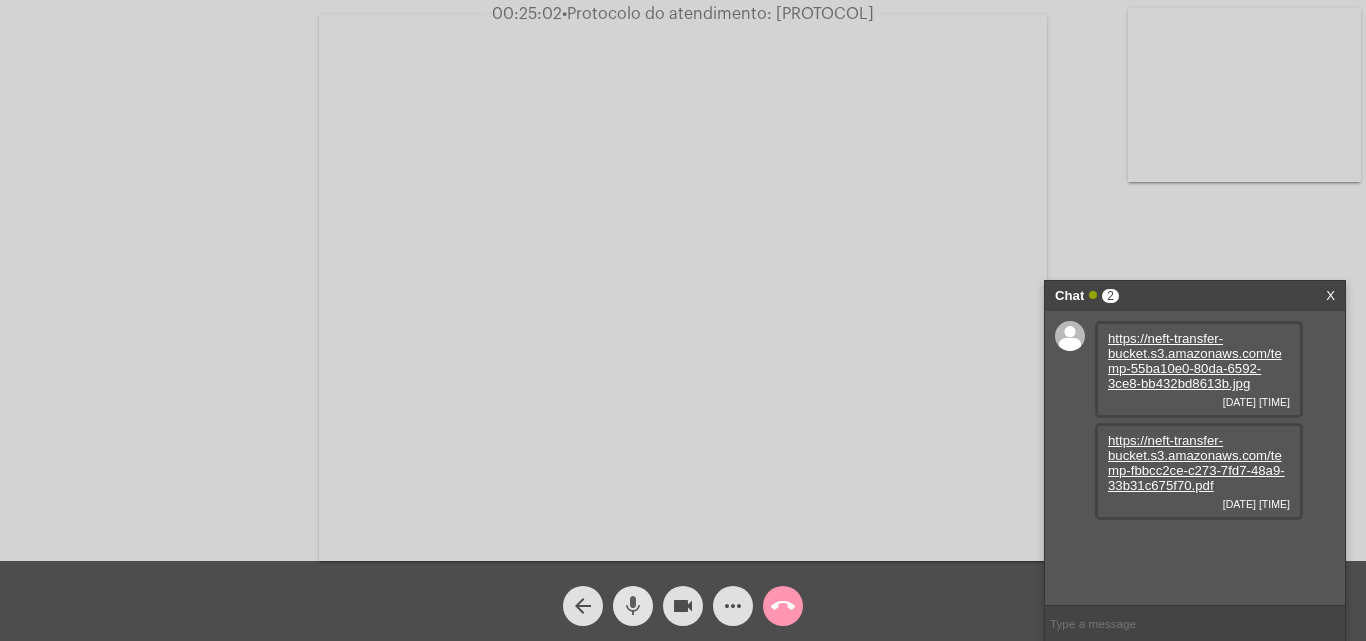 click on "mic" 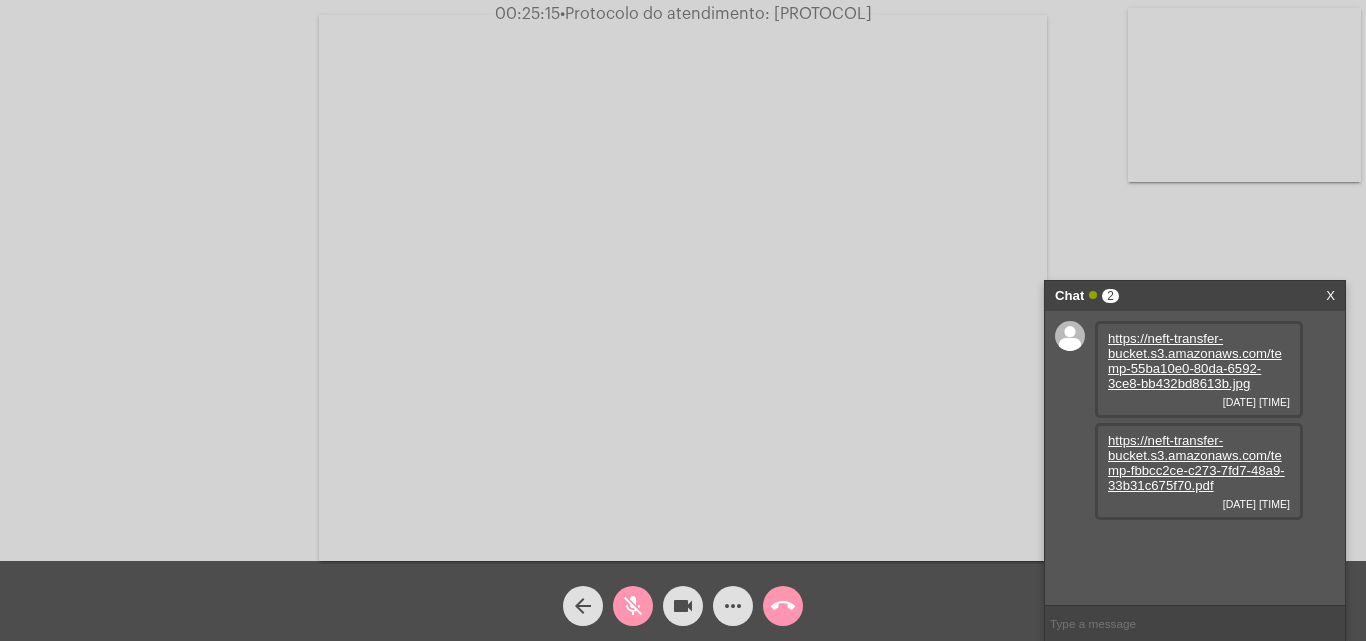 click on "mic_off" 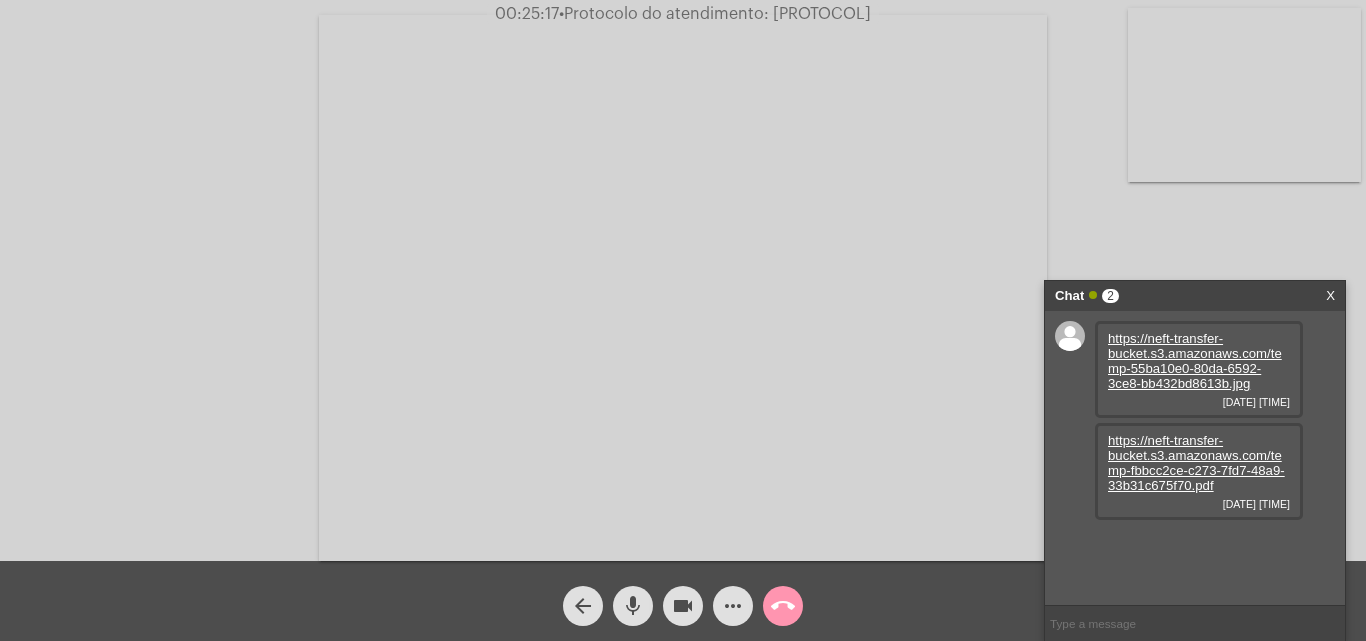 click on "mic" 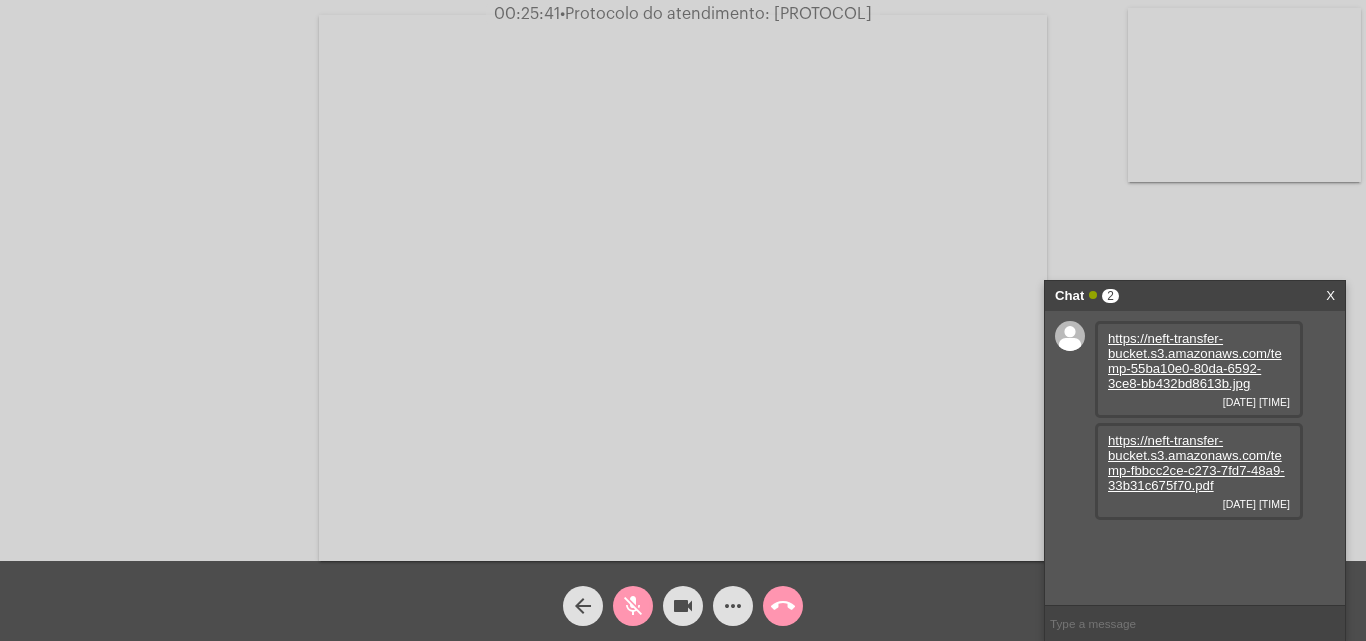 click on "mic_off" 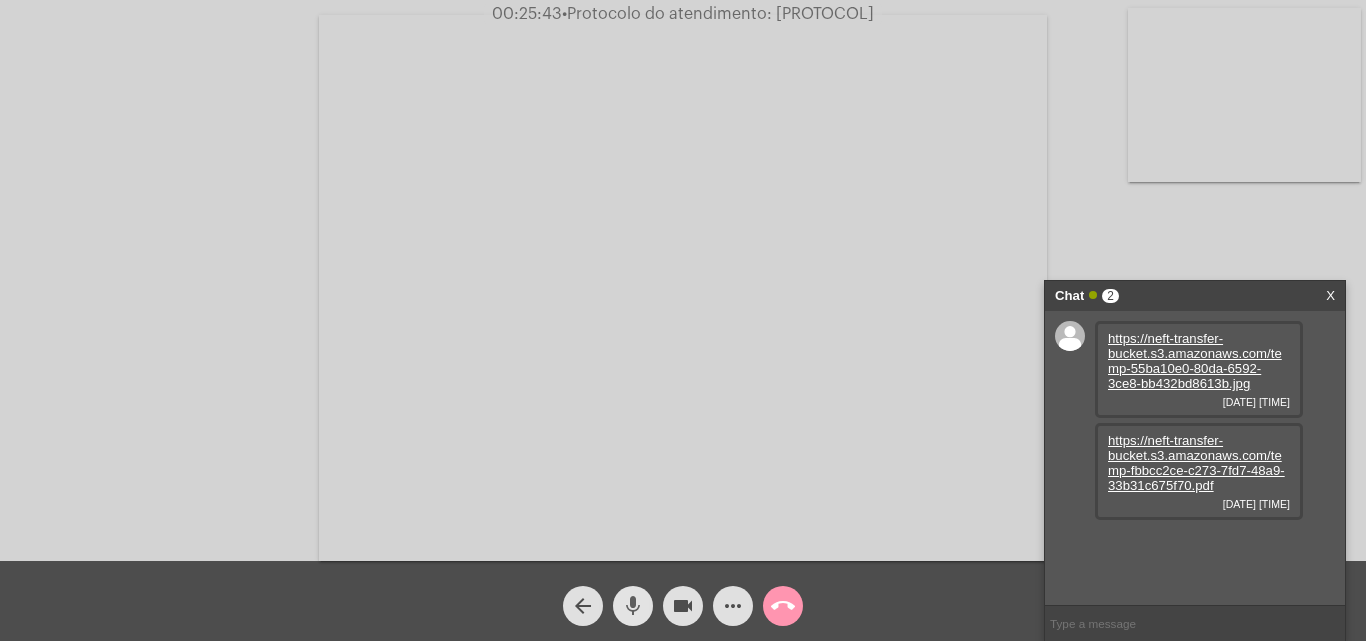 click on "mic" 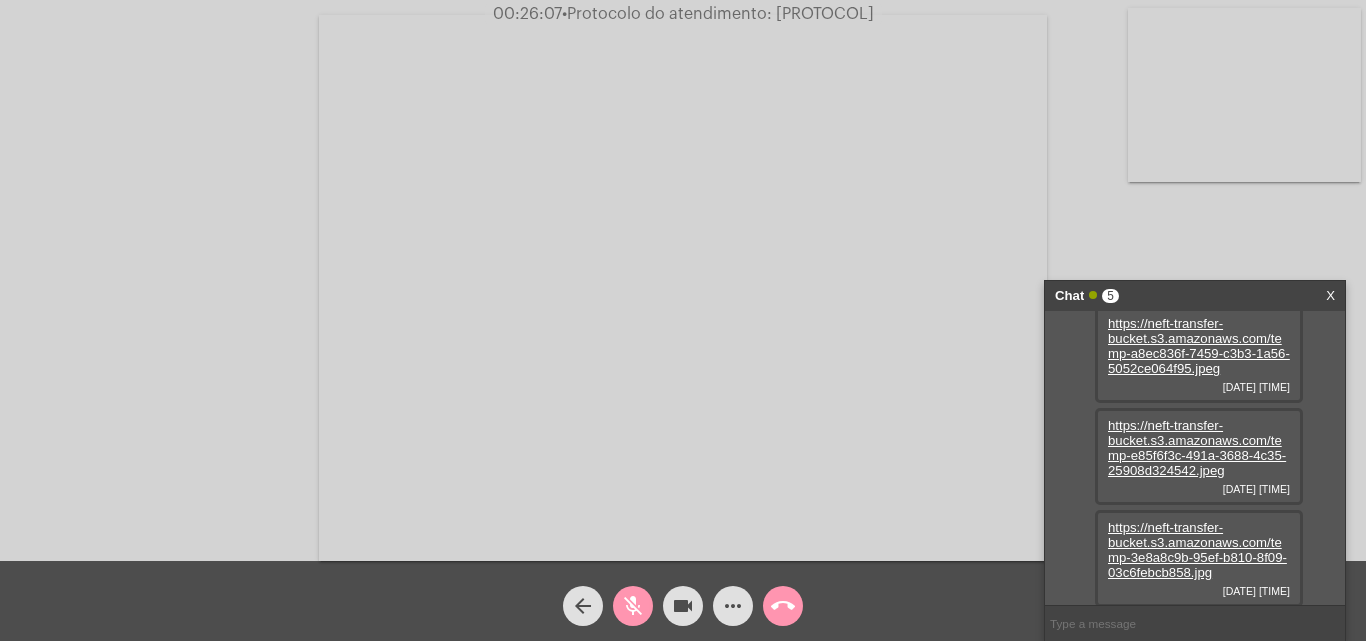 scroll, scrollTop: 221, scrollLeft: 0, axis: vertical 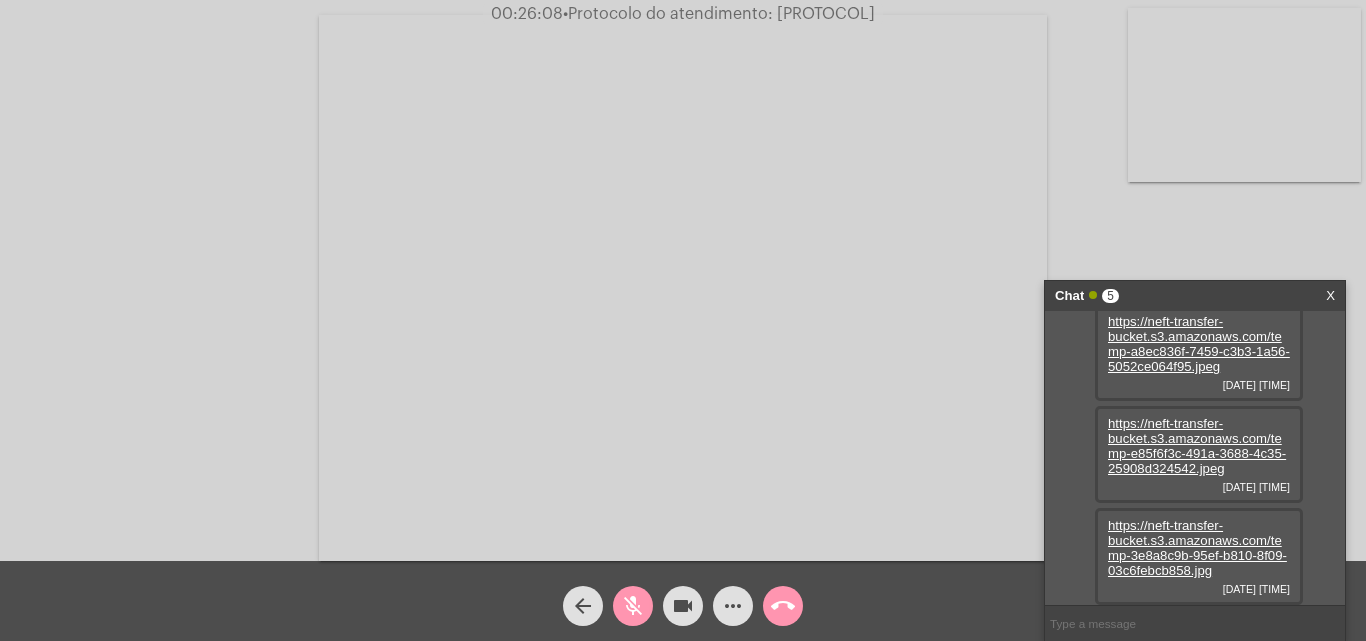 click on "https://neft-transfer-bucket.s3.amazonaws.com/temp-a8ec836f-7459-c3b3-1a56-5052ce064f95.jpeg" at bounding box center [1199, 344] 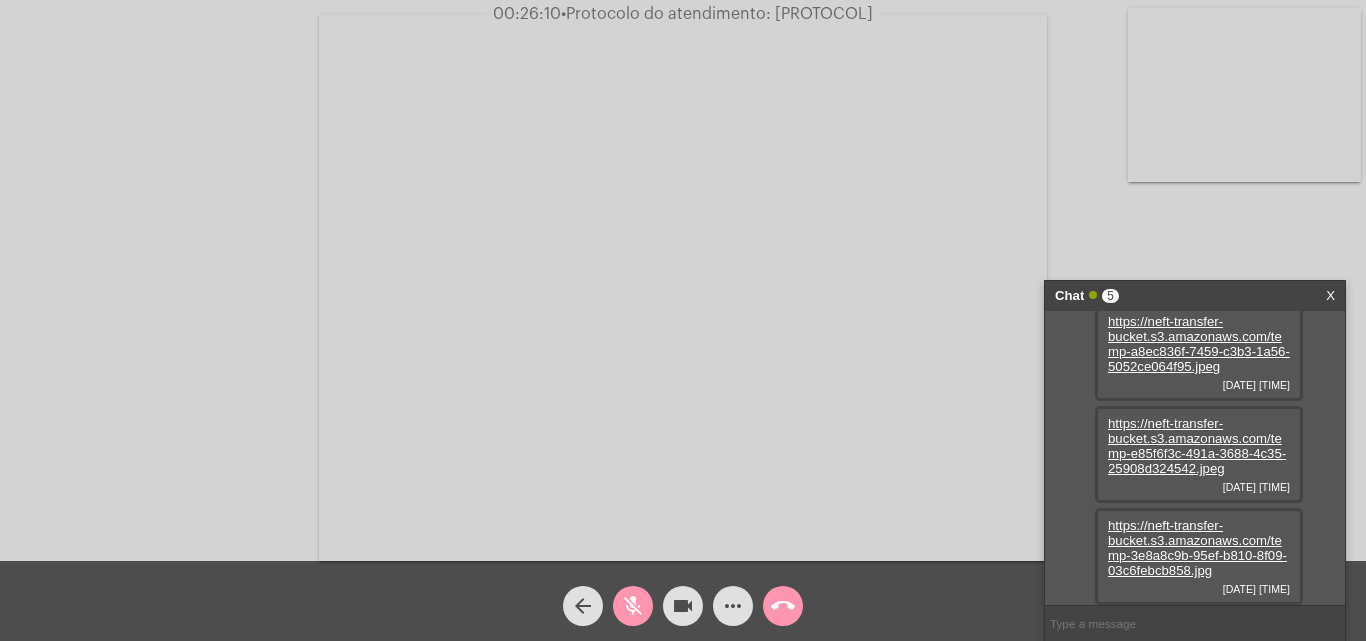 click on "https://neft-transfer-bucket.s3.amazonaws.com/temp-e85f6f3c-491a-3688-4c35-25908d324542.jpeg" at bounding box center (1197, 446) 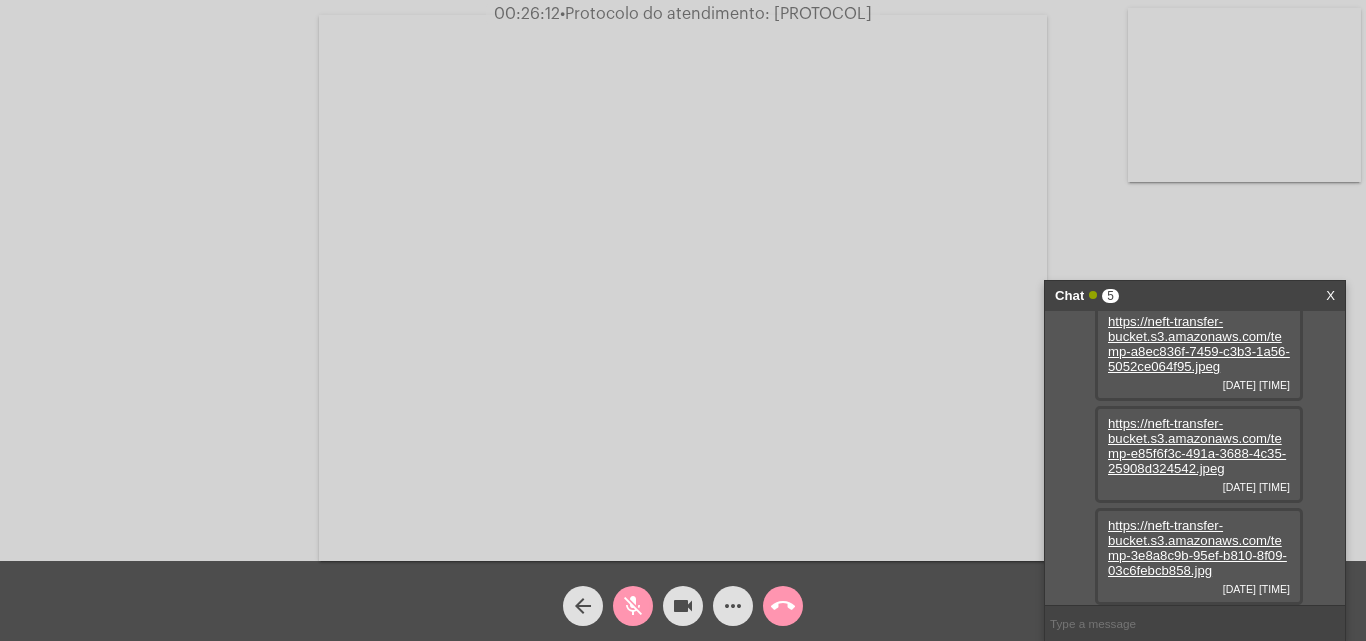 click on "https://neft-transfer-bucket.s3.amazonaws.com/temp-3e8a8c9b-95ef-b810-8f09-03c6febcb858.jpg" at bounding box center [1197, 548] 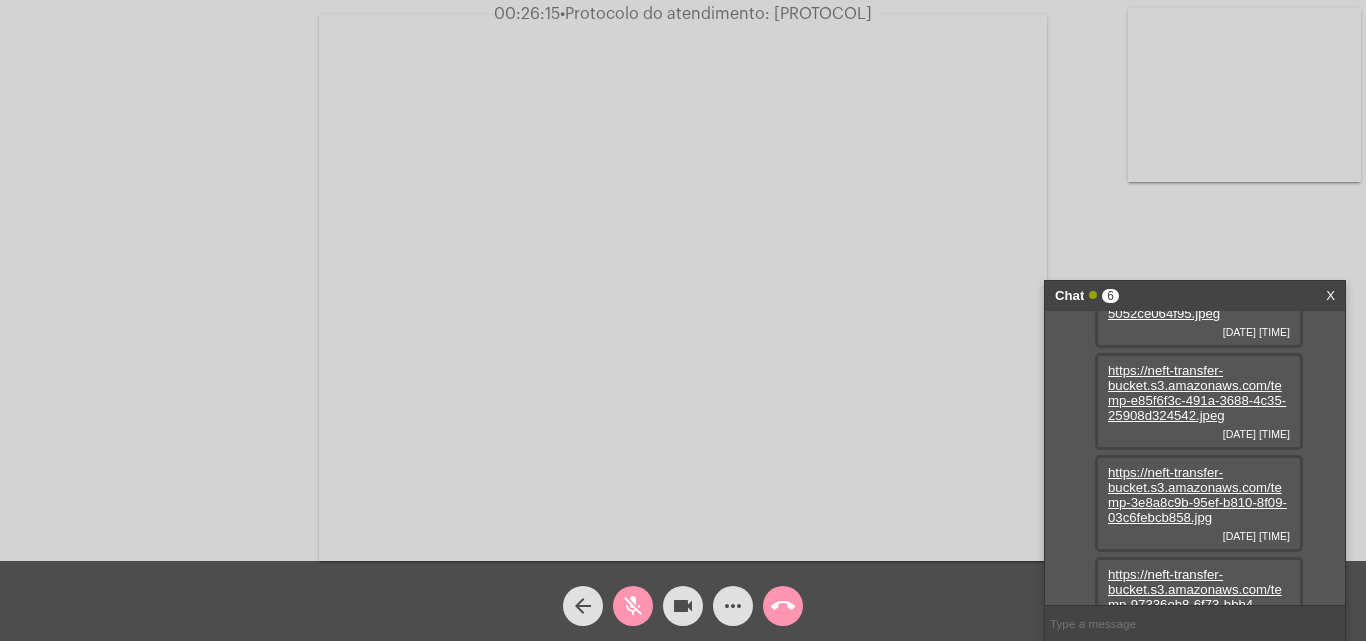 scroll, scrollTop: 323, scrollLeft: 0, axis: vertical 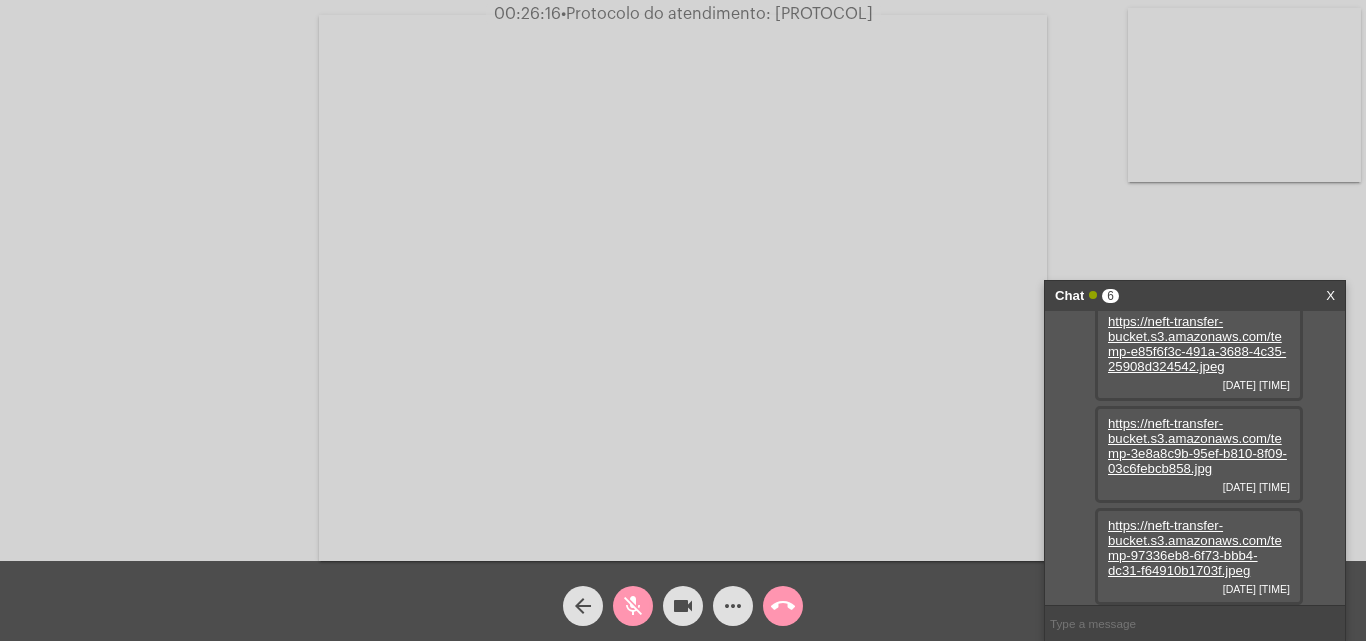 click on "https://neft-transfer-bucket.s3.amazonaws.com/temp-97336eb8-6f73-bbb4-dc31-f64910b1703f.jpeg" at bounding box center (1195, 548) 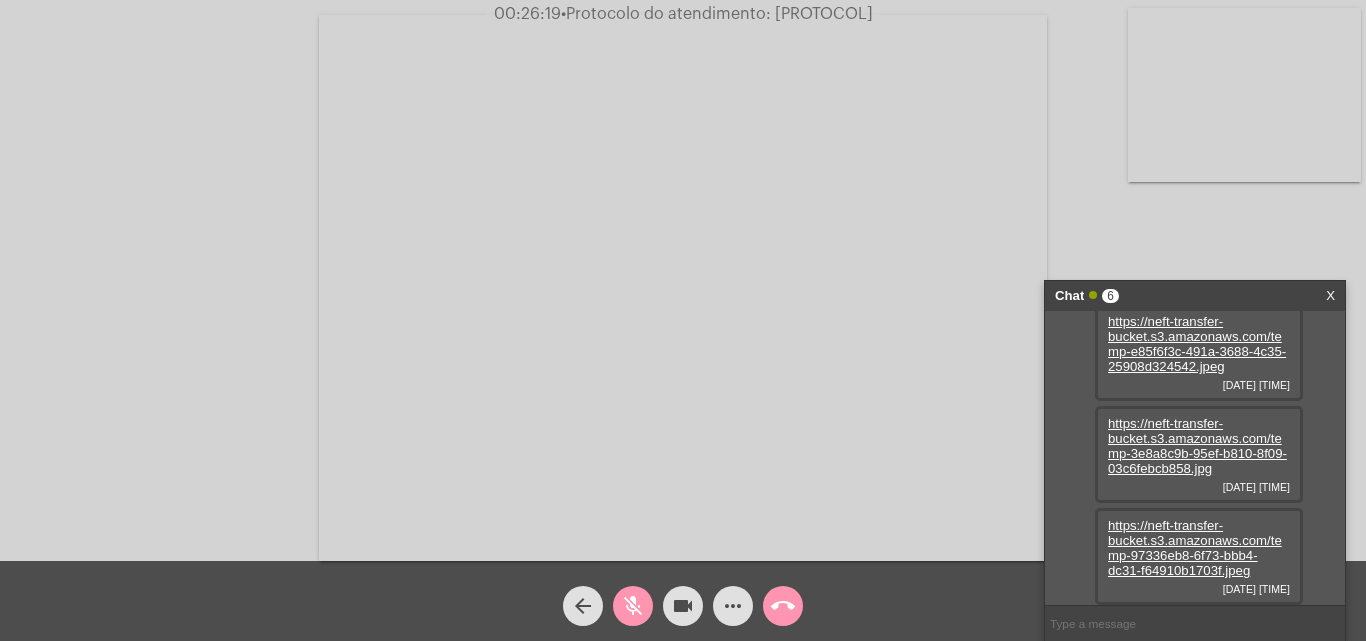 drag, startPoint x: 790, startPoint y: 354, endPoint x: 1295, endPoint y: 15, distance: 608.2319 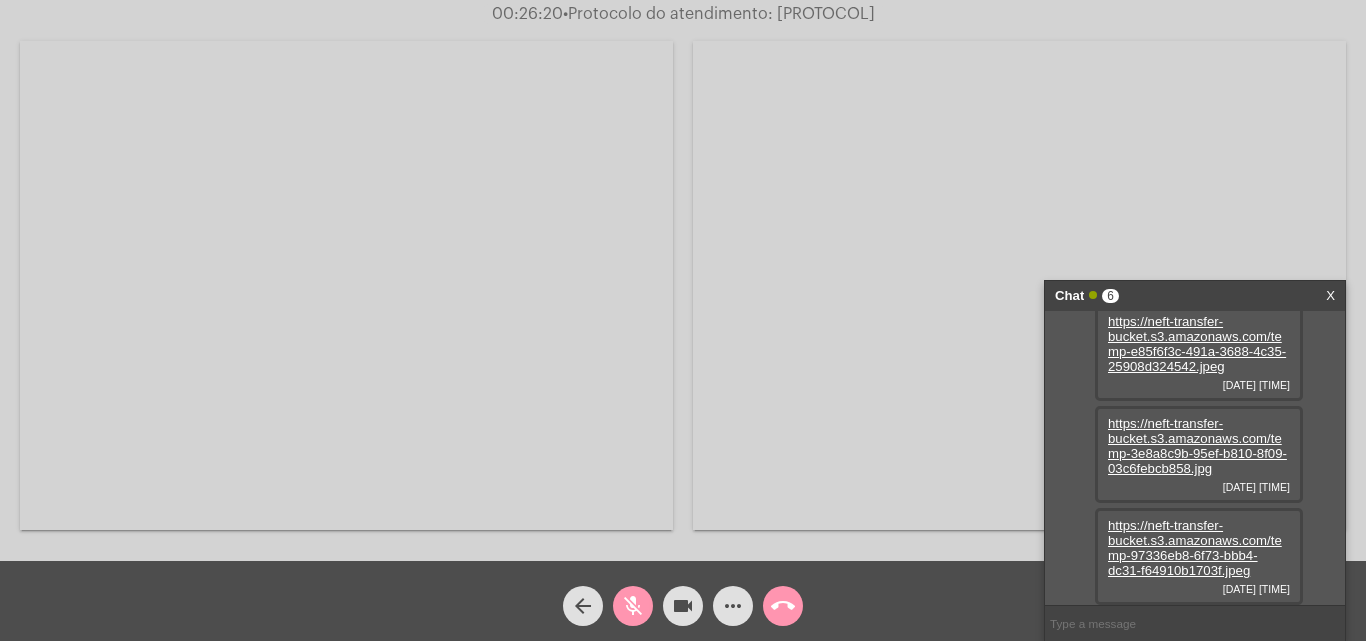click at bounding box center (346, 285) 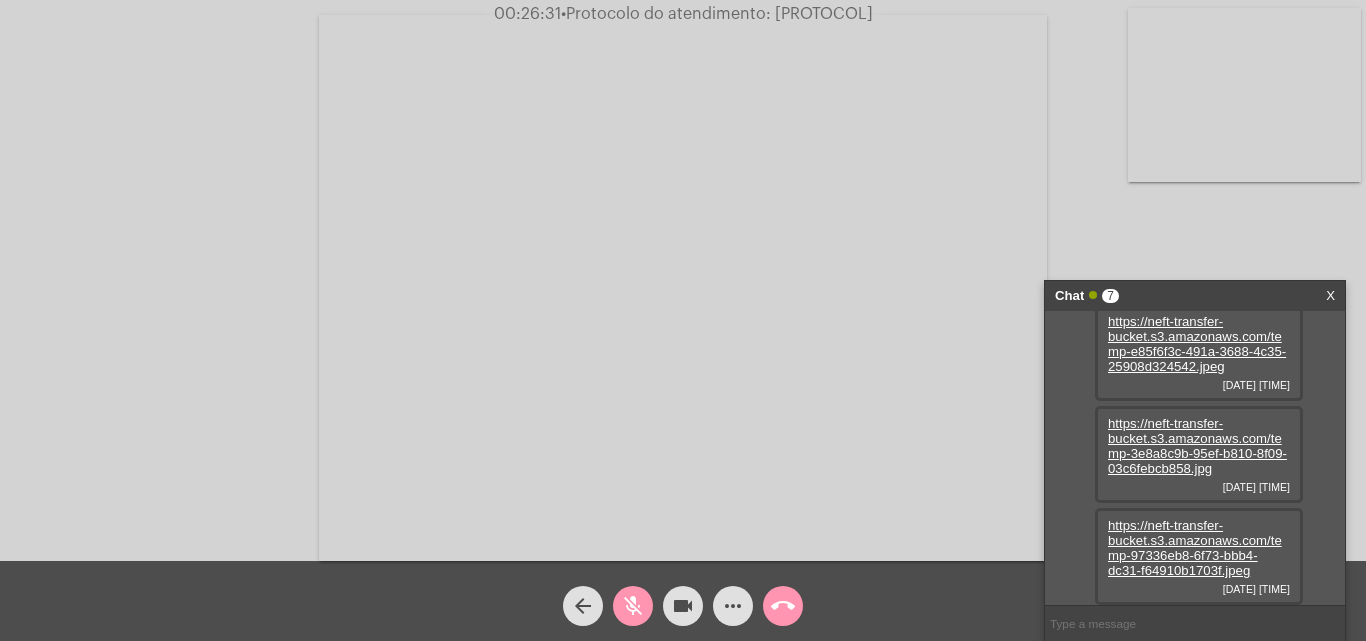 click at bounding box center (683, 288) 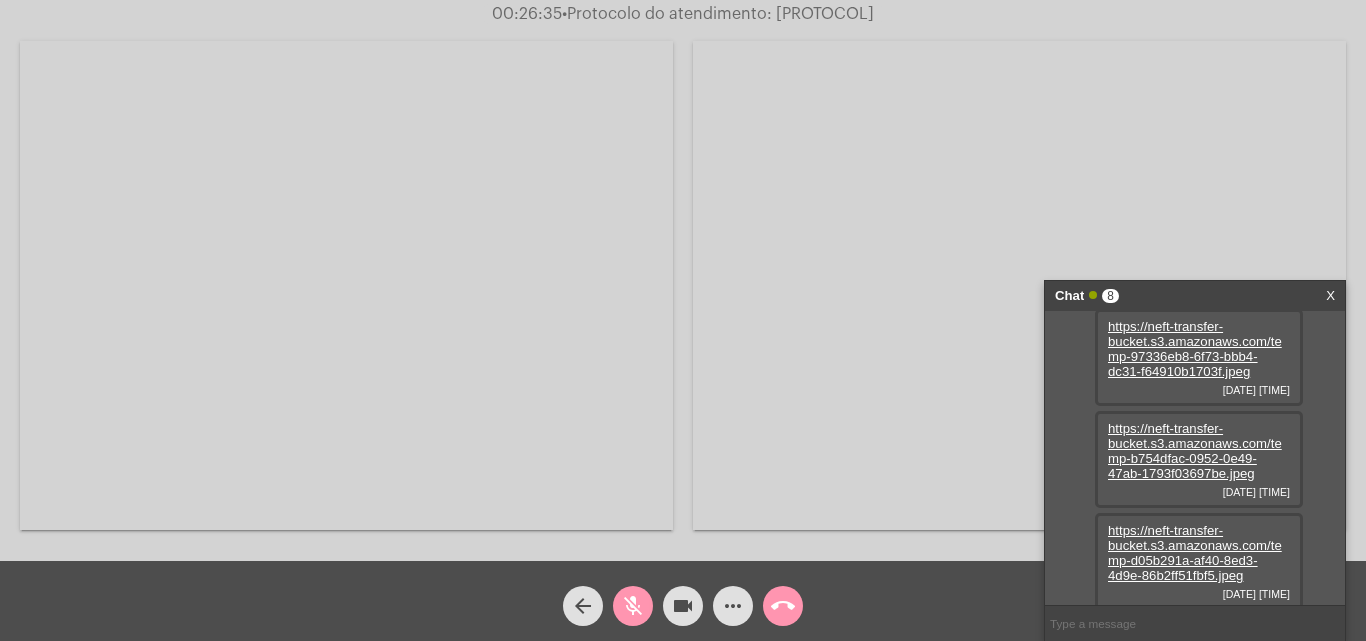 scroll, scrollTop: 527, scrollLeft: 0, axis: vertical 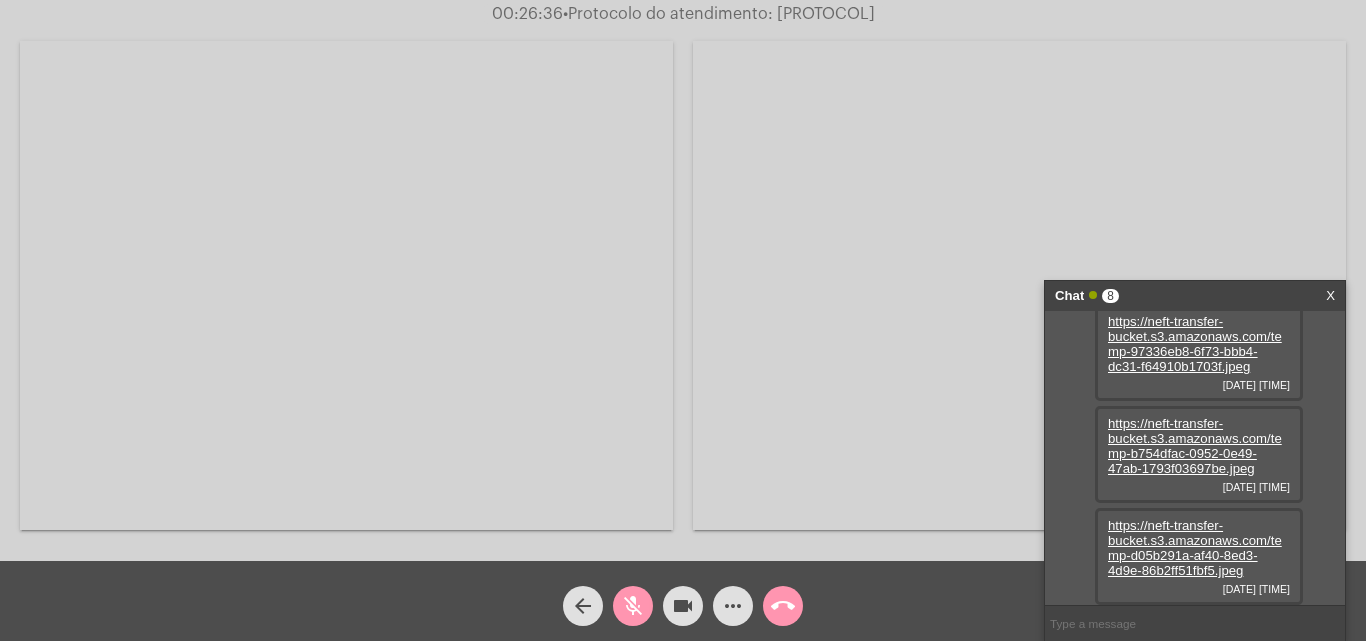 click on "https://neft-transfer-bucket.s3.amazonaws.com/temp-b754dfac-0952-0e49-47ab-1793f03697be.jpeg" at bounding box center [1195, 446] 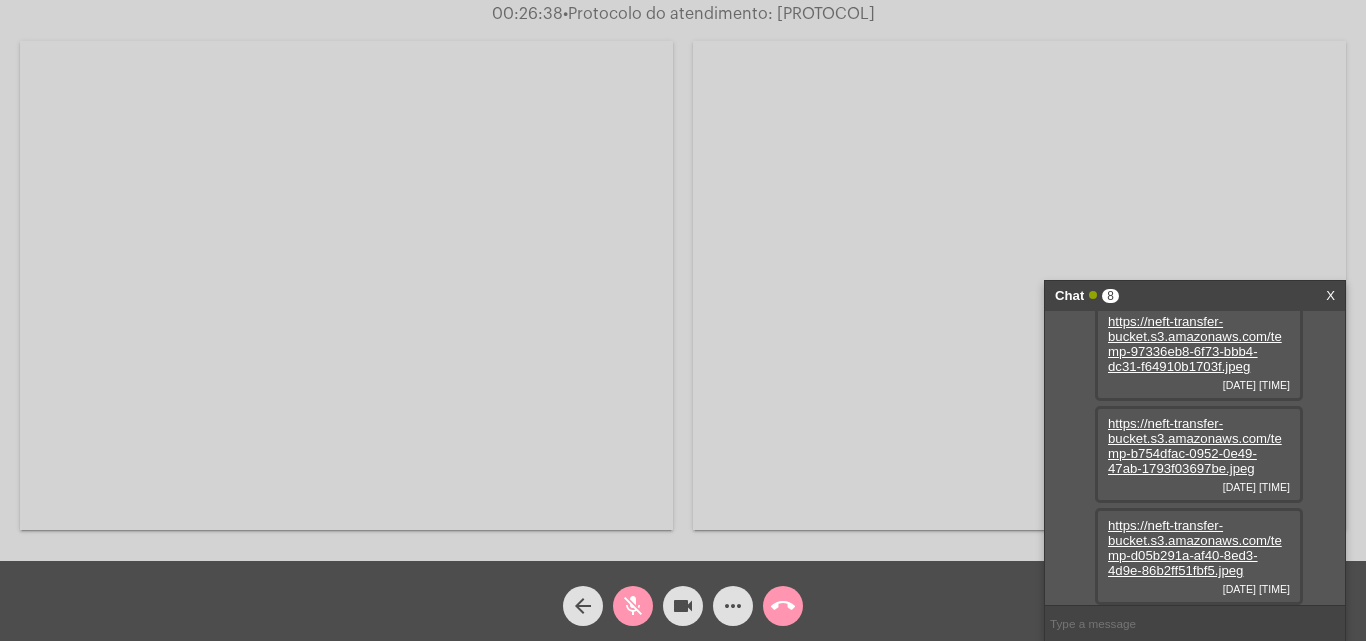 click on "https://neft-transfer-bucket.s3.amazonaws.com/temp-d05b291a-af40-8ed3-4d9e-86b2ff51fbf5.jpeg" at bounding box center [1195, 548] 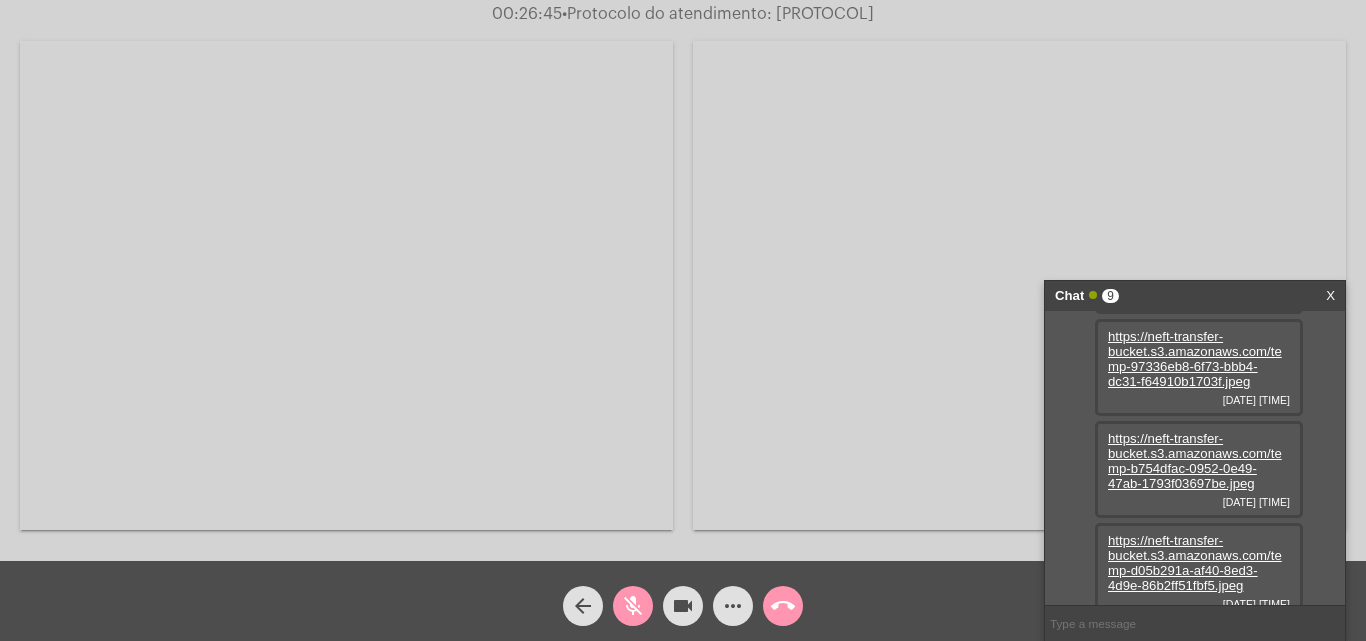 scroll, scrollTop: 629, scrollLeft: 0, axis: vertical 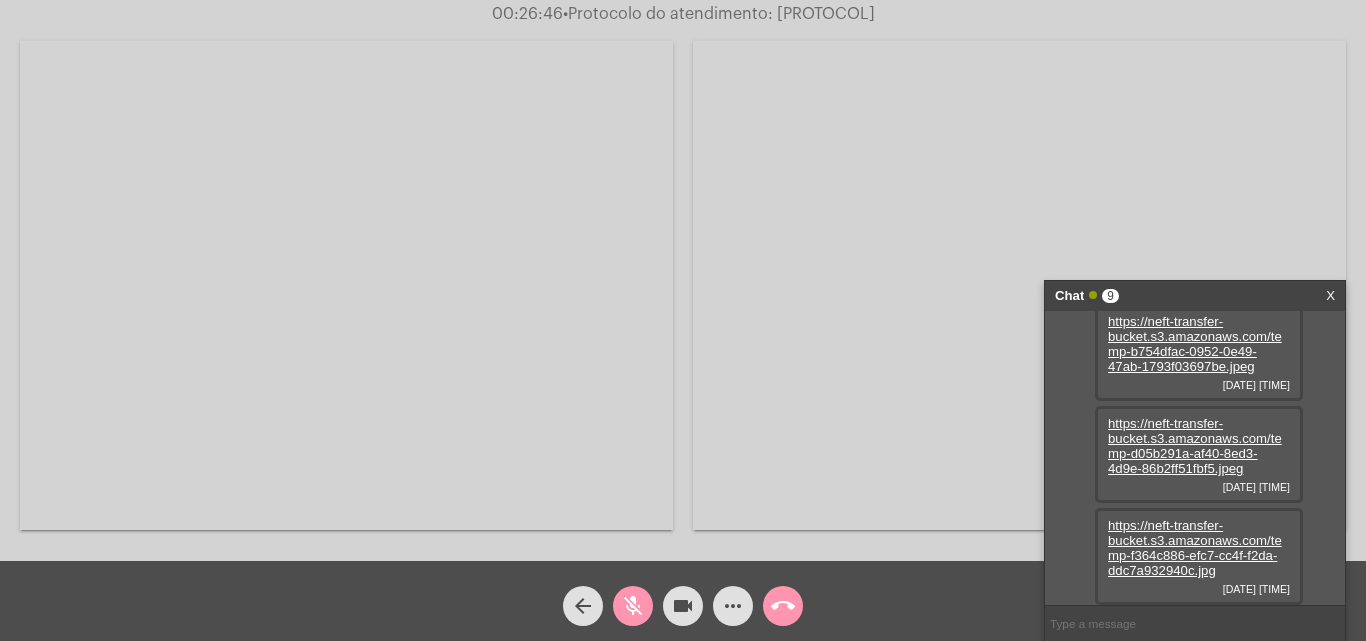 click on "https://neft-transfer-bucket.s3.amazonaws.com/temp-f364c886-efc7-cc4f-f2da-ddc7a932940c.jpg" at bounding box center [1195, 548] 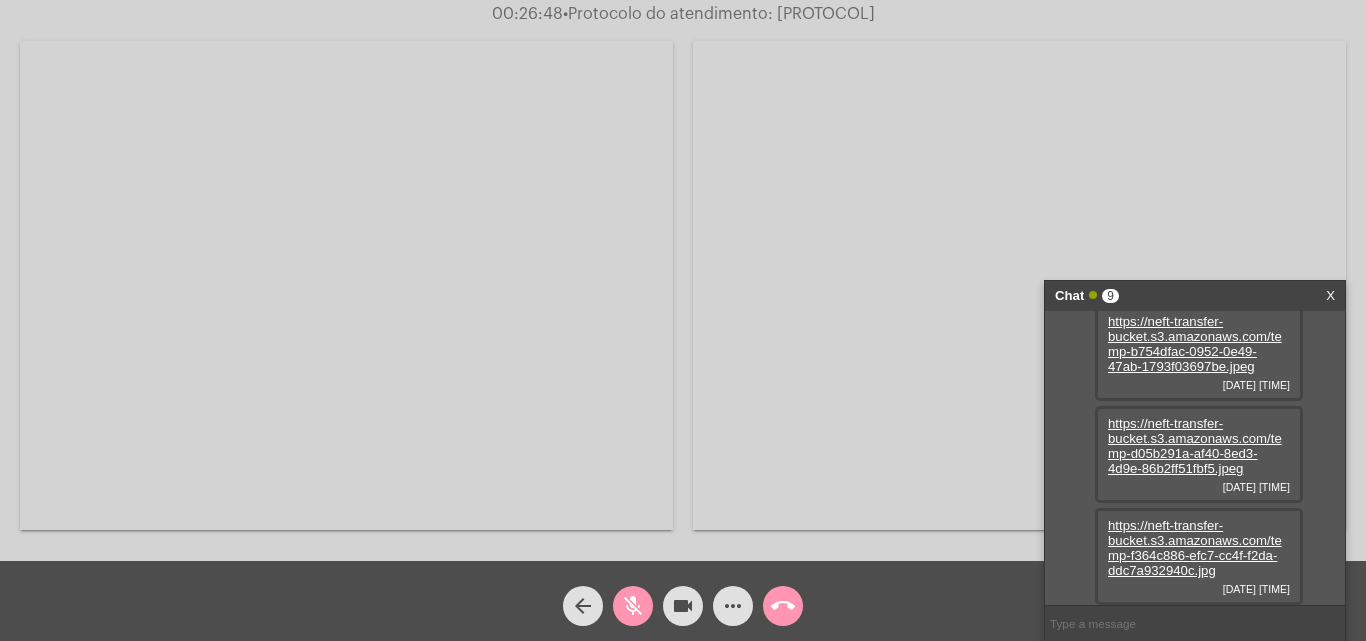 click on "mic_off" 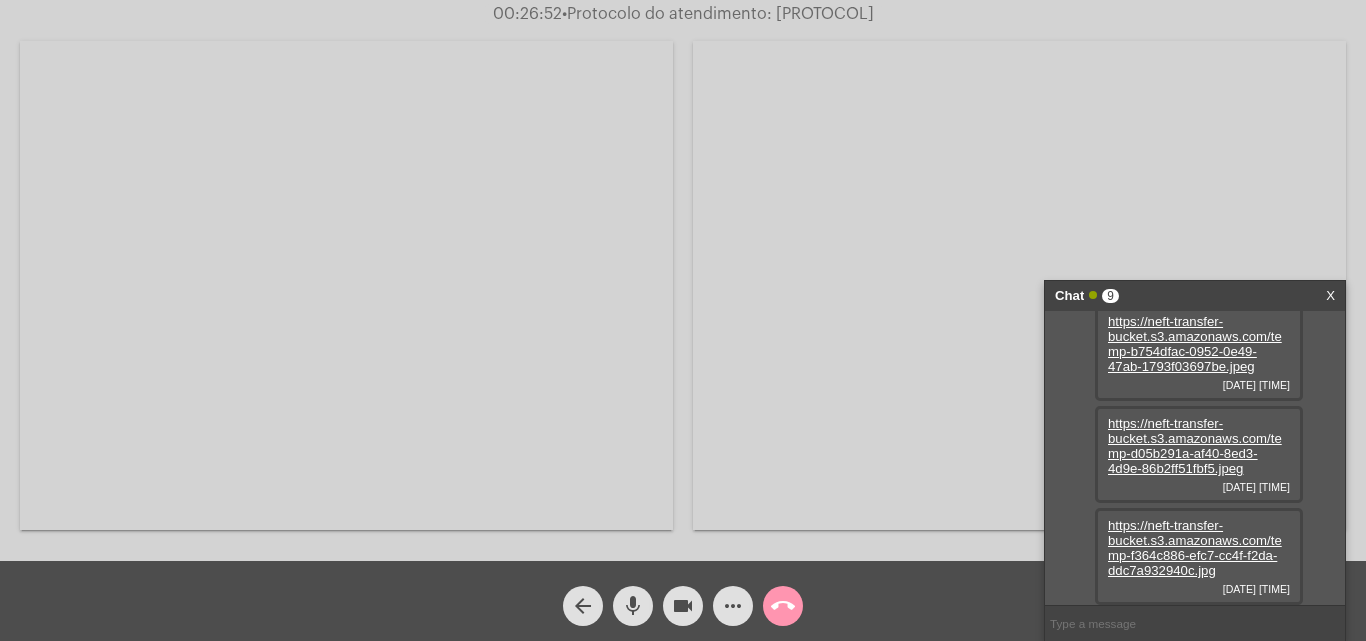 click on "mic" 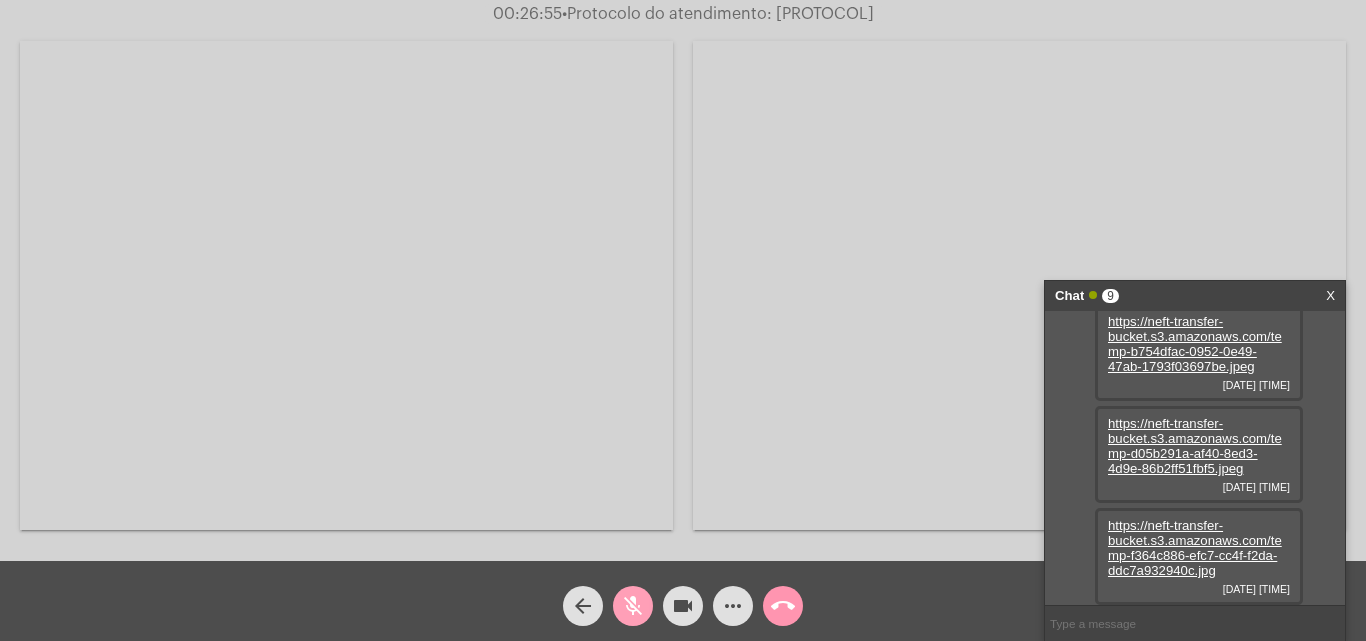 click on "mic_off" 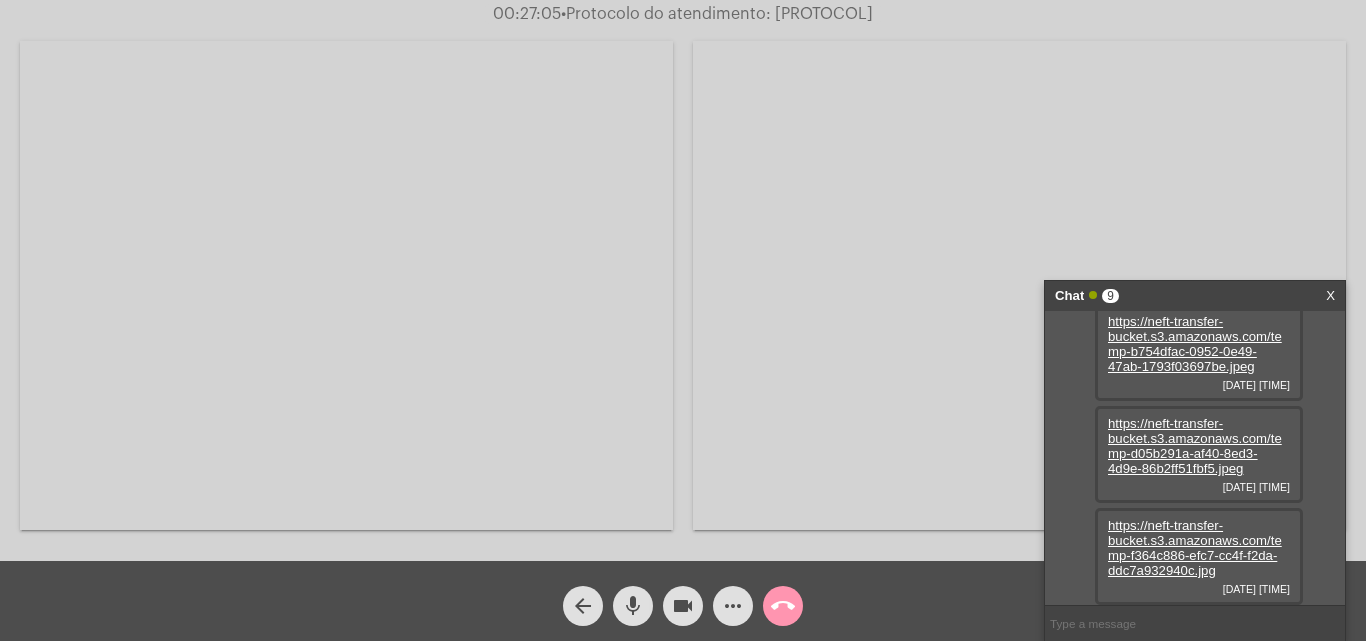 click on "mic" 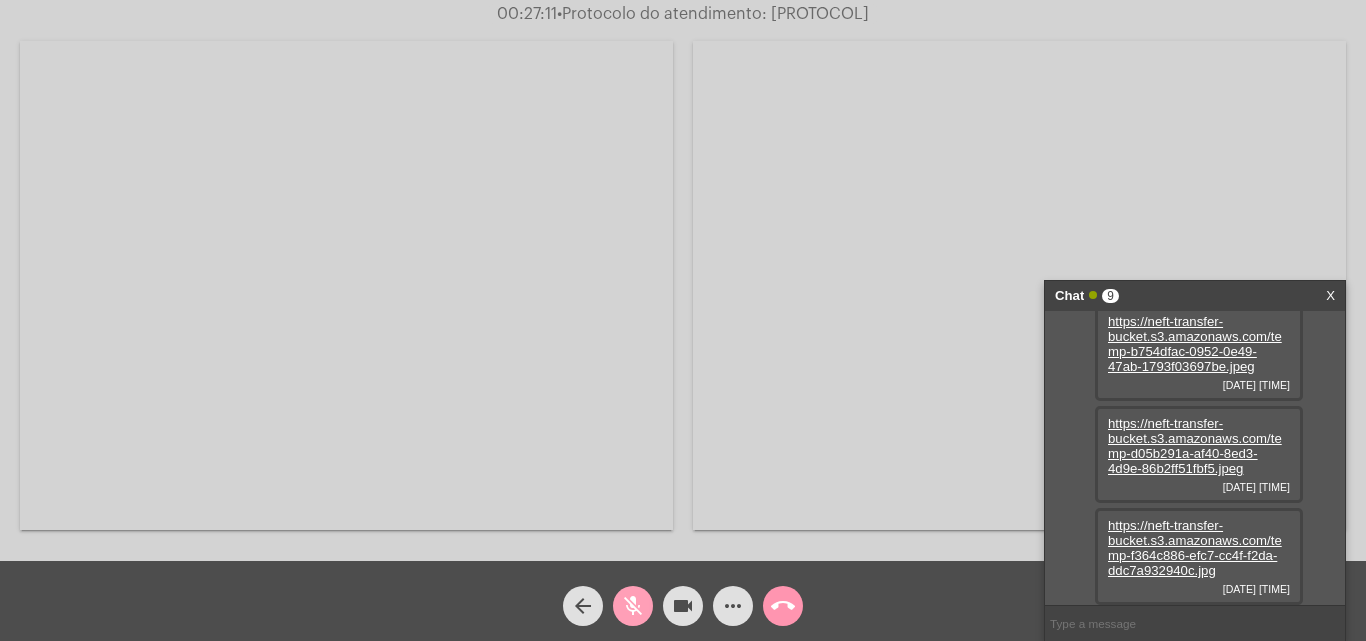 click on "mic_off" 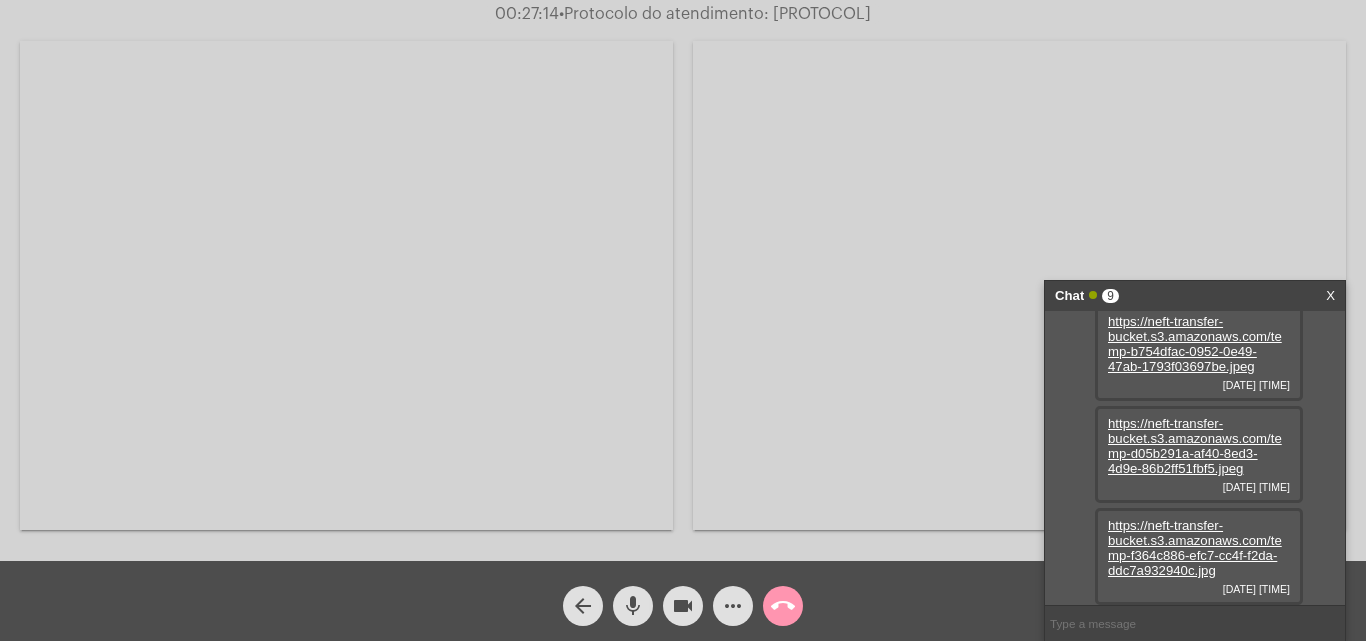 click on "mic" 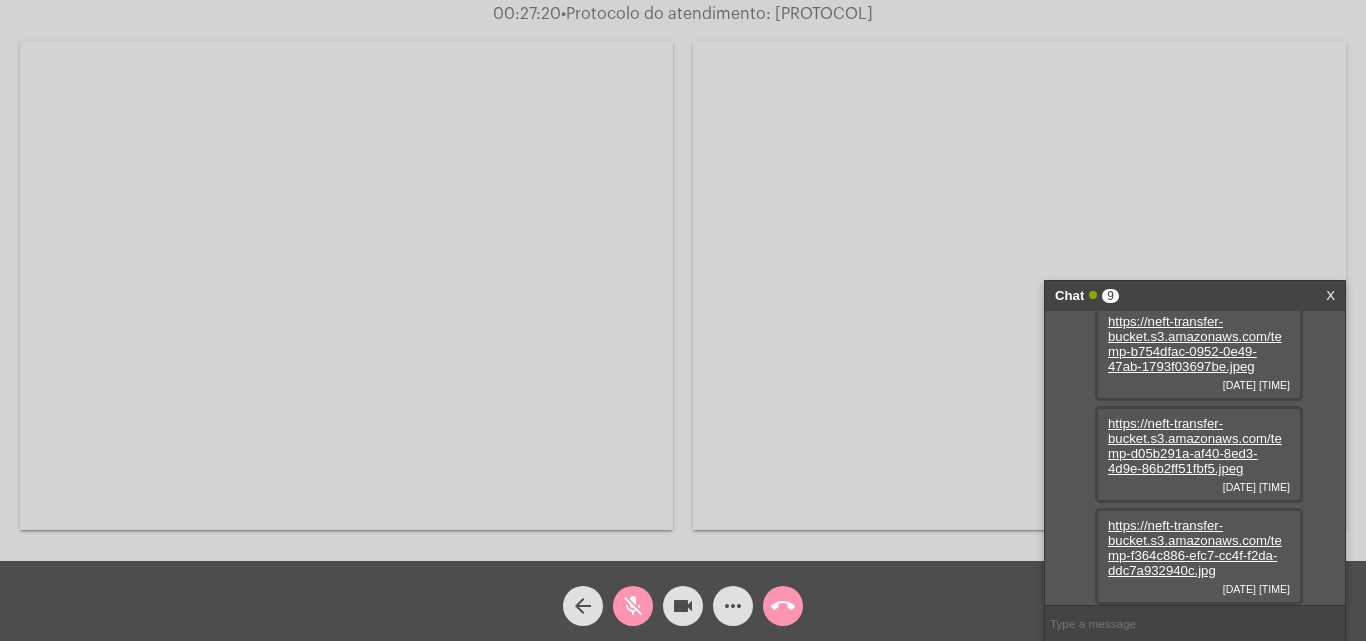 click on "mic_off" 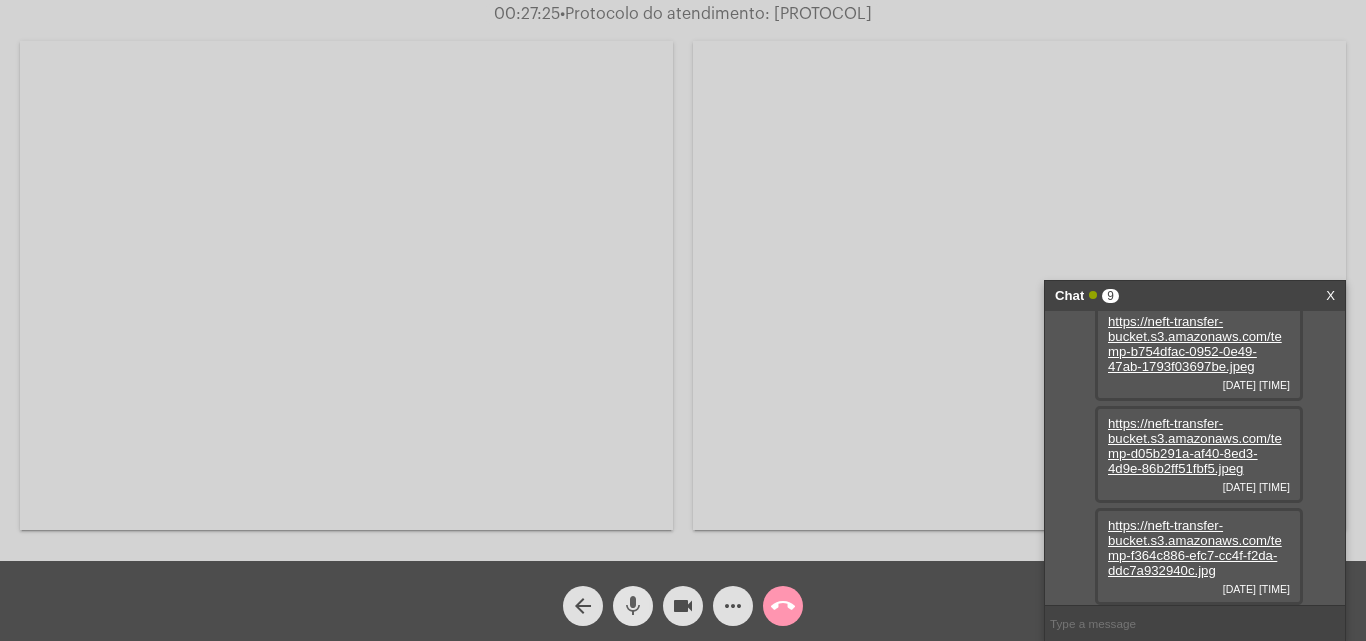 click on "mic" 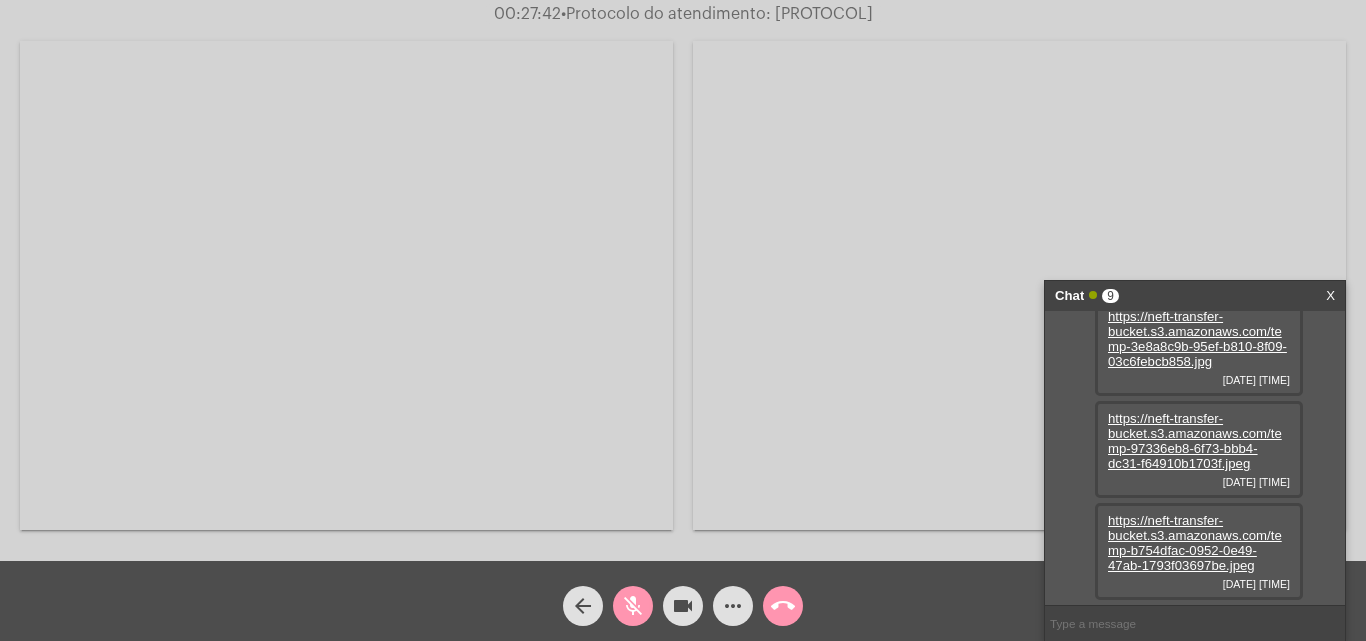 scroll, scrollTop: 629, scrollLeft: 0, axis: vertical 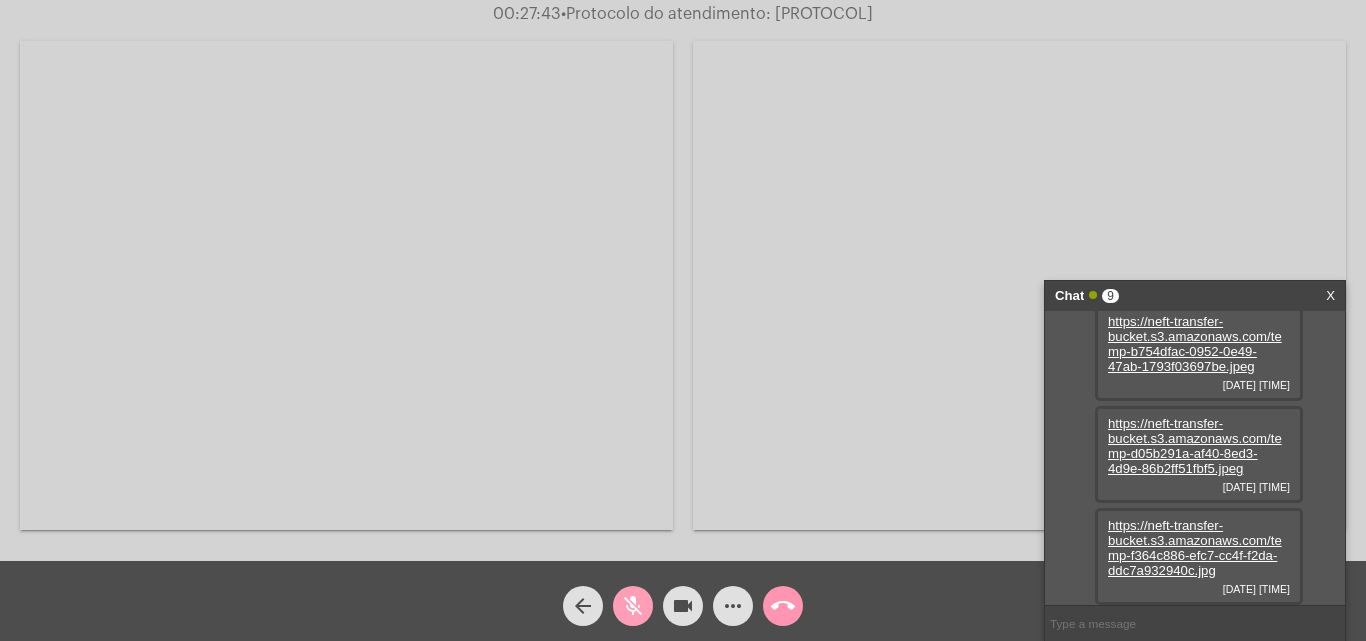 click on "mic_off" 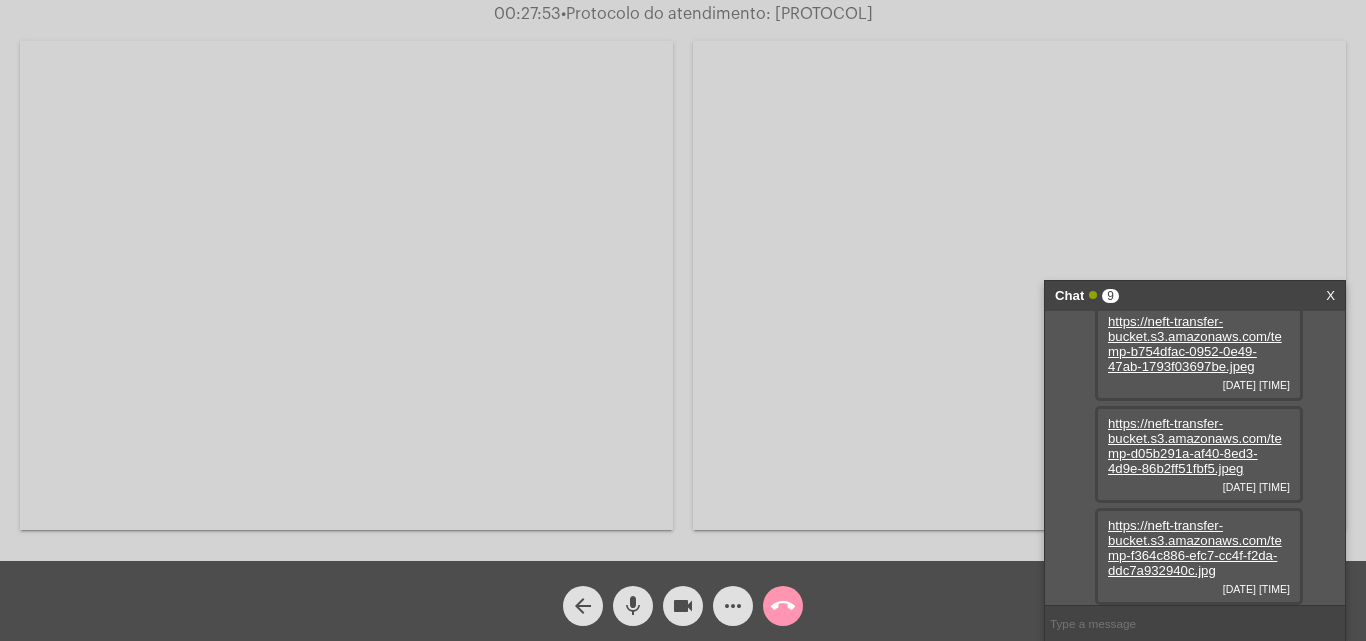 click on "mic" 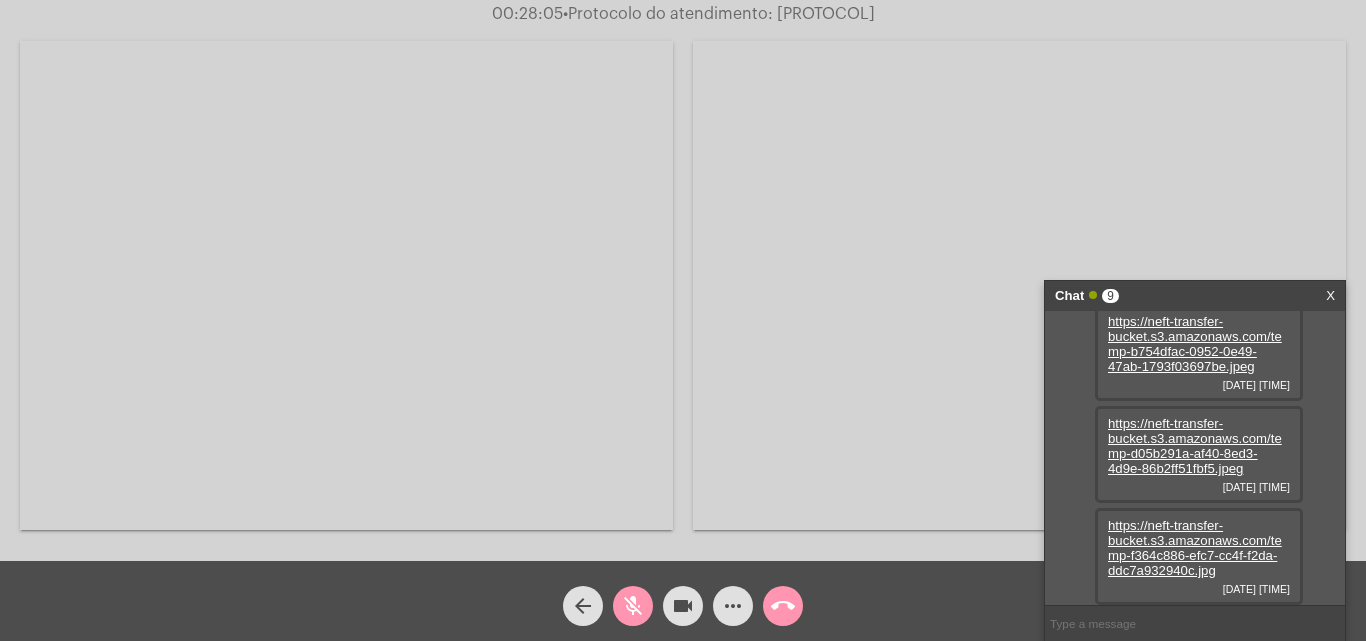 click on "mic_off" 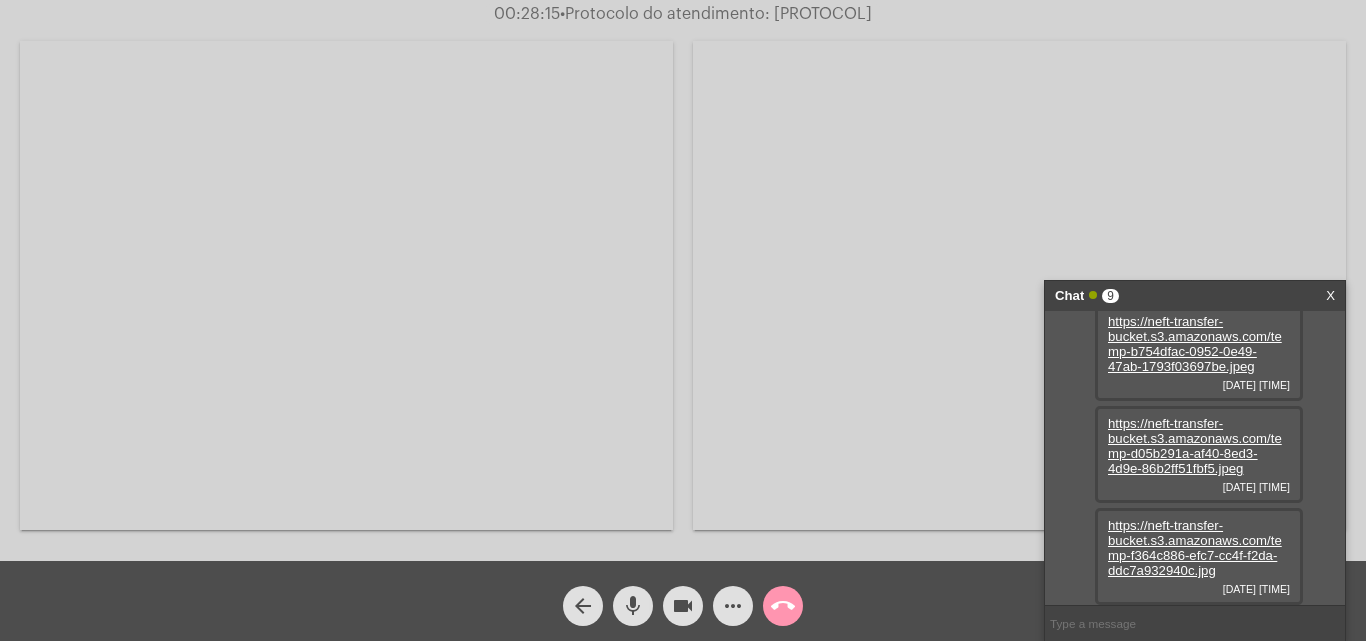 click on "mic" 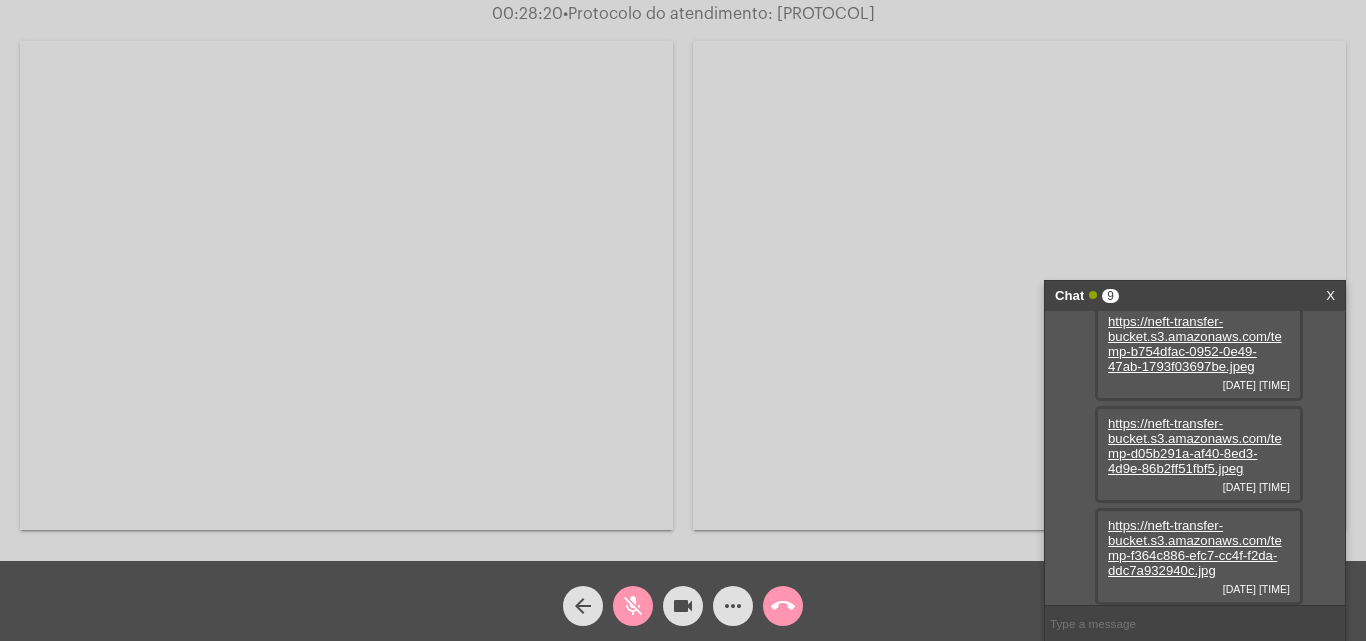 click on "mic_off" 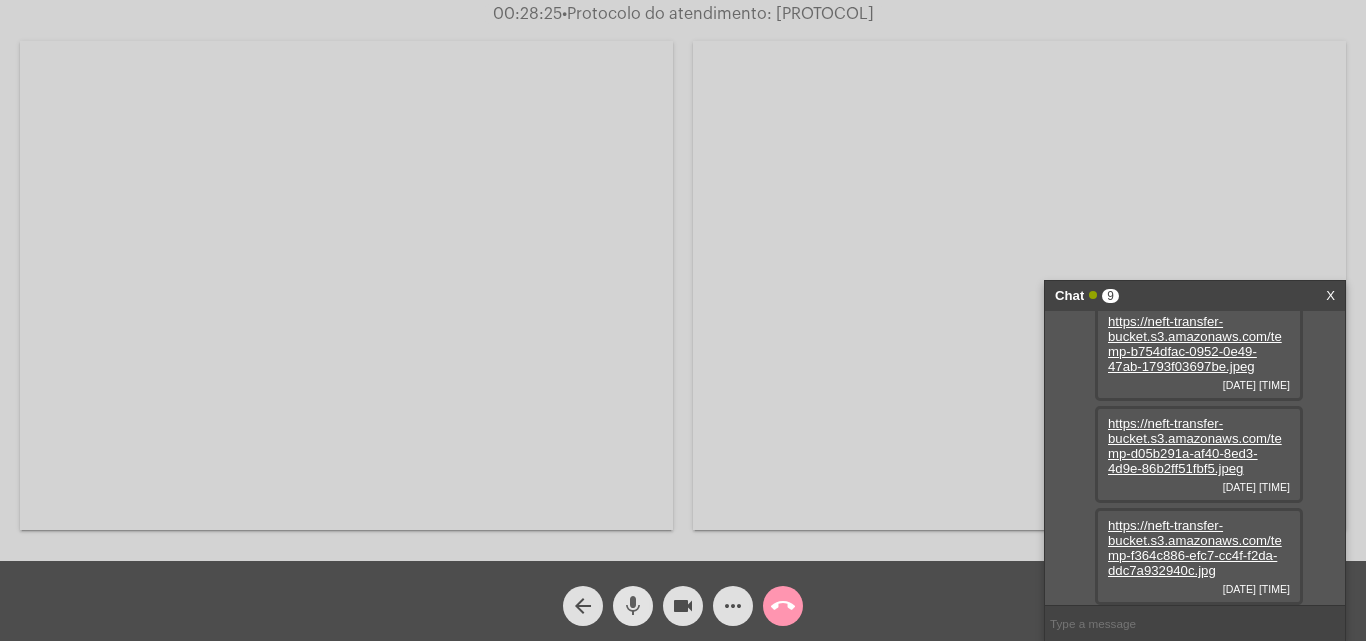 click on "mic" 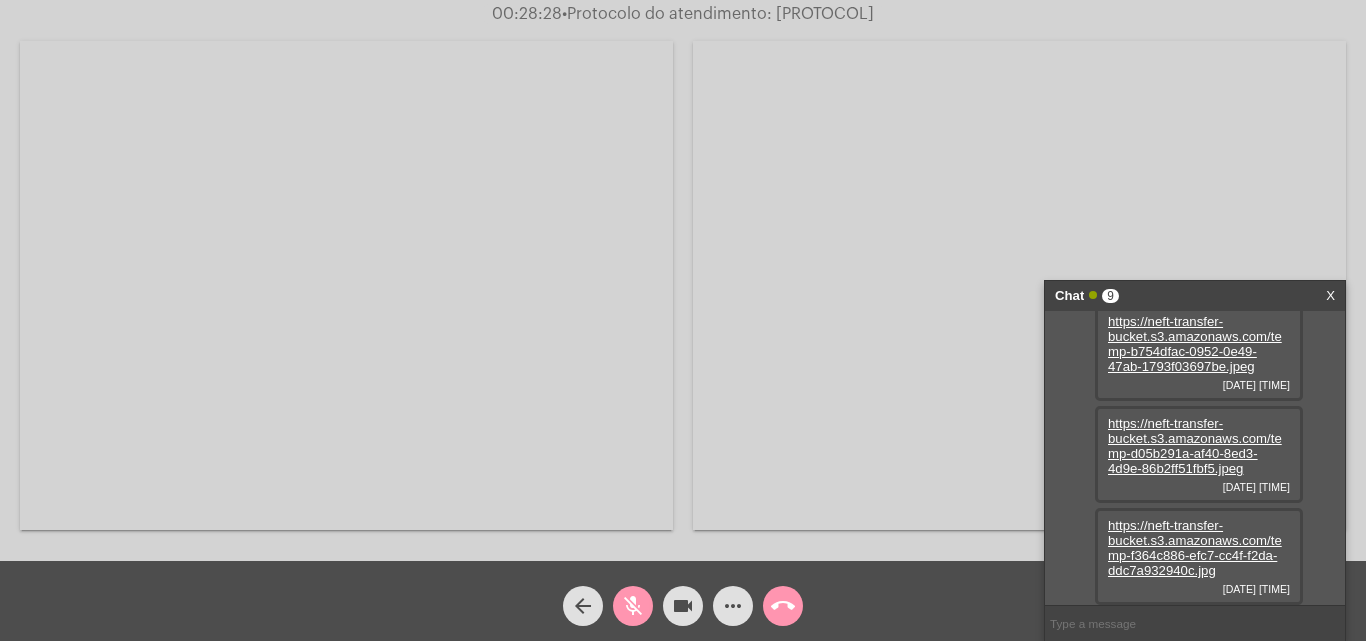 click on "mic_off" 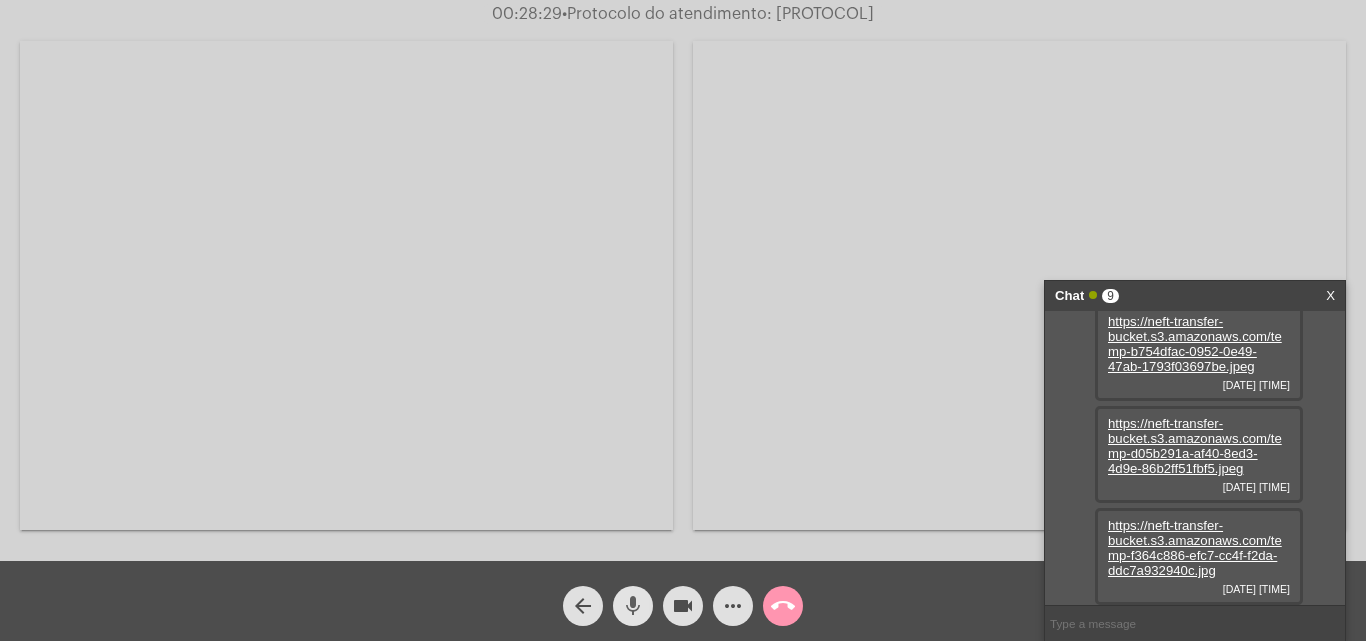 click on "mic" 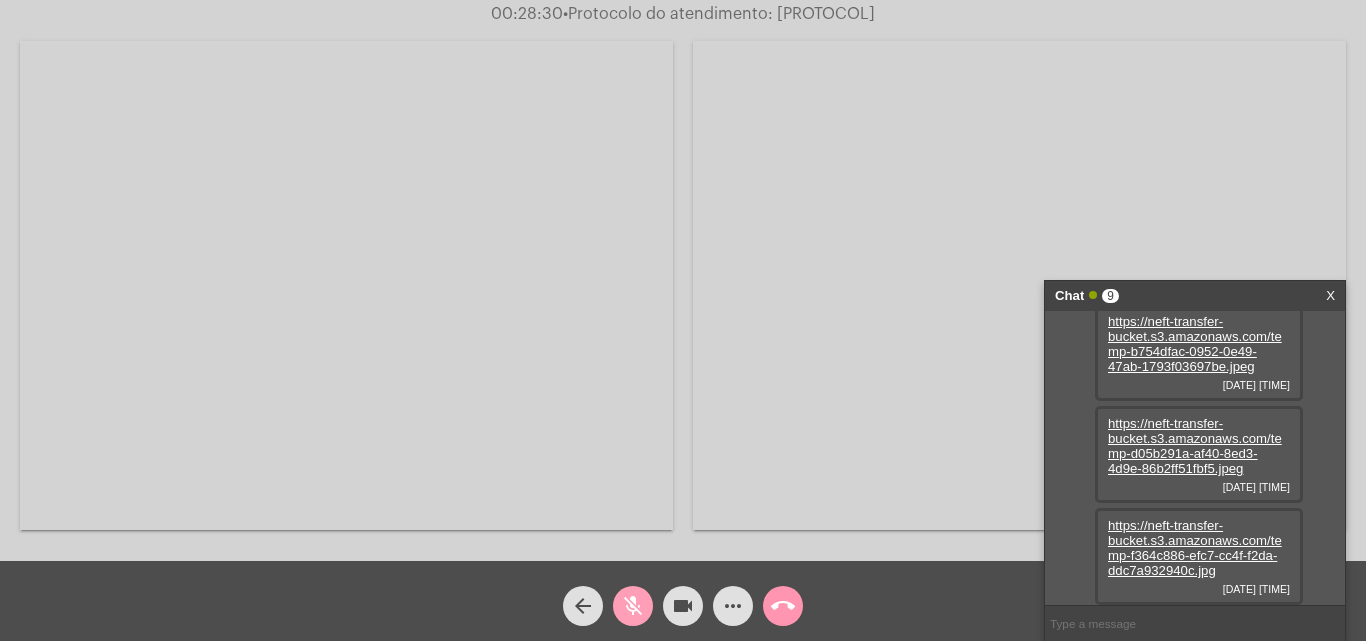 click on "mic_off" 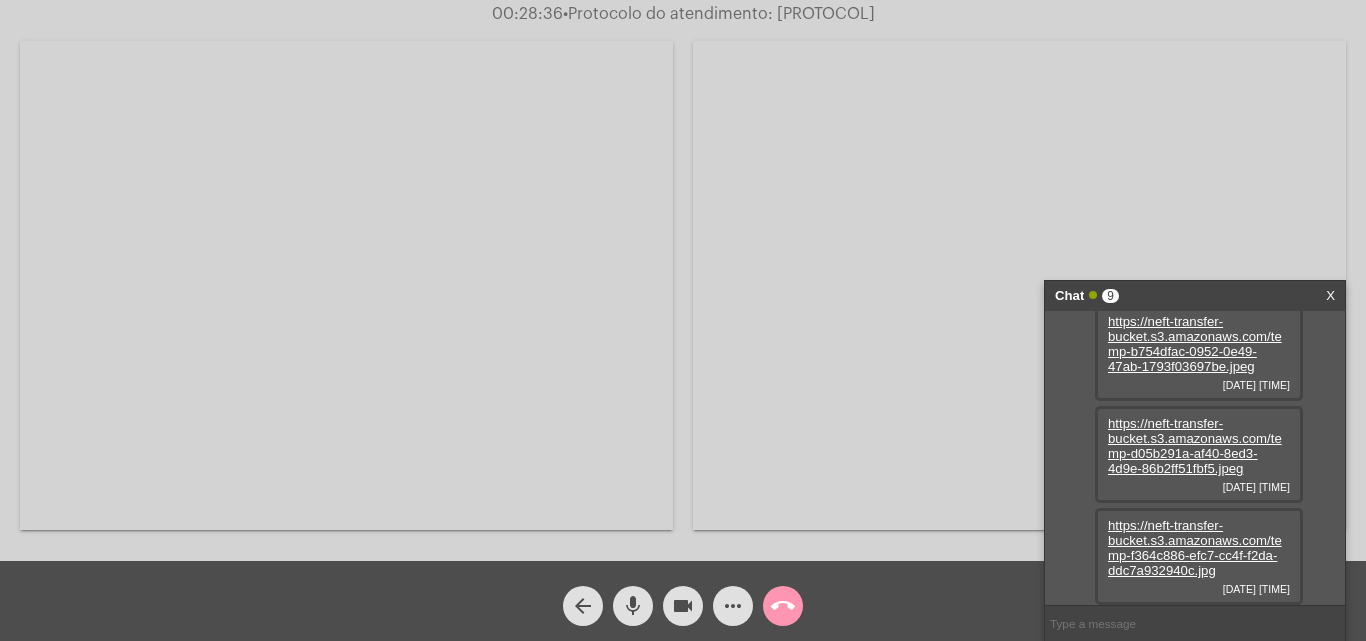 click on "mic" 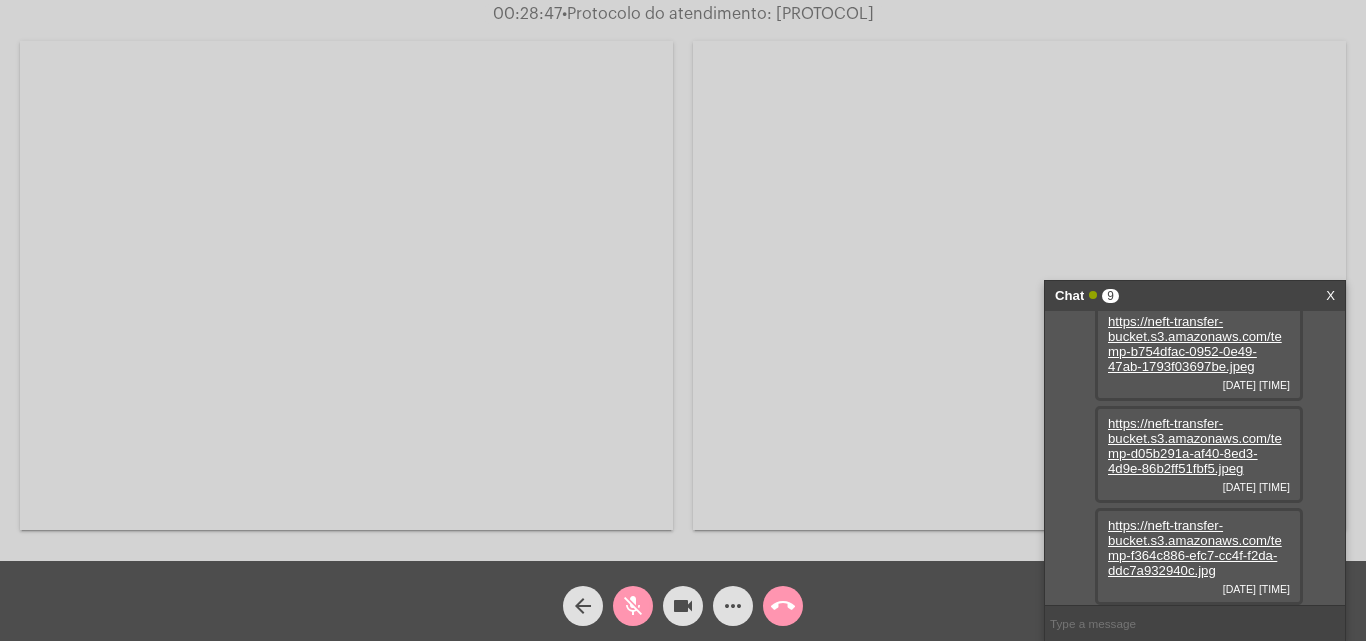 click on "mic_off" 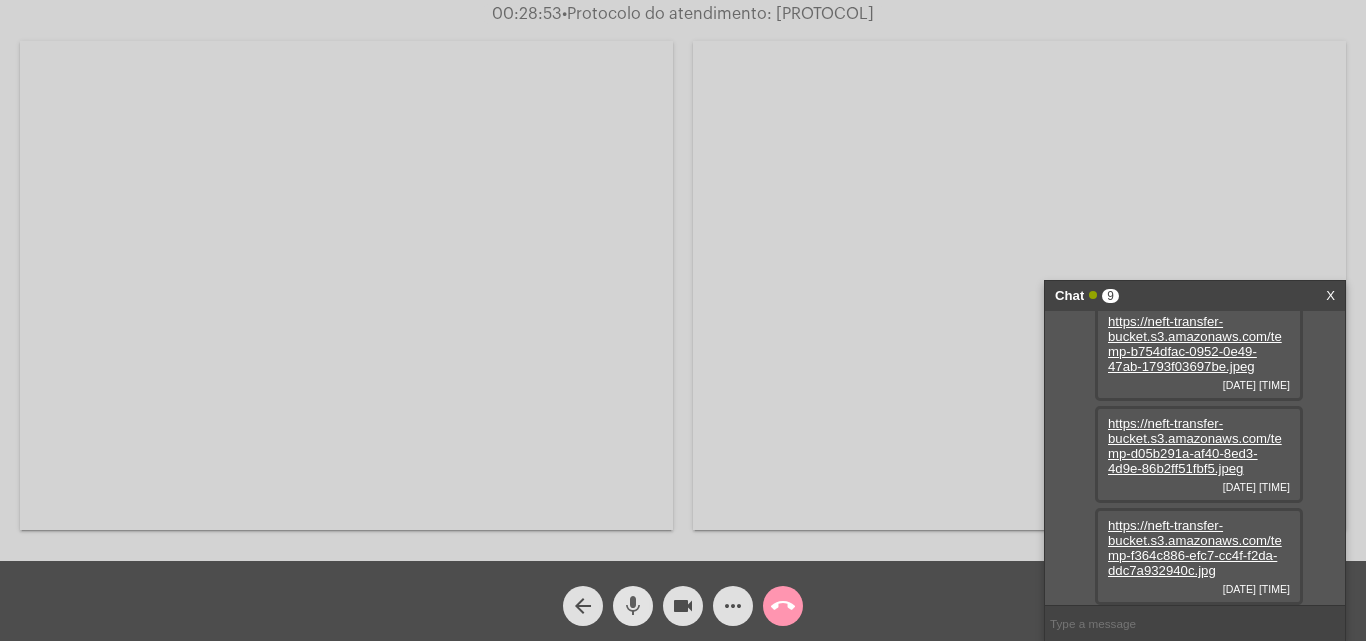 click on "mic" 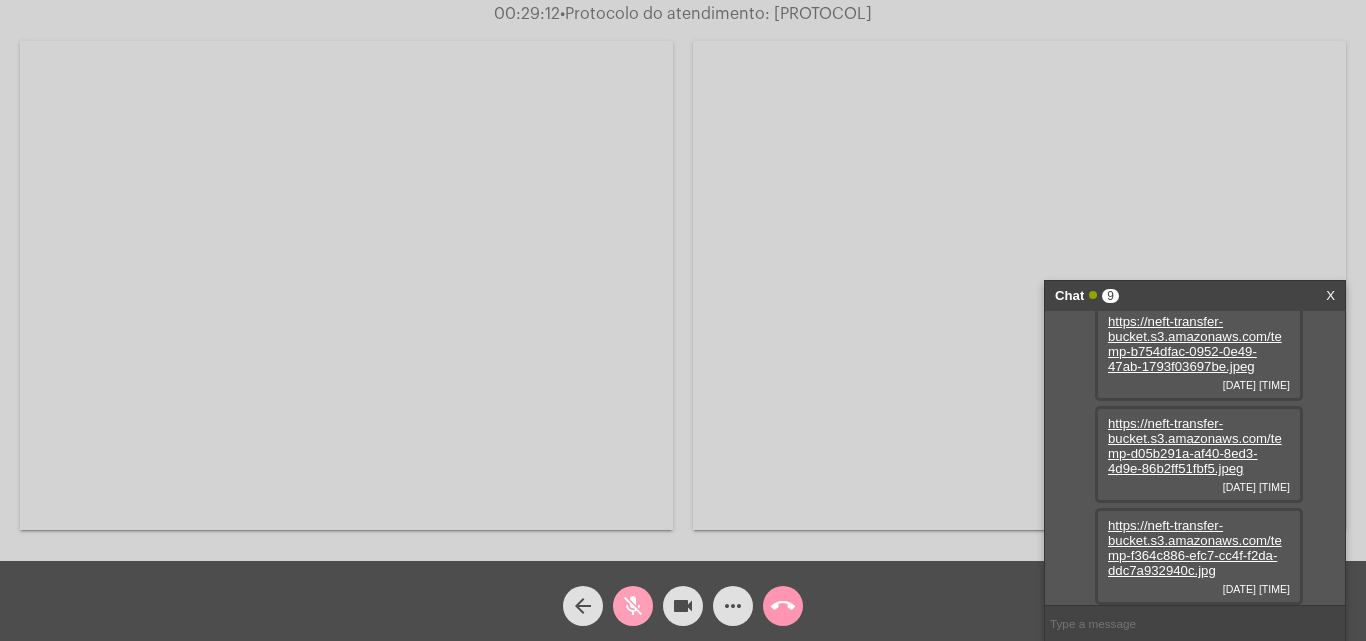 click on "mic_off" 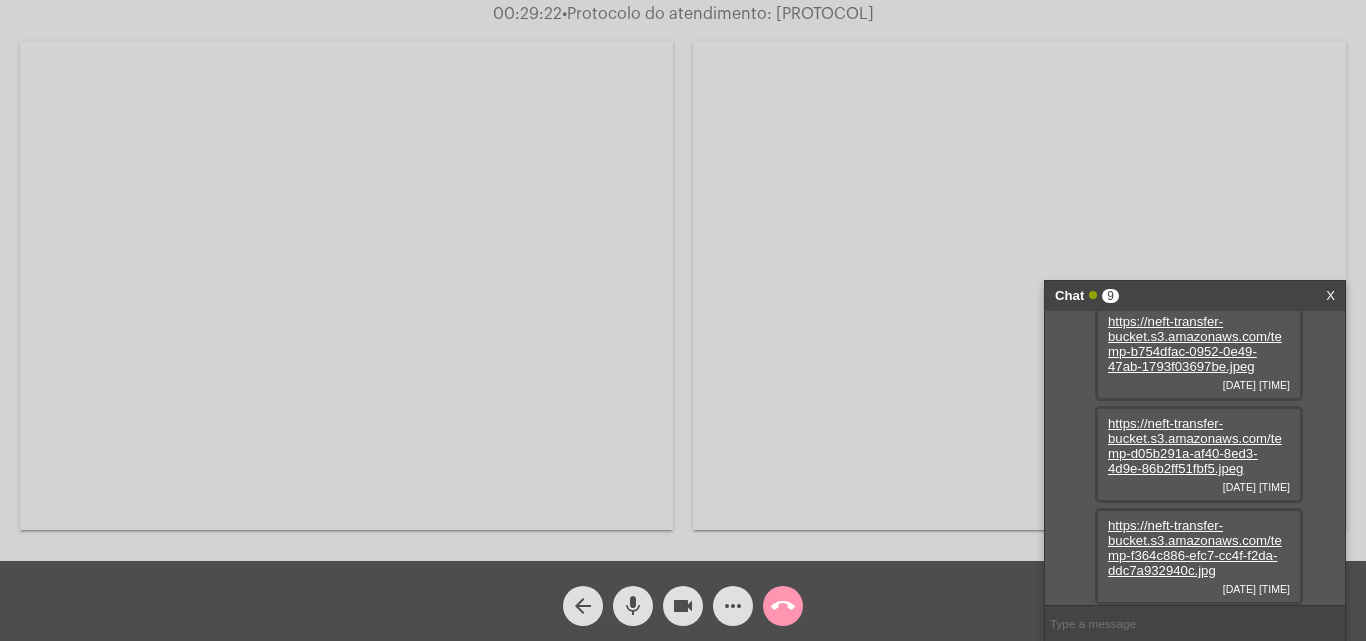 click on "mic" 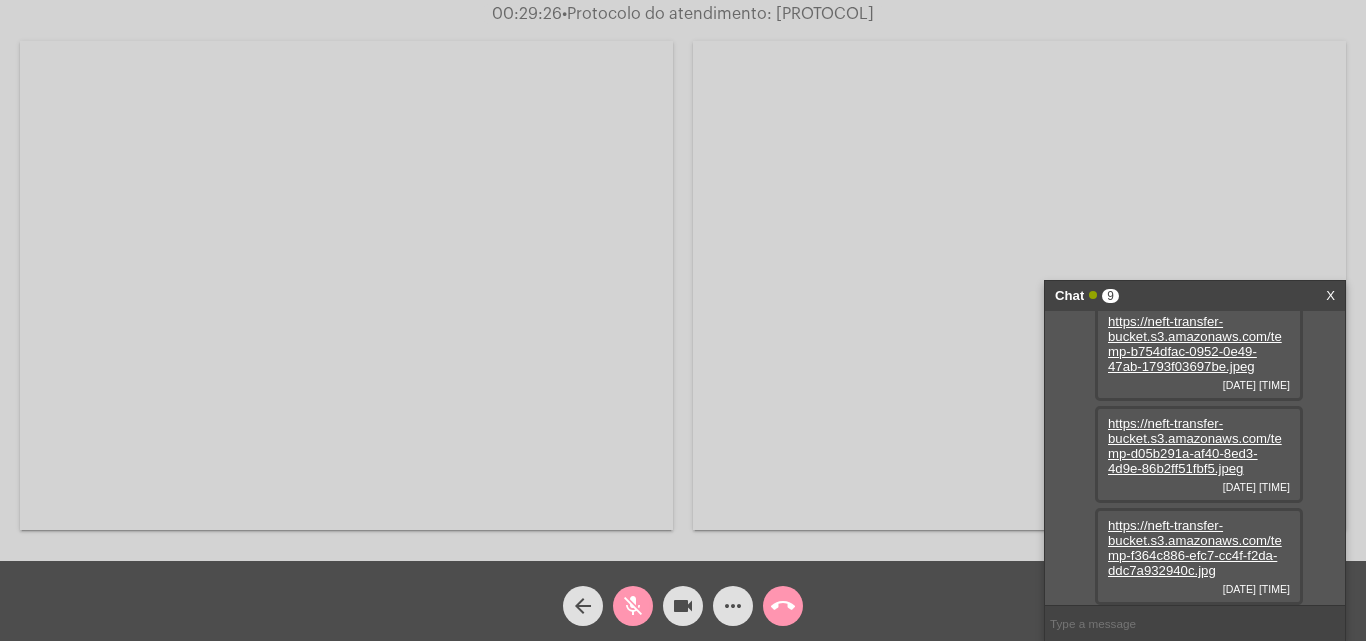 click on "mic_off" 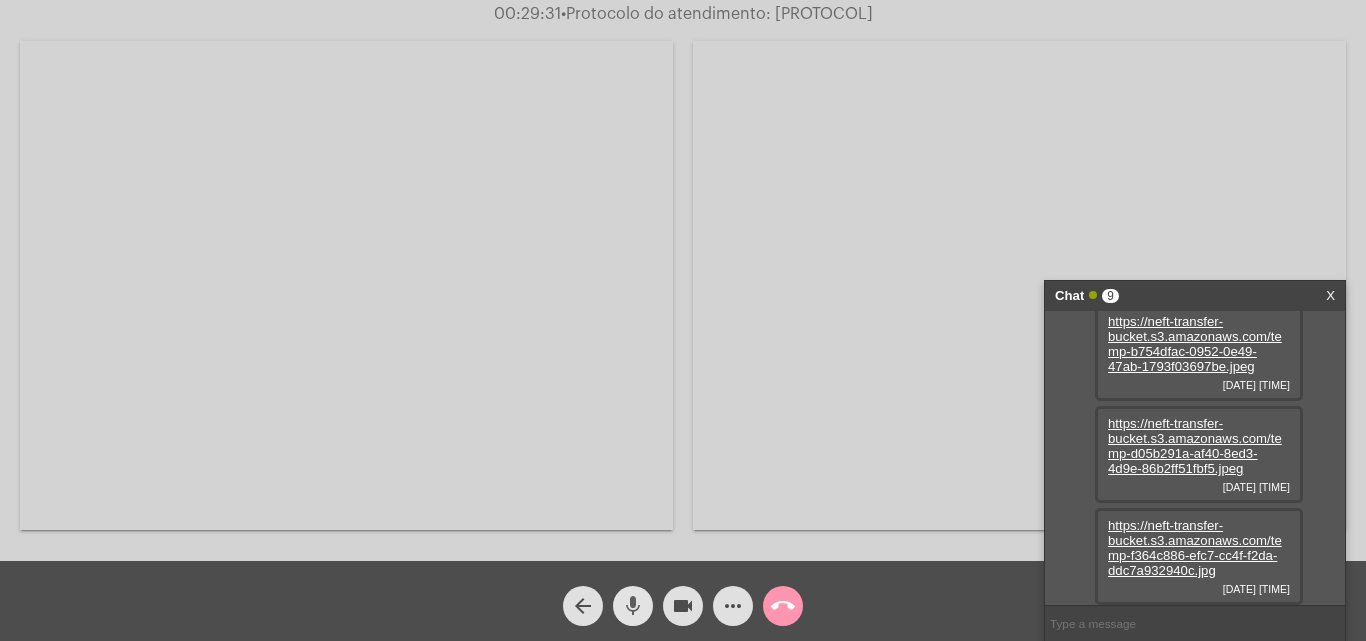 click on "mic" 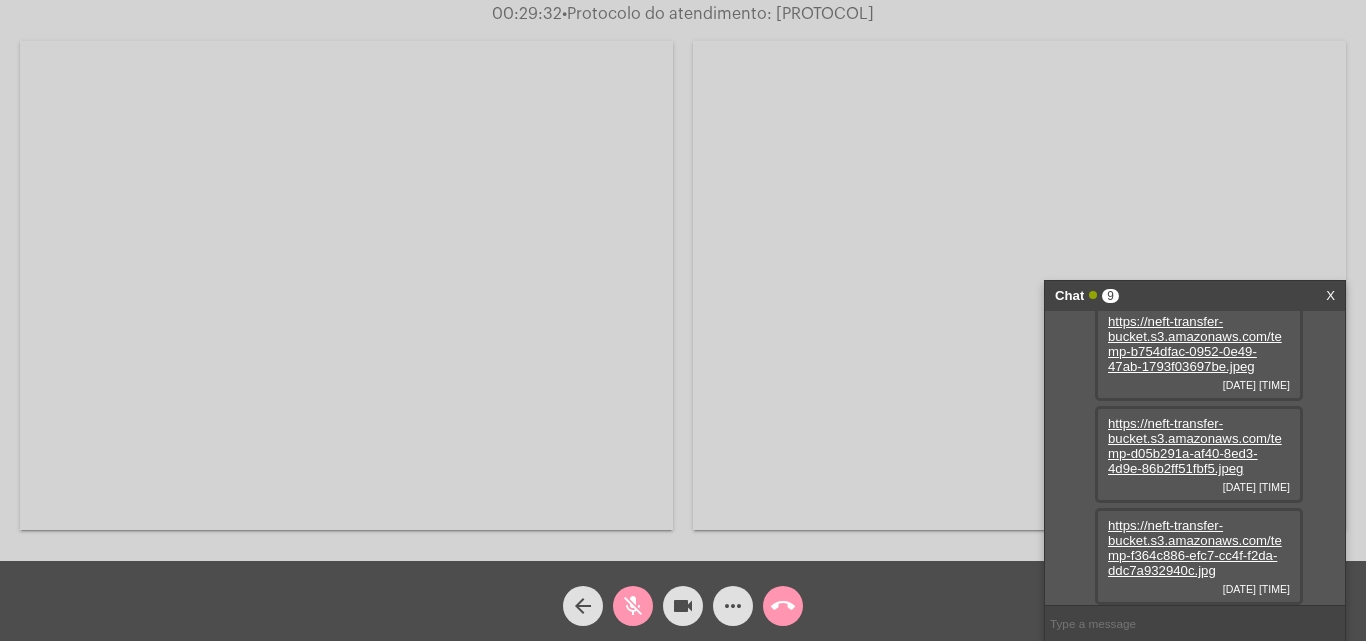click on "mic_off" 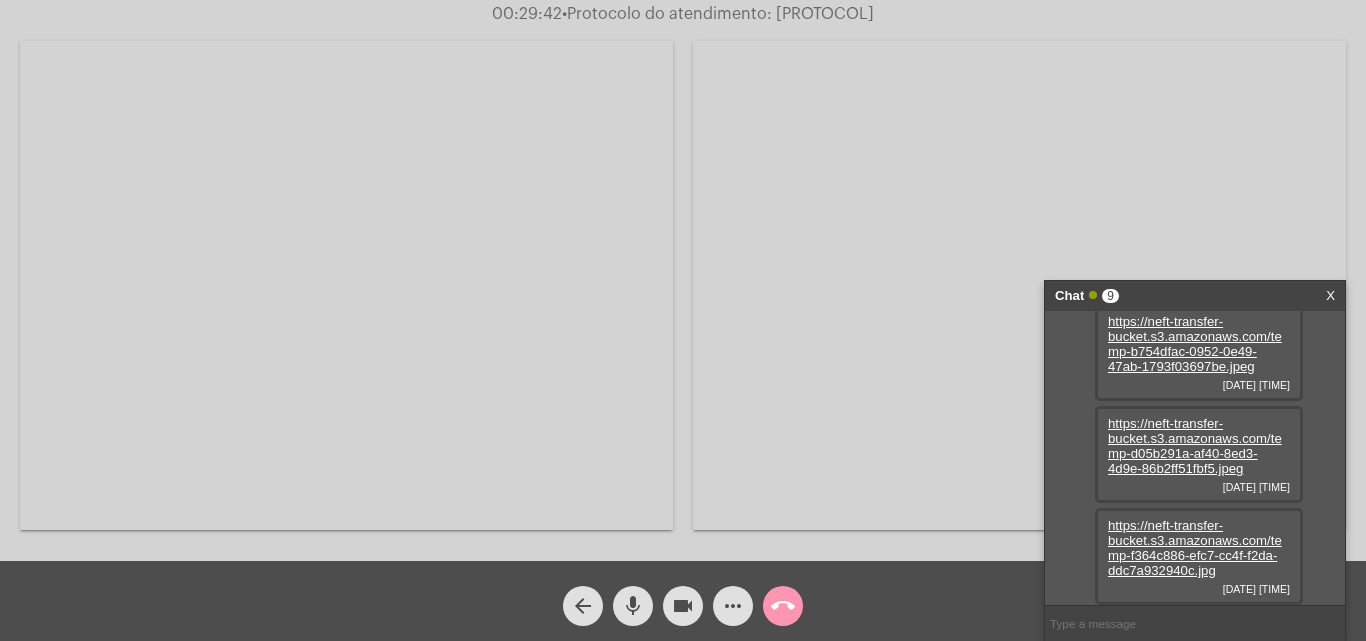 click on "mic" 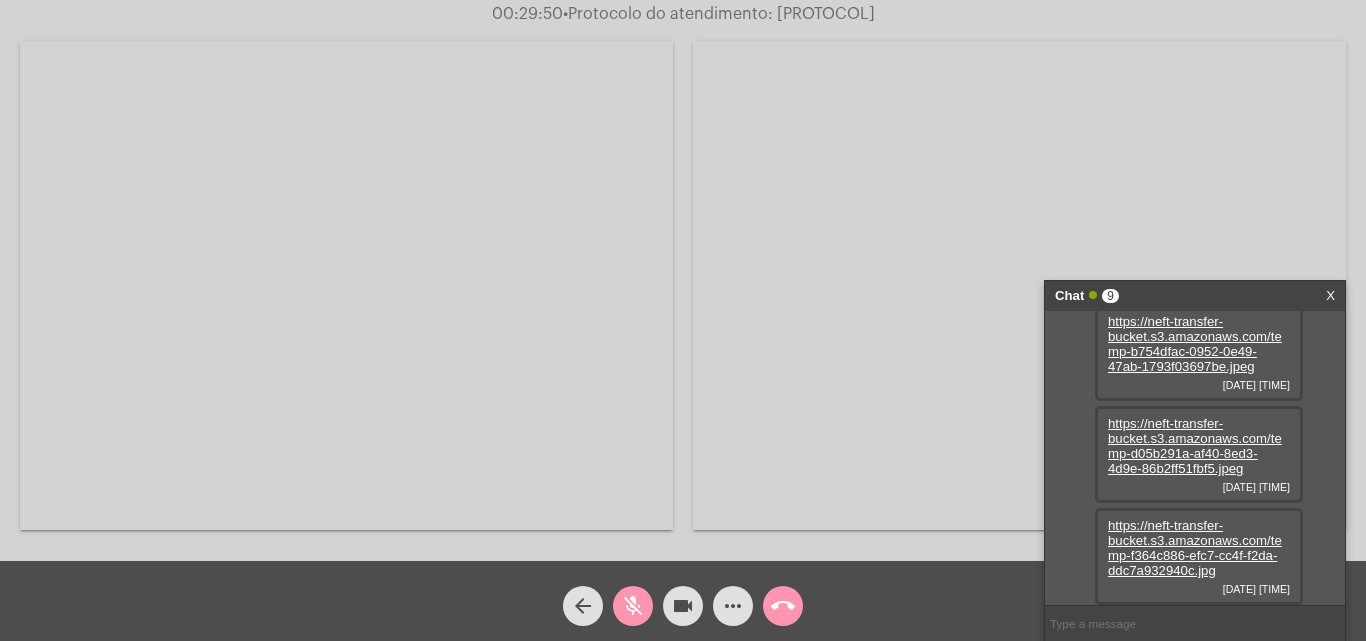 click on "mic_off" 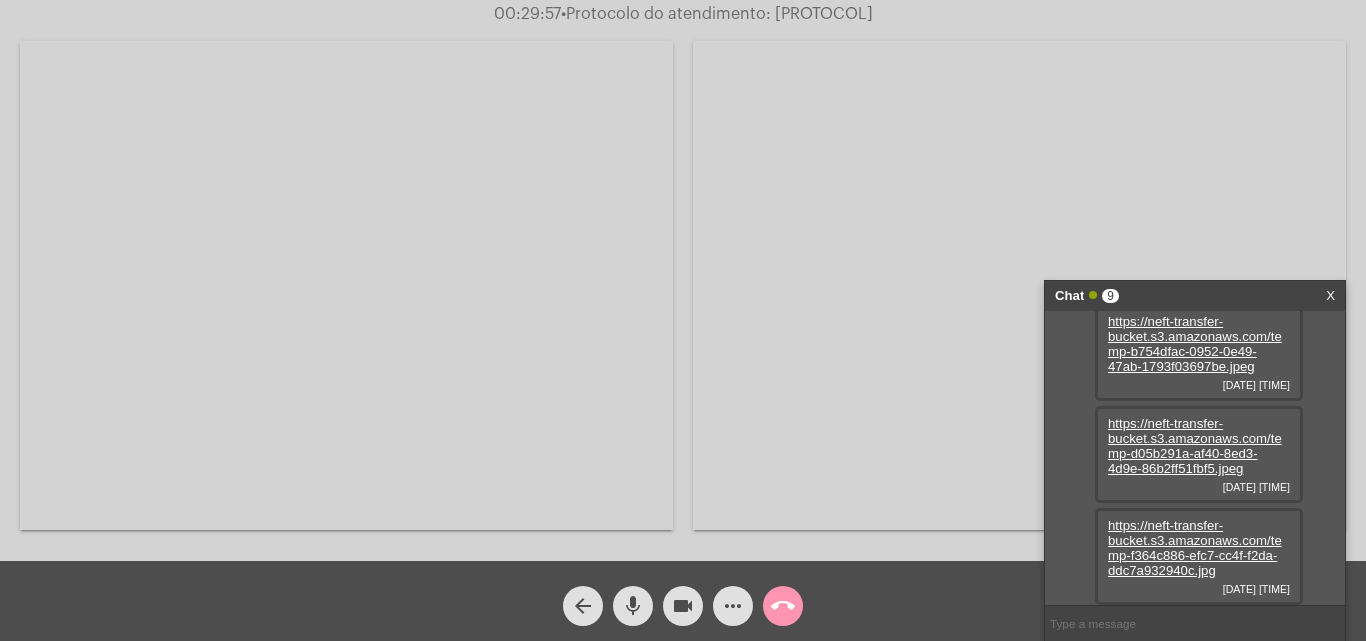 click on "mic" 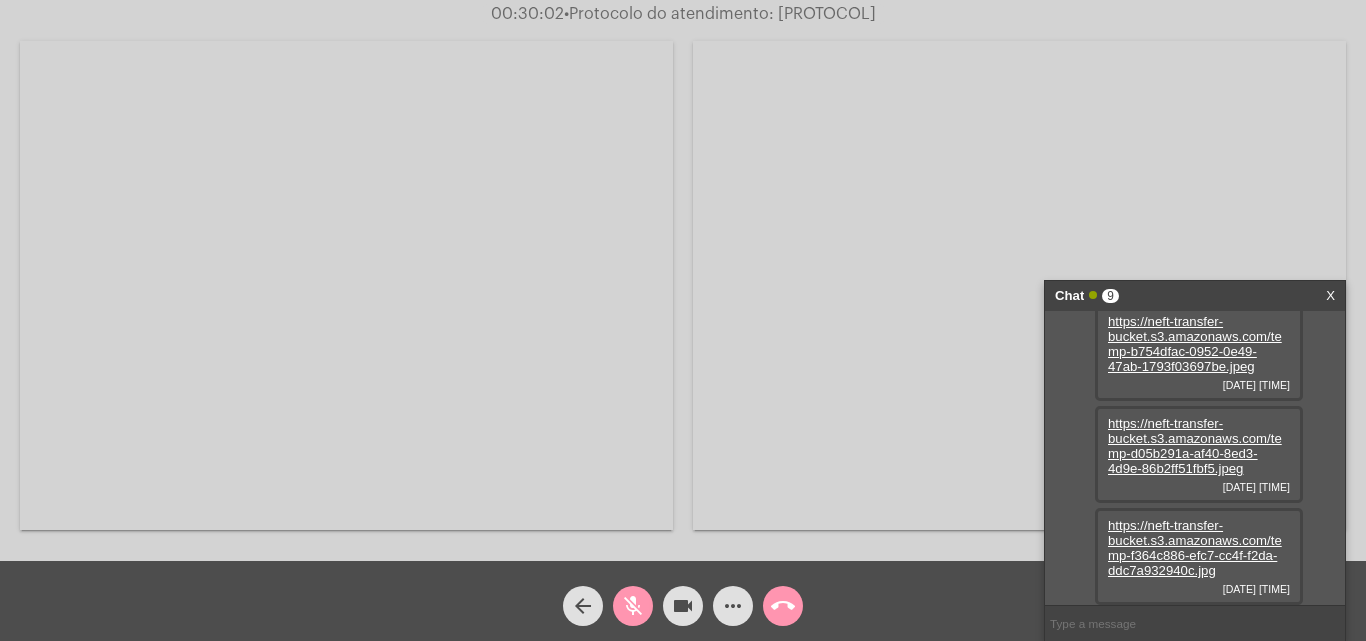 click on "mic_off" 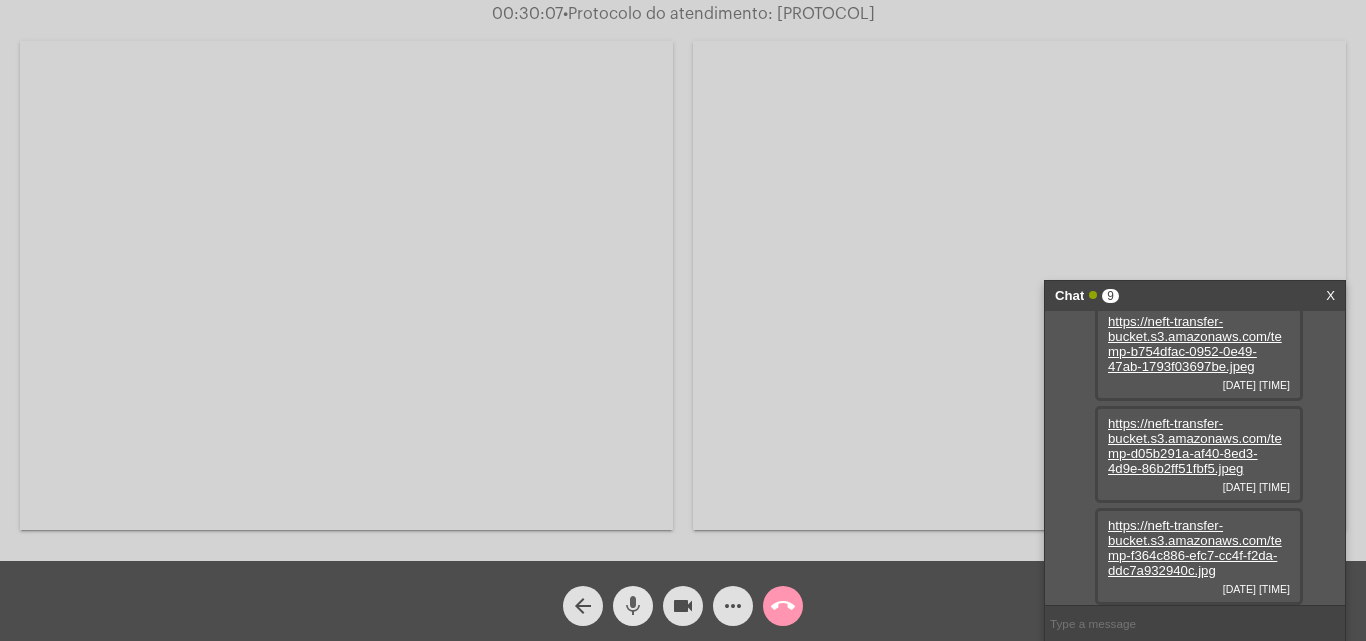 click on "mic" 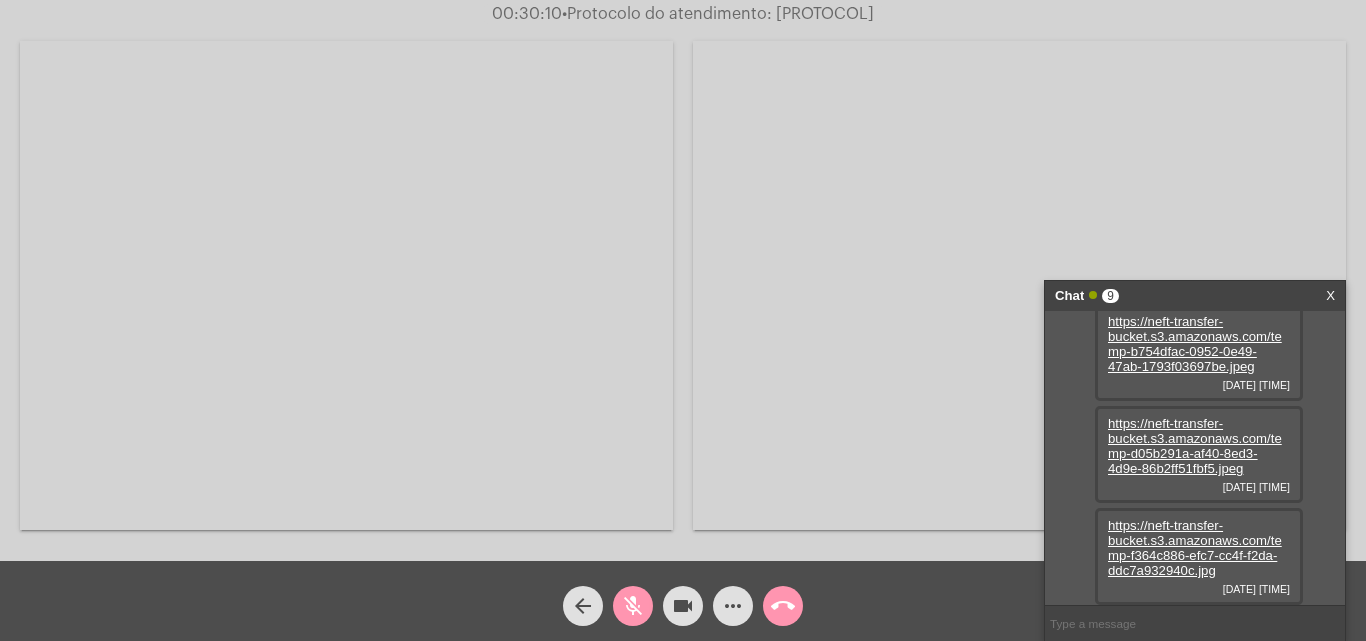 click on "mic_off" 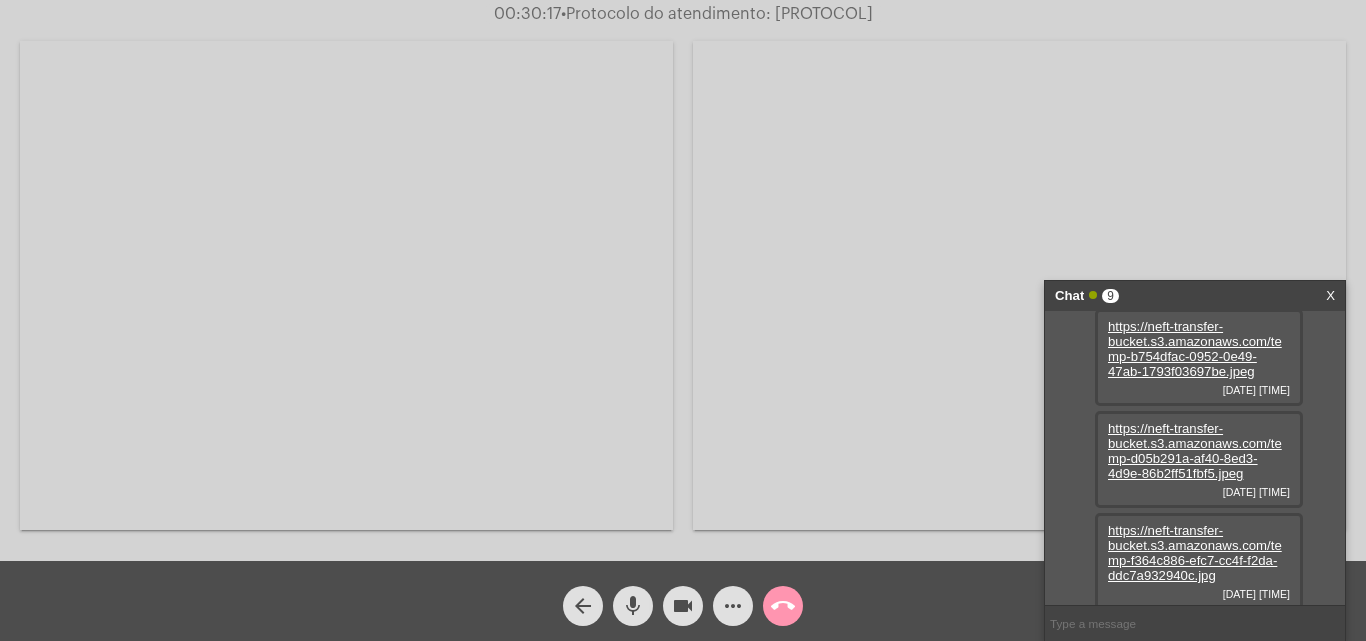 scroll, scrollTop: 629, scrollLeft: 0, axis: vertical 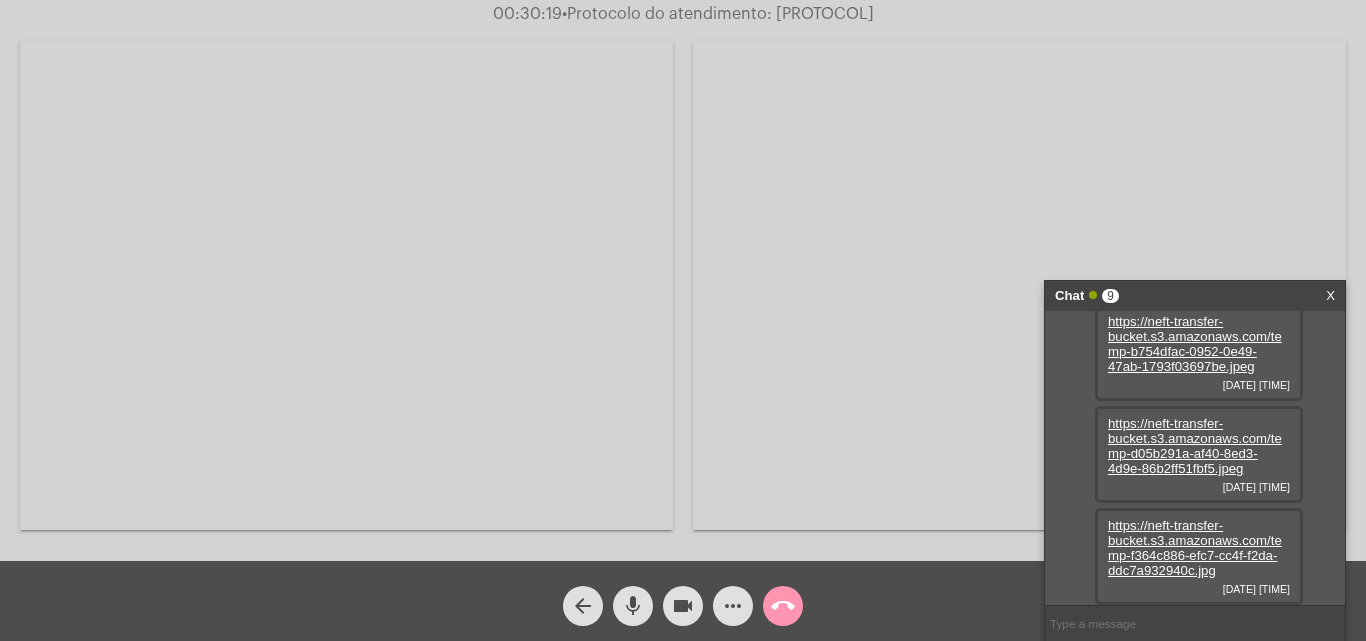 click on "mic" 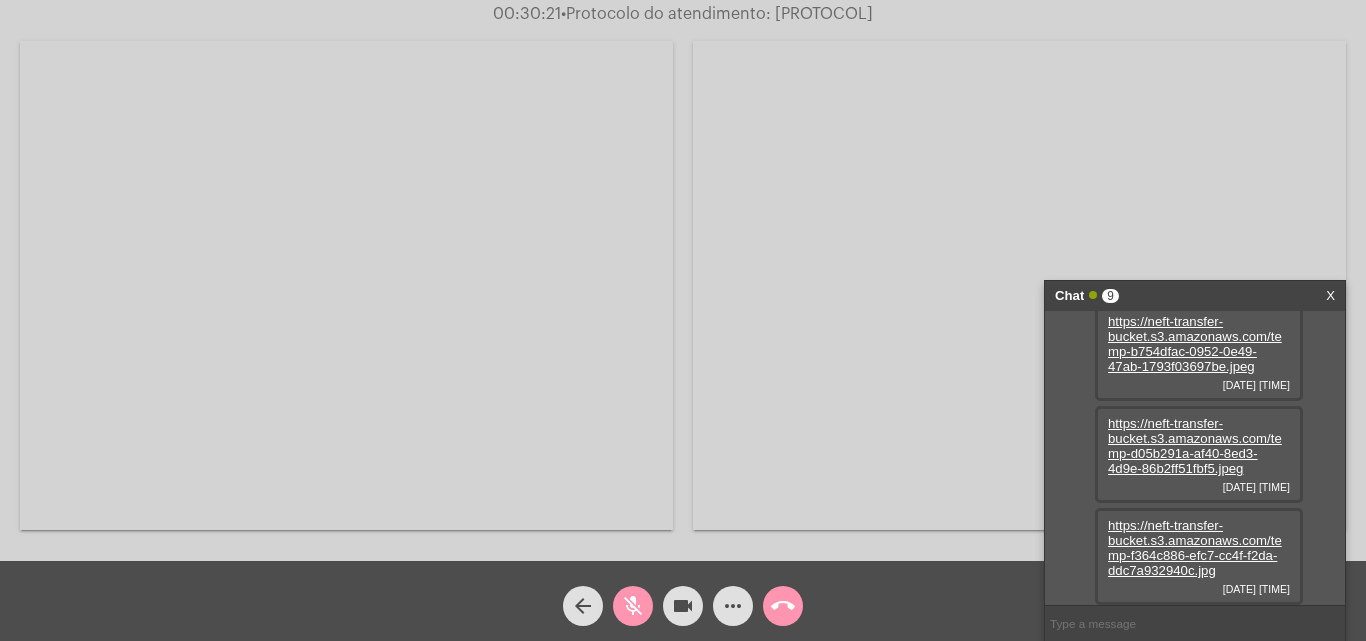 click on "mic_off" 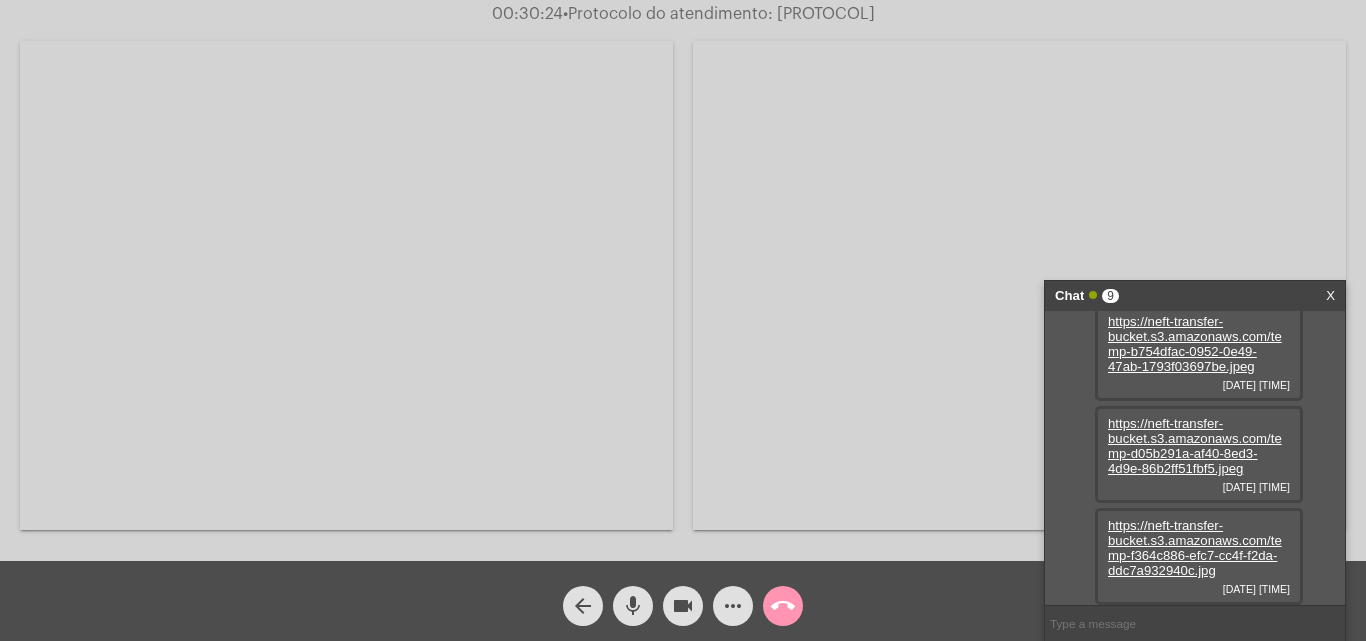 click on "mic" 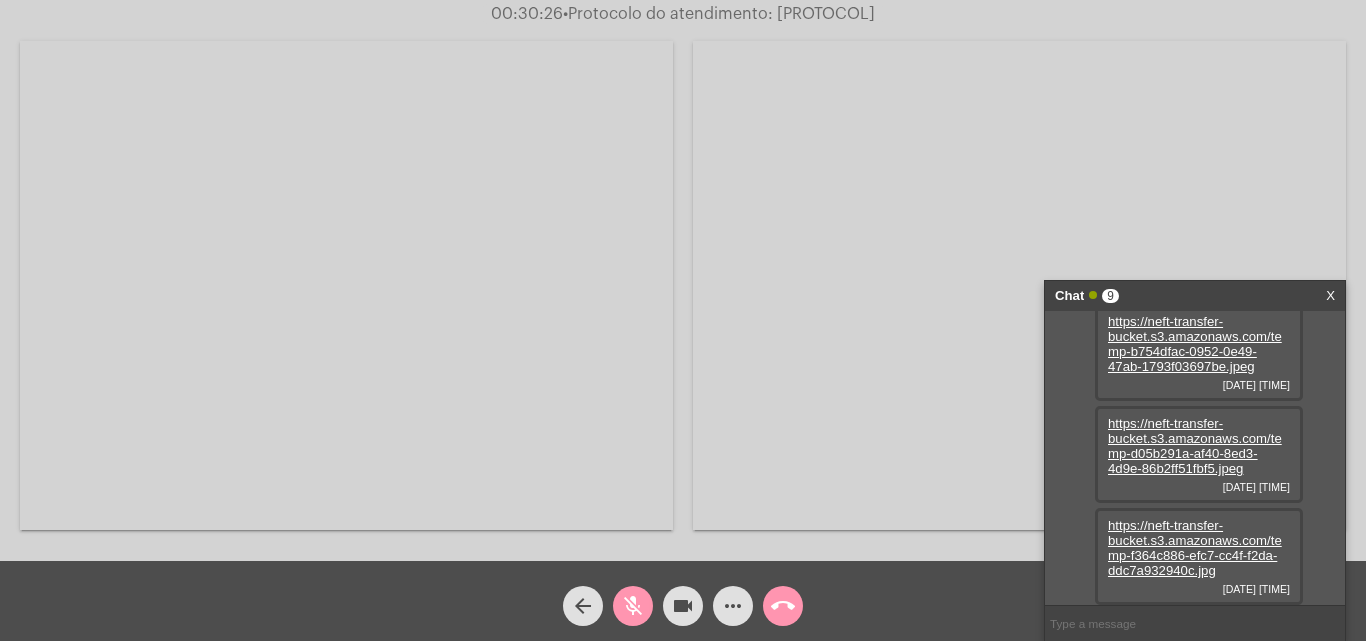 click on "mic_off" 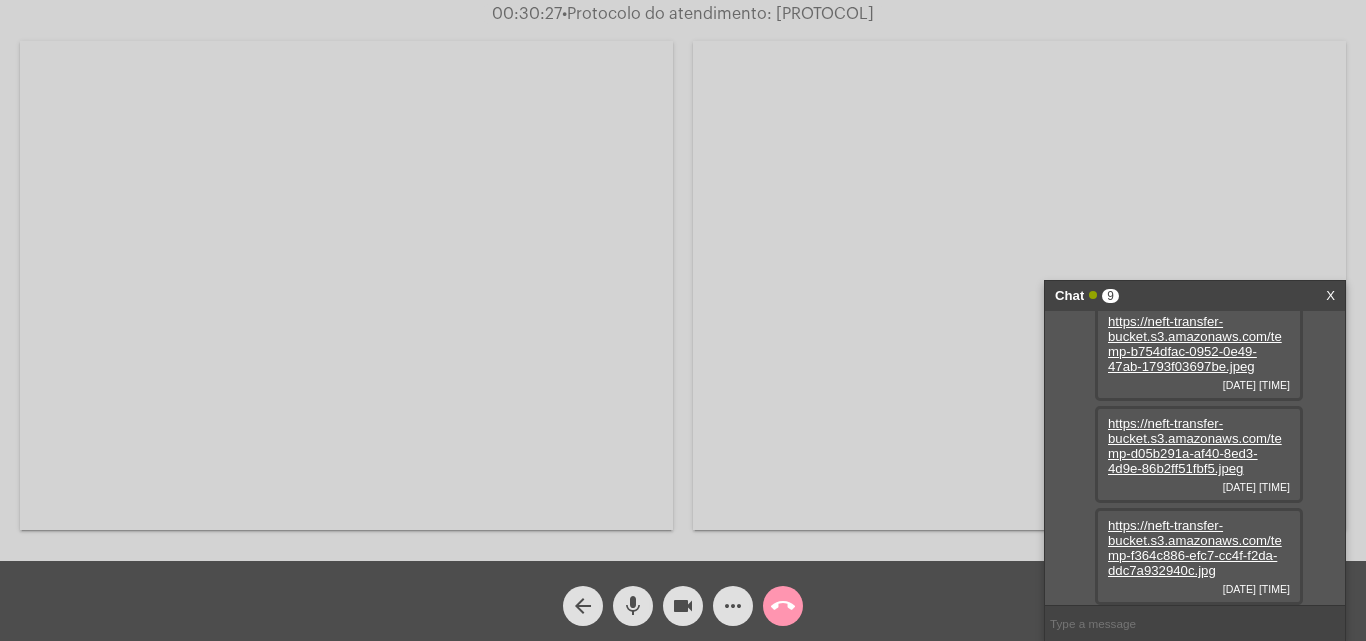 click on "mic" 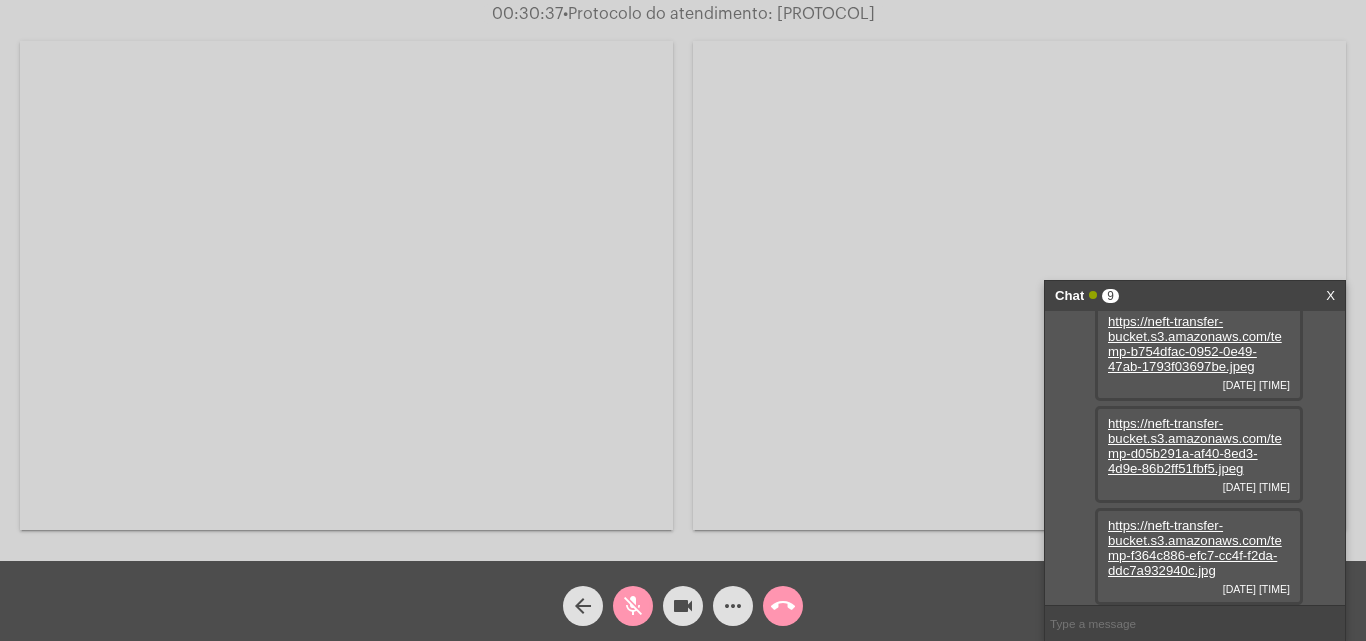 click on "mic_off" 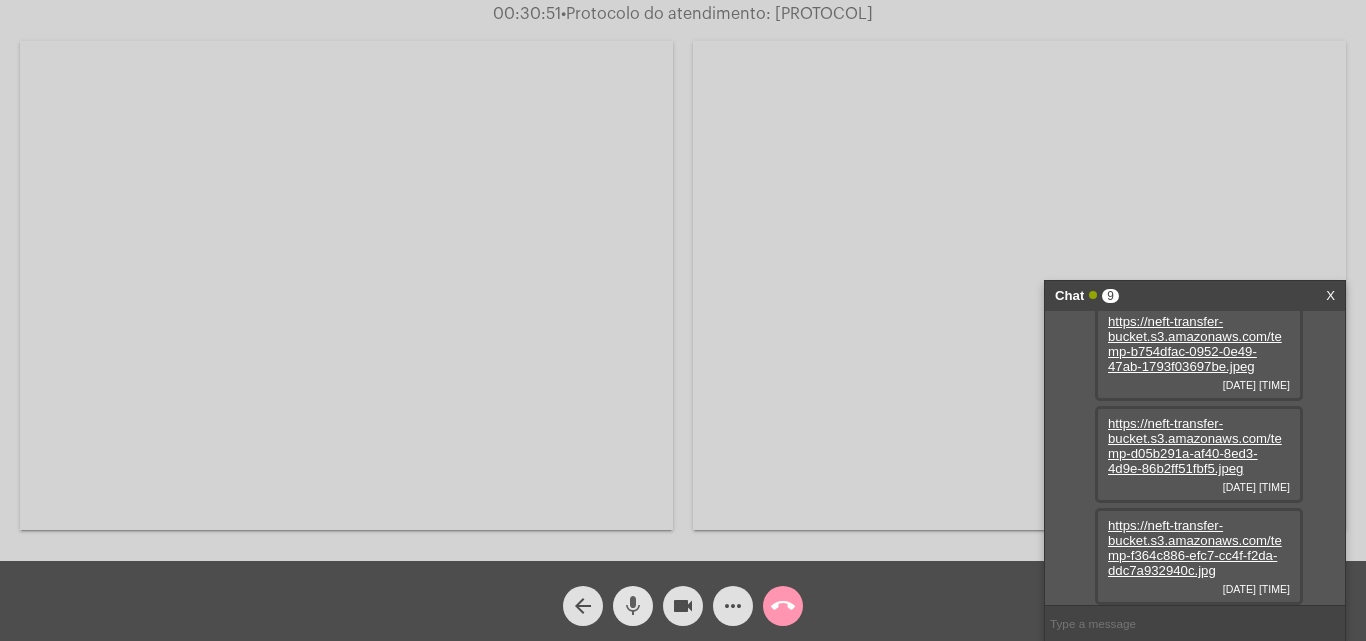 click on "mic" 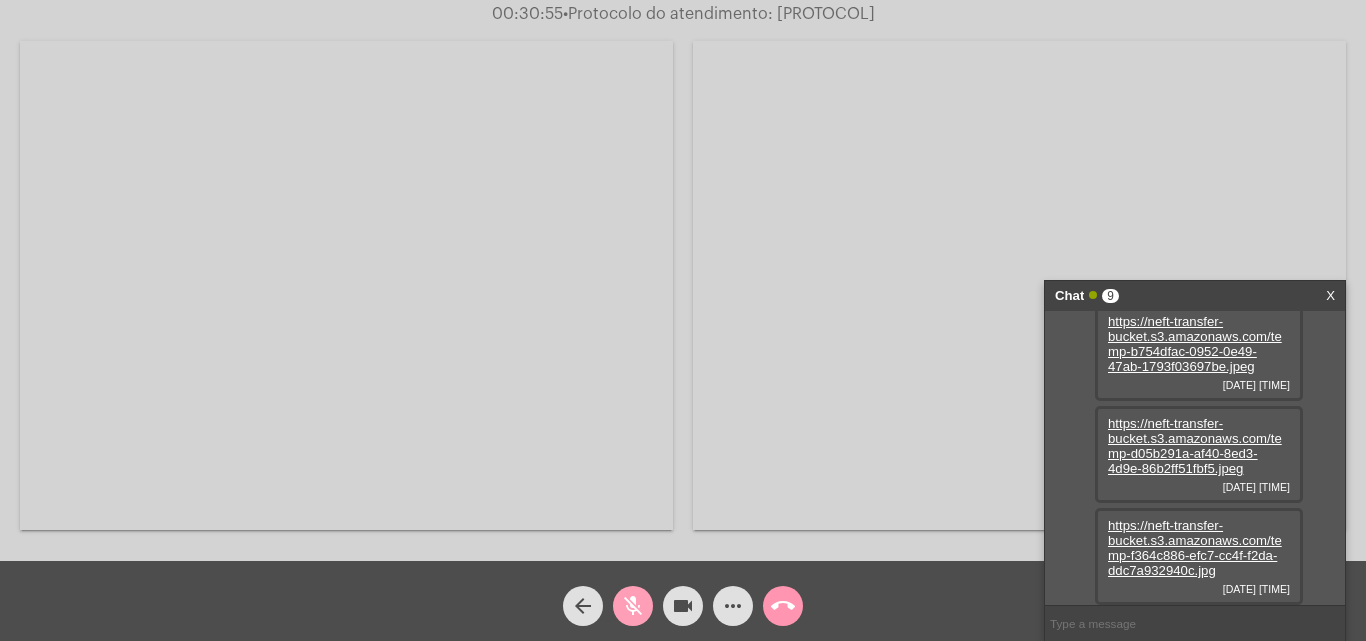 click on "mic_off" 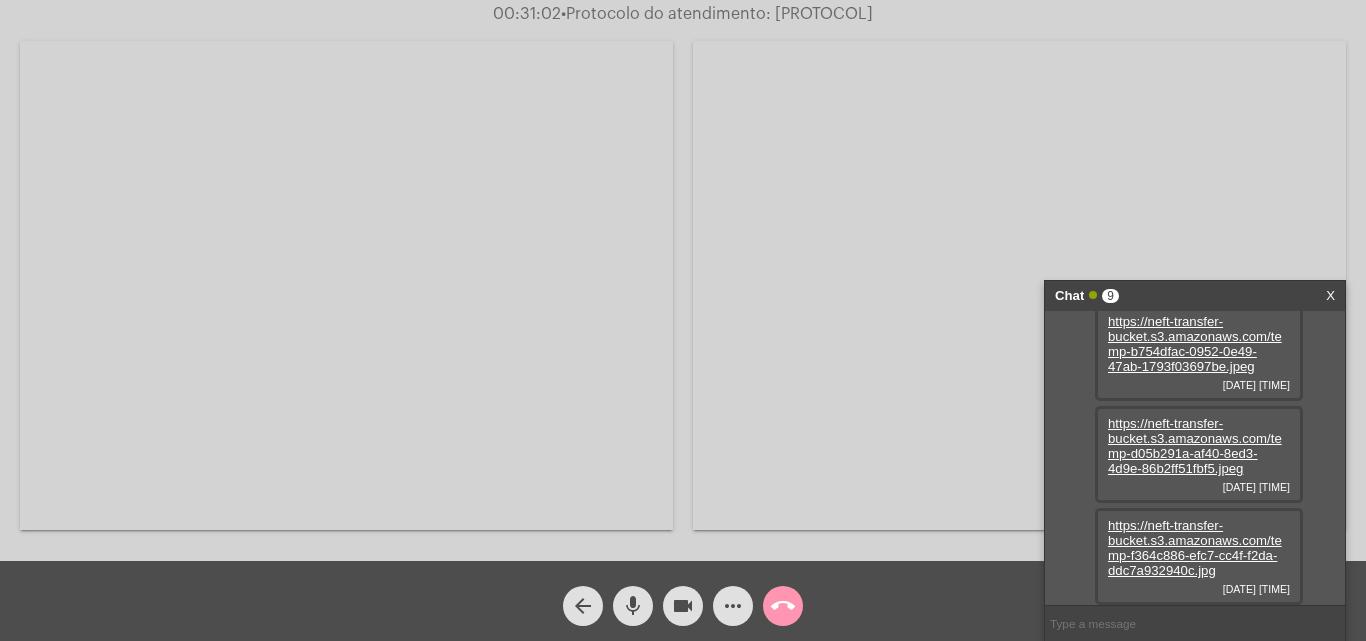 click on "mic" 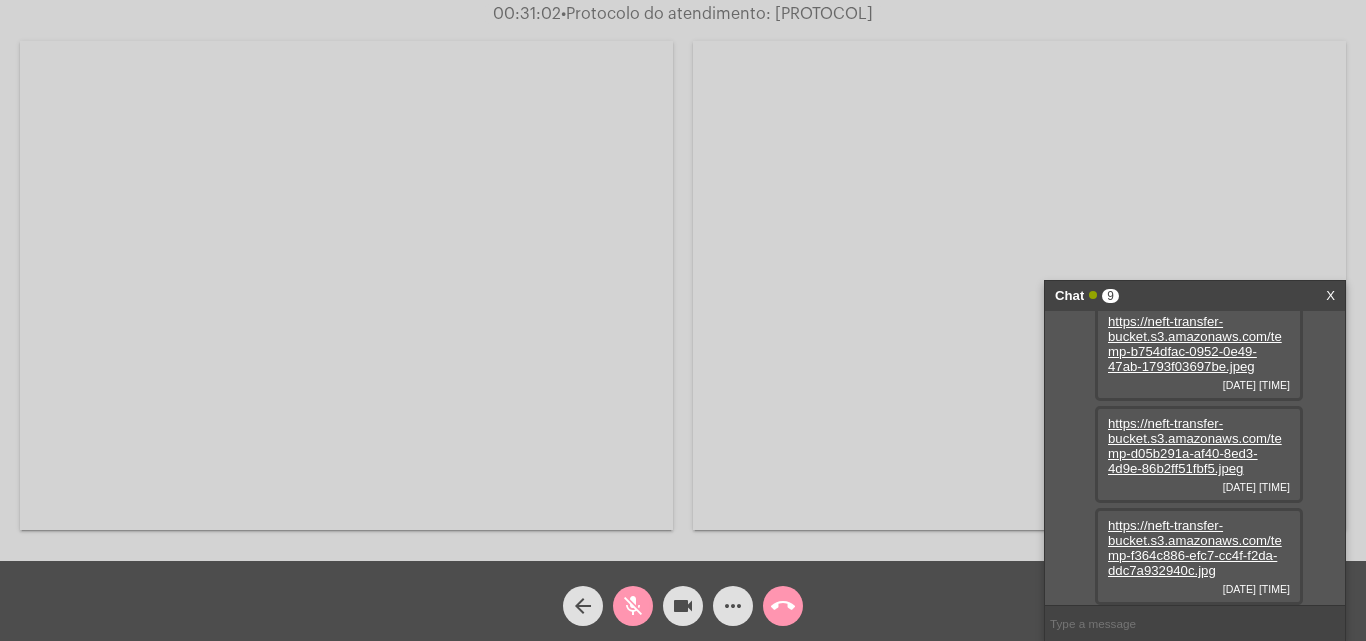 click on "mic_off" 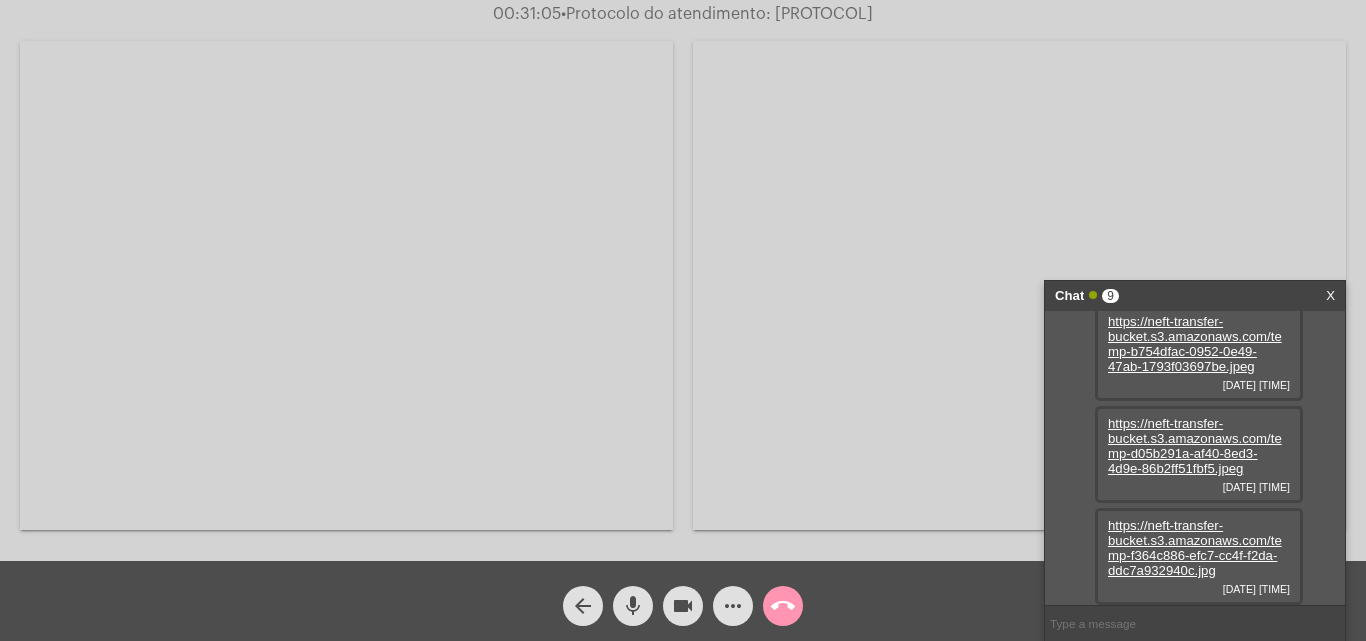 click on "mic" 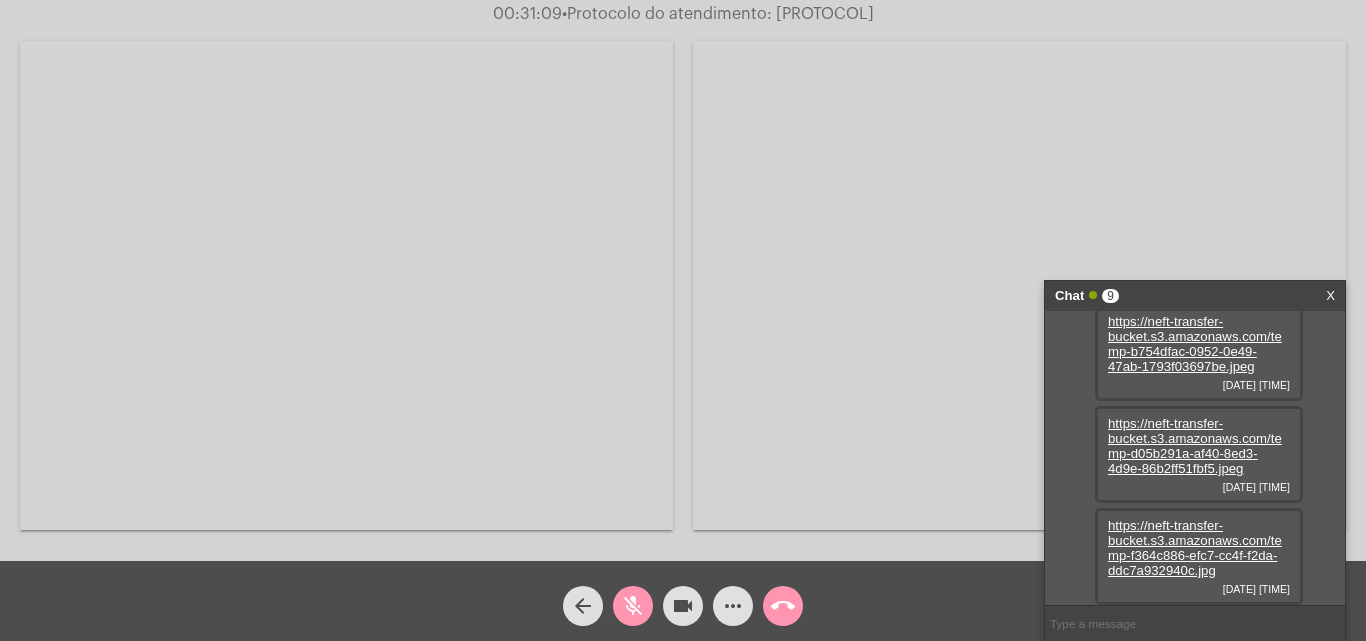 click on "mic_off" 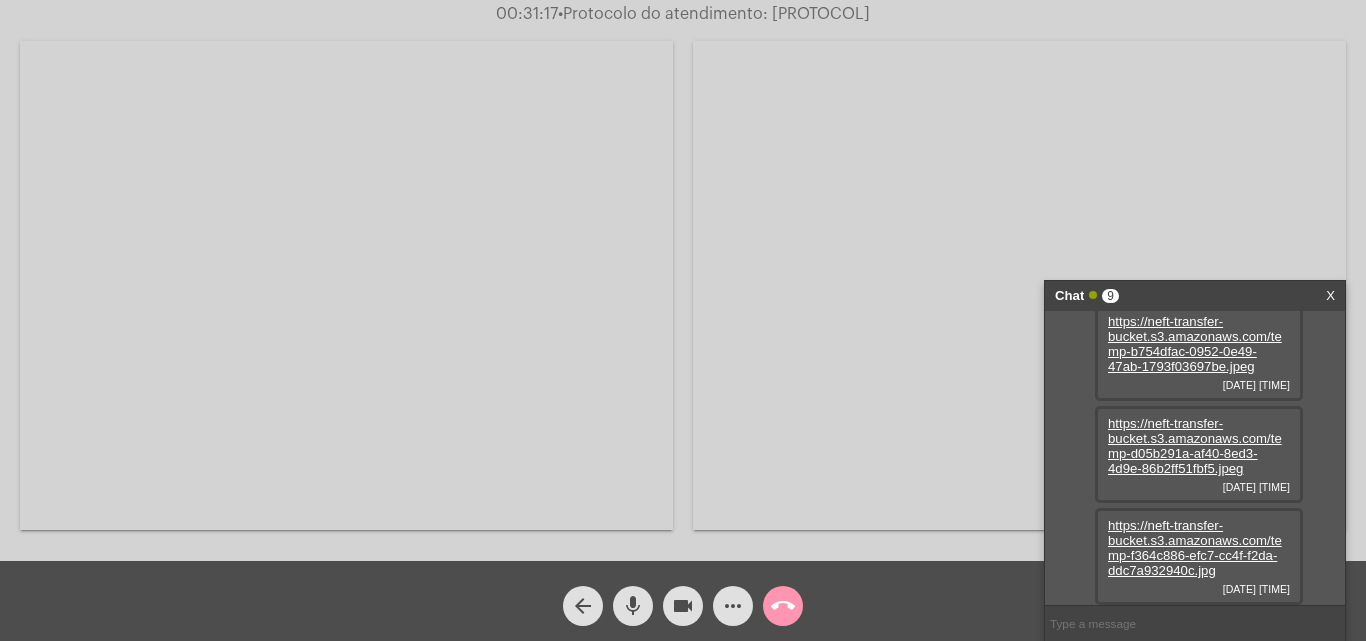 click on "mic" 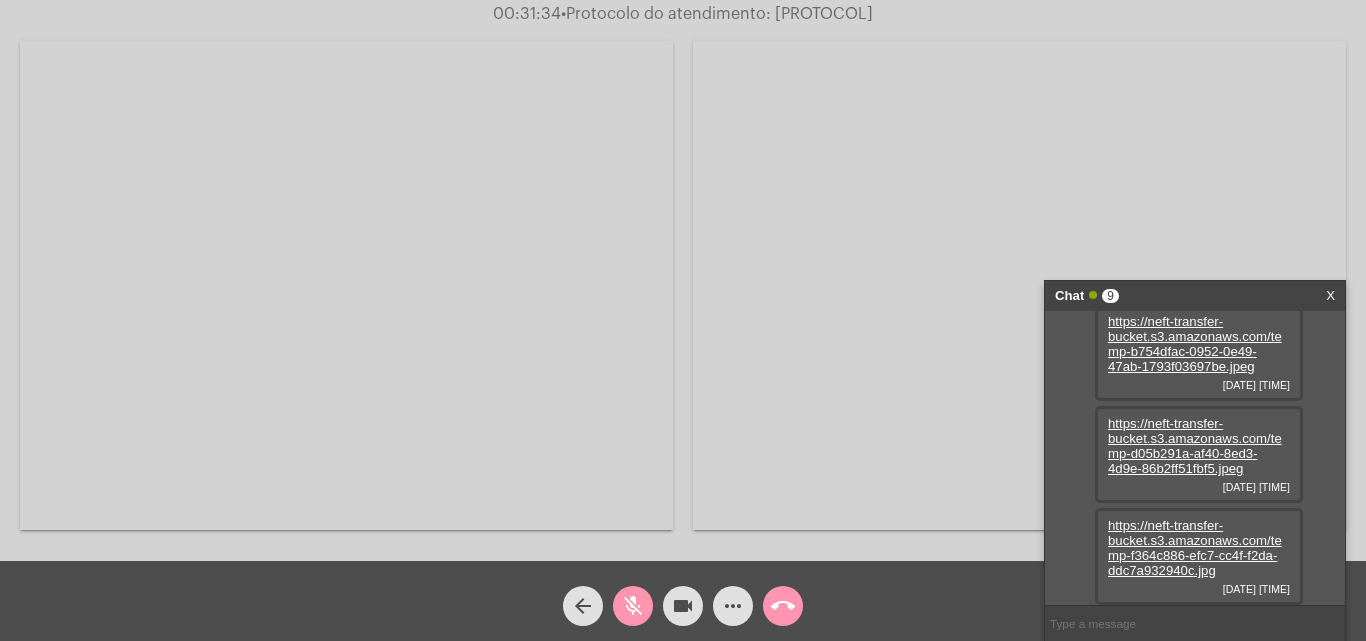 click on "mic_off" 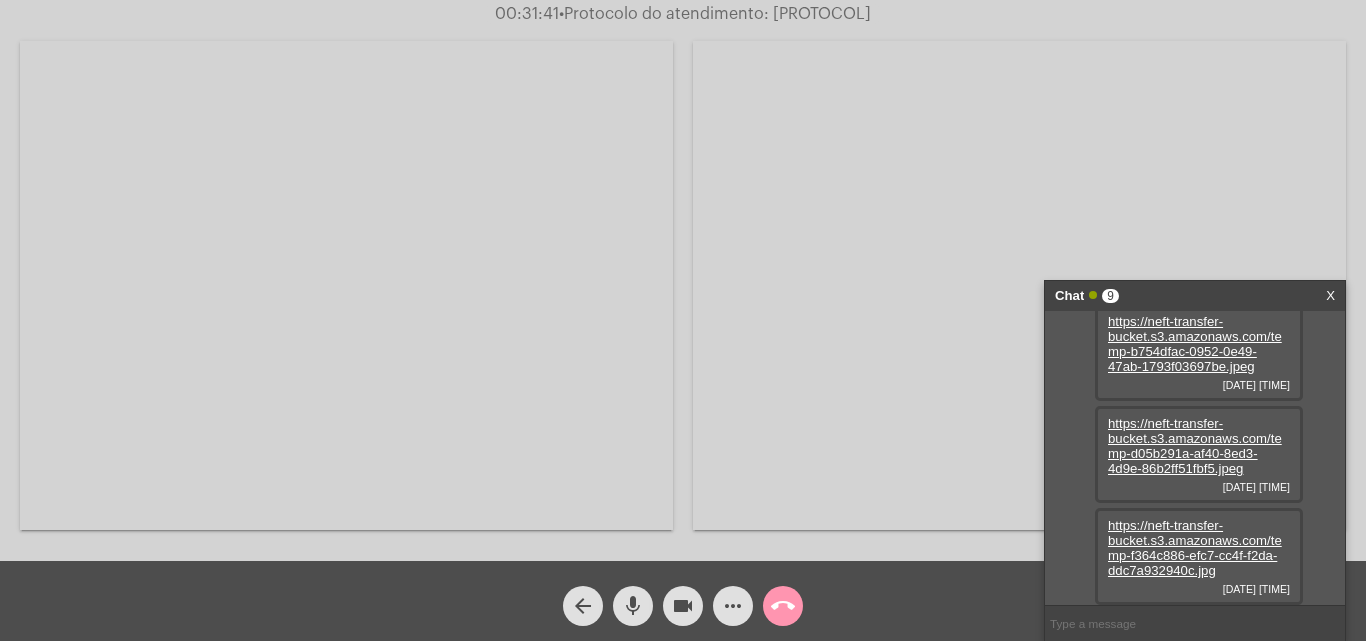 click on "mic" 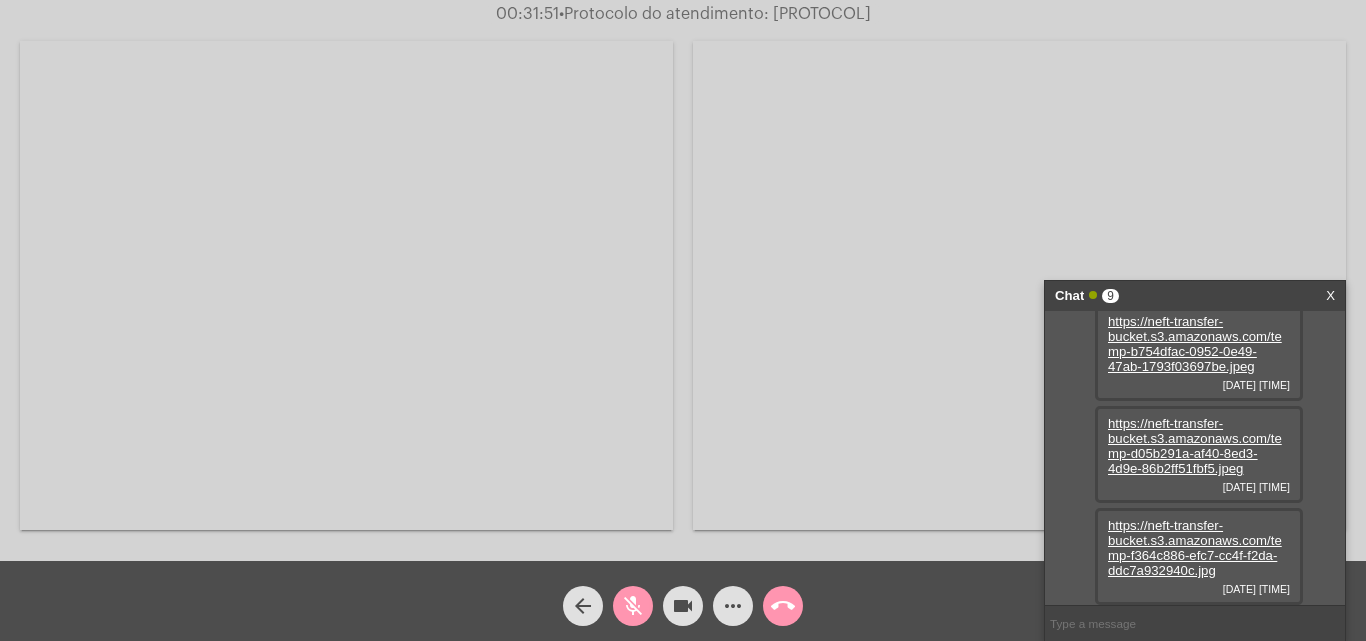 click on "more_horiz" 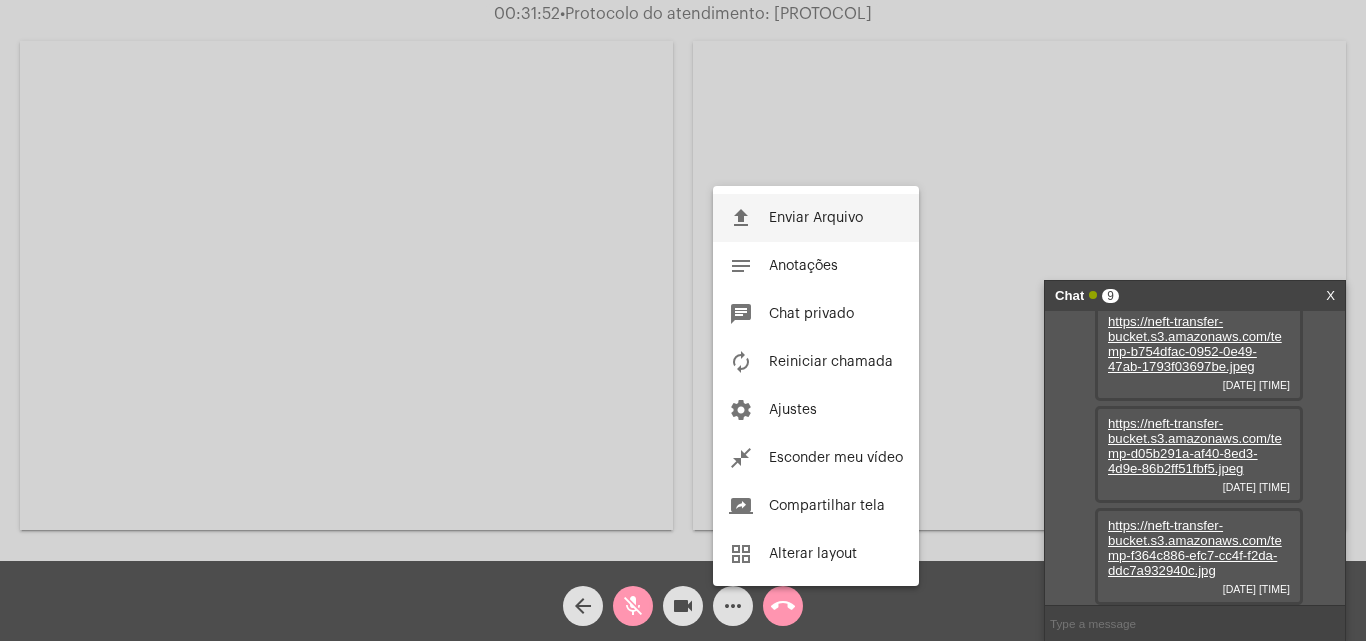 click on "file_upload Enviar Arquivo" at bounding box center (816, 218) 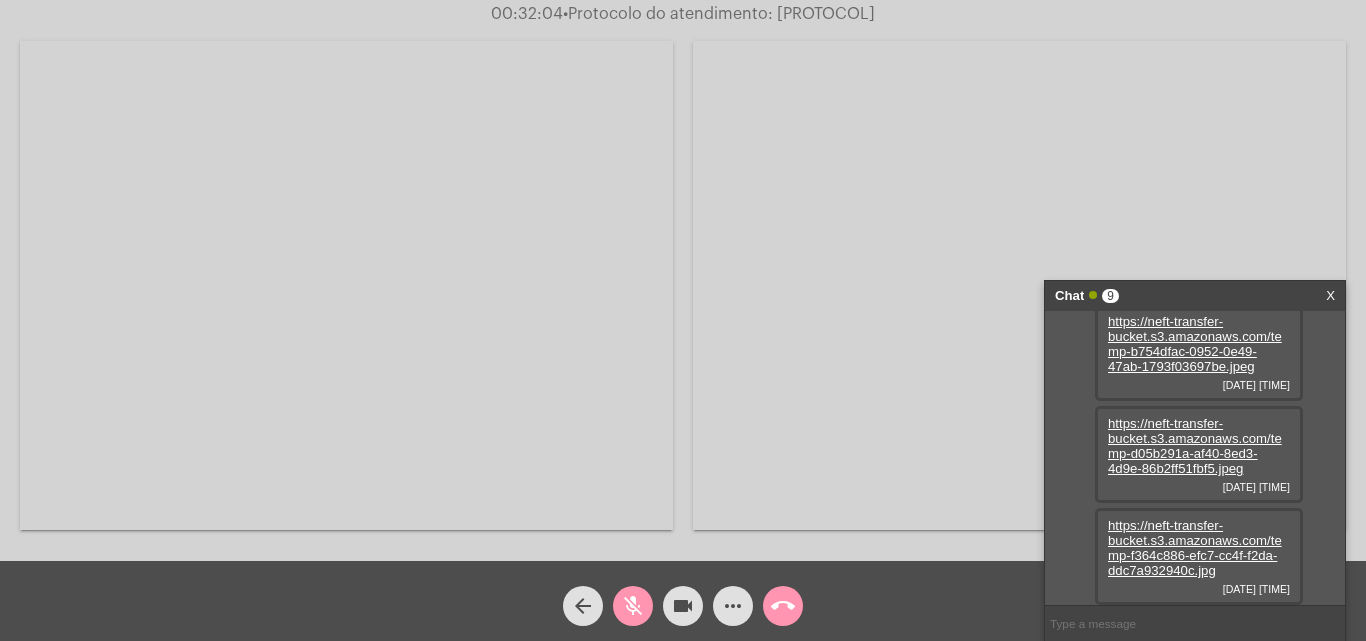 click on "mic_off" 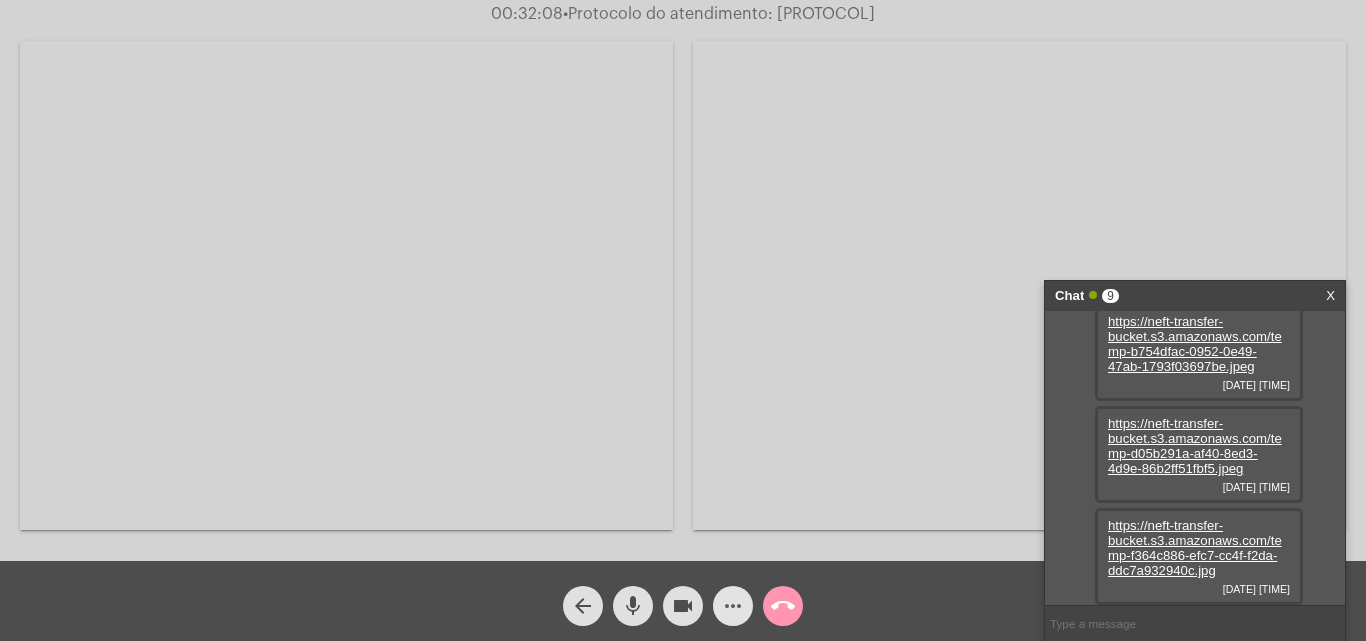 click on "more_horiz" 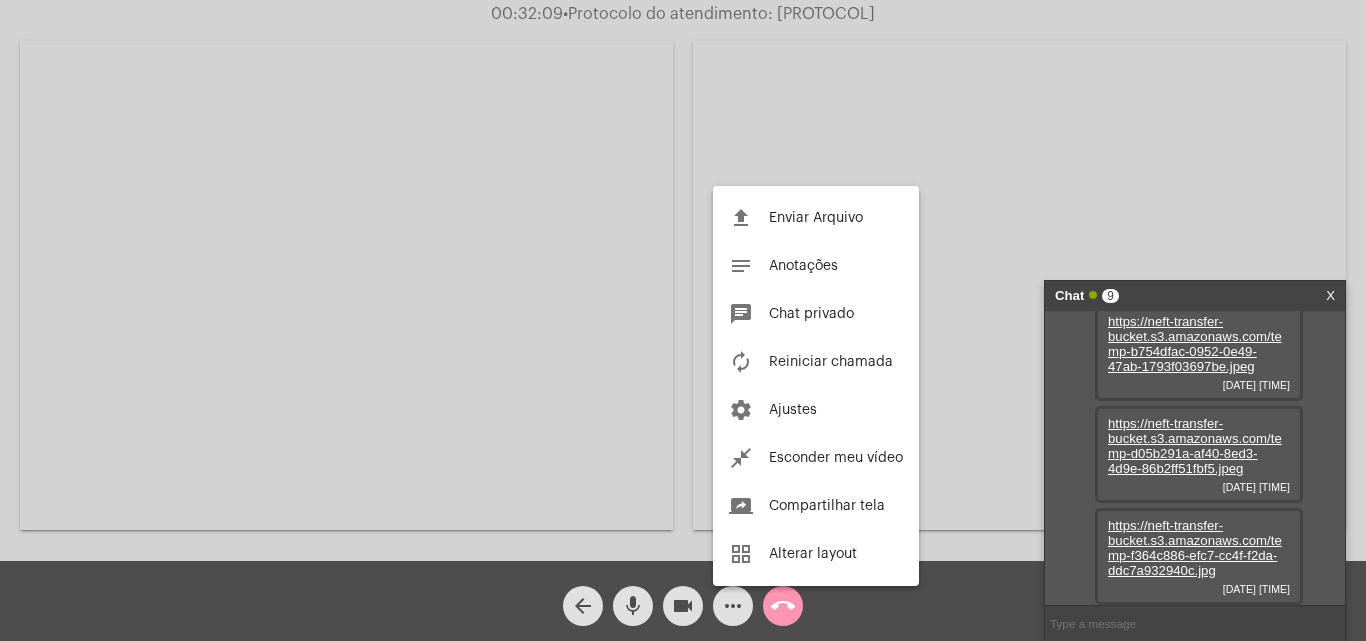 click at bounding box center (683, 320) 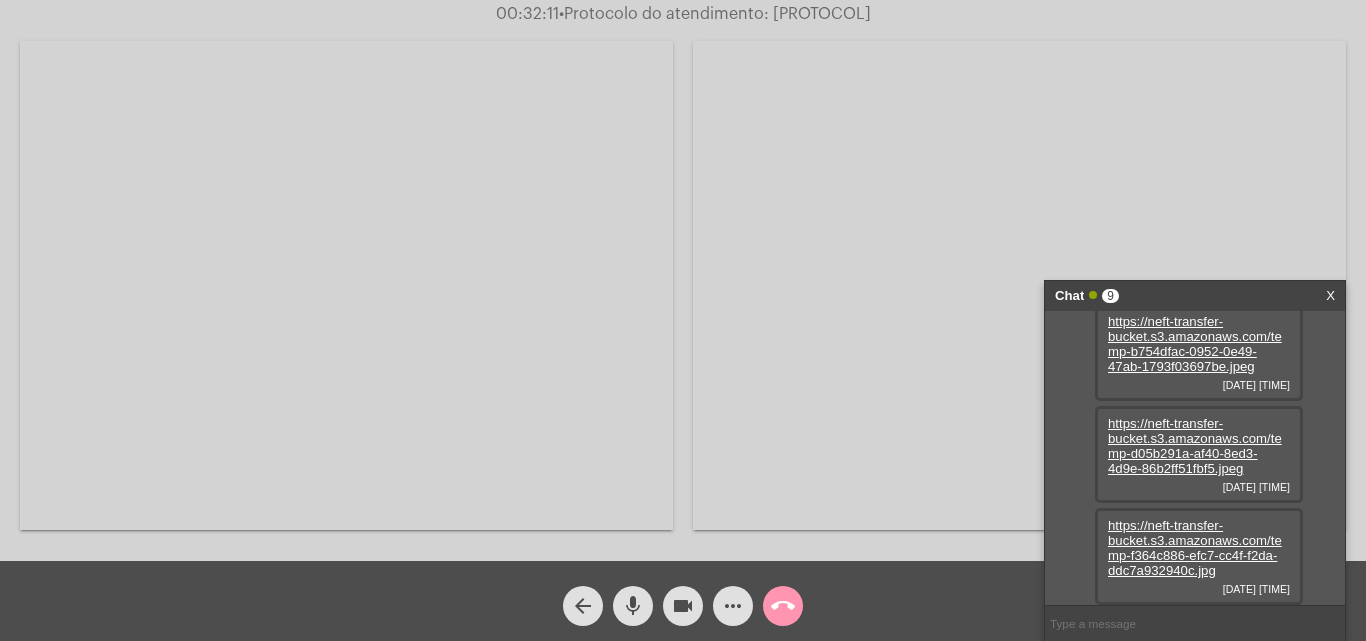 click on "more_horiz" 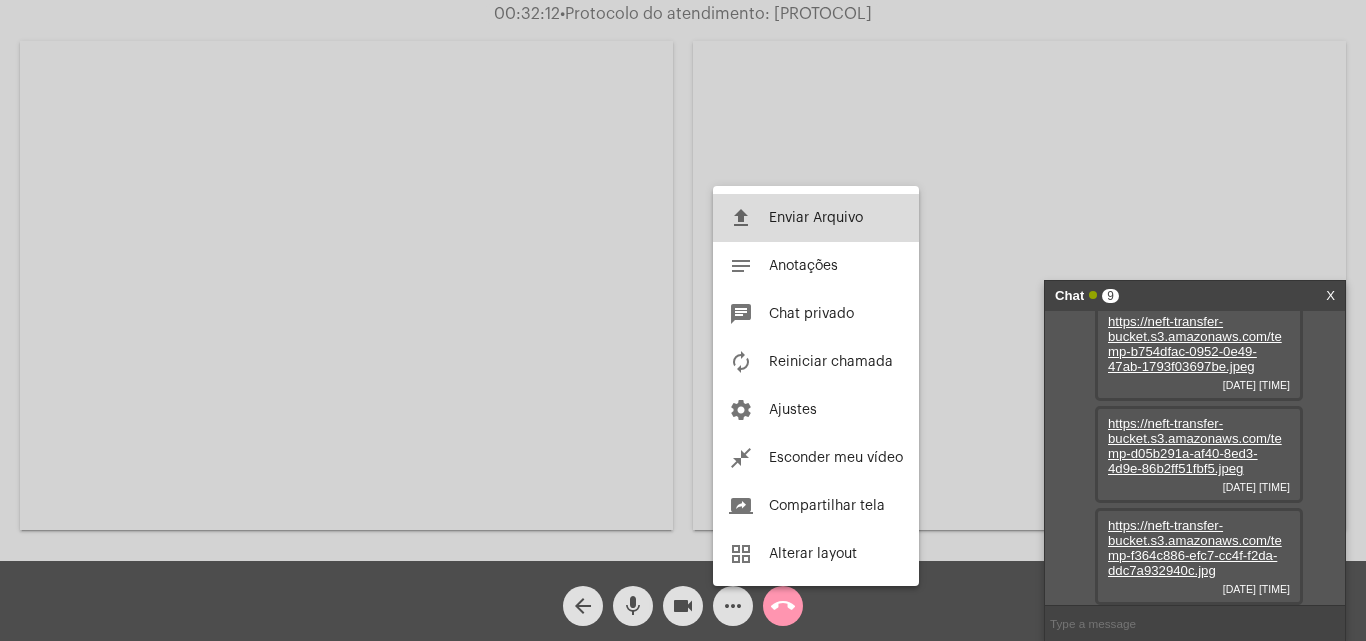 click on "file_upload Enviar Arquivo" at bounding box center [816, 218] 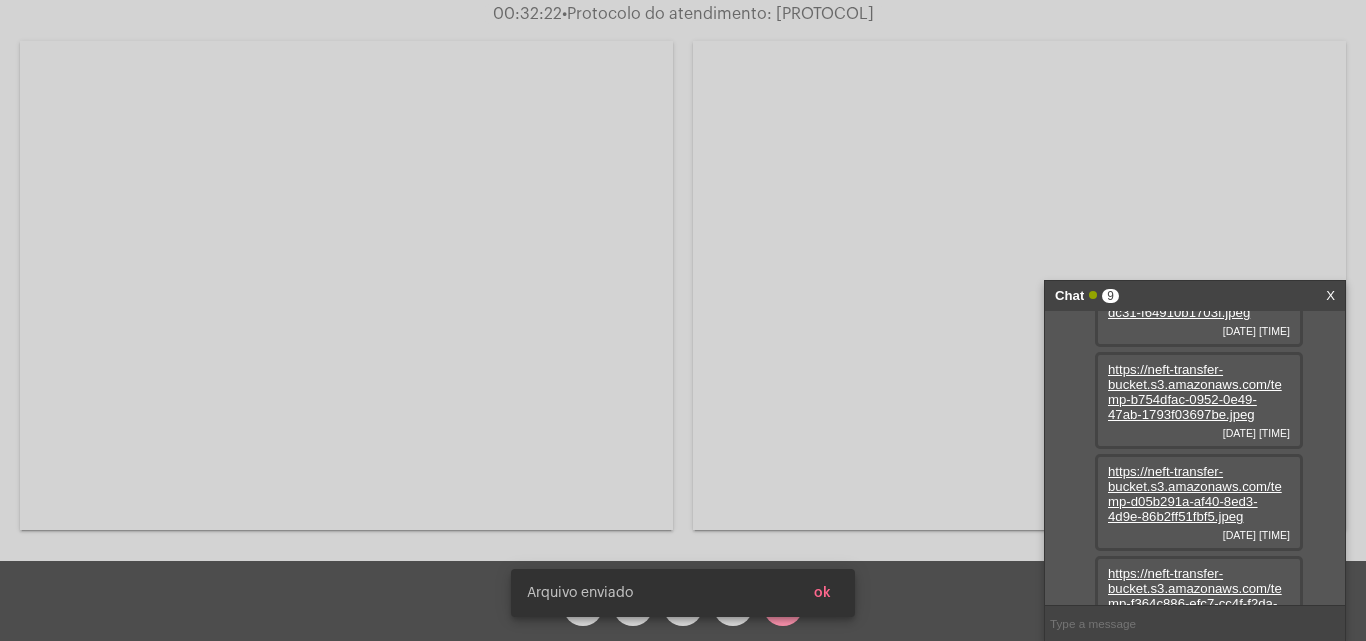 scroll, scrollTop: 731, scrollLeft: 0, axis: vertical 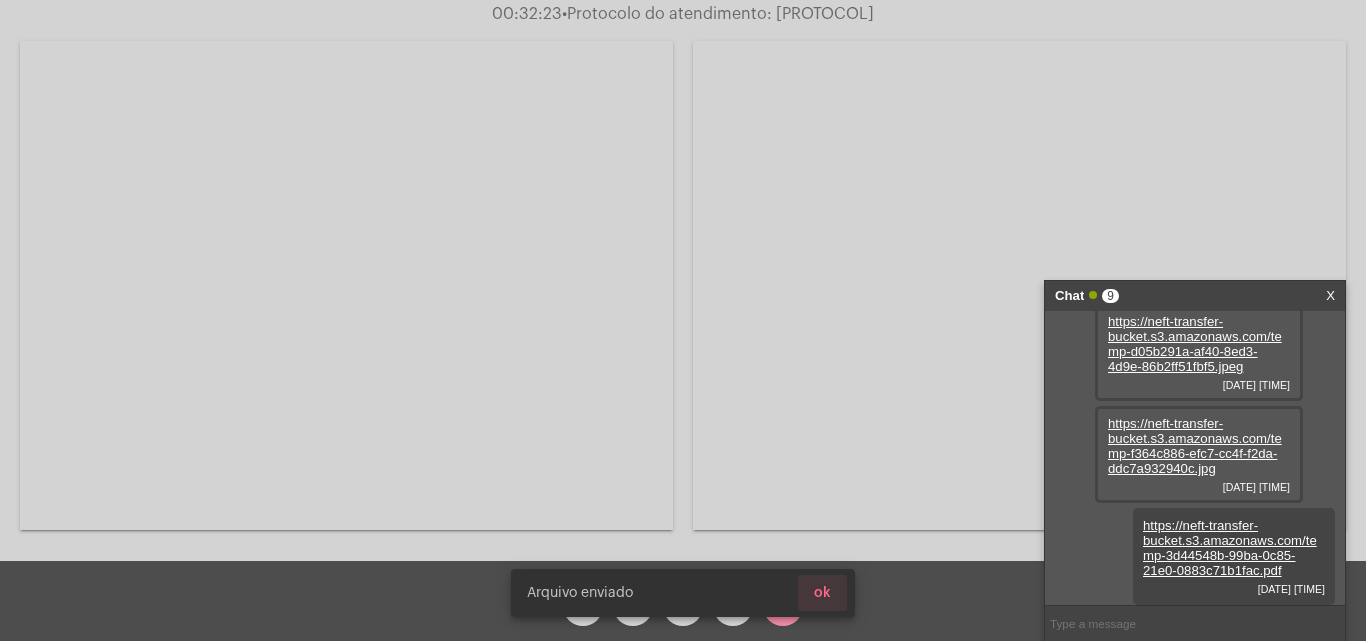click on "ok" at bounding box center [822, 593] 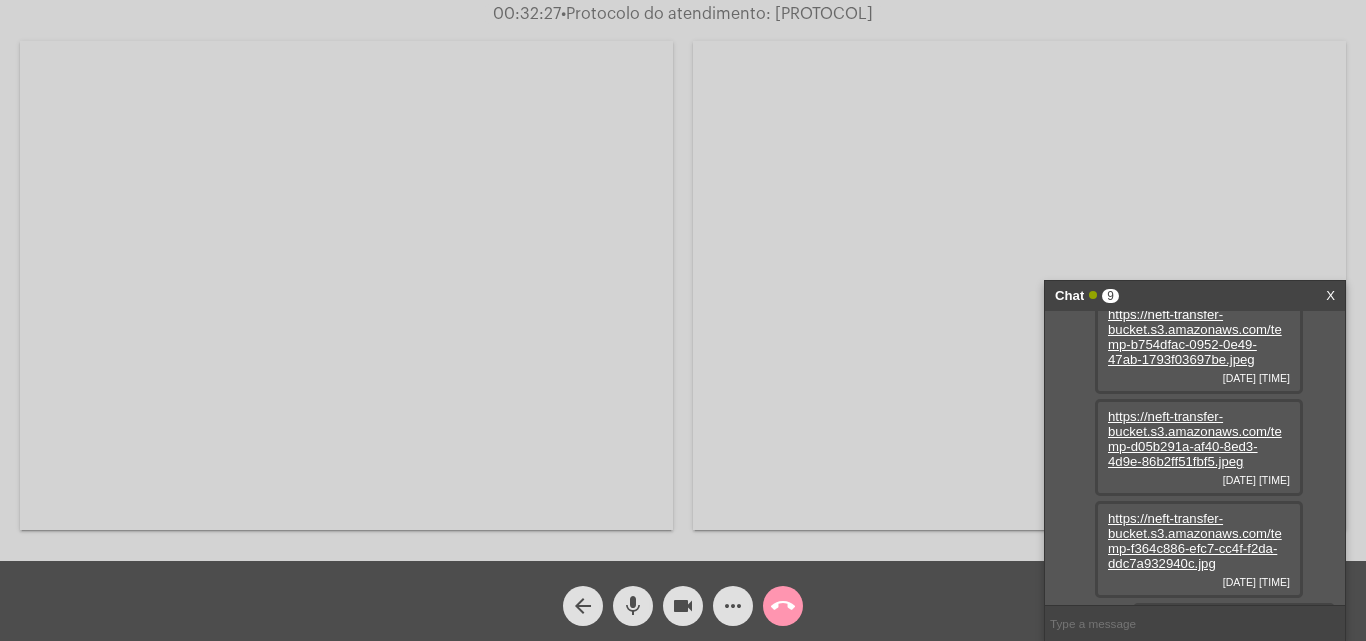 scroll, scrollTop: 731, scrollLeft: 0, axis: vertical 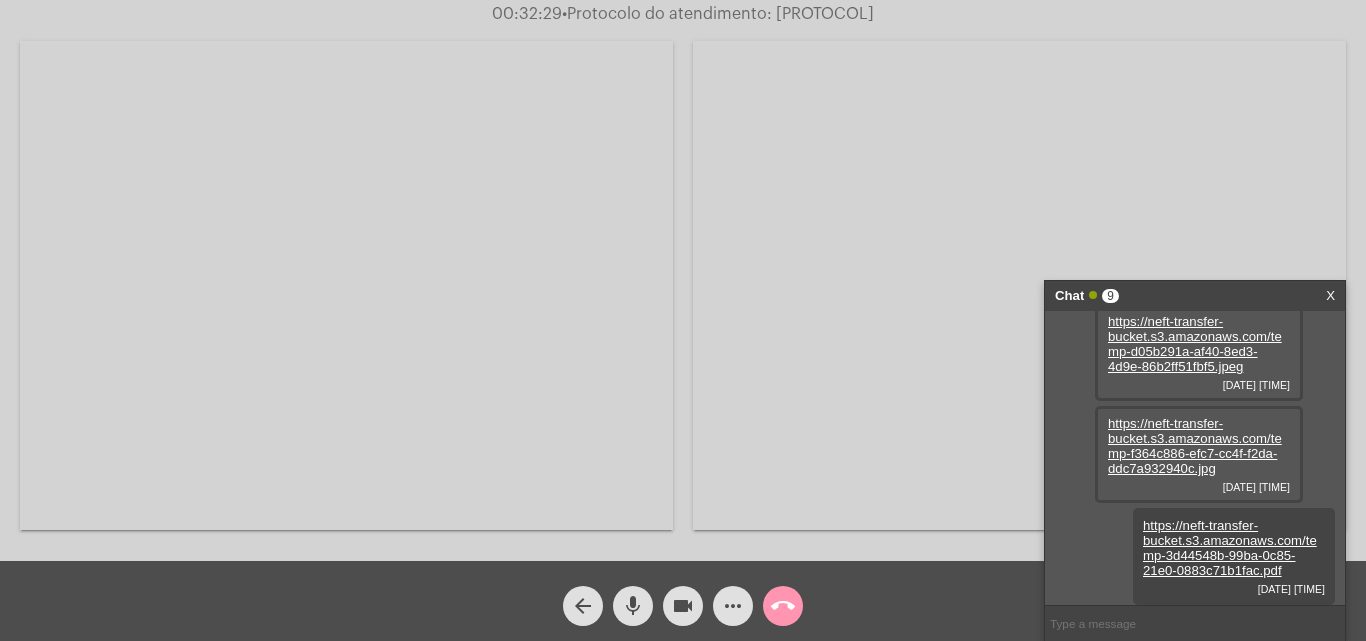 click on "mic" 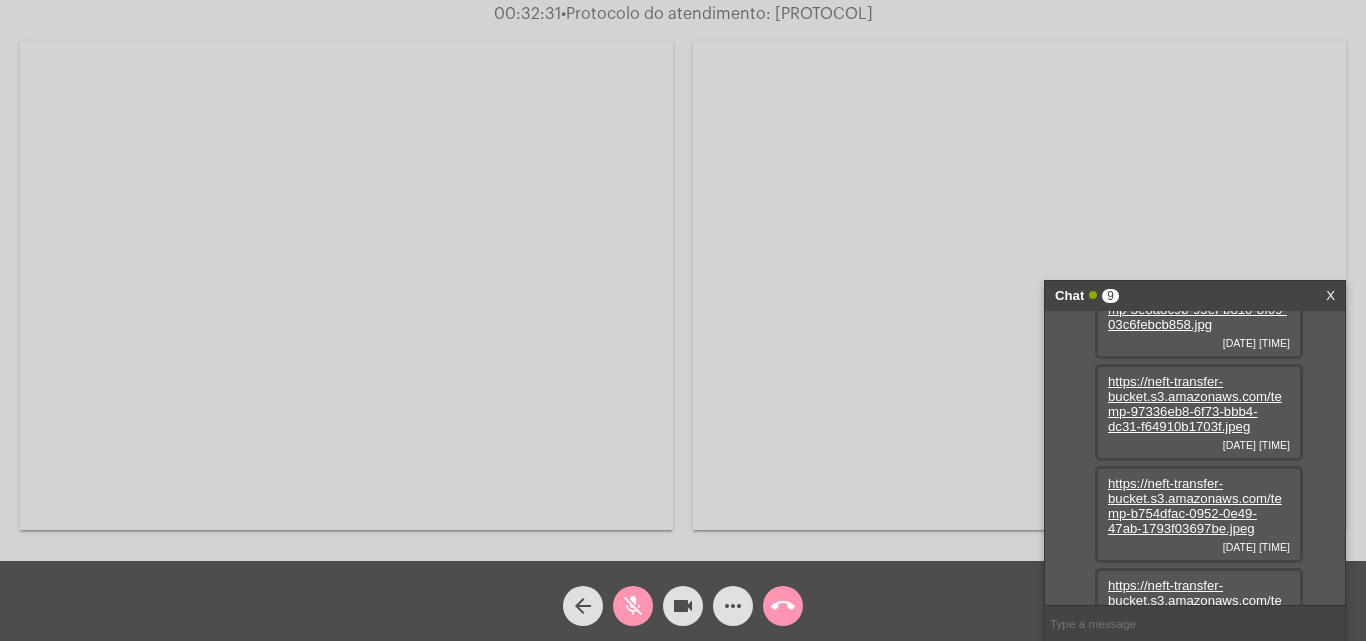 scroll, scrollTop: 731, scrollLeft: 0, axis: vertical 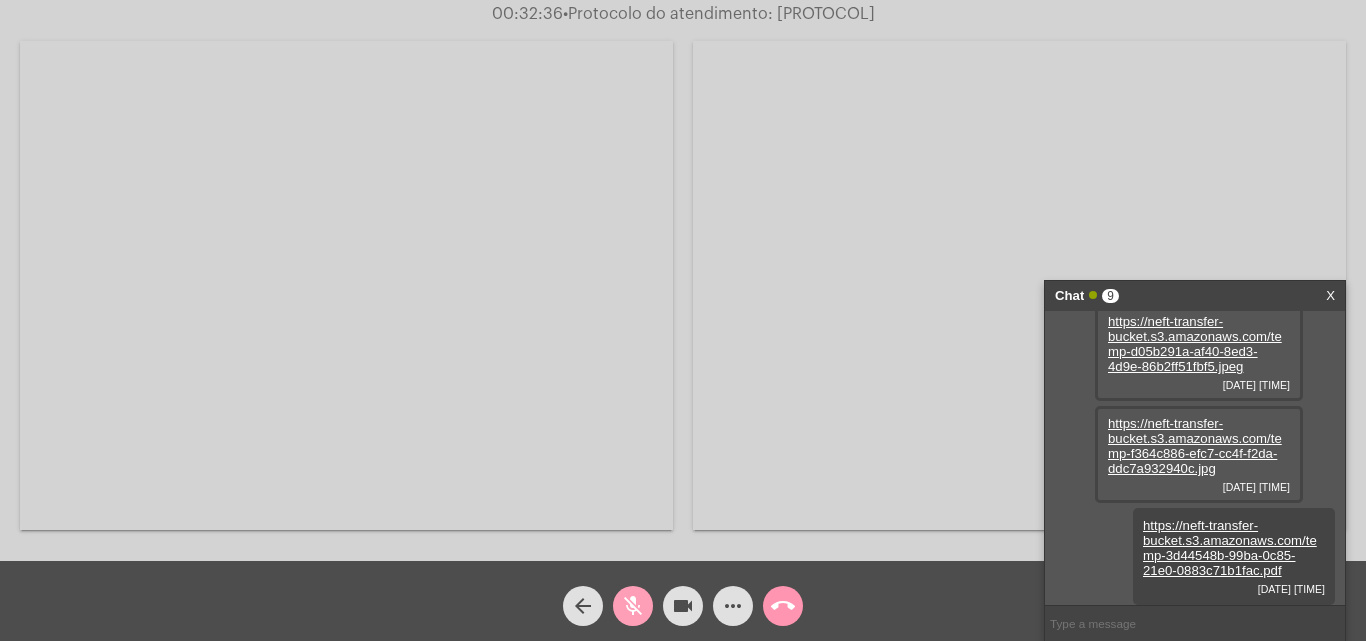 click on "mic_off" 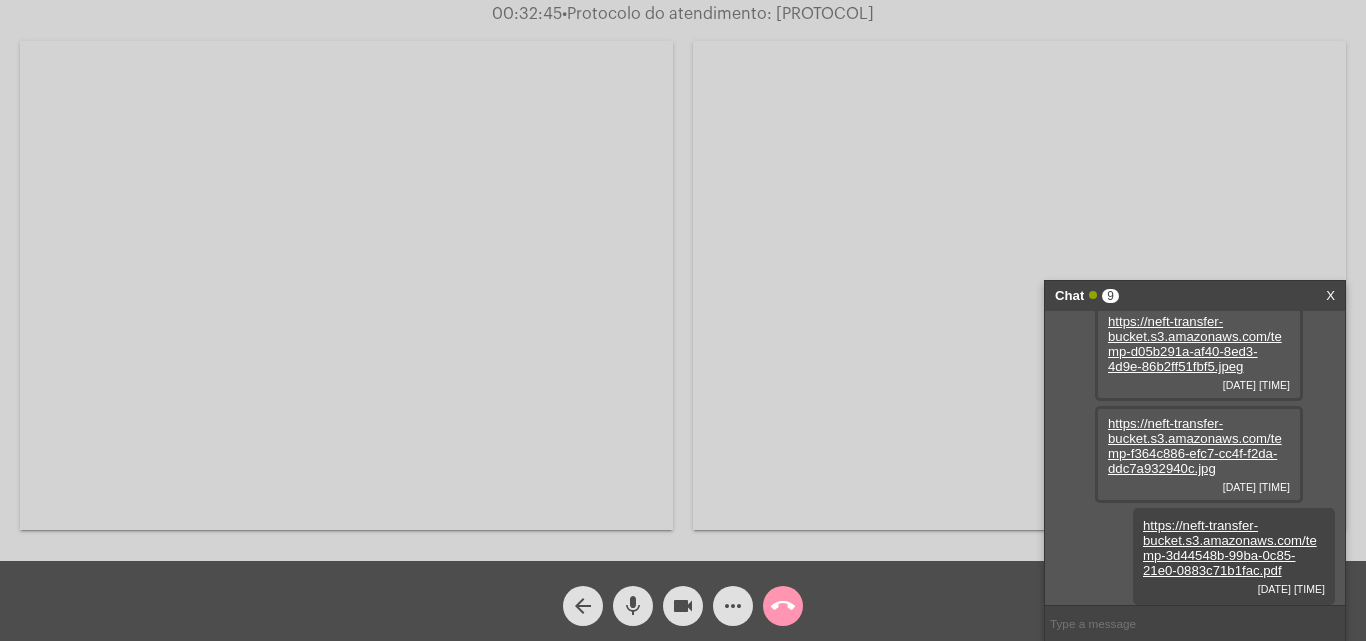 click on "mic" 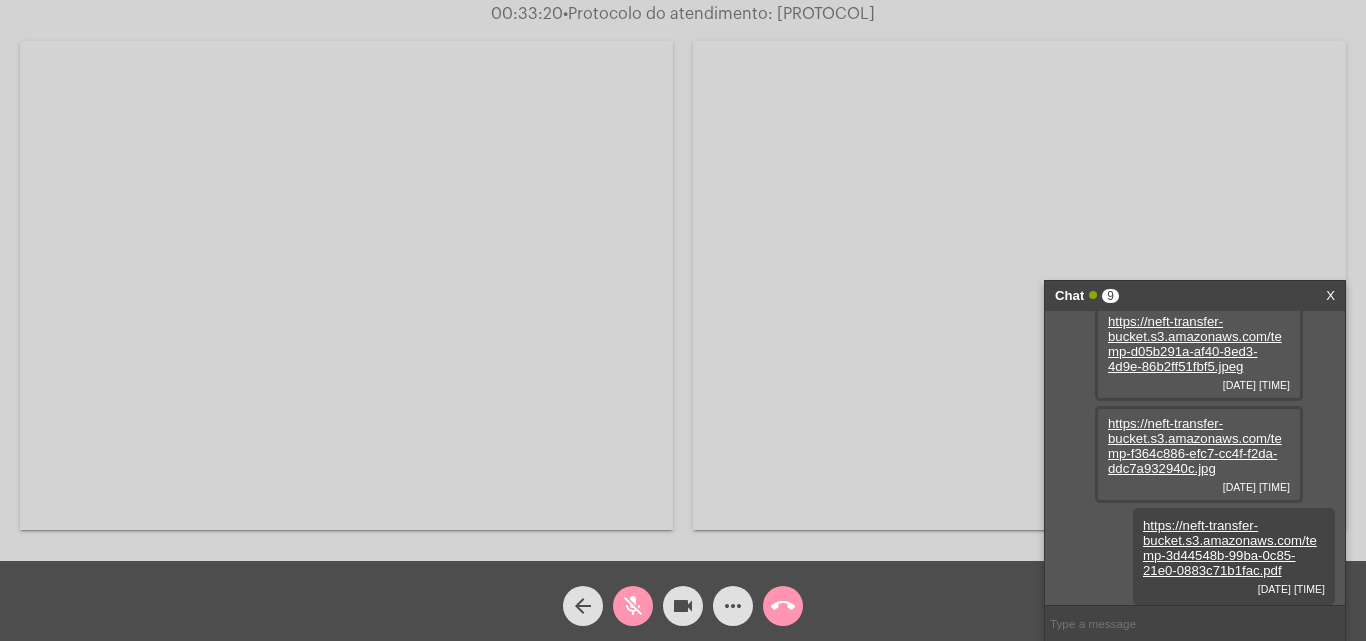 click on "more_horiz" 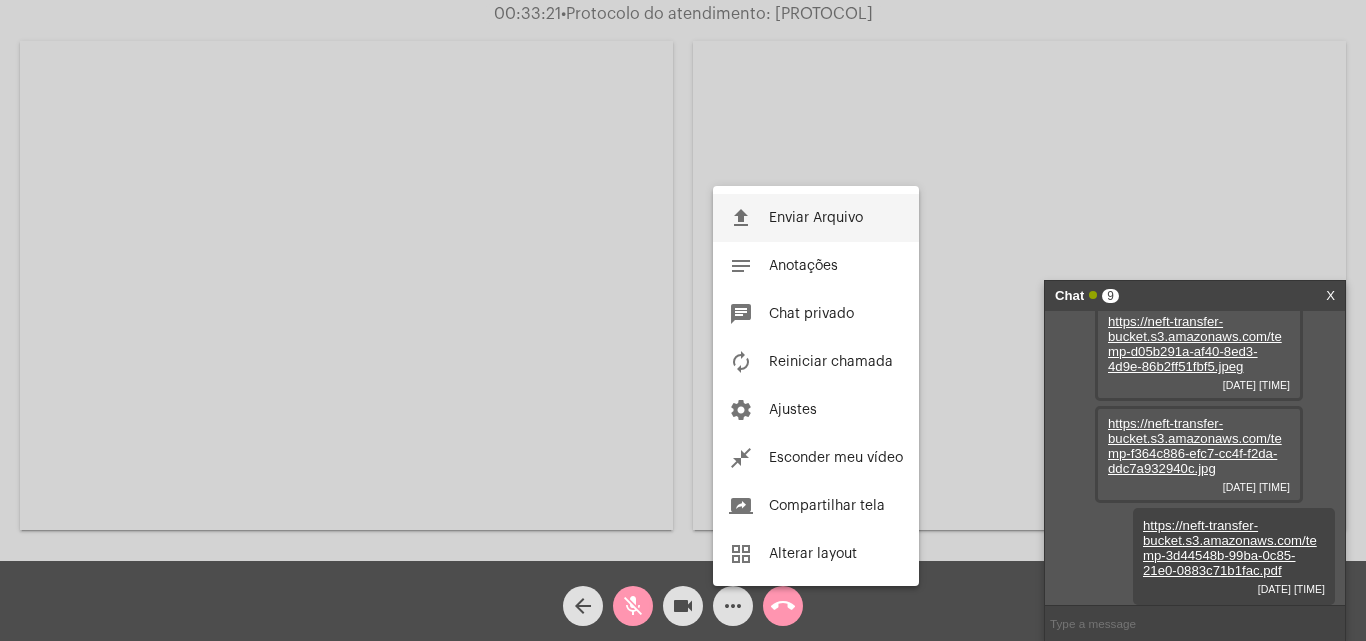 click on "Enviar Arquivo" at bounding box center (816, 218) 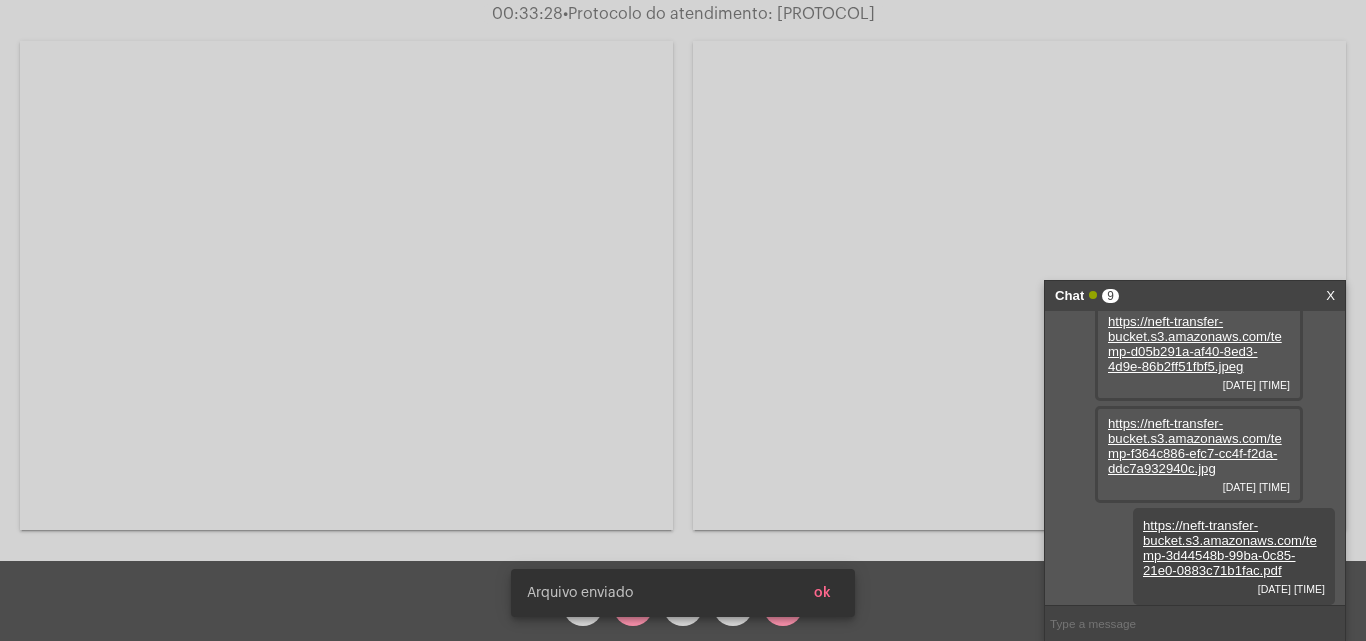 scroll, scrollTop: 833, scrollLeft: 0, axis: vertical 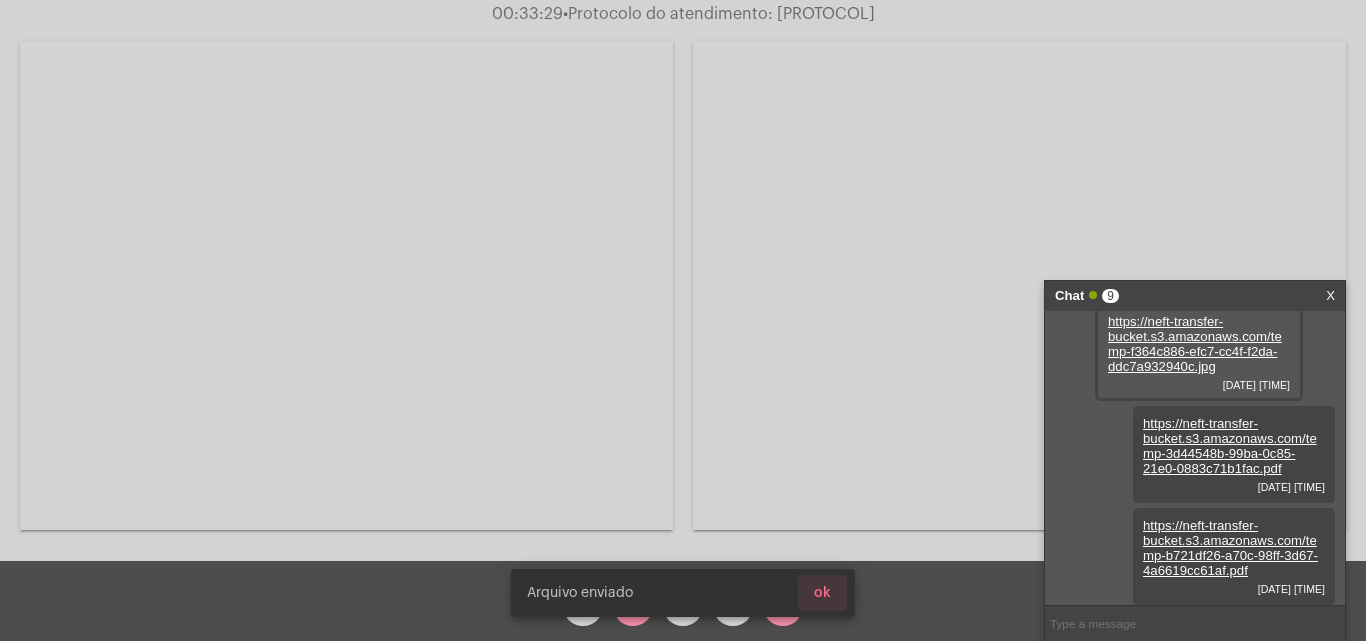click on "ok" at bounding box center [822, 593] 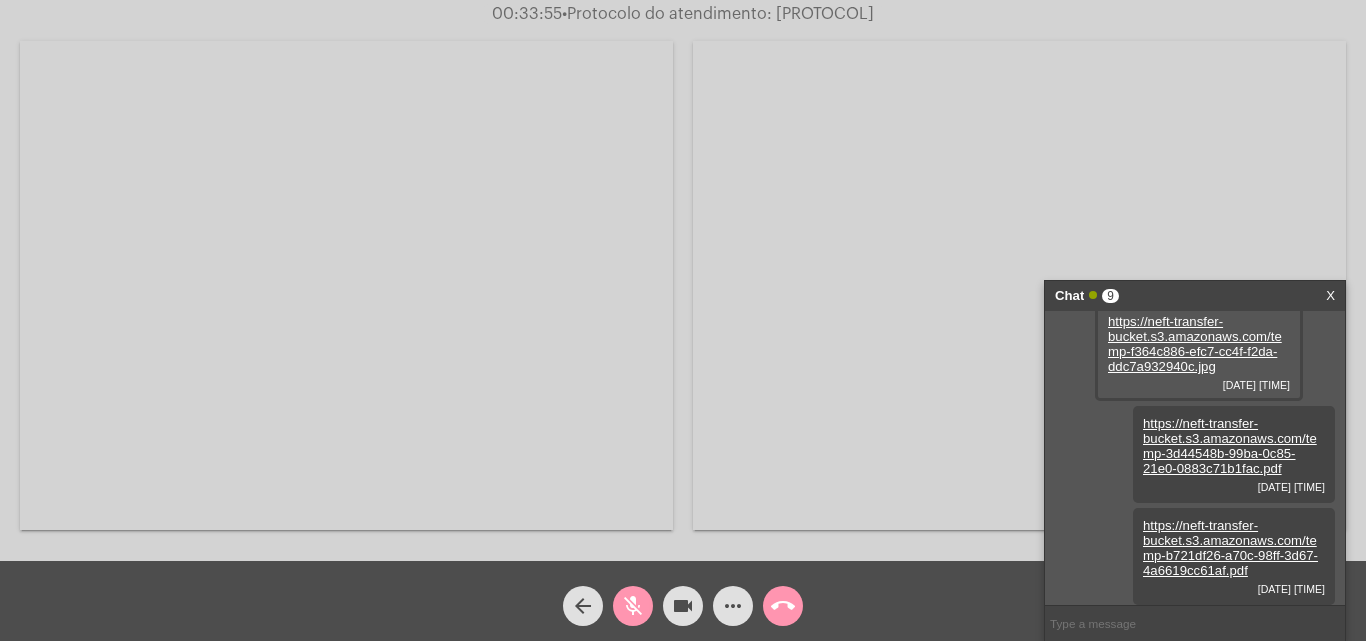 click on "more_horiz" 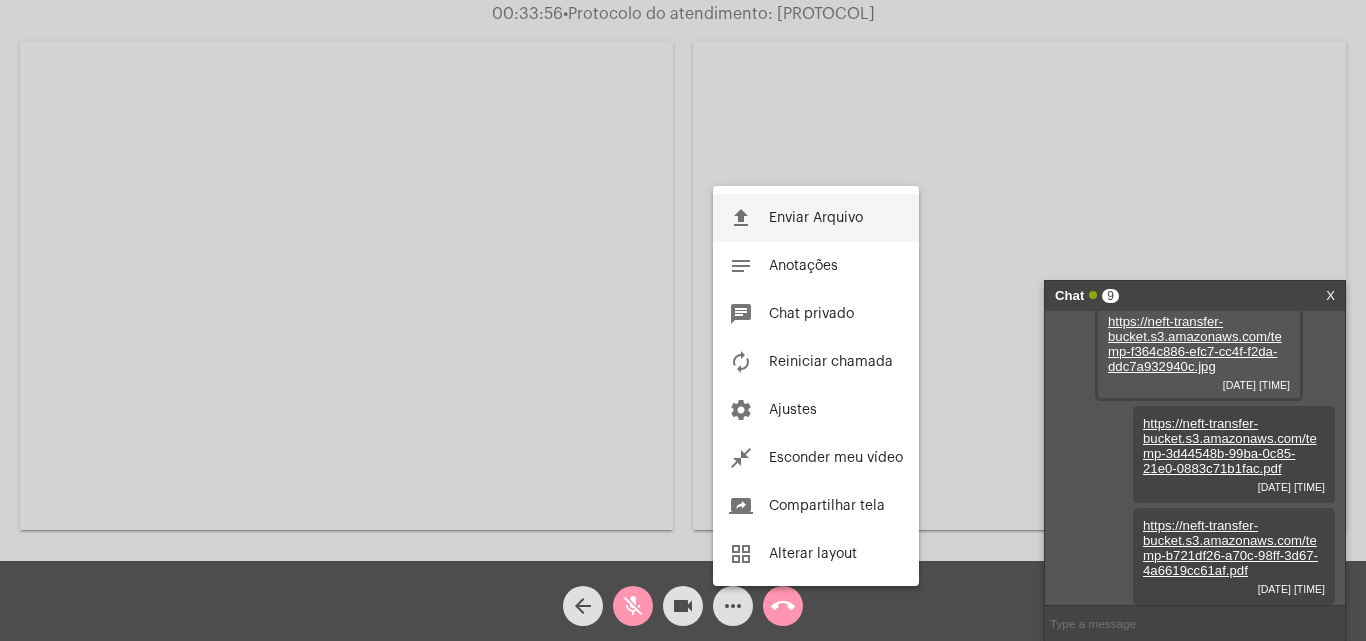 click on "Enviar Arquivo" at bounding box center [816, 218] 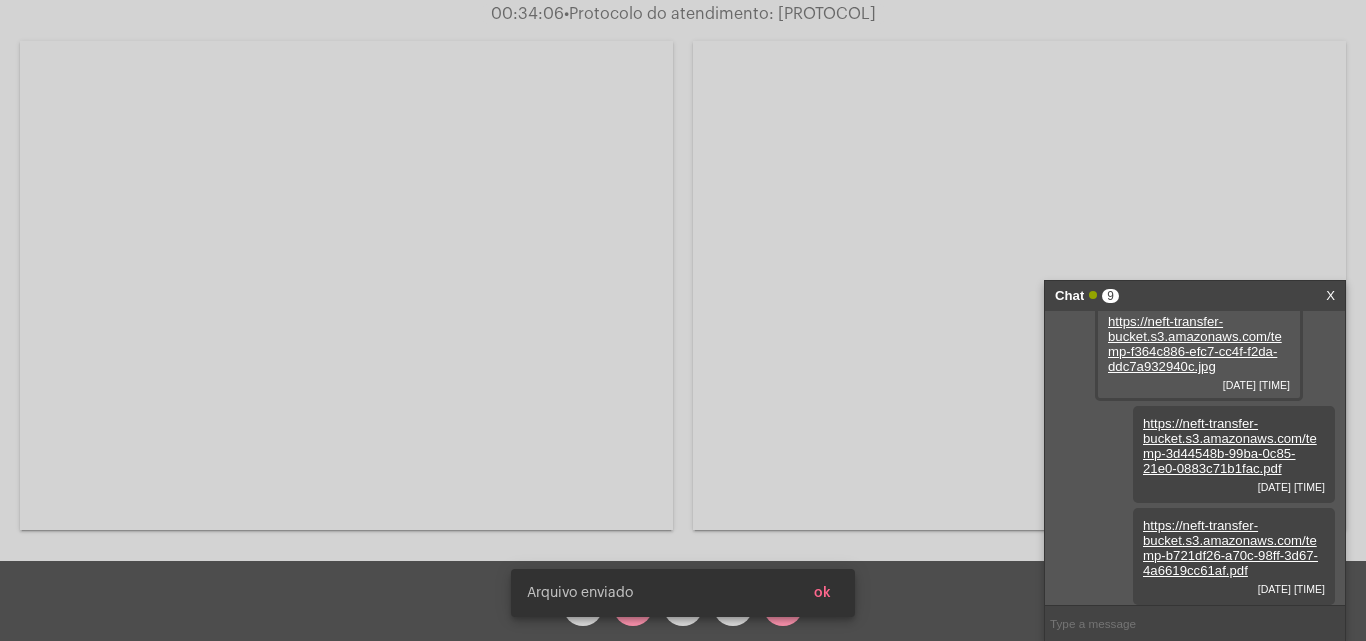scroll, scrollTop: 935, scrollLeft: 0, axis: vertical 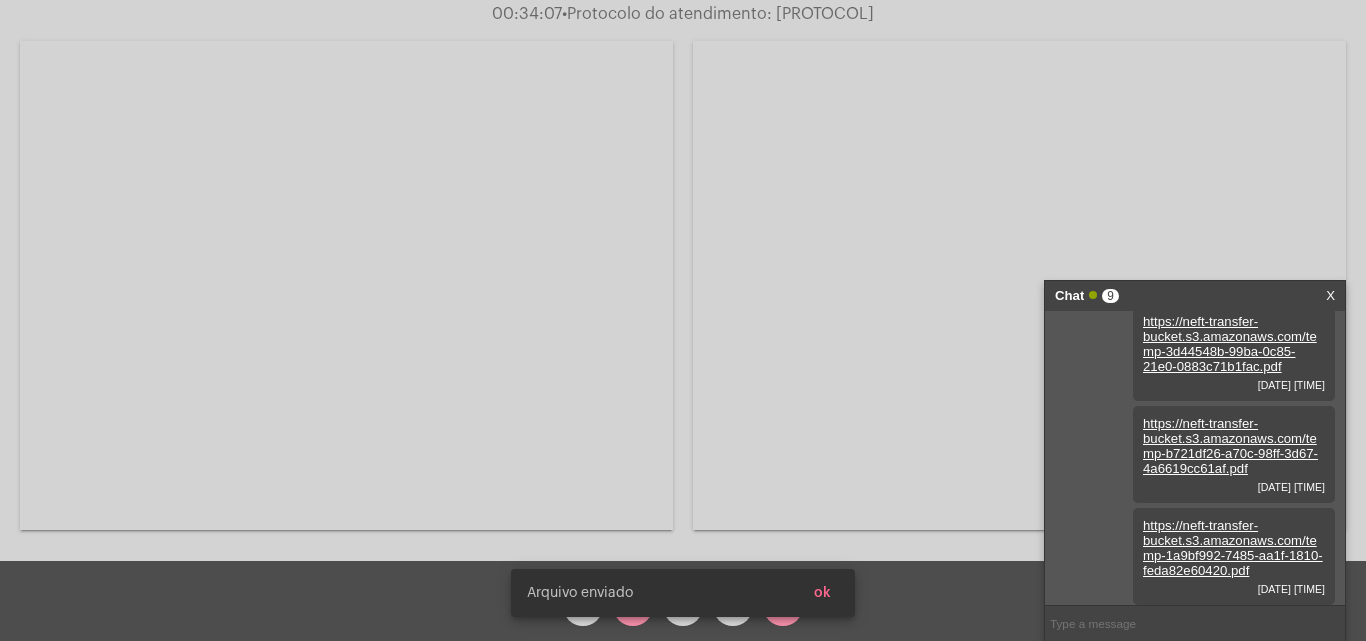 click on "ok" at bounding box center [822, 593] 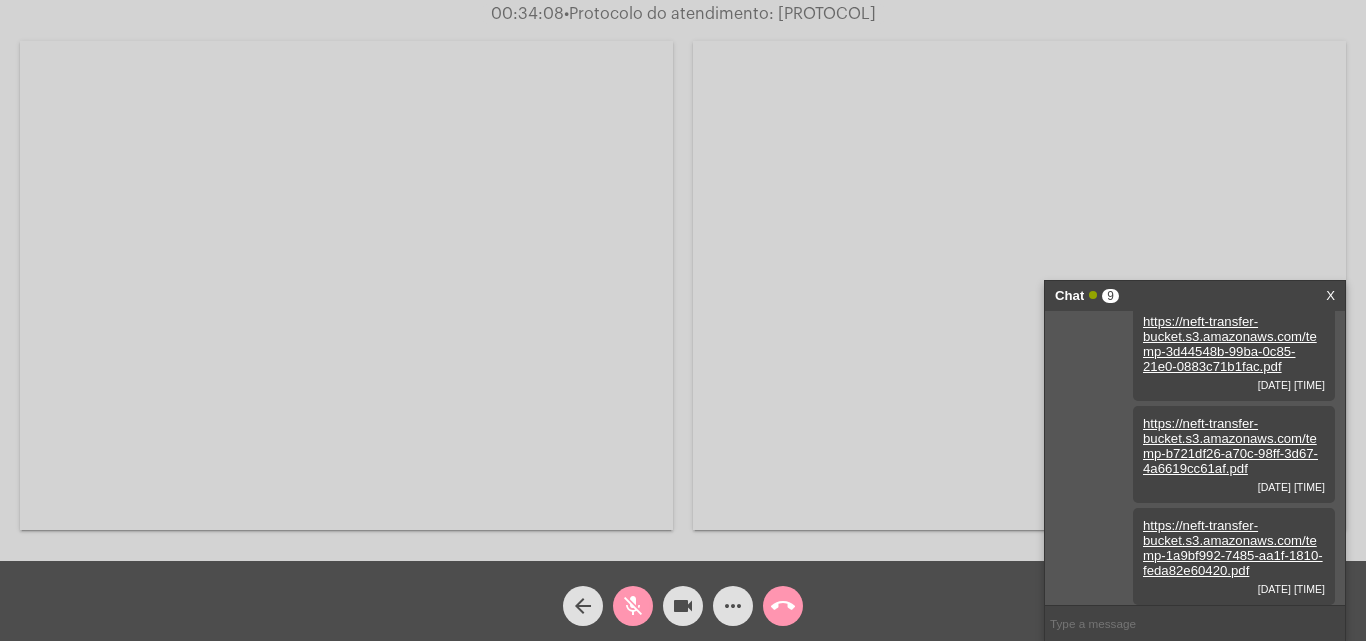 click on "mic_off" 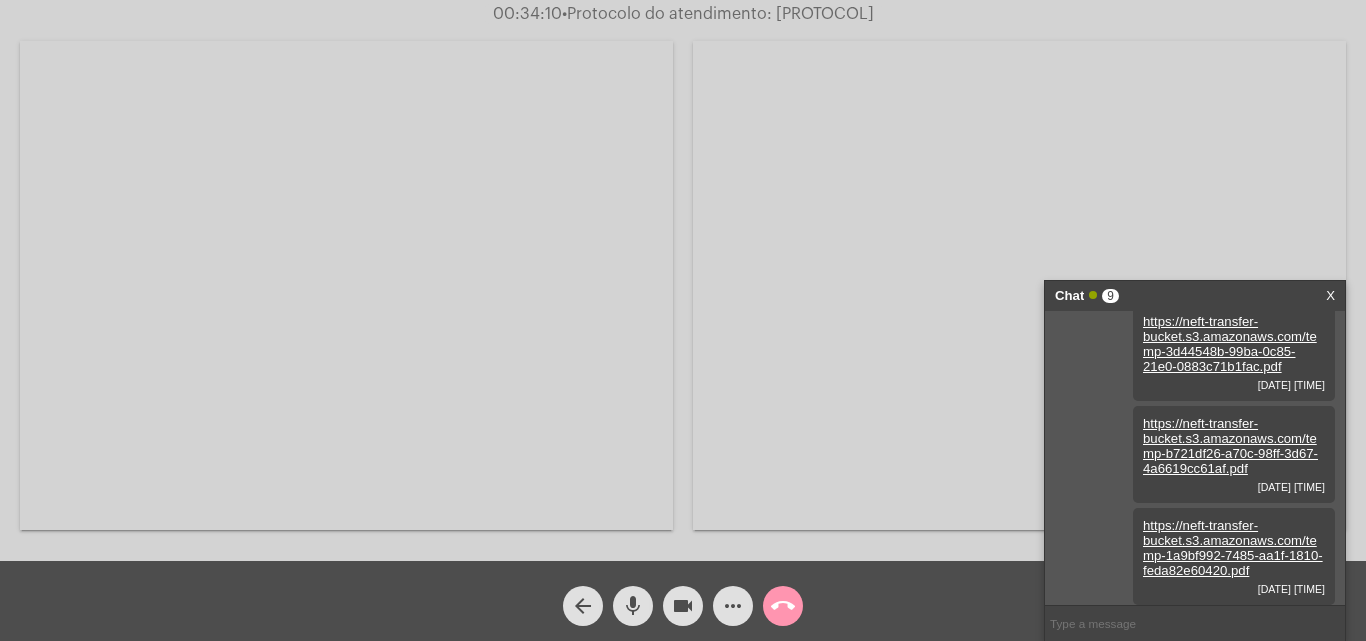 drag, startPoint x: 637, startPoint y: 596, endPoint x: 665, endPoint y: 464, distance: 134.93703 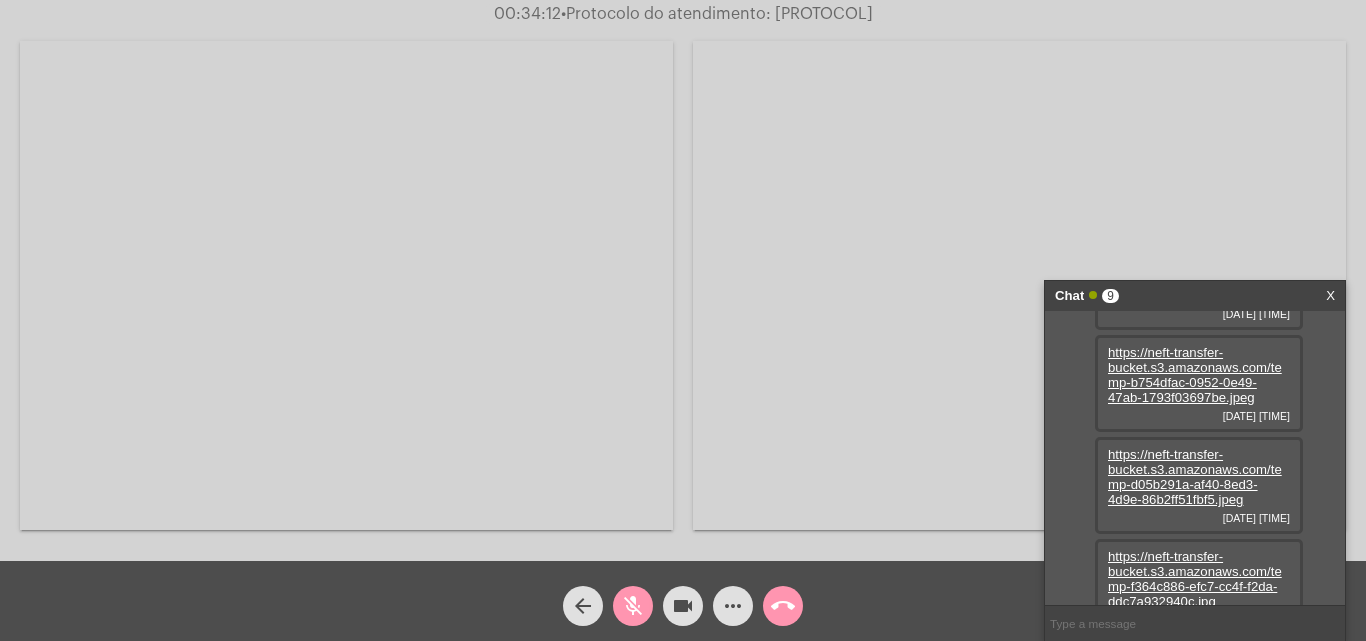 scroll, scrollTop: 935, scrollLeft: 0, axis: vertical 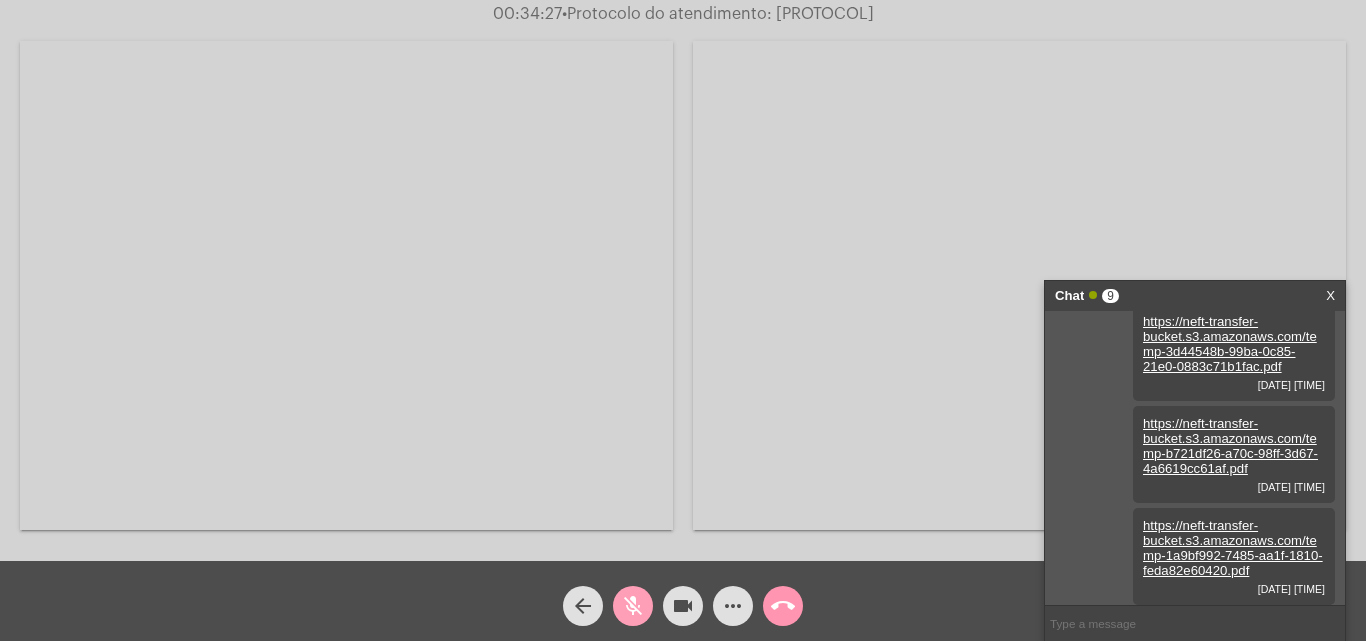 drag, startPoint x: 621, startPoint y: 601, endPoint x: 659, endPoint y: 568, distance: 50.32892 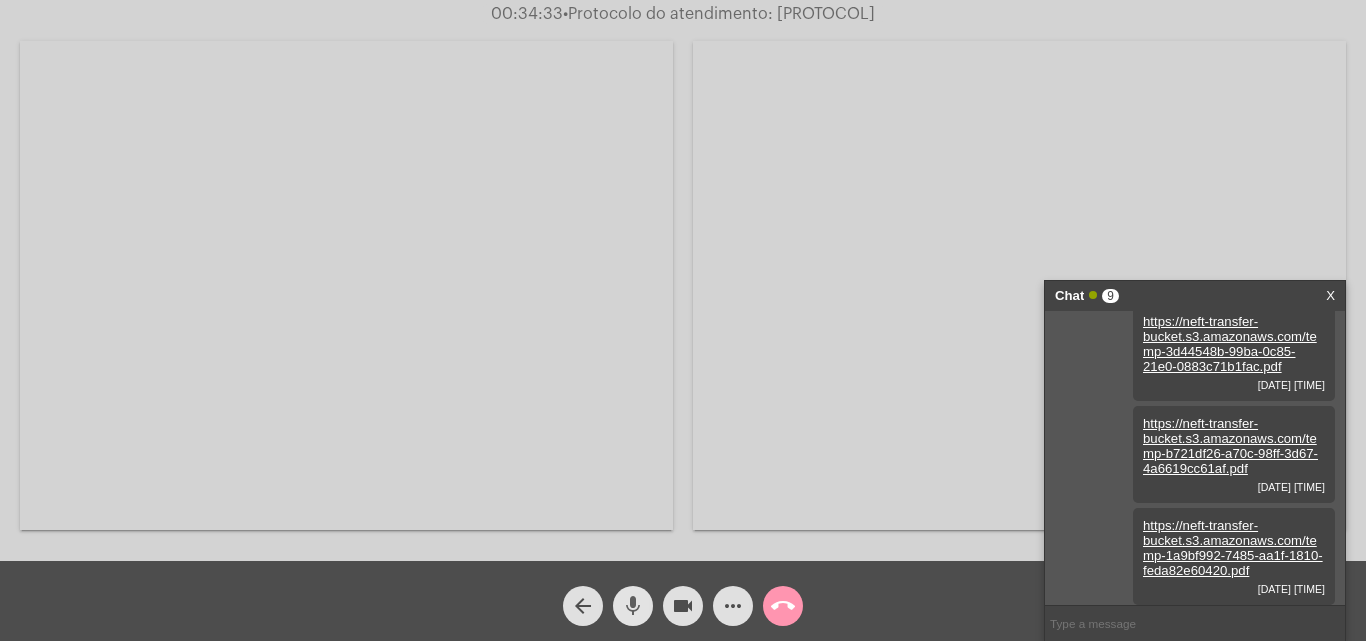 click on "mic" 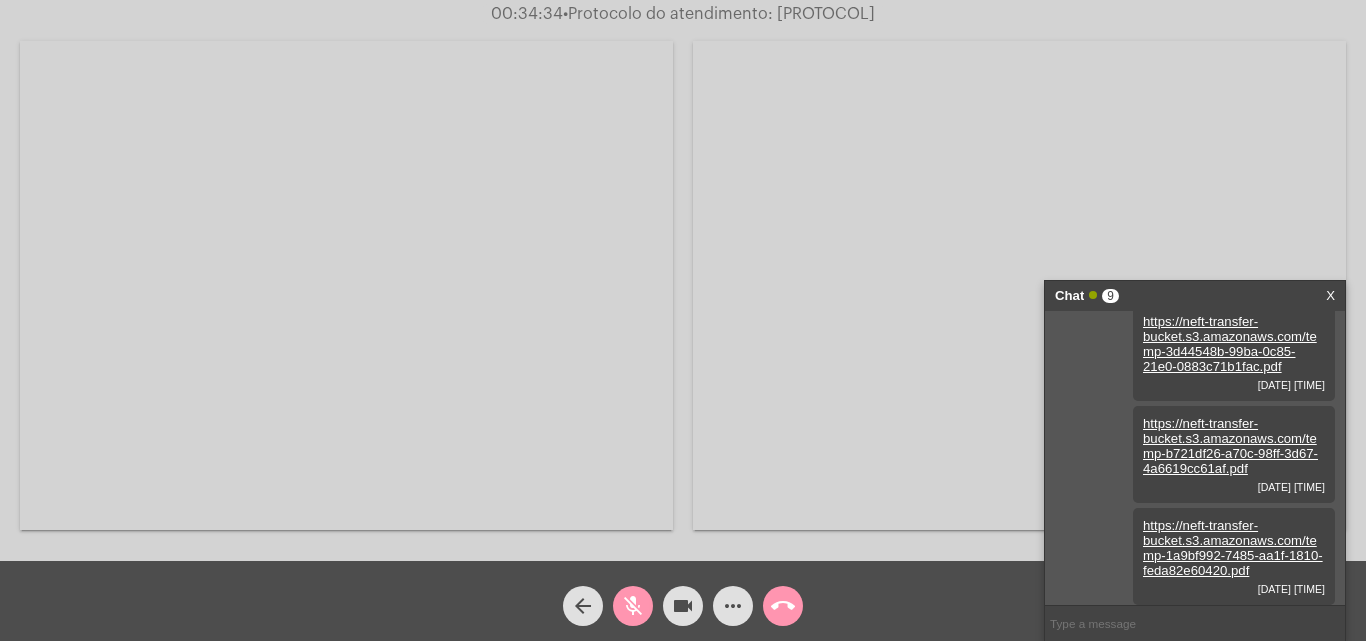 click on "mic_off" 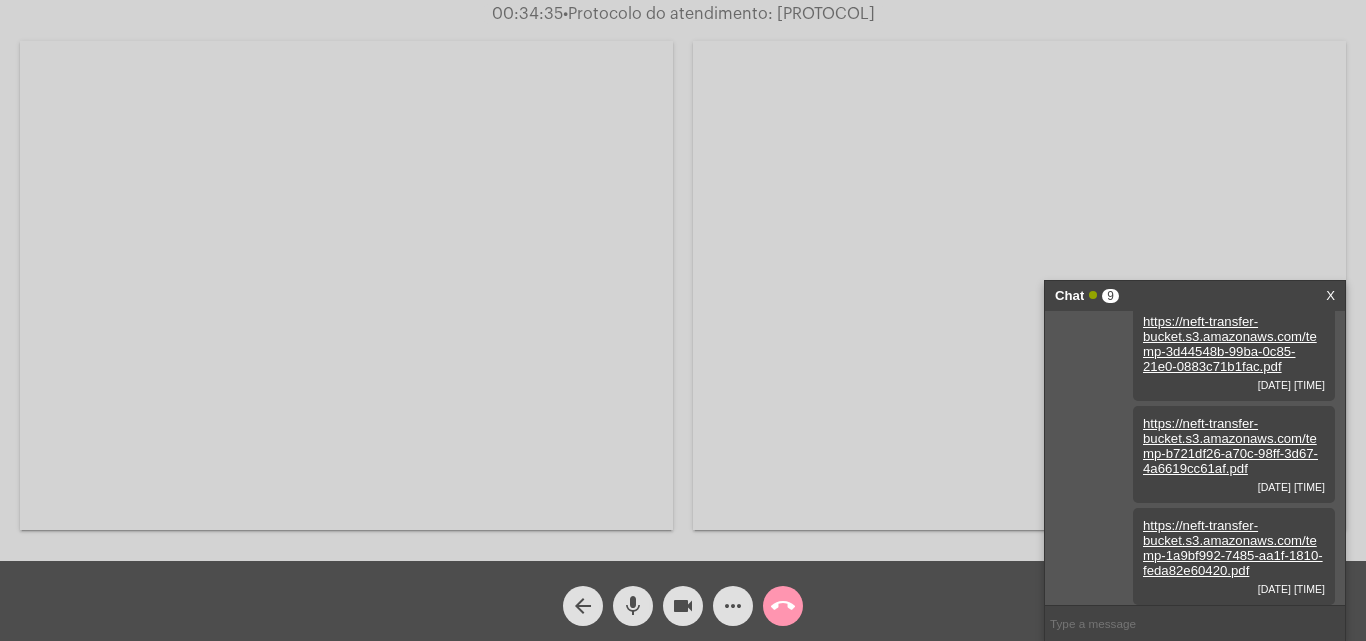 click on "mic" 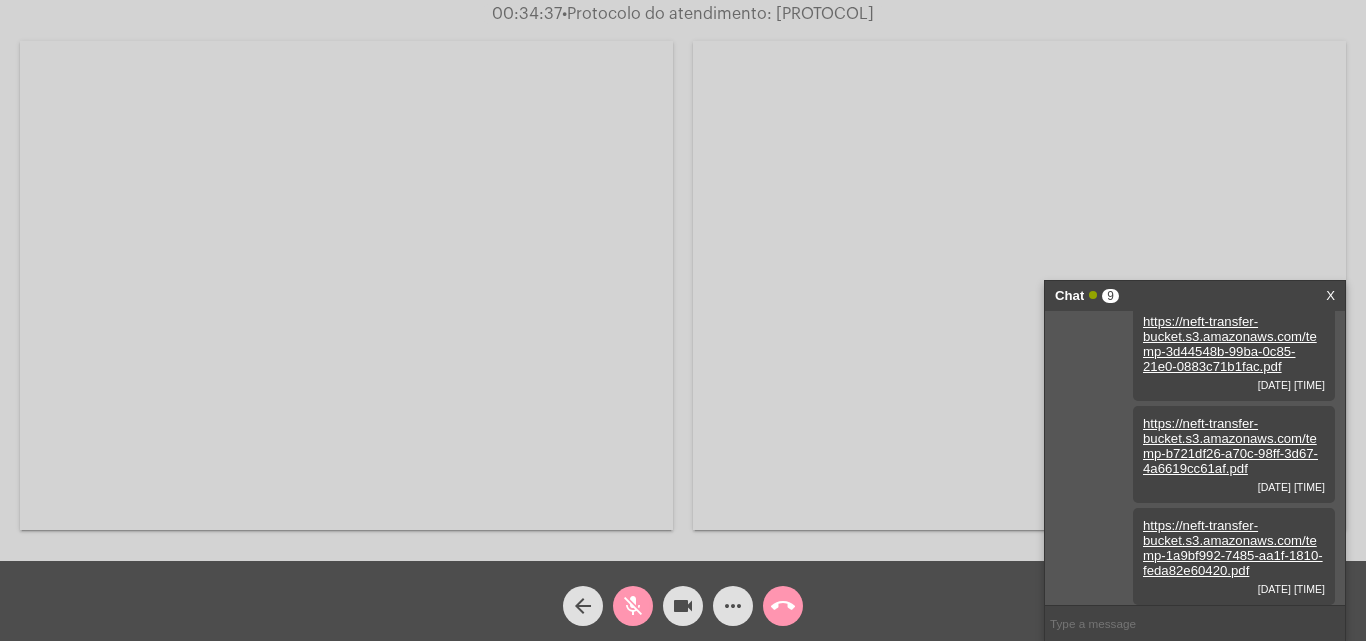 click on "mic_off" 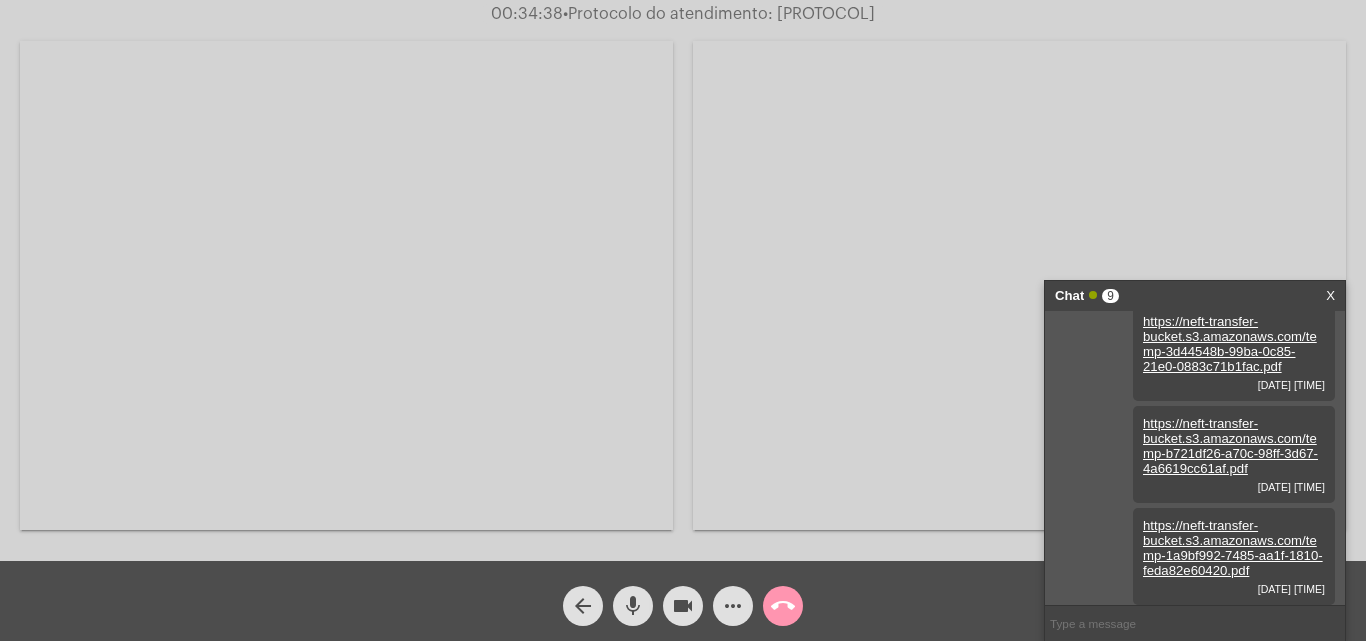 click on "mic" 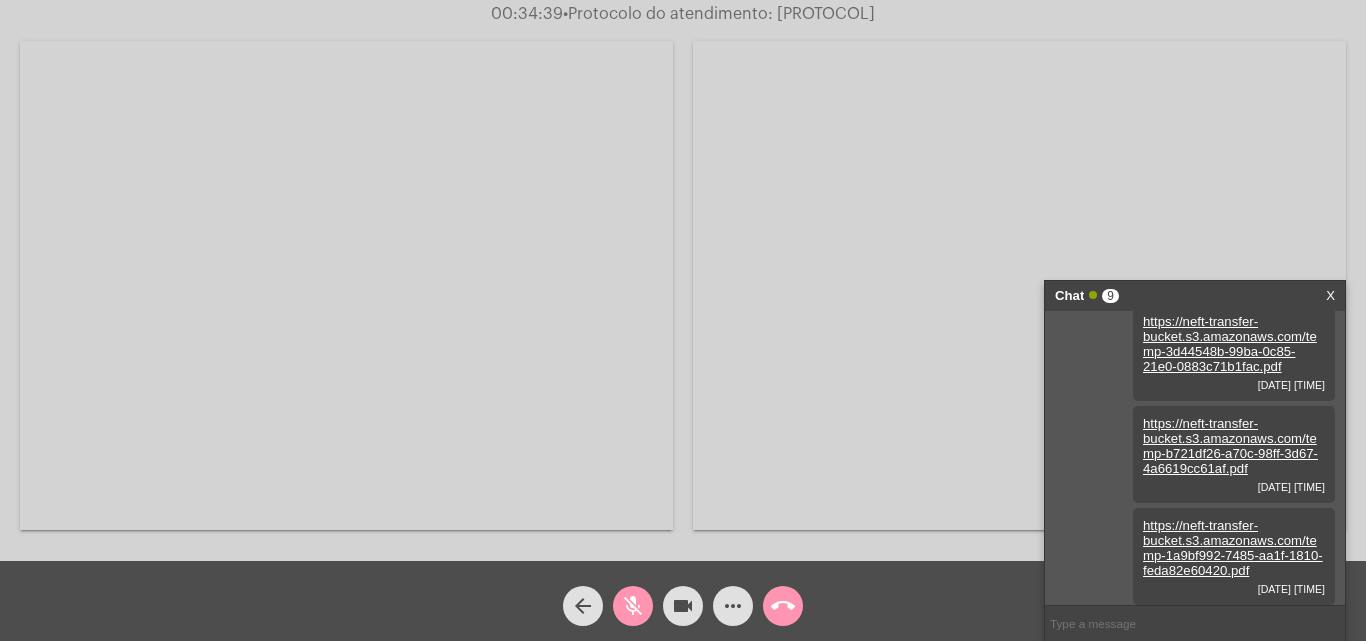 click on "mic_off" 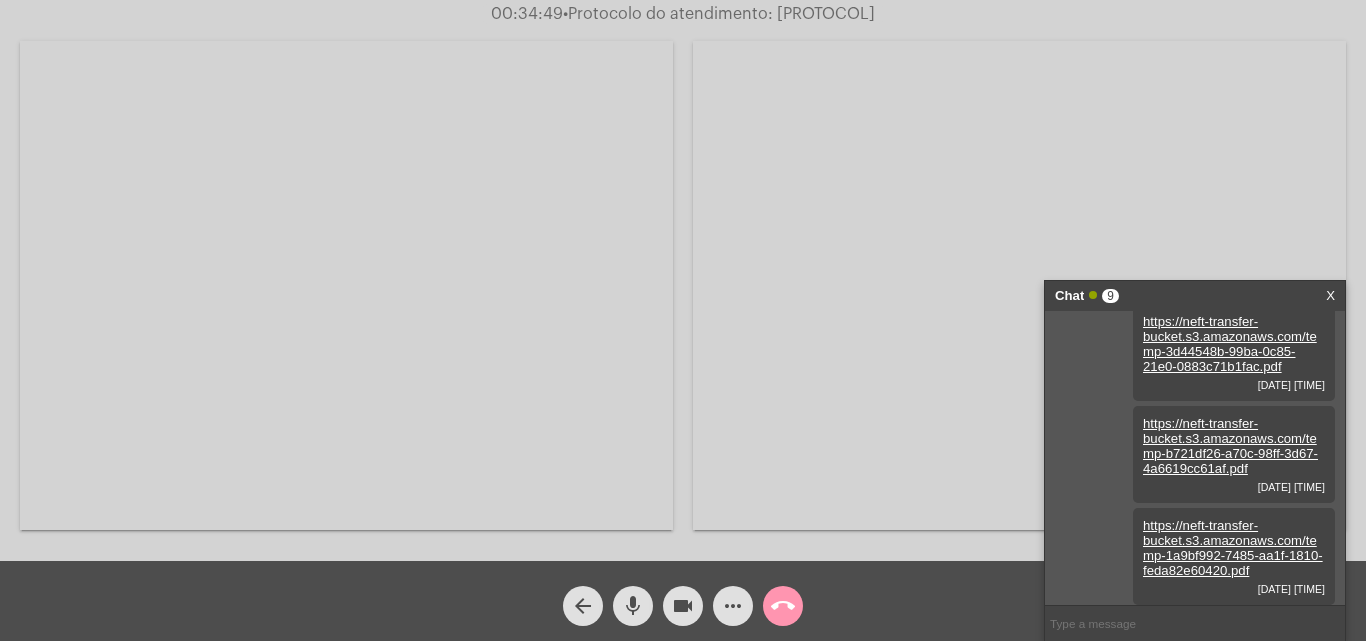 click on "mic" 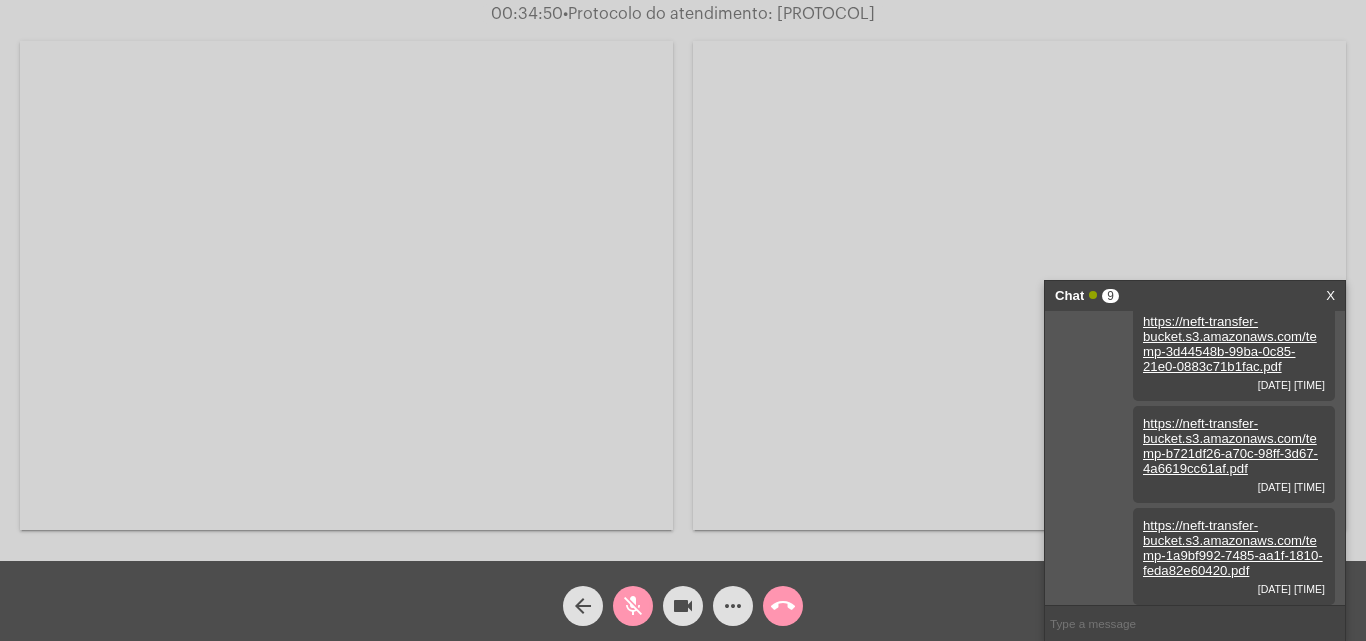 click on "mic_off" 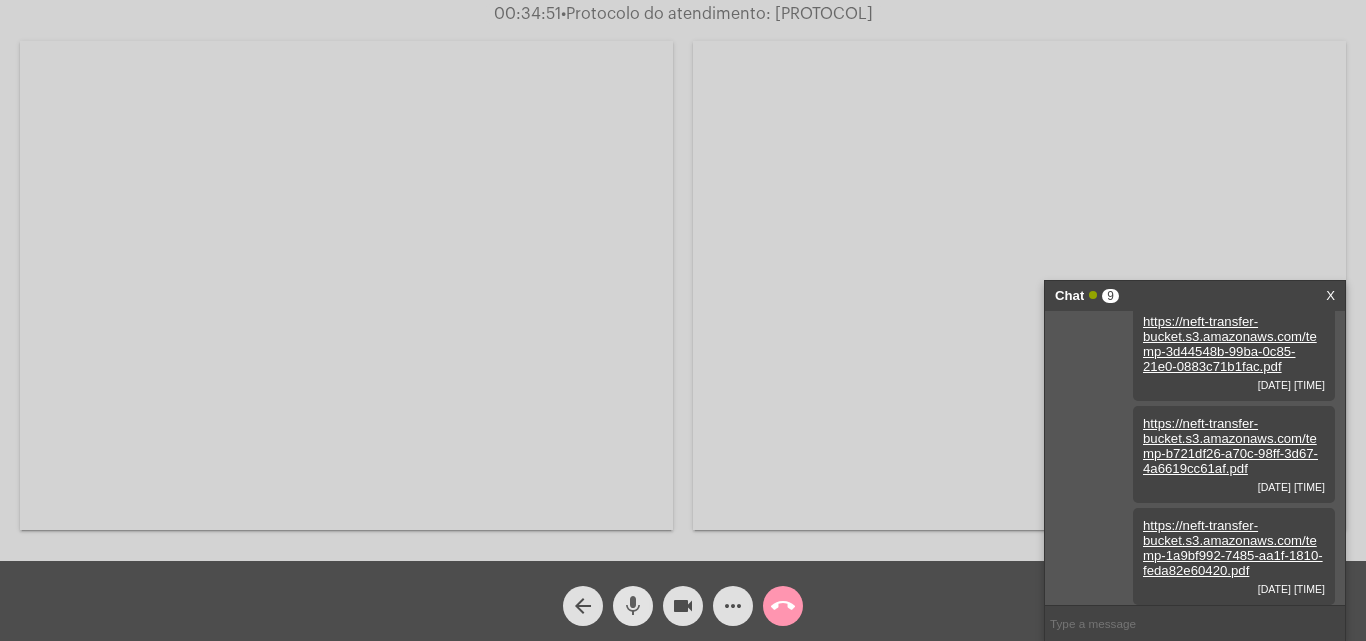 click on "mic" 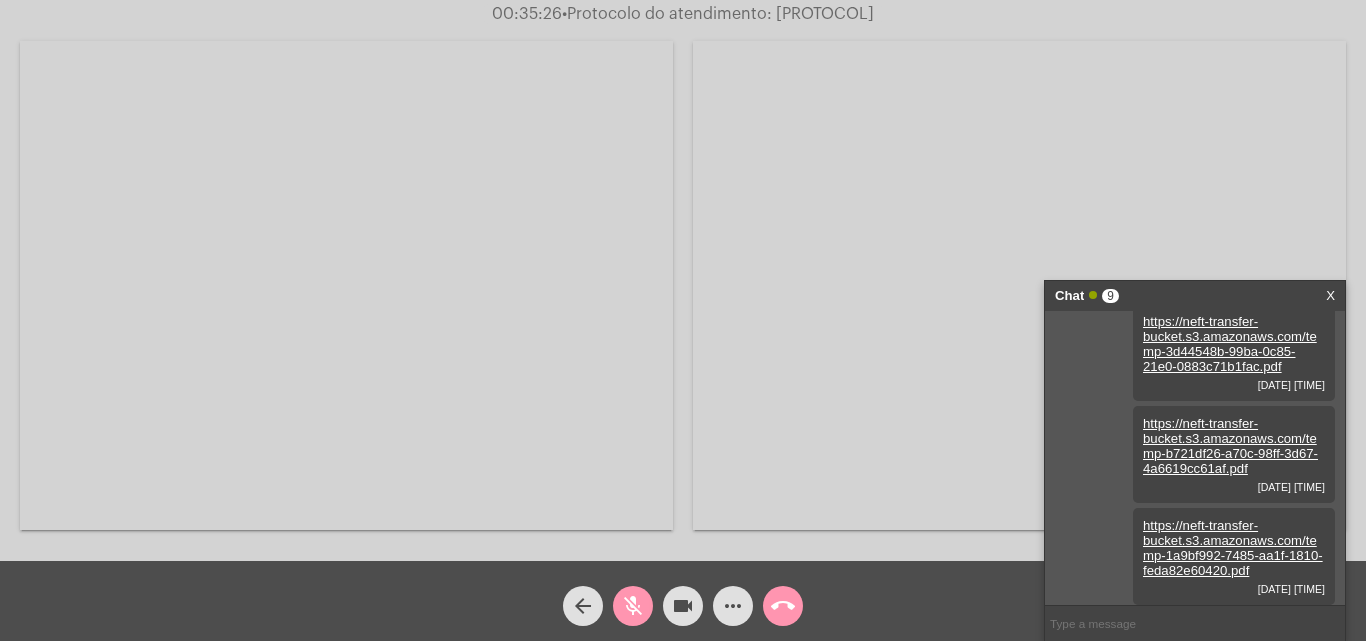 click on "mic_off" 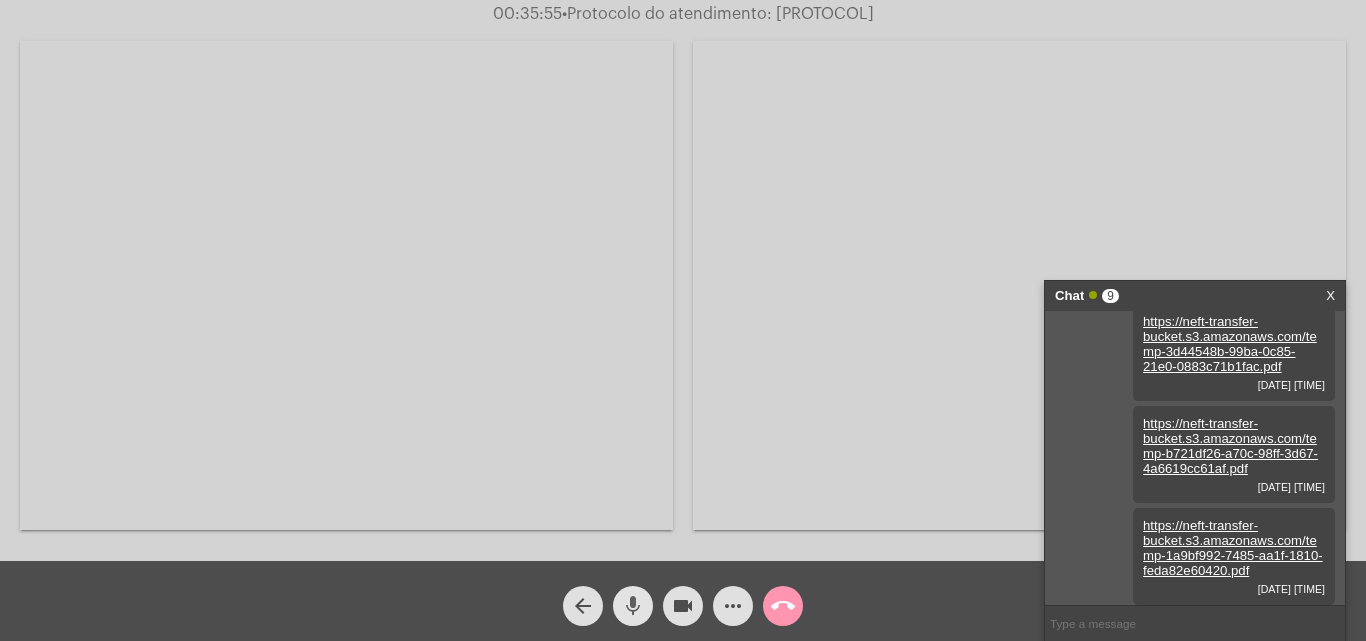 click on "mic" 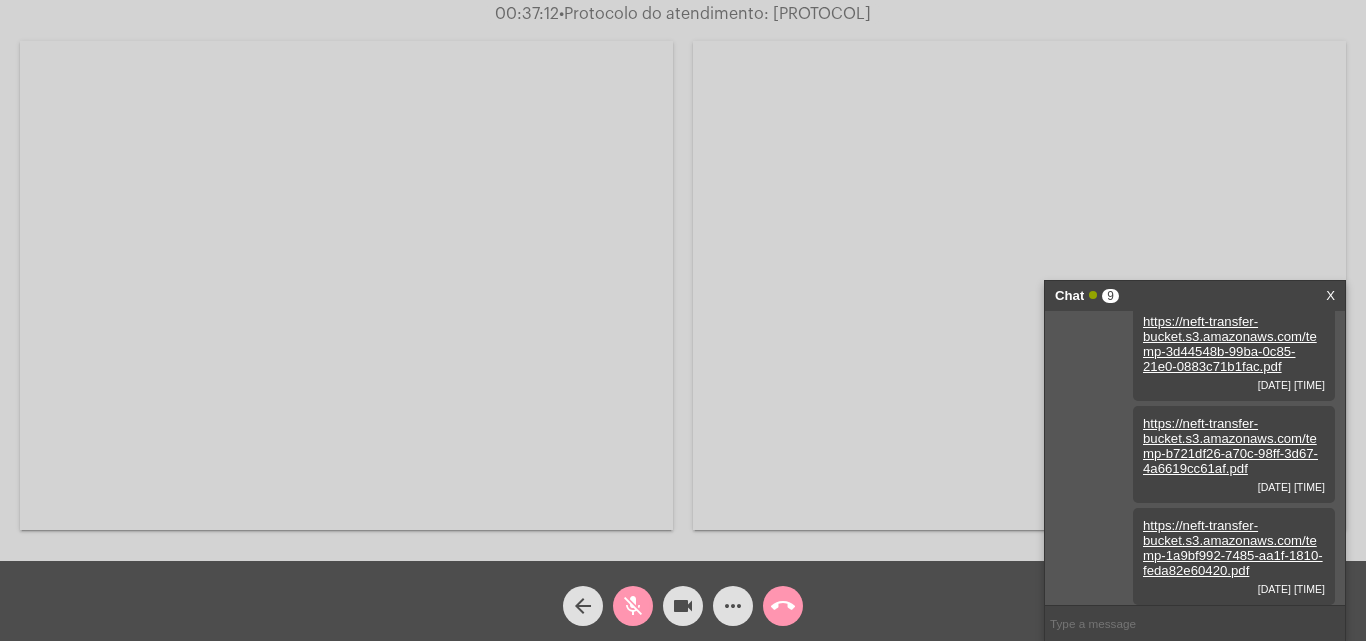 click on "mic_off" 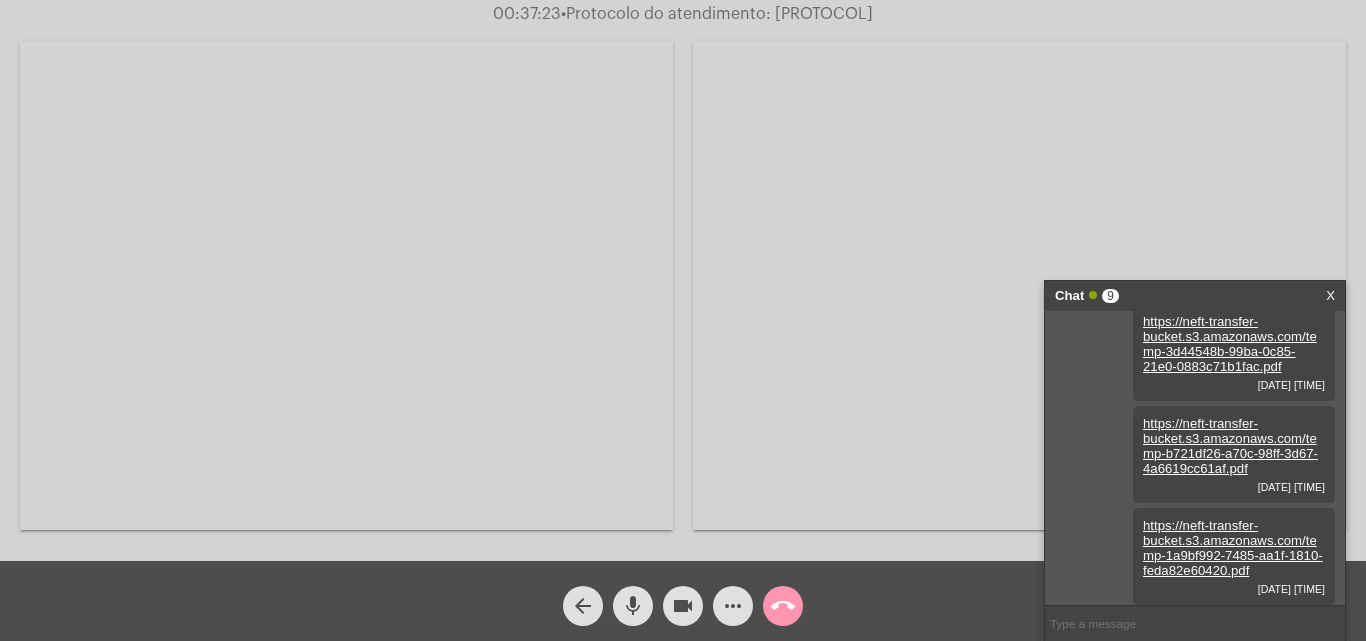 click on "mic" 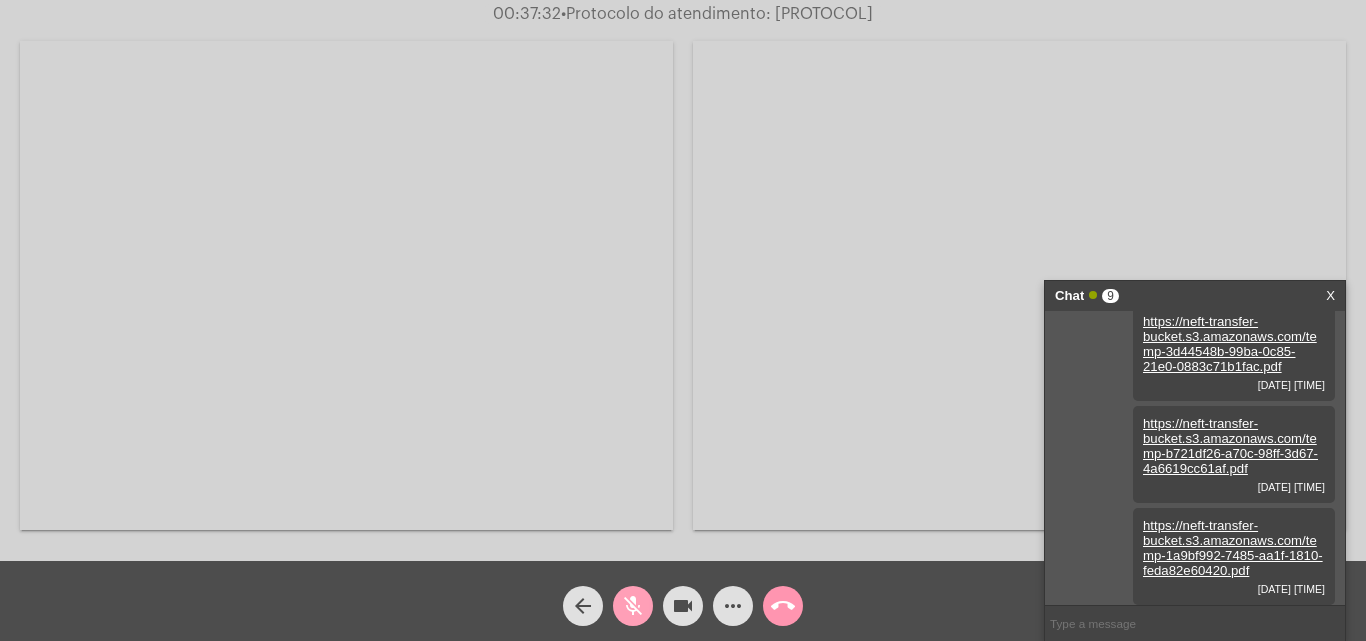 click on "mic_off" 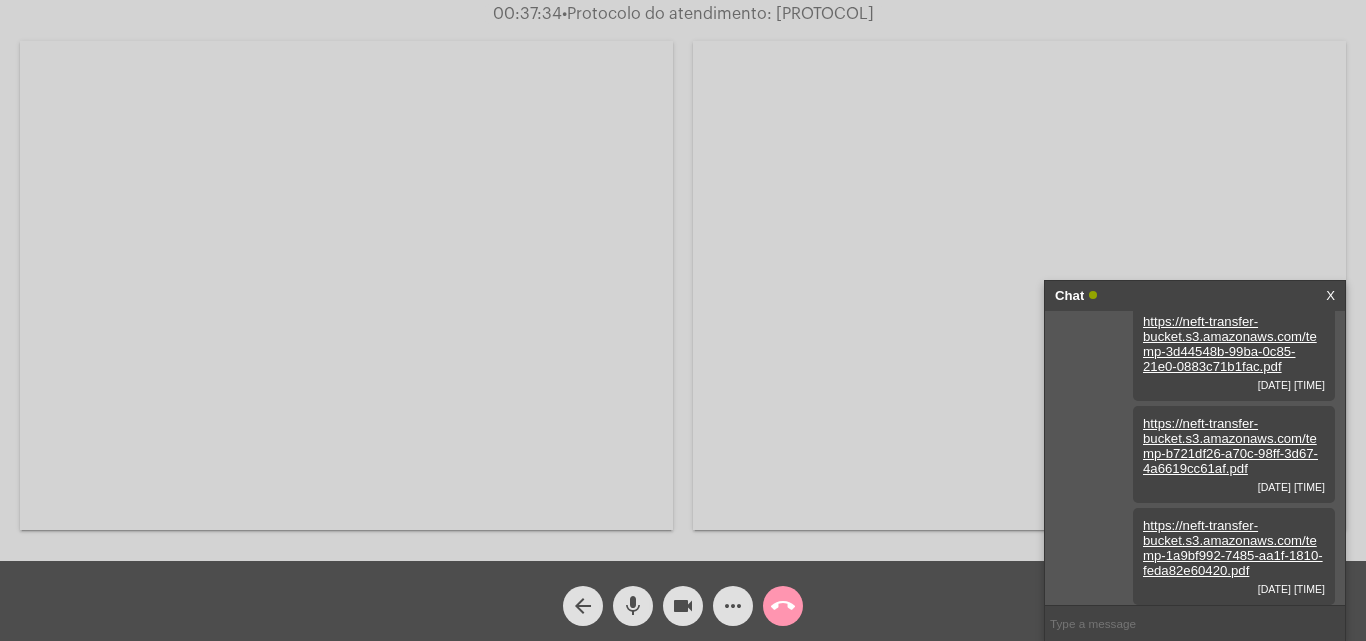 click at bounding box center (1195, 623) 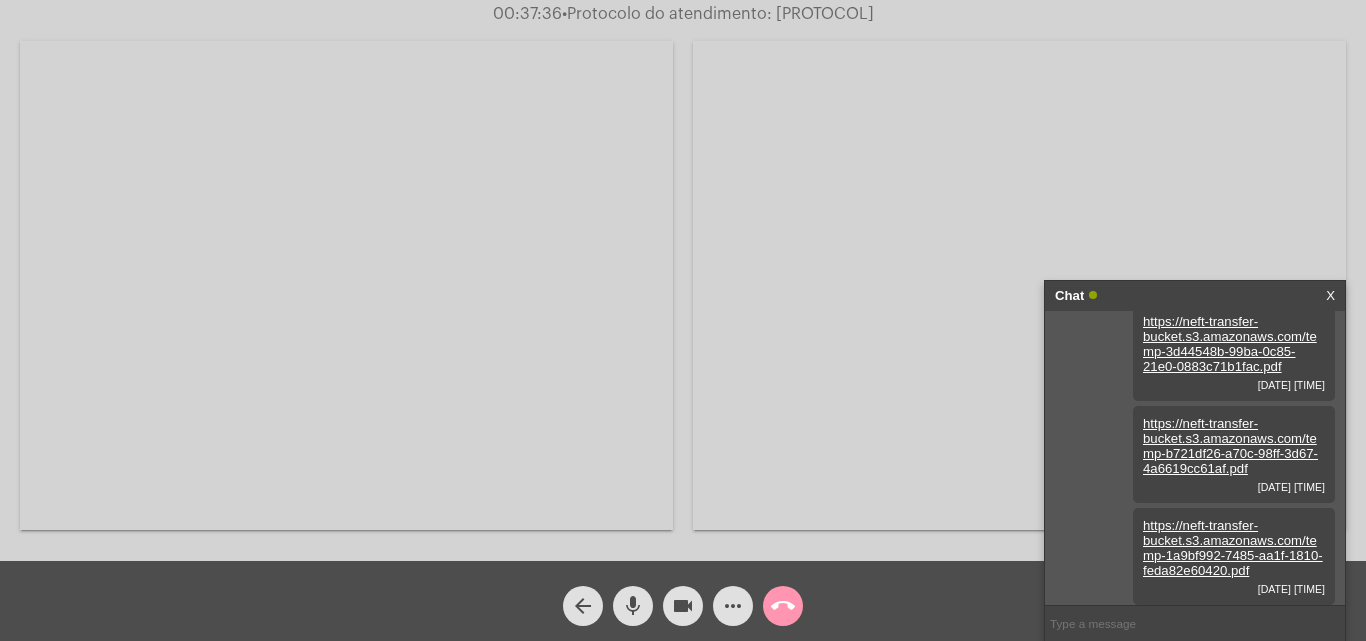 paste on "6 Dias, 9 Horas e 33 Minutos até o vencimento!" 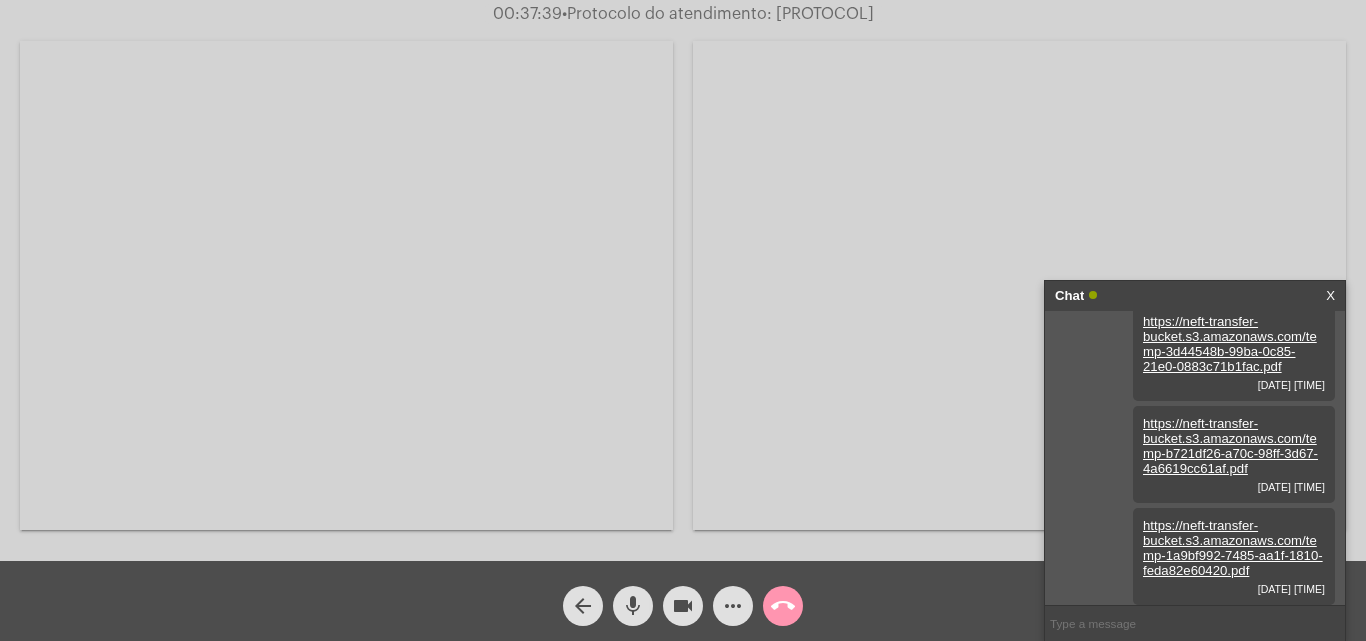 scroll, scrollTop: 1007, scrollLeft: 0, axis: vertical 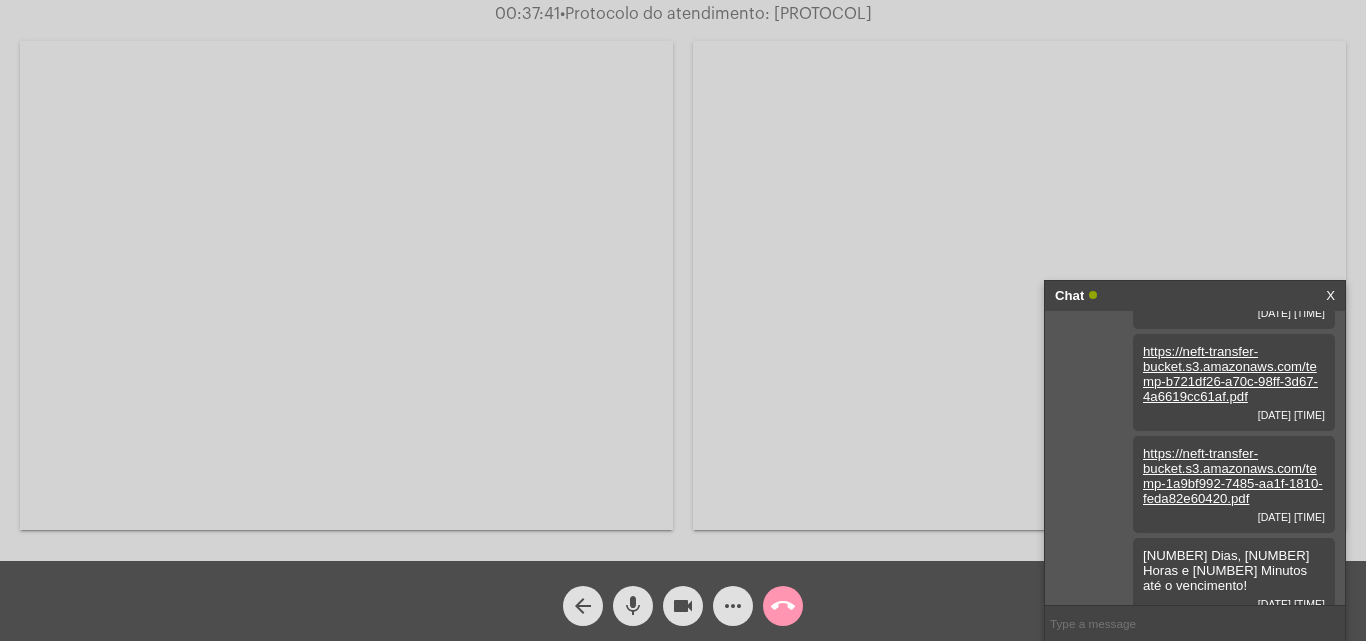click on "00:37:41 •  Protocolo do atendimento: 20250731066412" 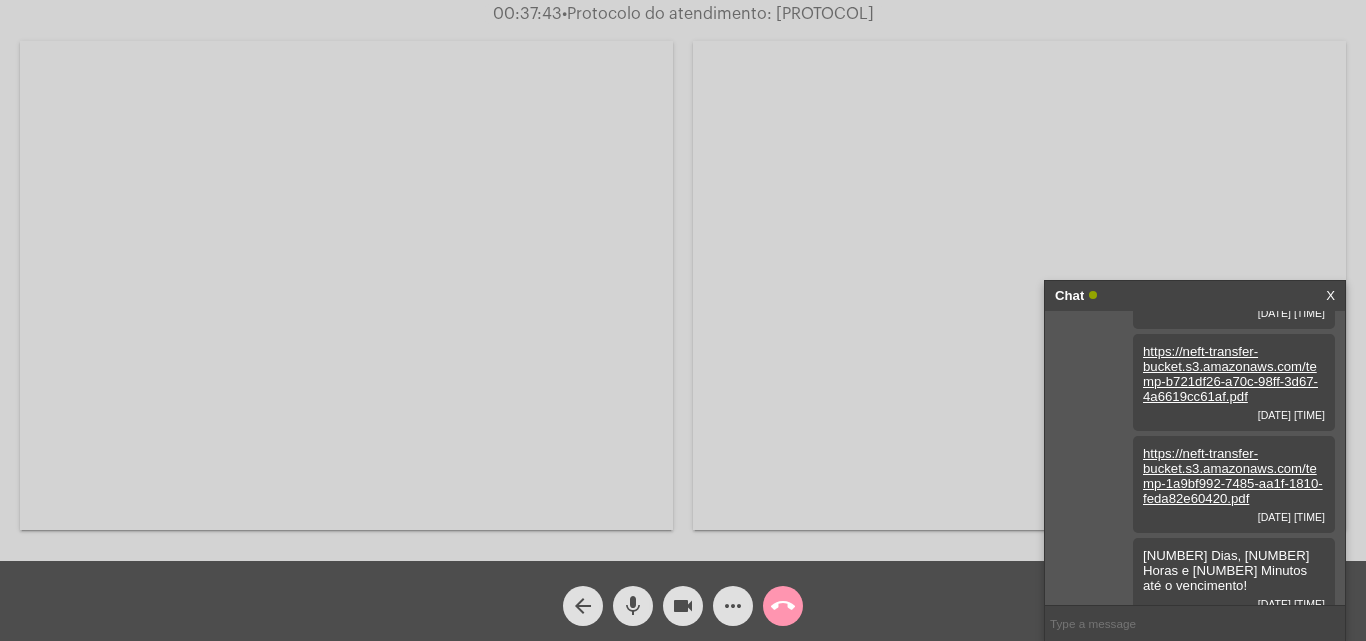 copy on "20250731066412" 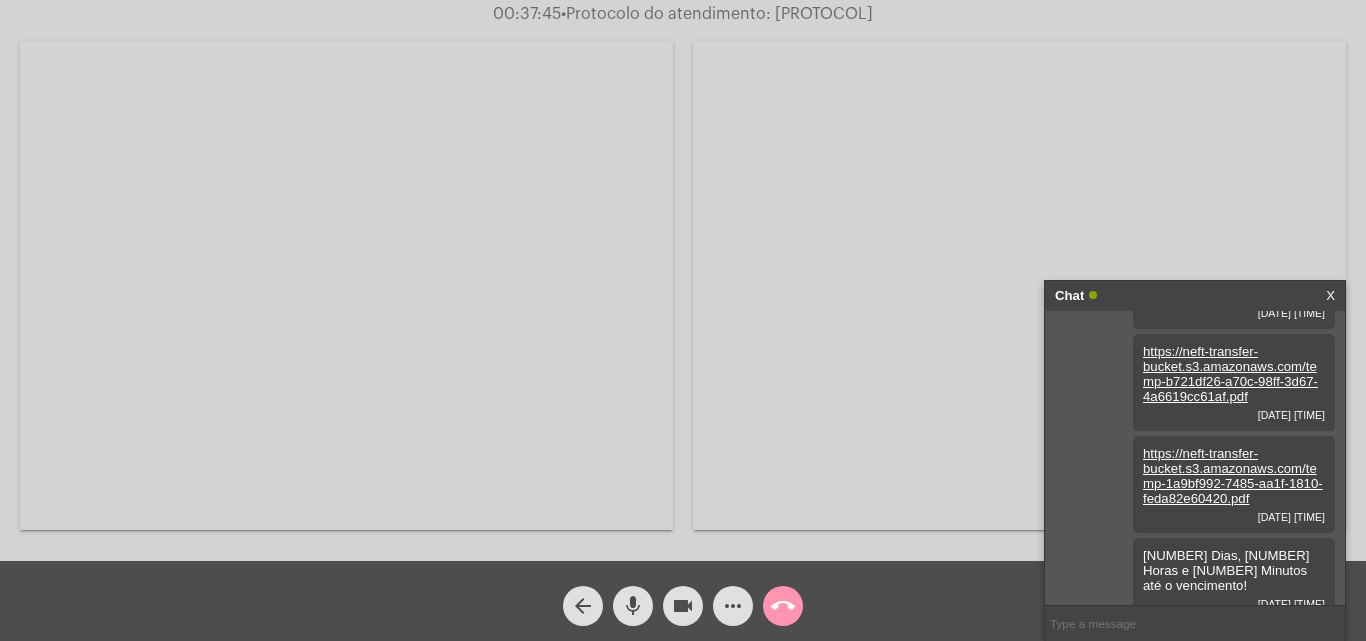 paste on "20250731066412" 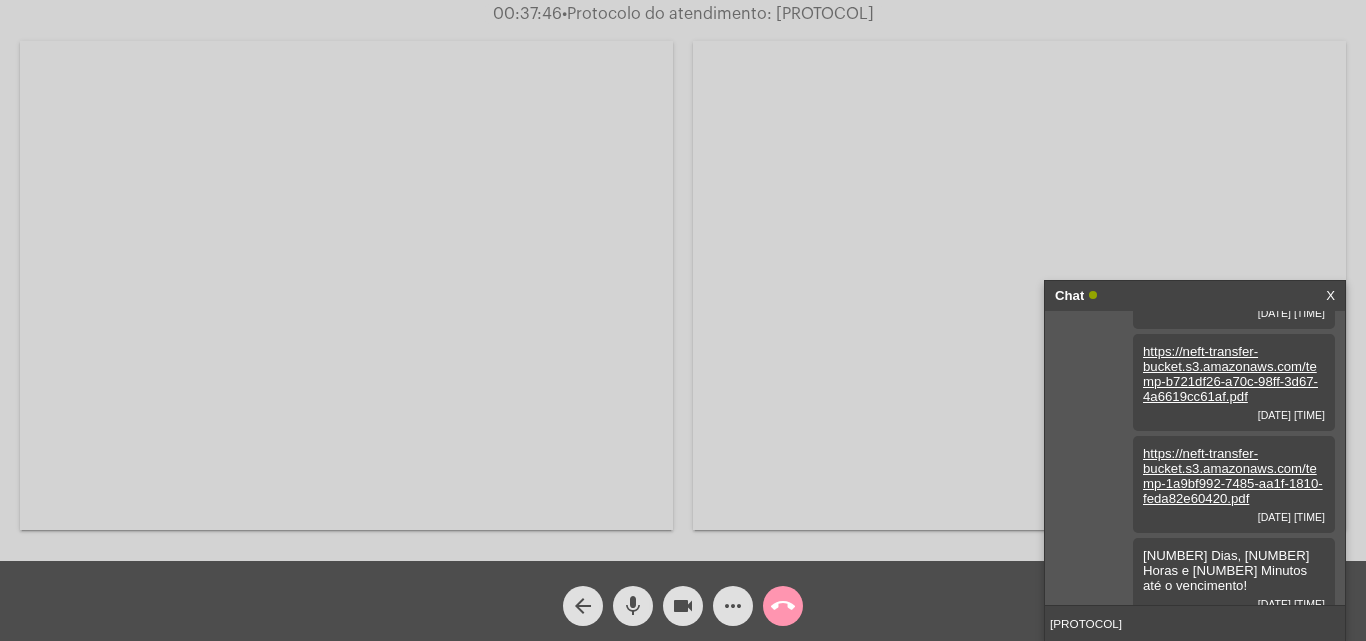 type 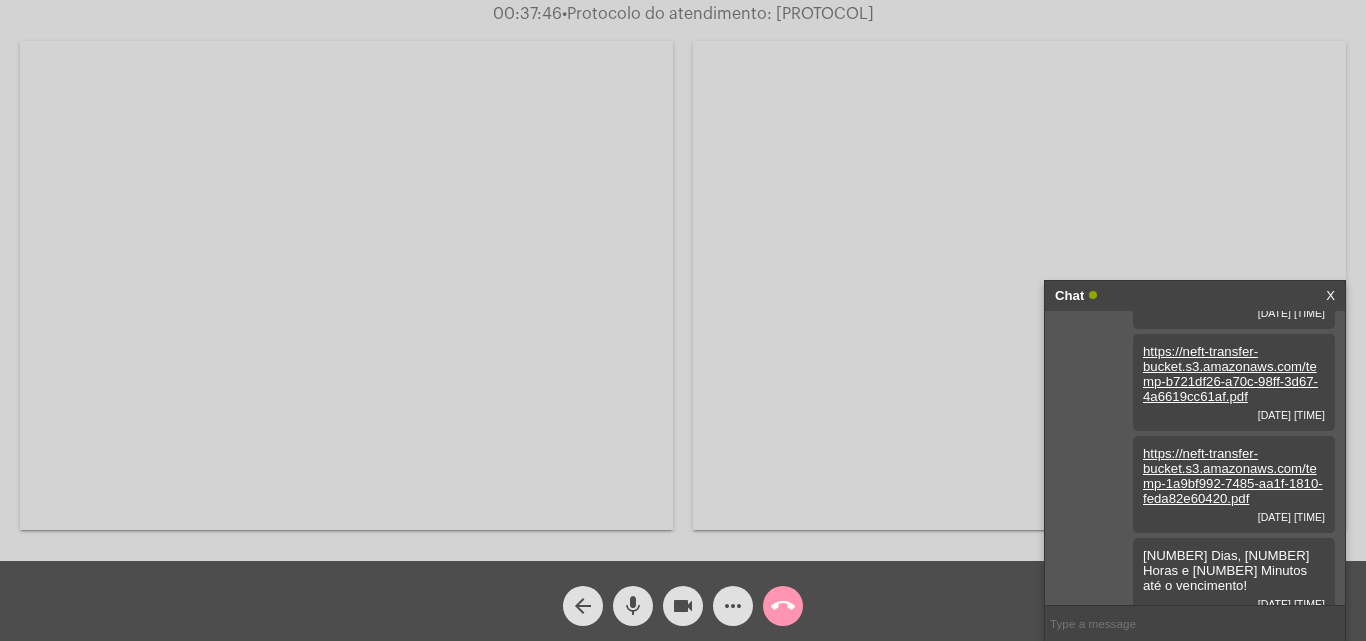 scroll, scrollTop: 1064, scrollLeft: 0, axis: vertical 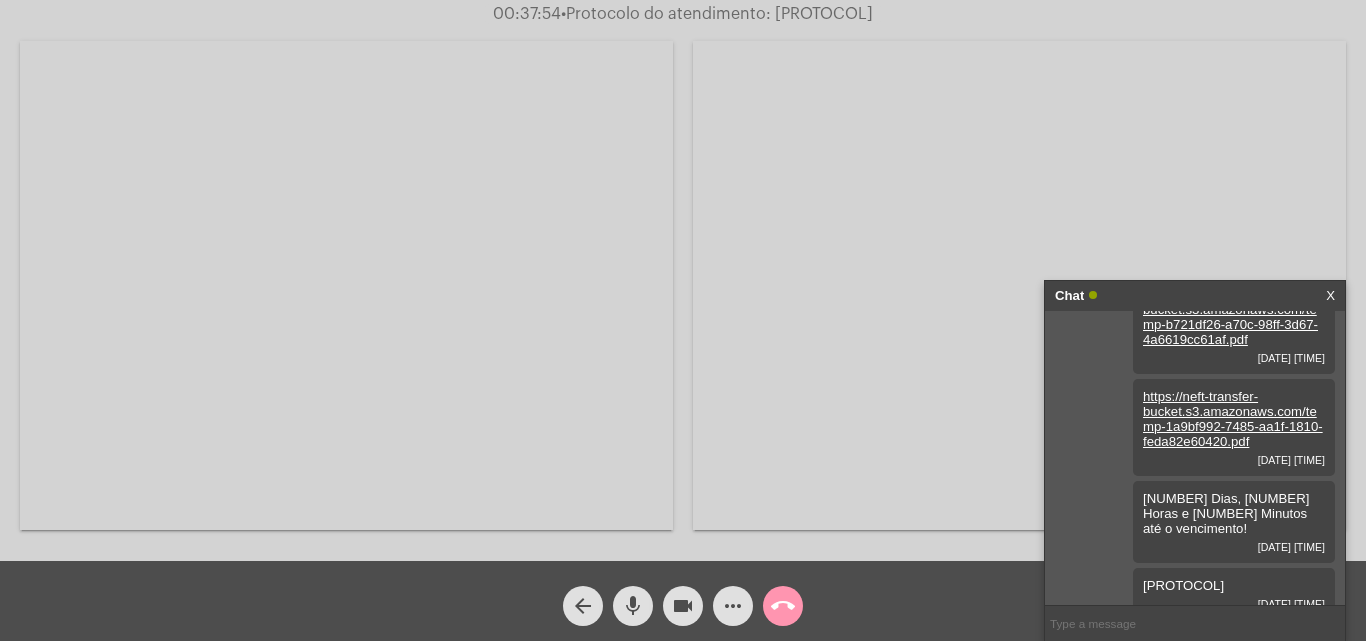 click on "mic" 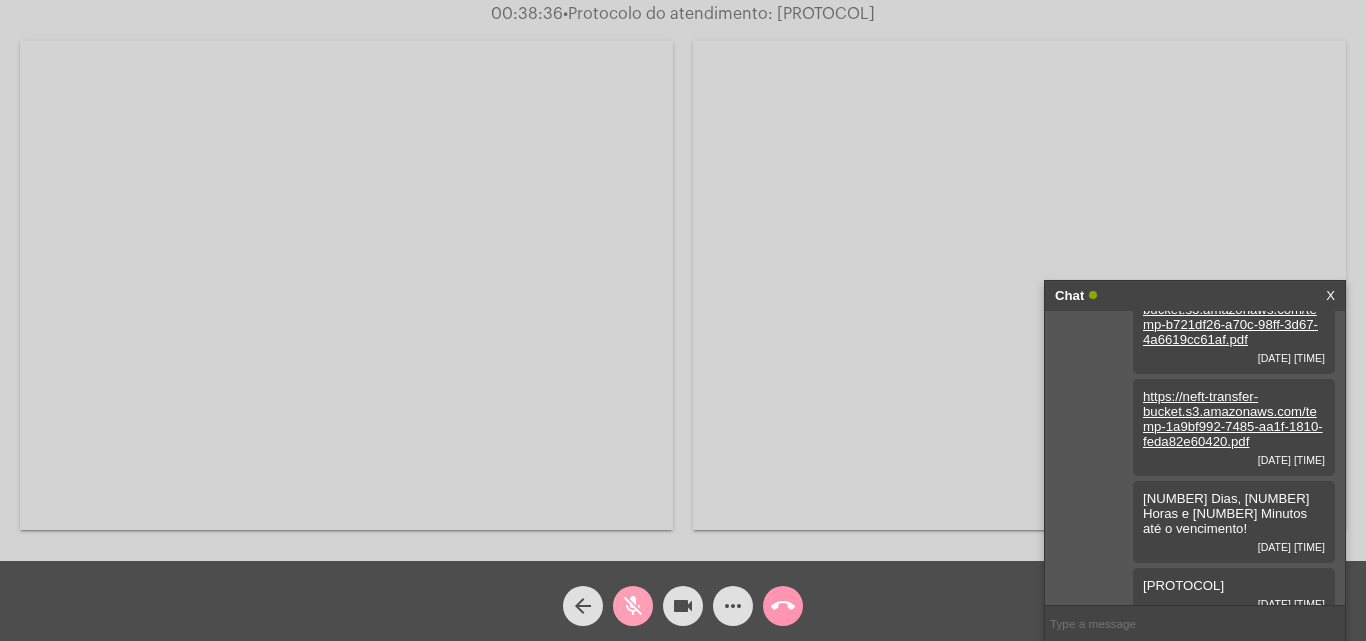 click on "mic_off" 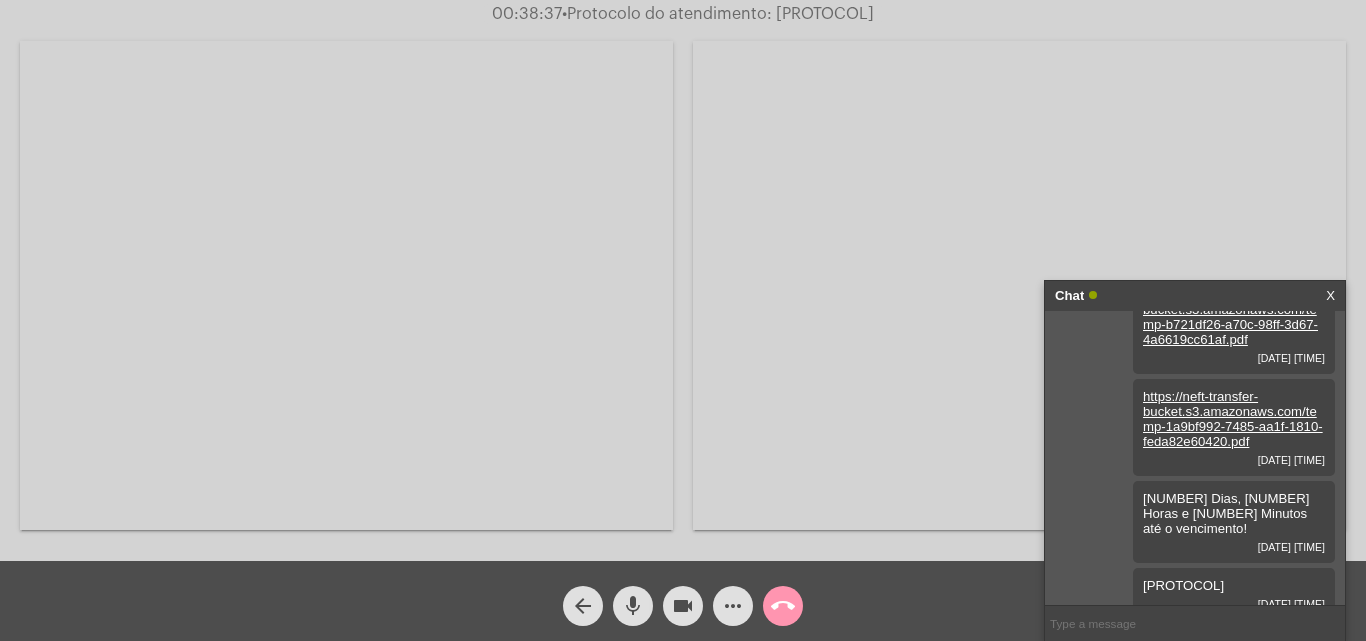 click on "mic" 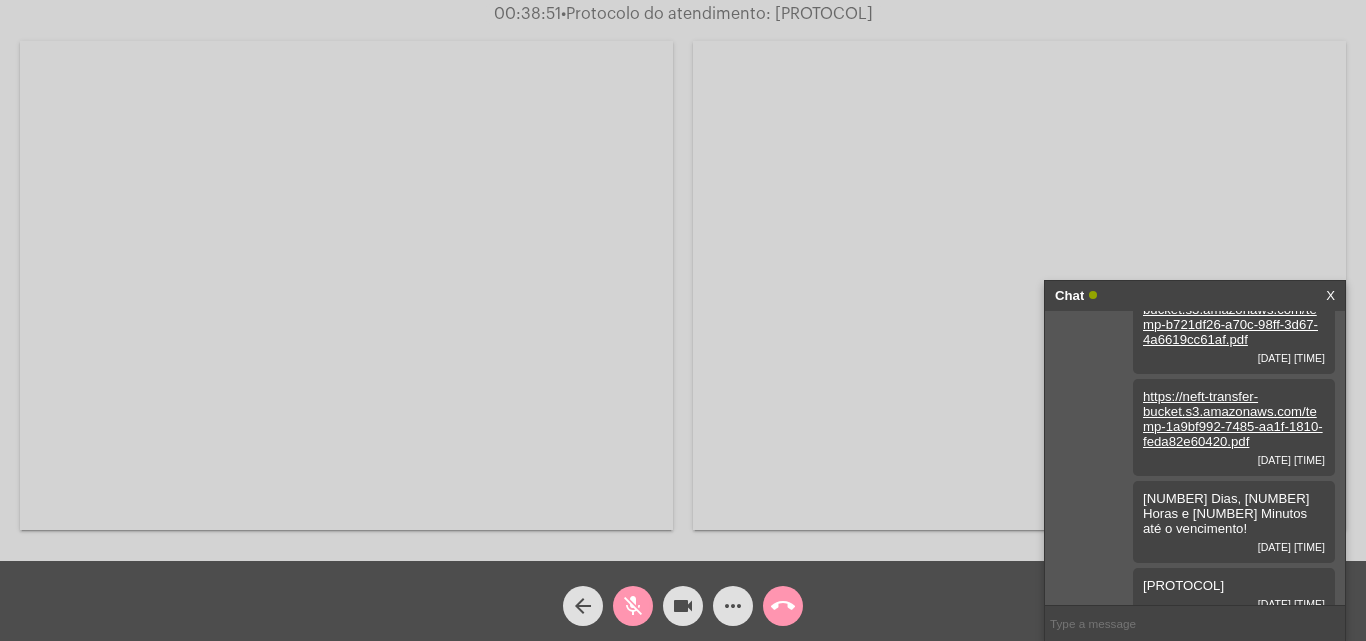 click on "mic_off" 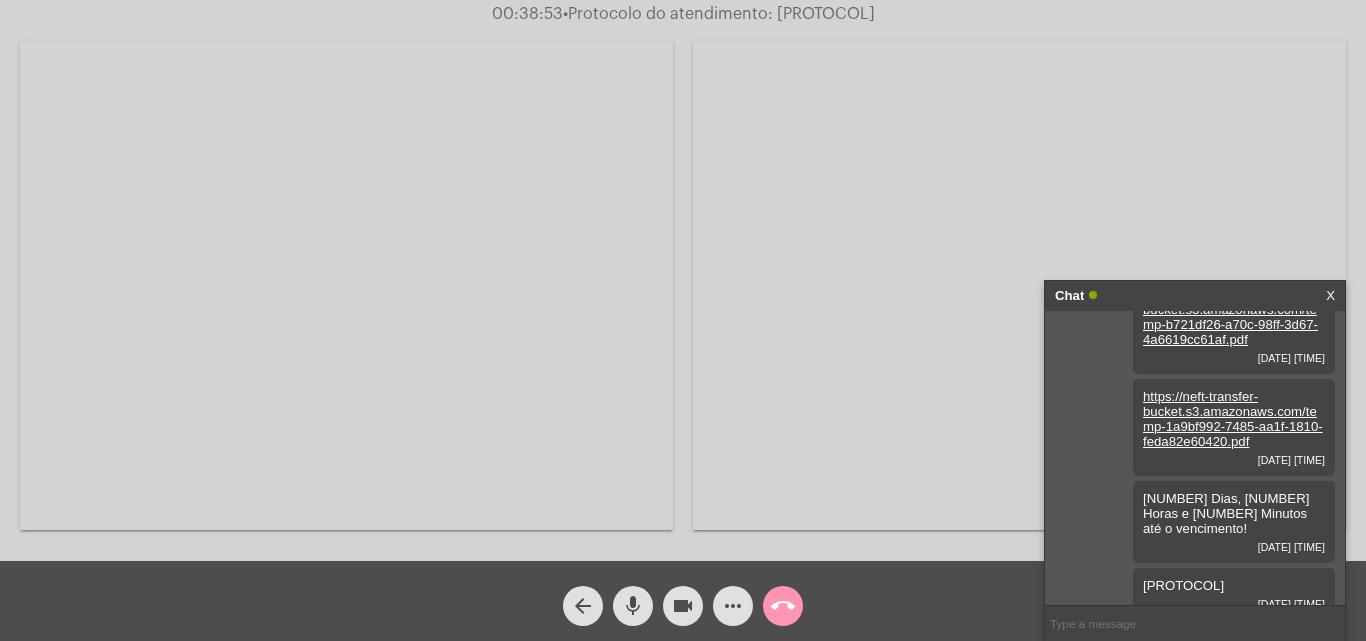 click on "mic" 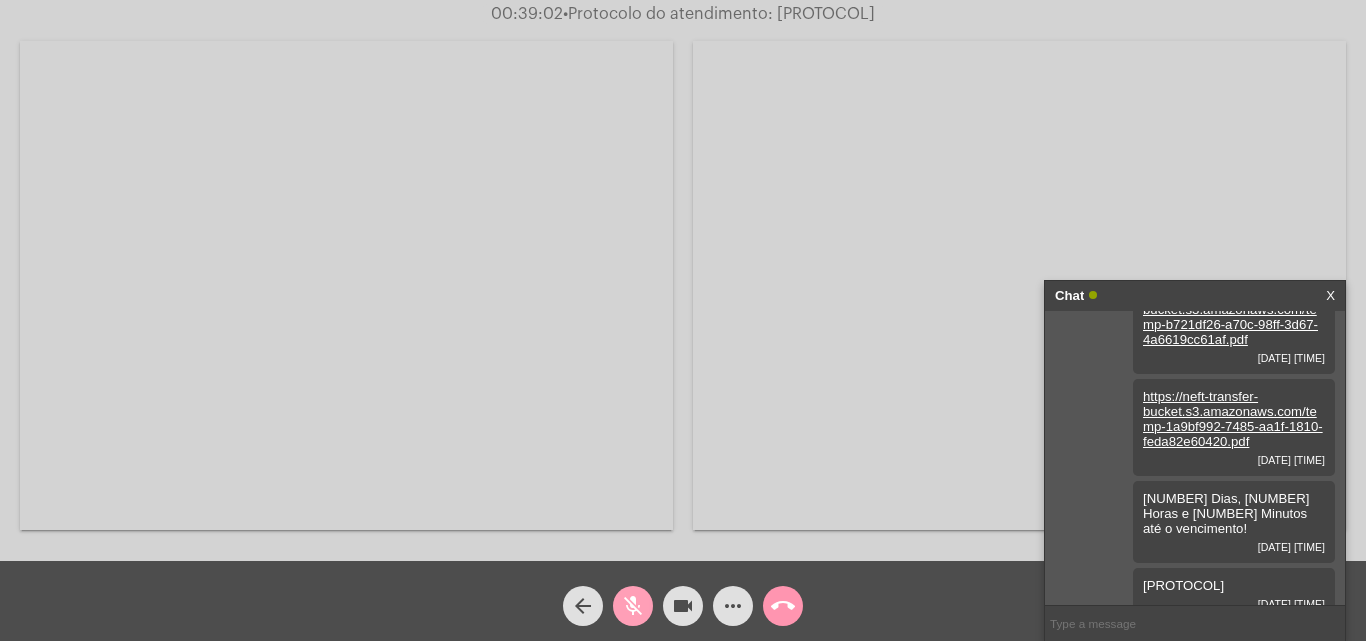 click on "mic_off" 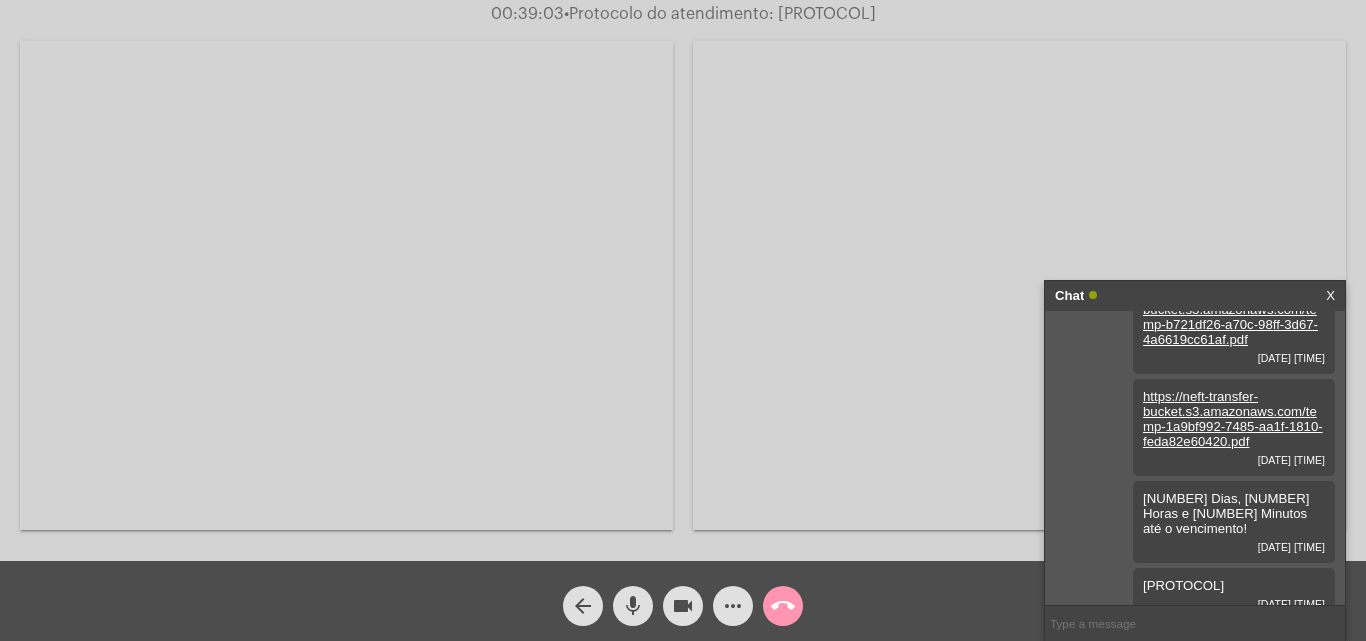 click on "mic" 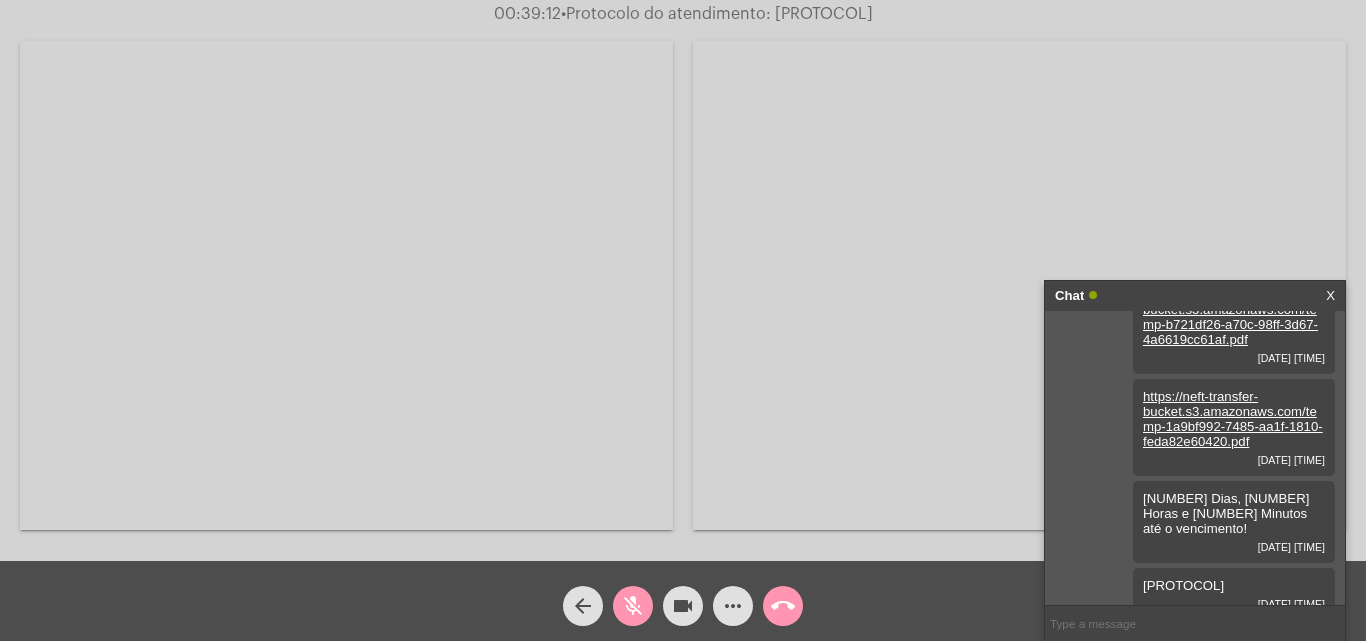 click on "mic_off" 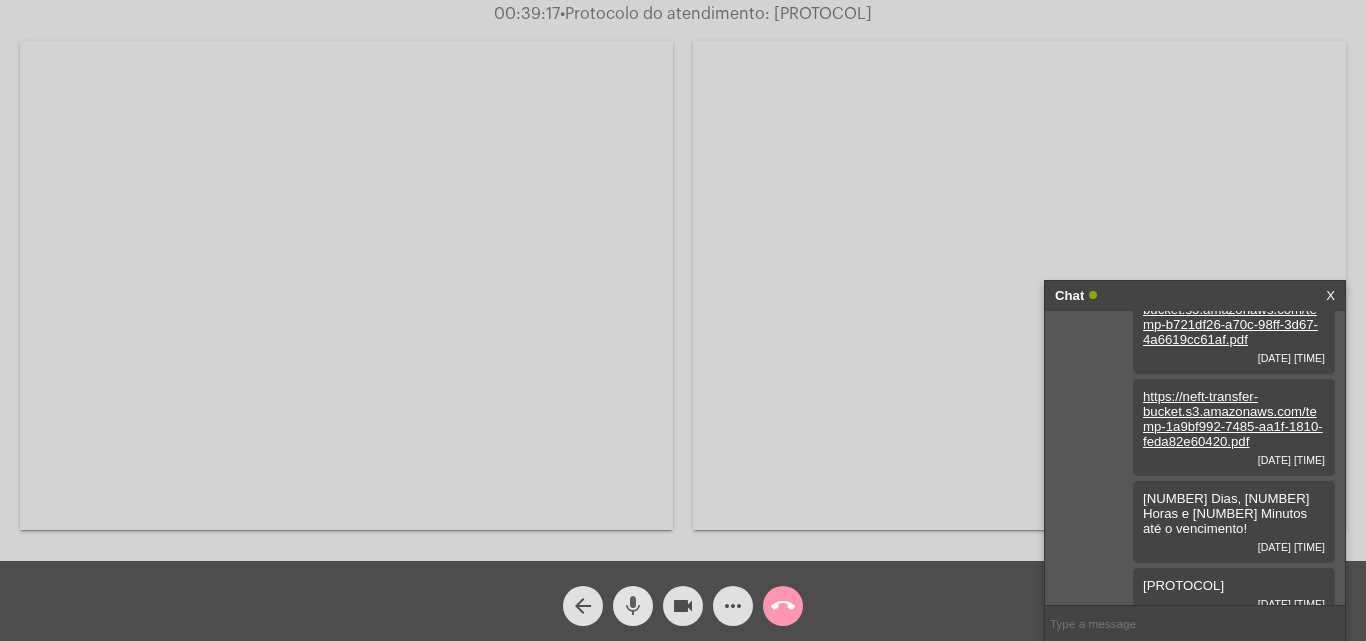 click on "mic" 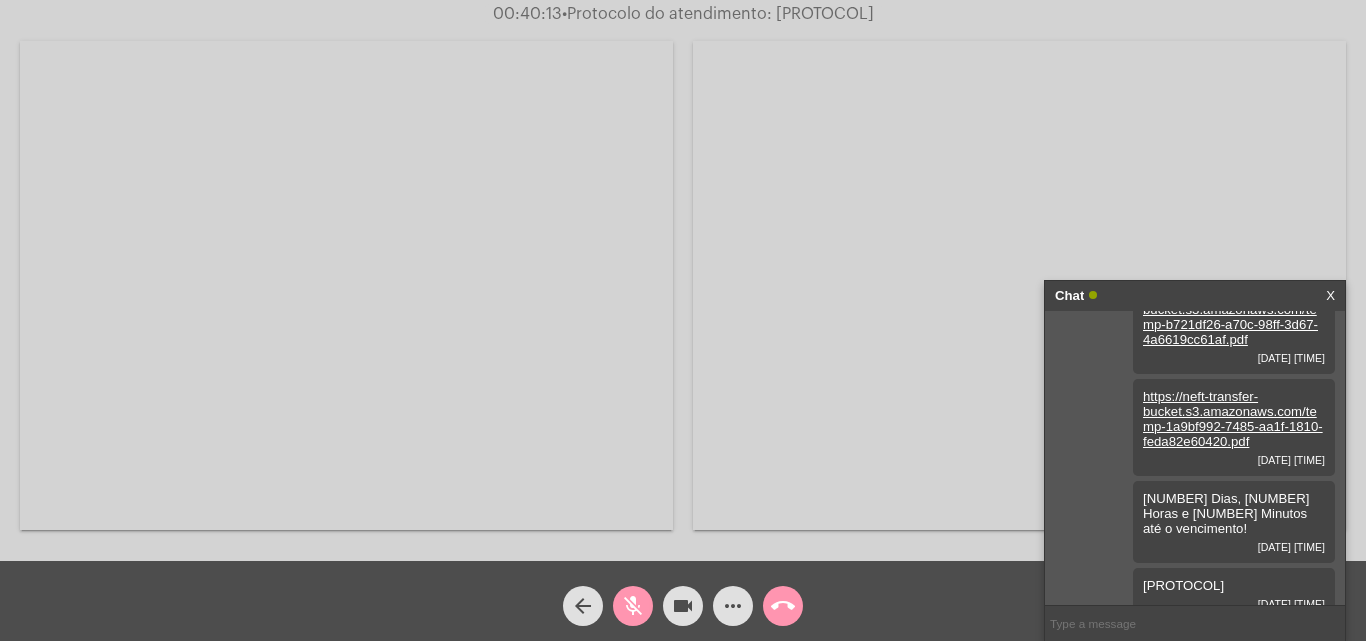 click on "mic_off" 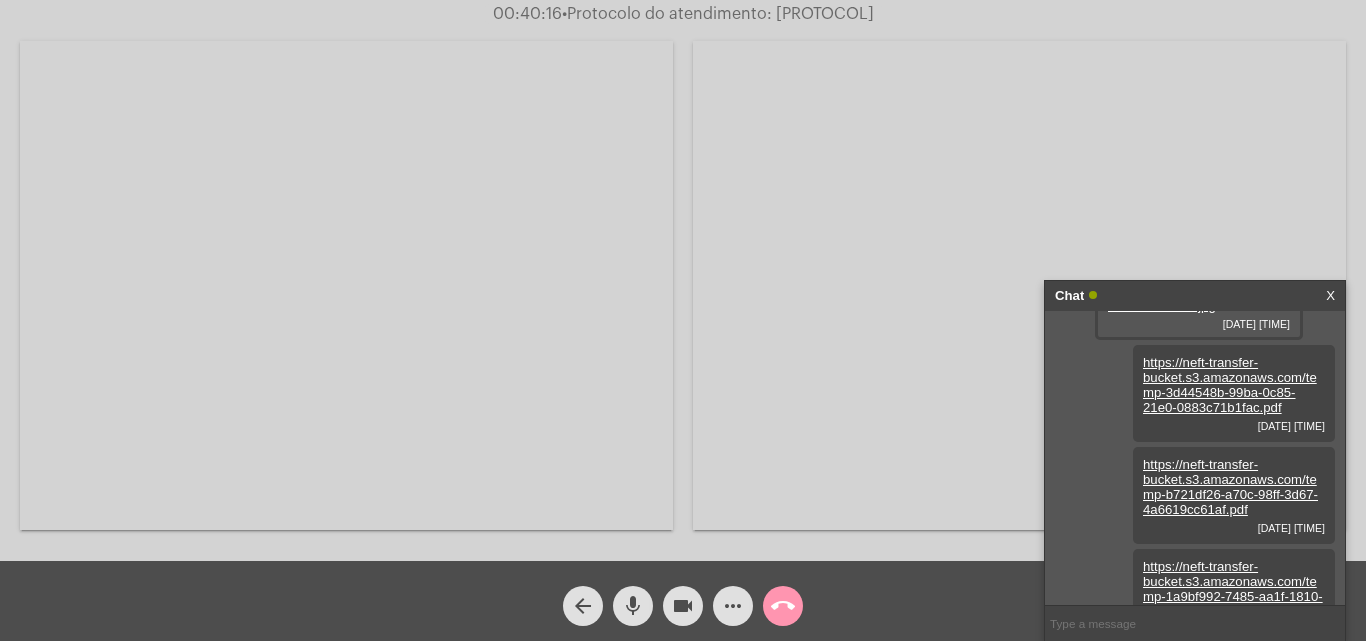 scroll, scrollTop: 1064, scrollLeft: 0, axis: vertical 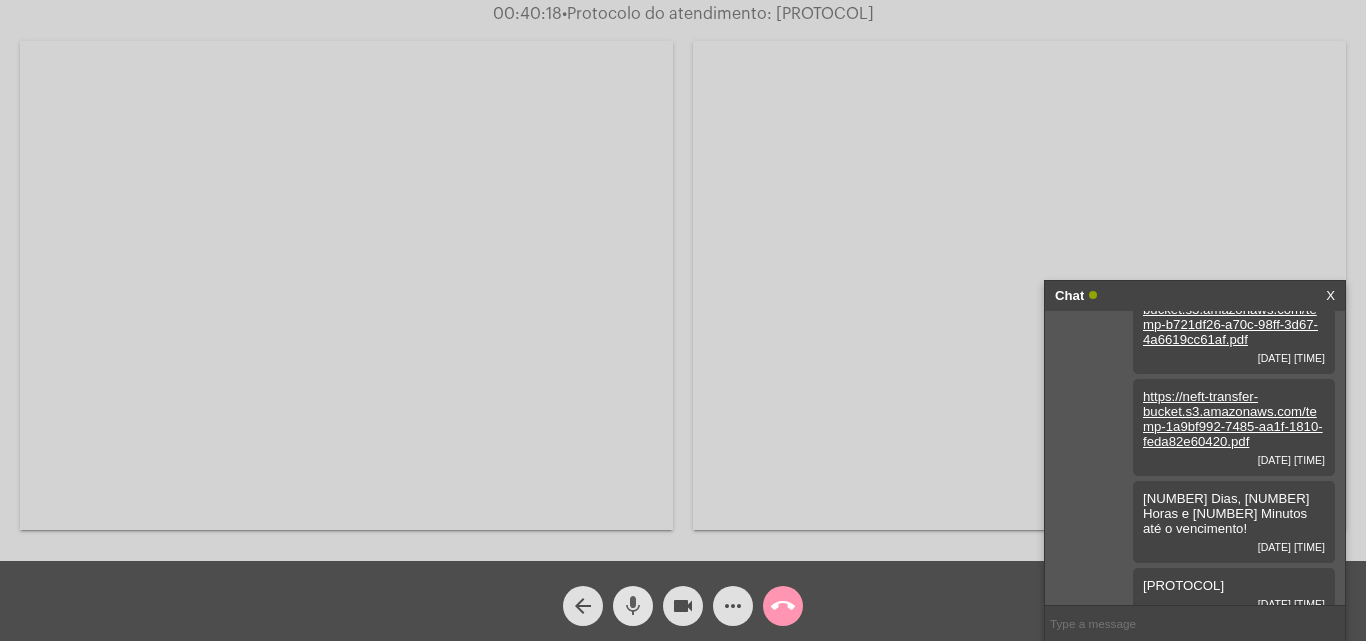 click on "mic" 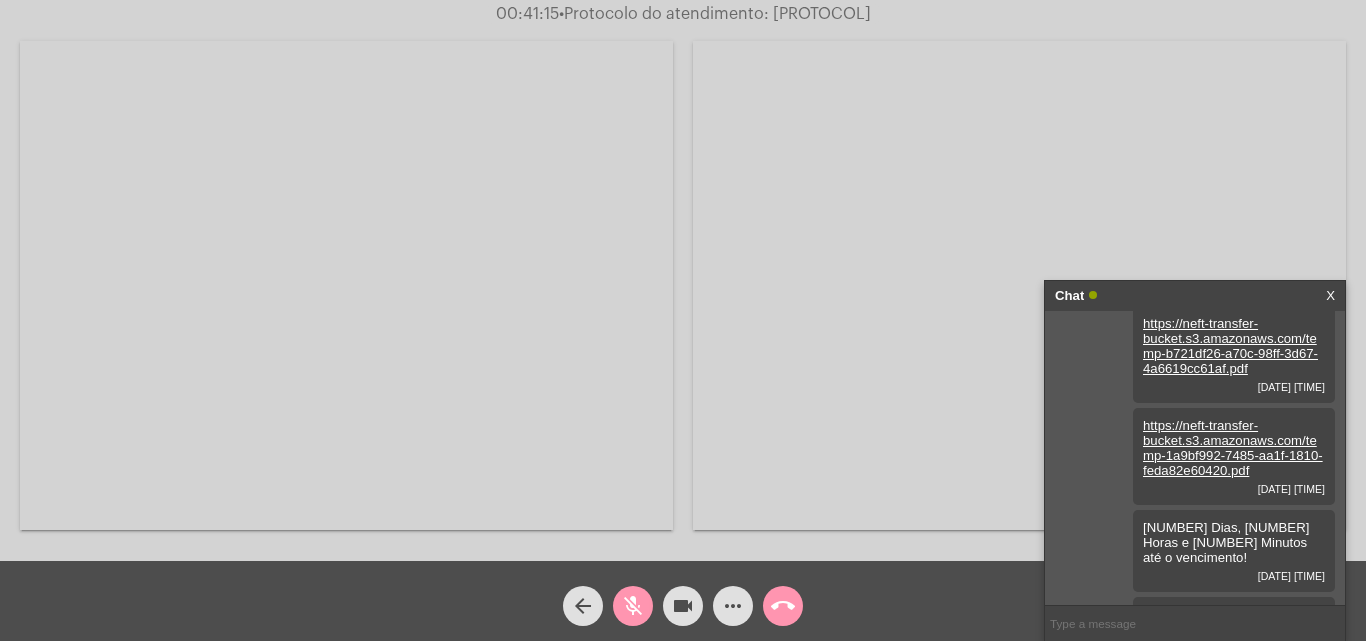 scroll, scrollTop: 1064, scrollLeft: 0, axis: vertical 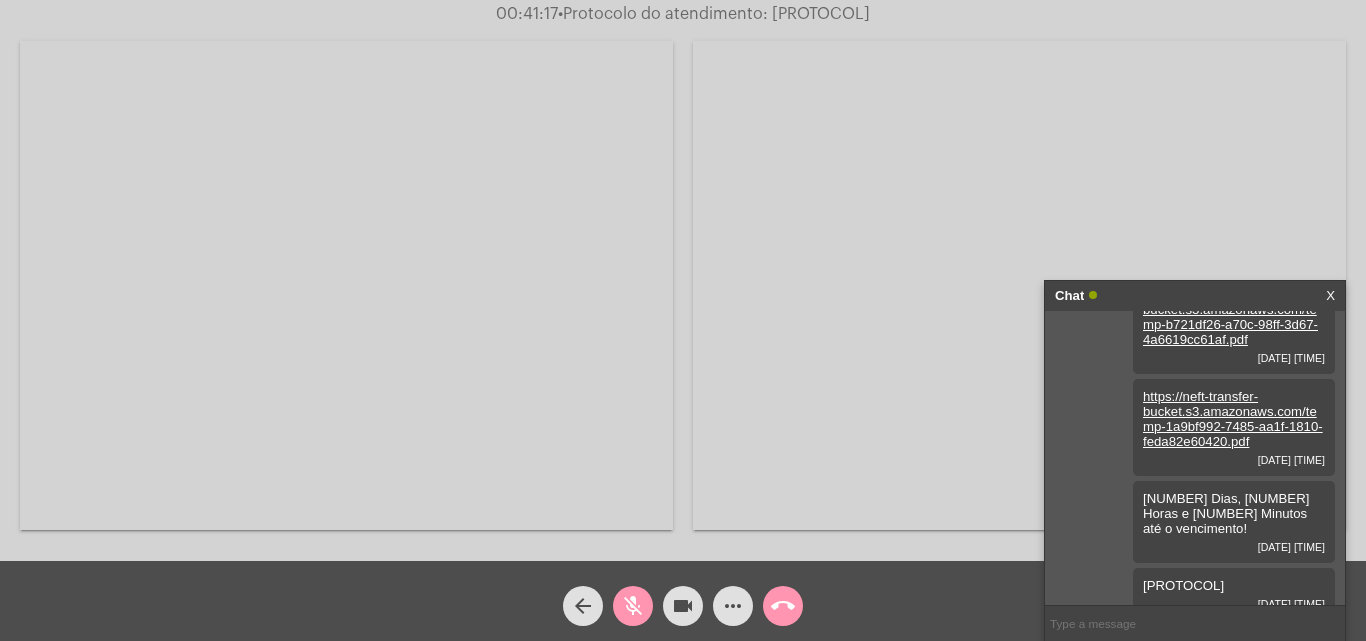 click on "mic_off" 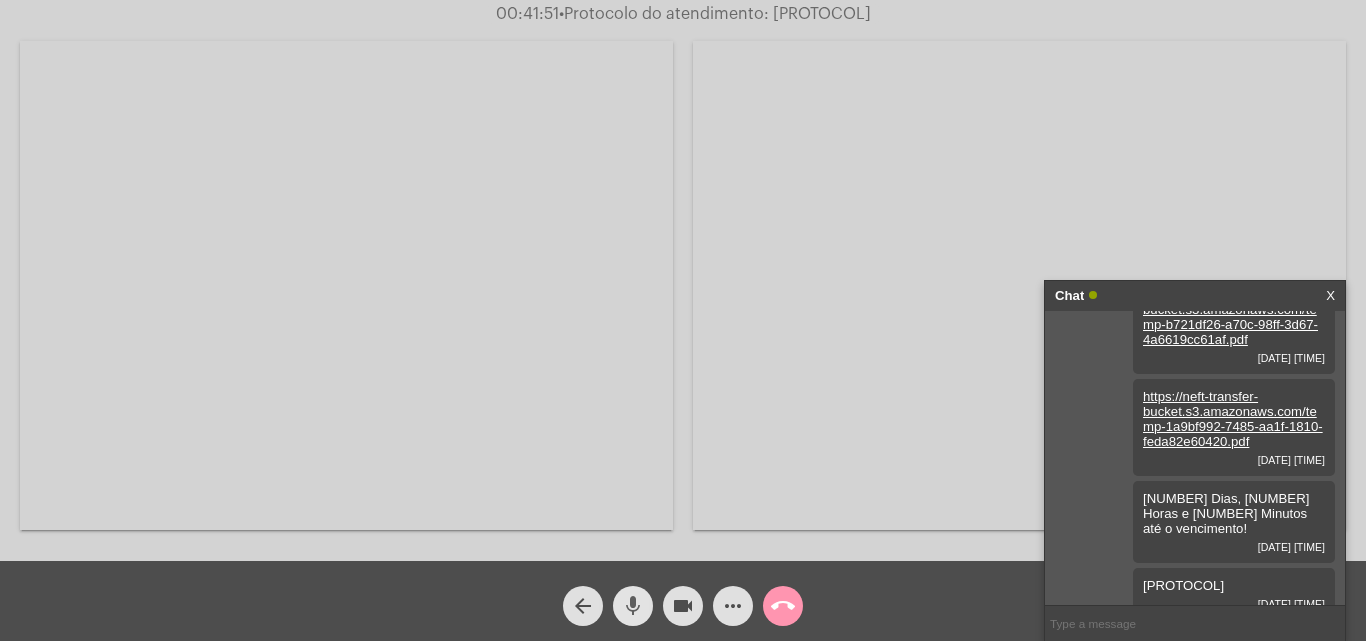 click on "mic" 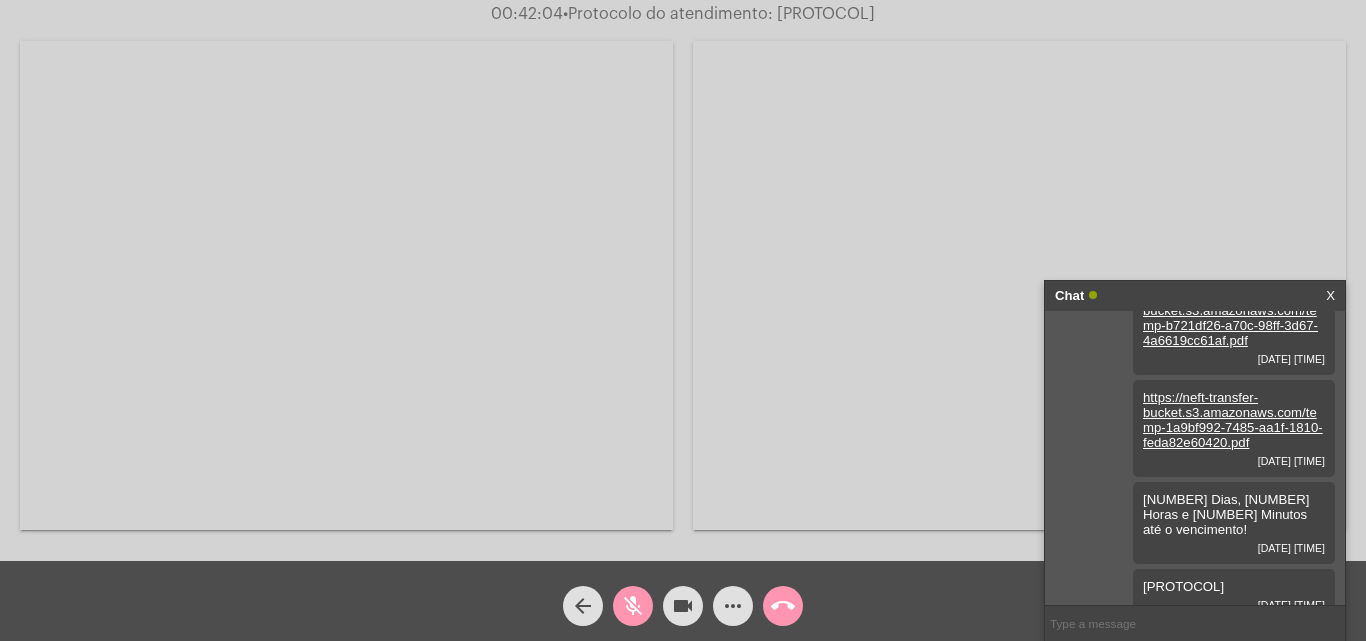 scroll, scrollTop: 1064, scrollLeft: 0, axis: vertical 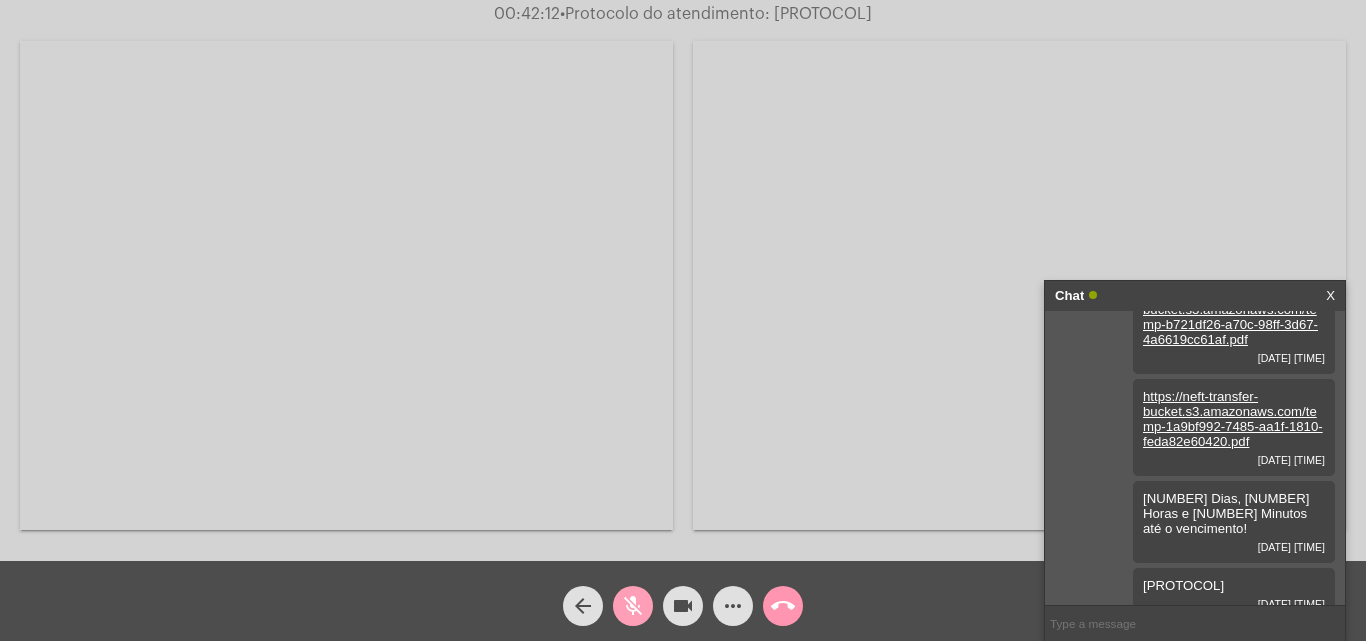 click on "mic_off" 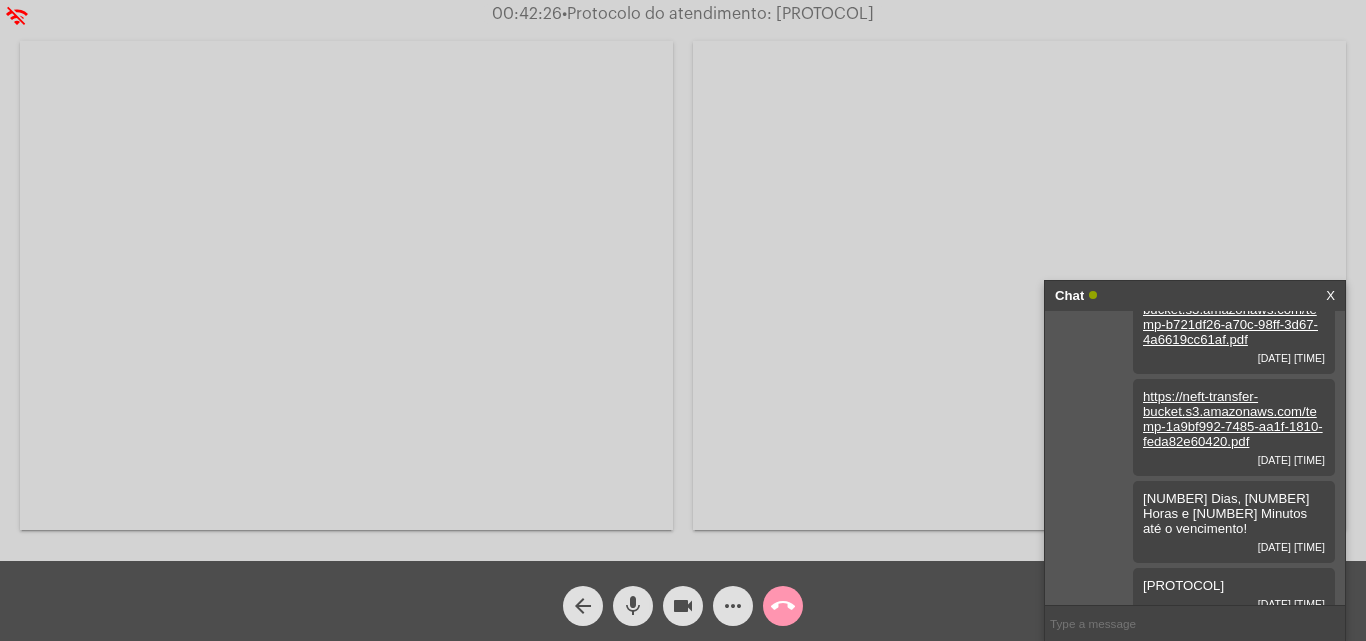 click on "mic" 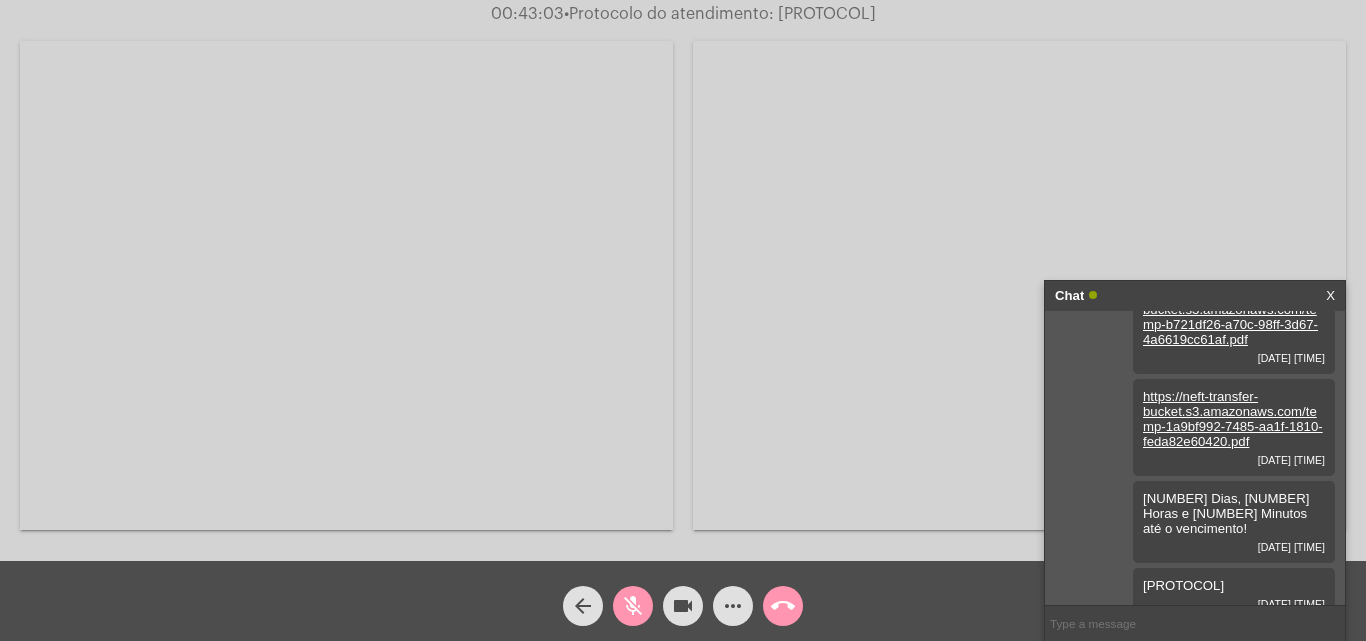 click on "mic_off" 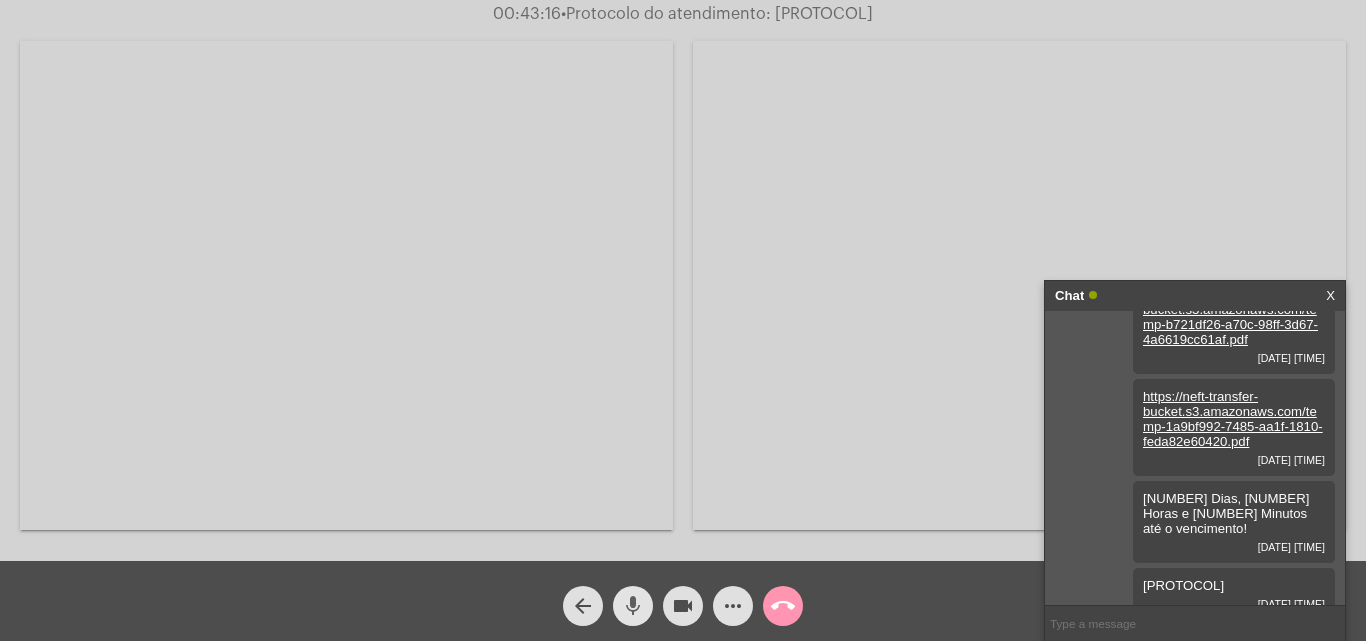 click on "mic" 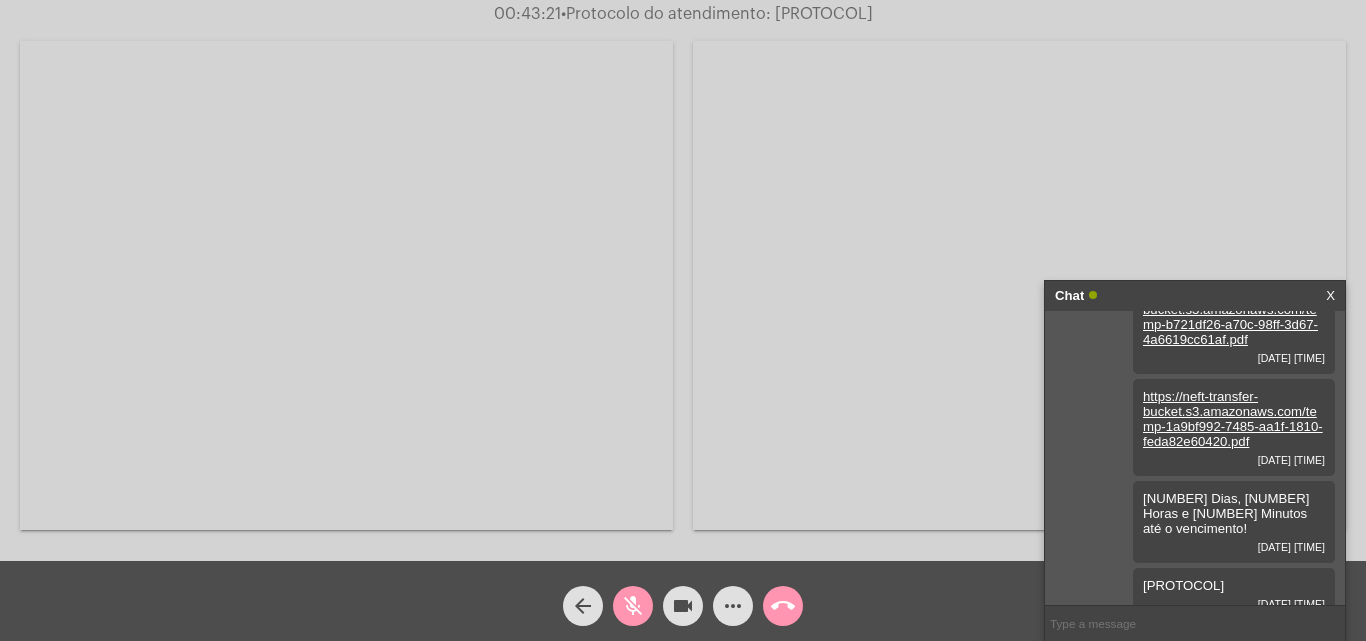 click on "mic_off" 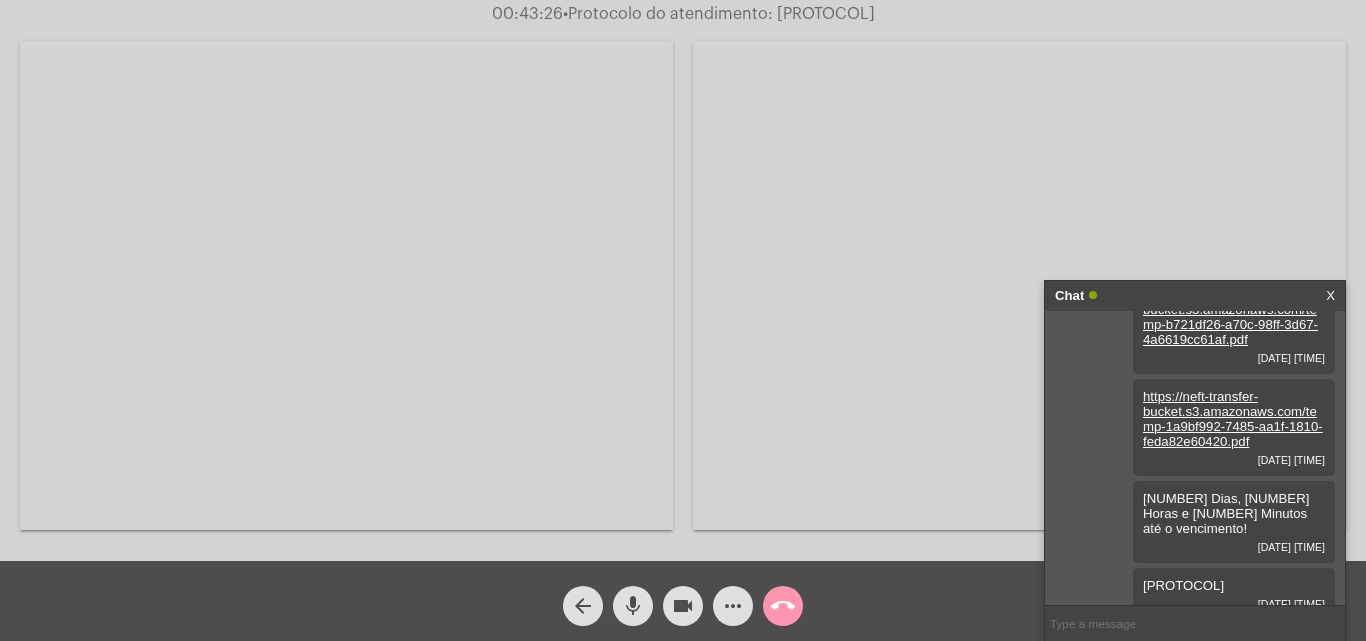 click on "mic" 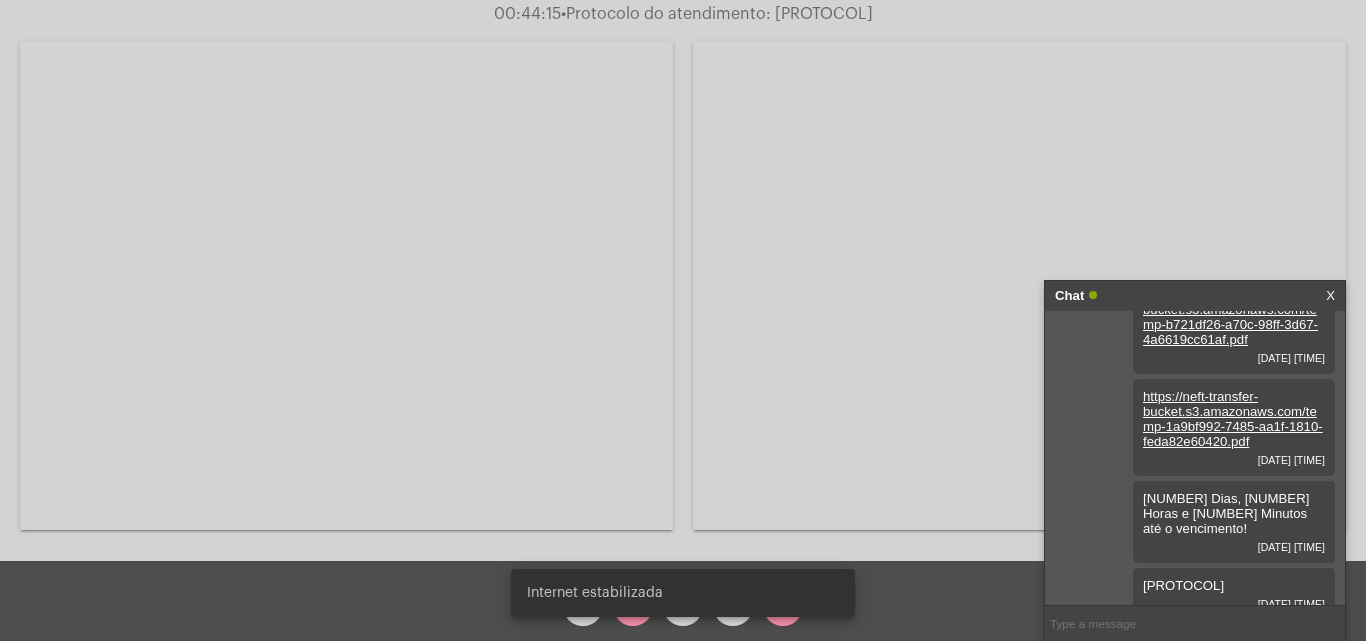 click on "Internet estabilizada" at bounding box center [683, 593] 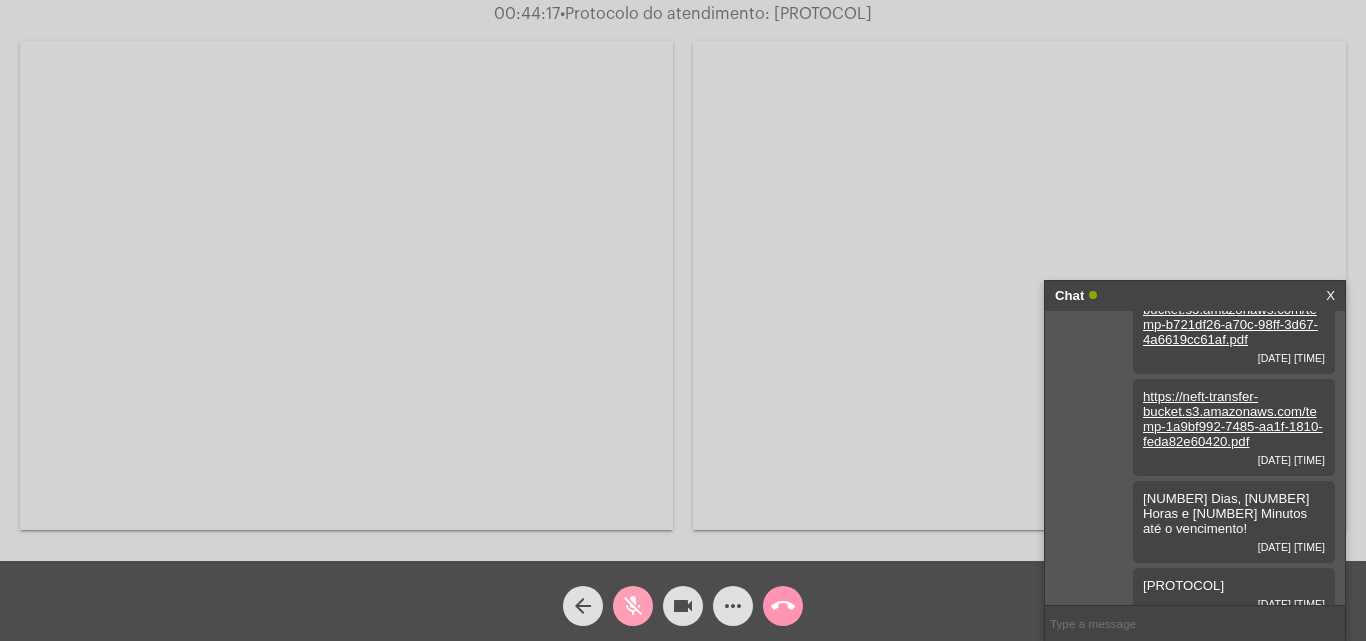 click on "mic_off" 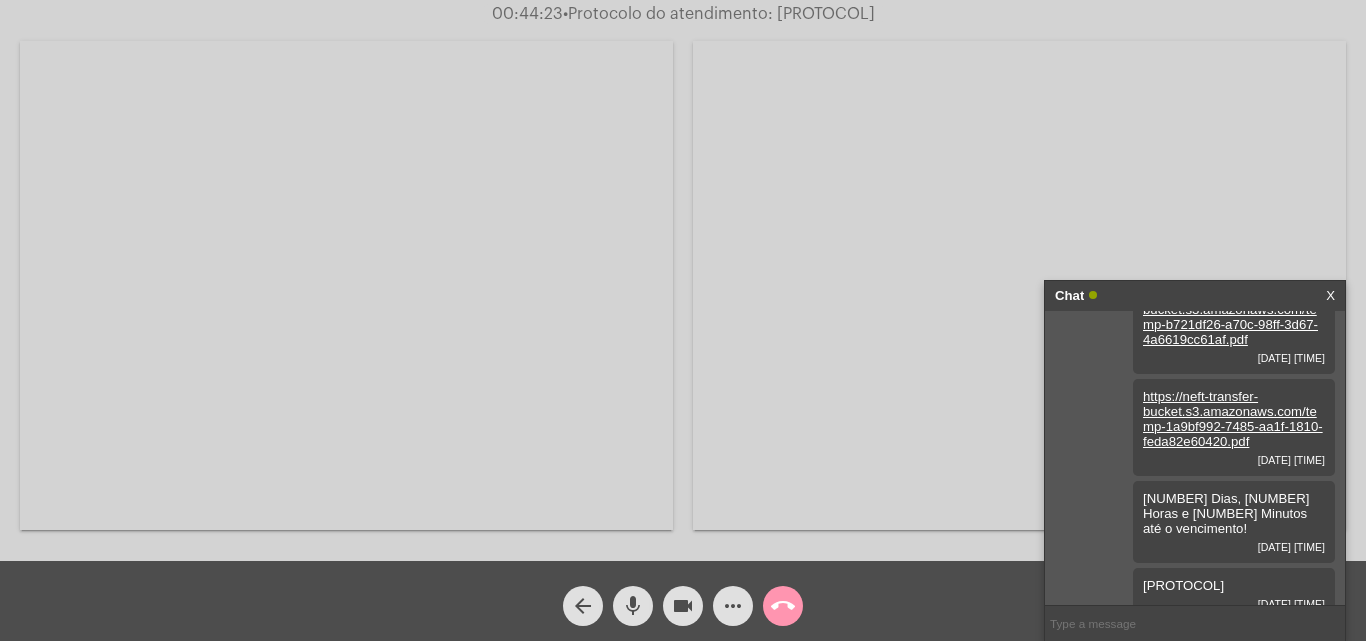 click on "mic" 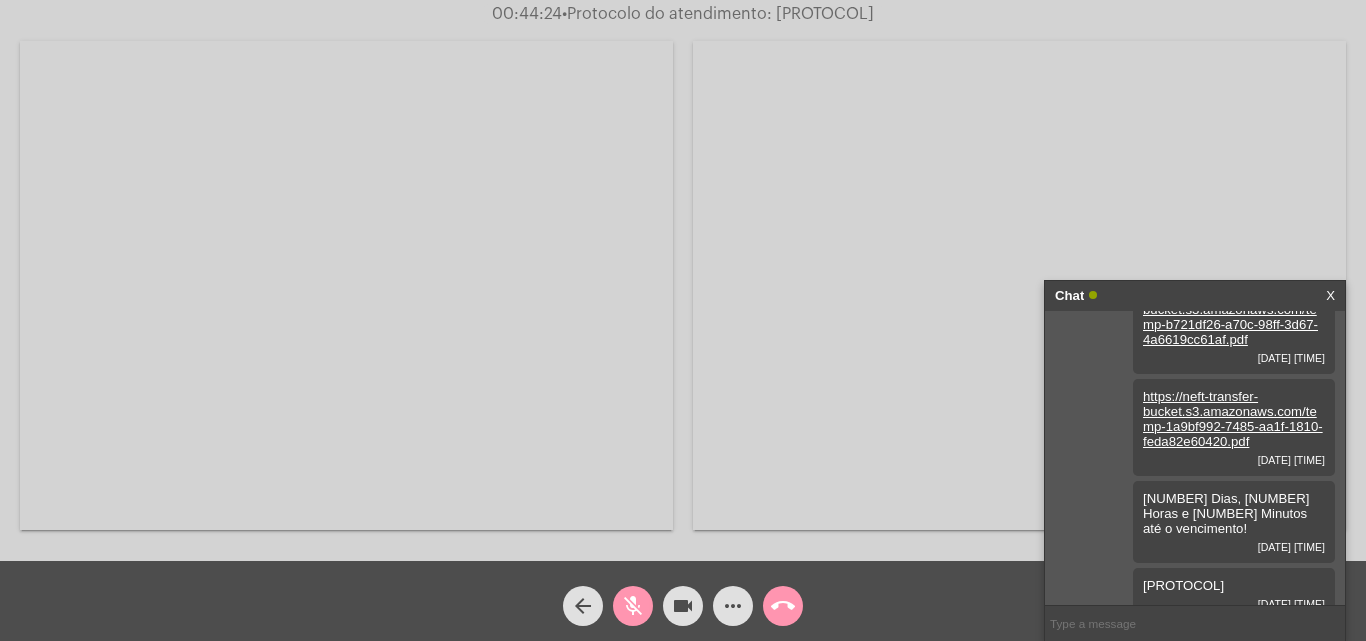 click on "mic_off" 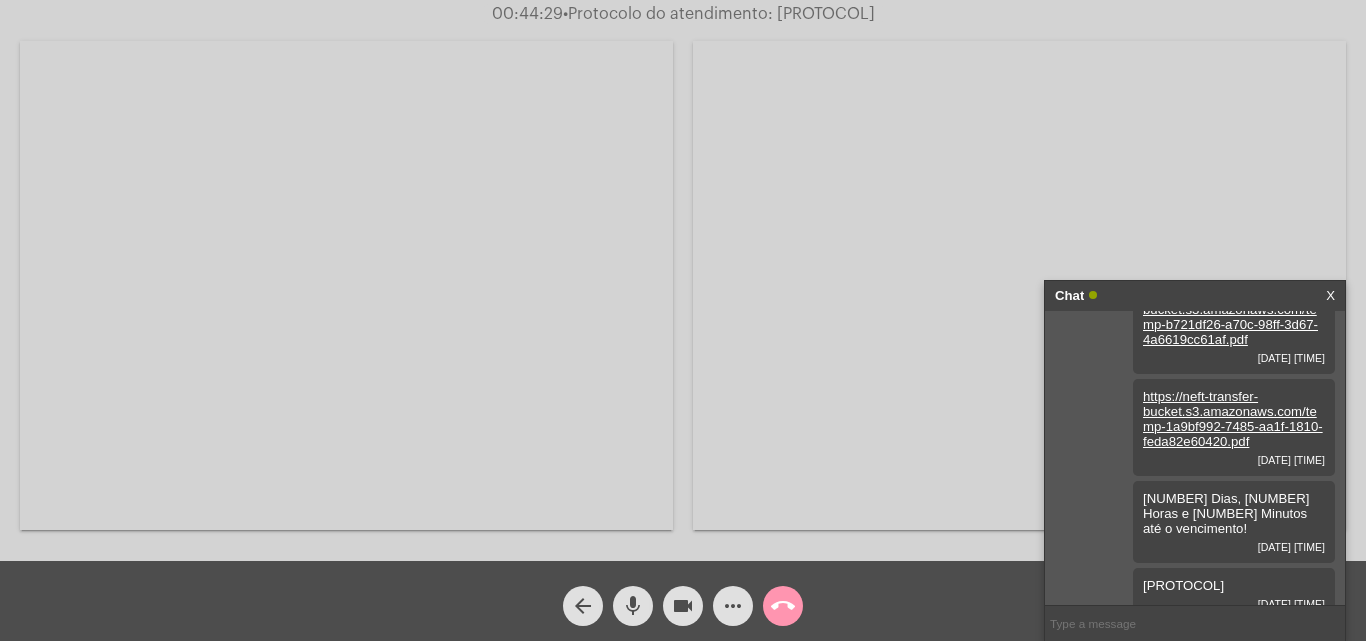click on "X" at bounding box center (1330, 296) 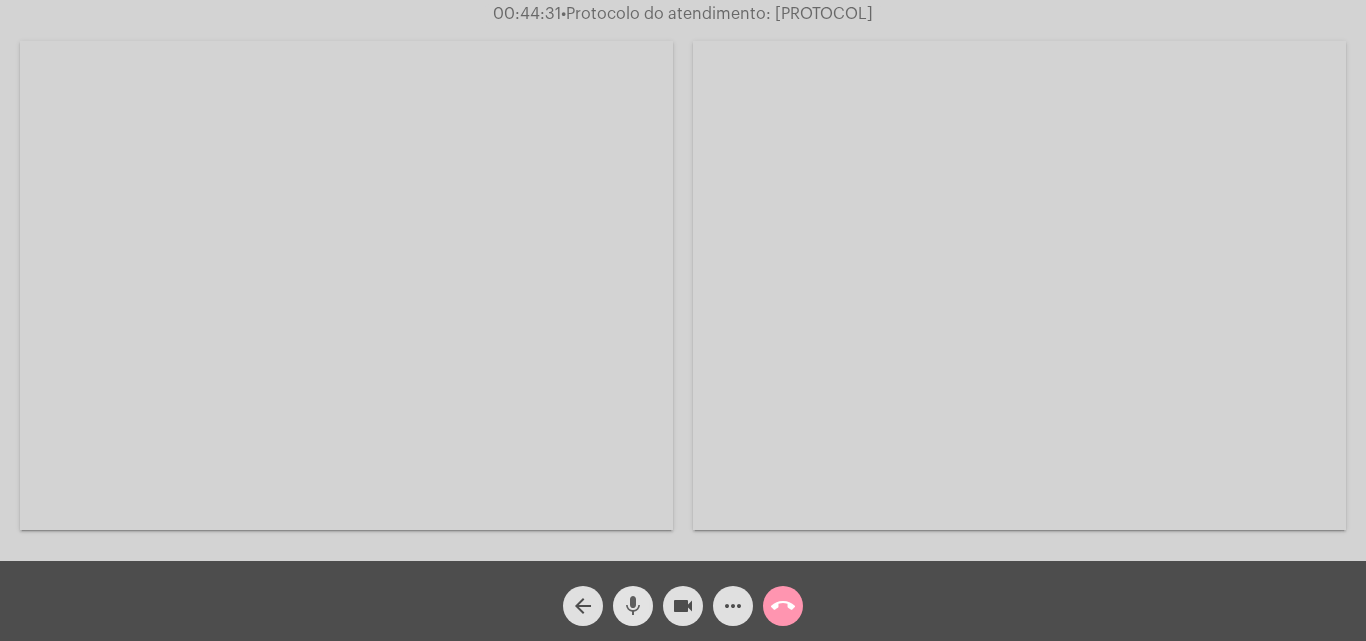 click on "mic" 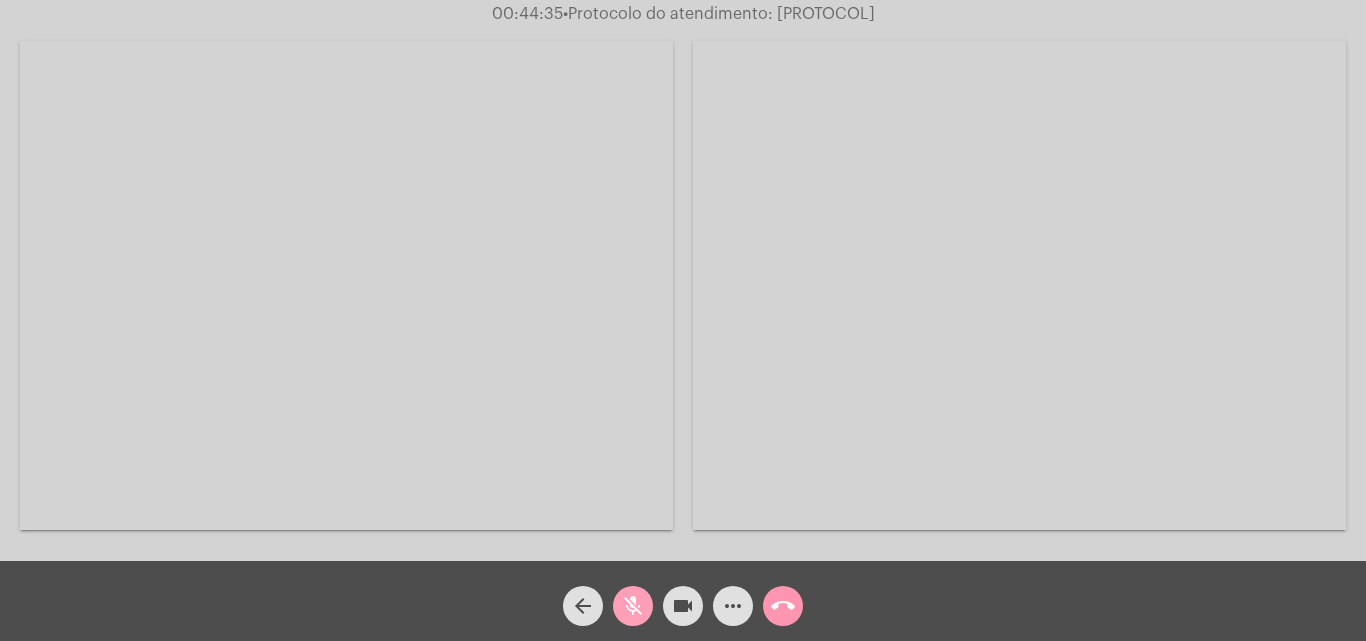 click on "mic_off" 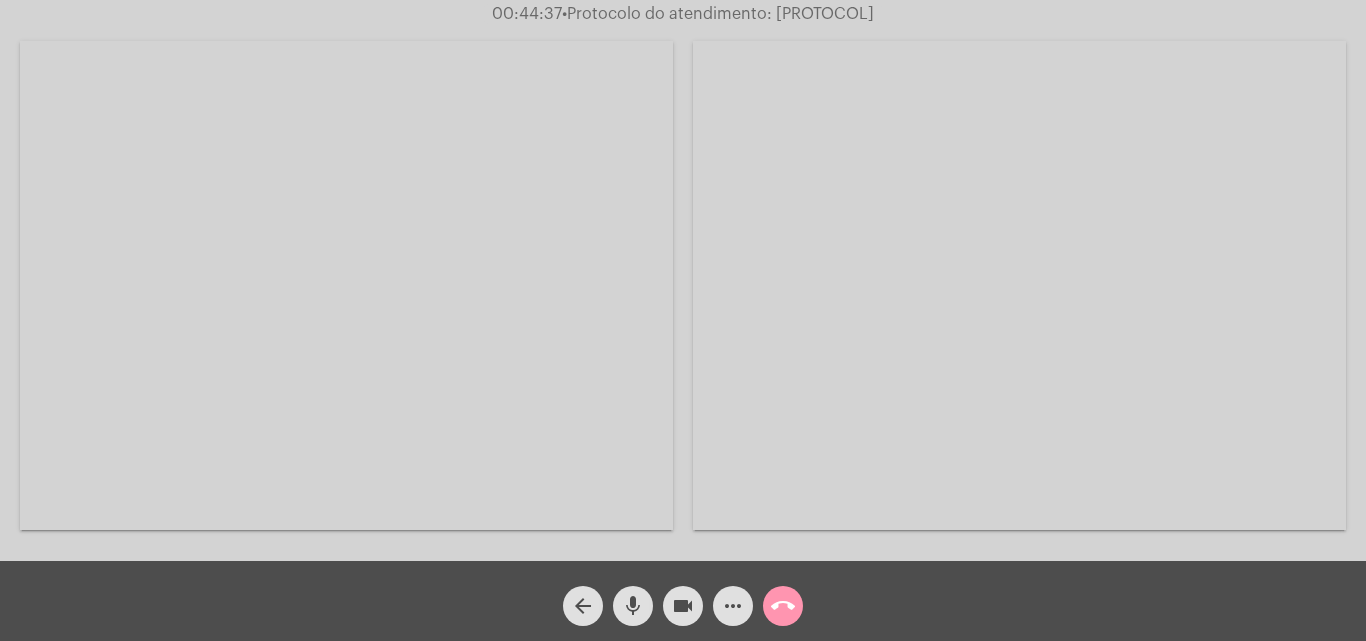 click on "mic" 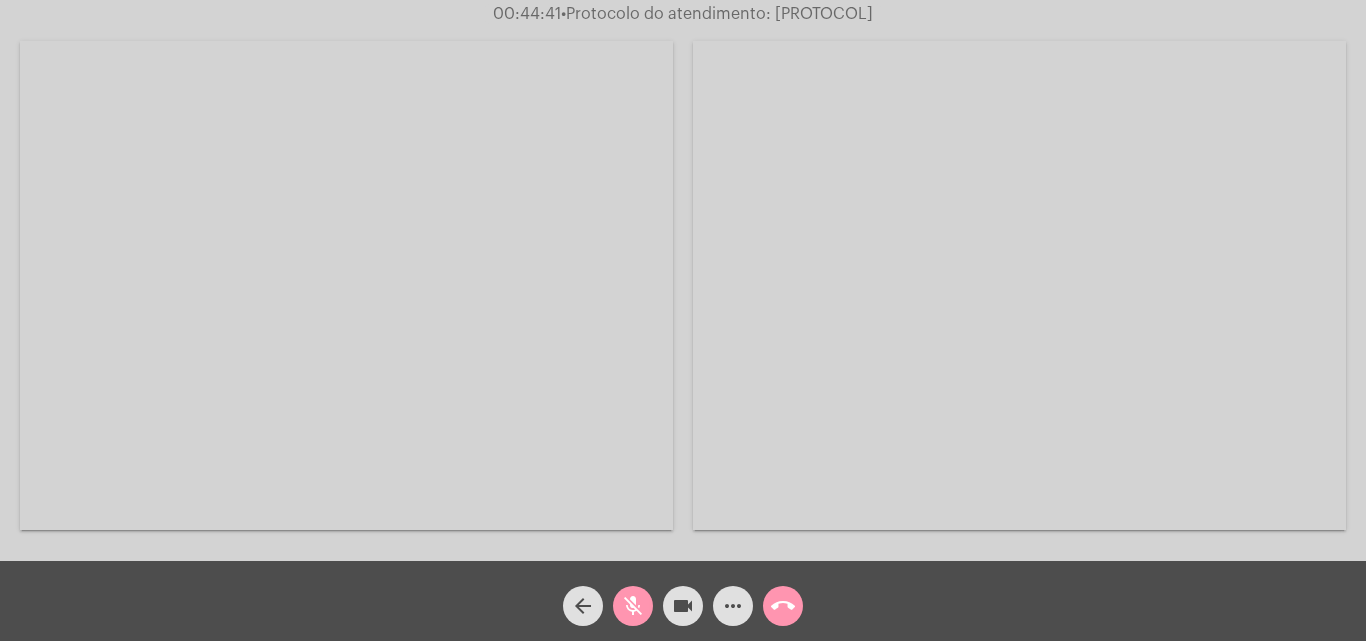 click on "mic_off" 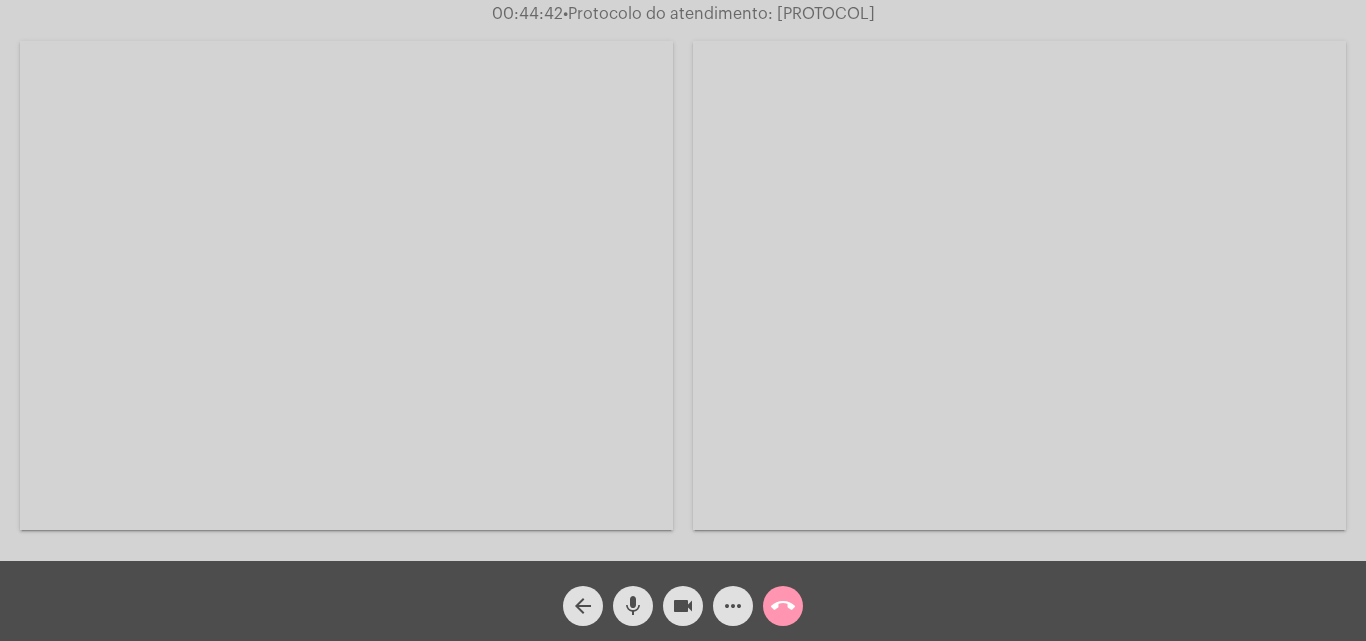 click on "mic" 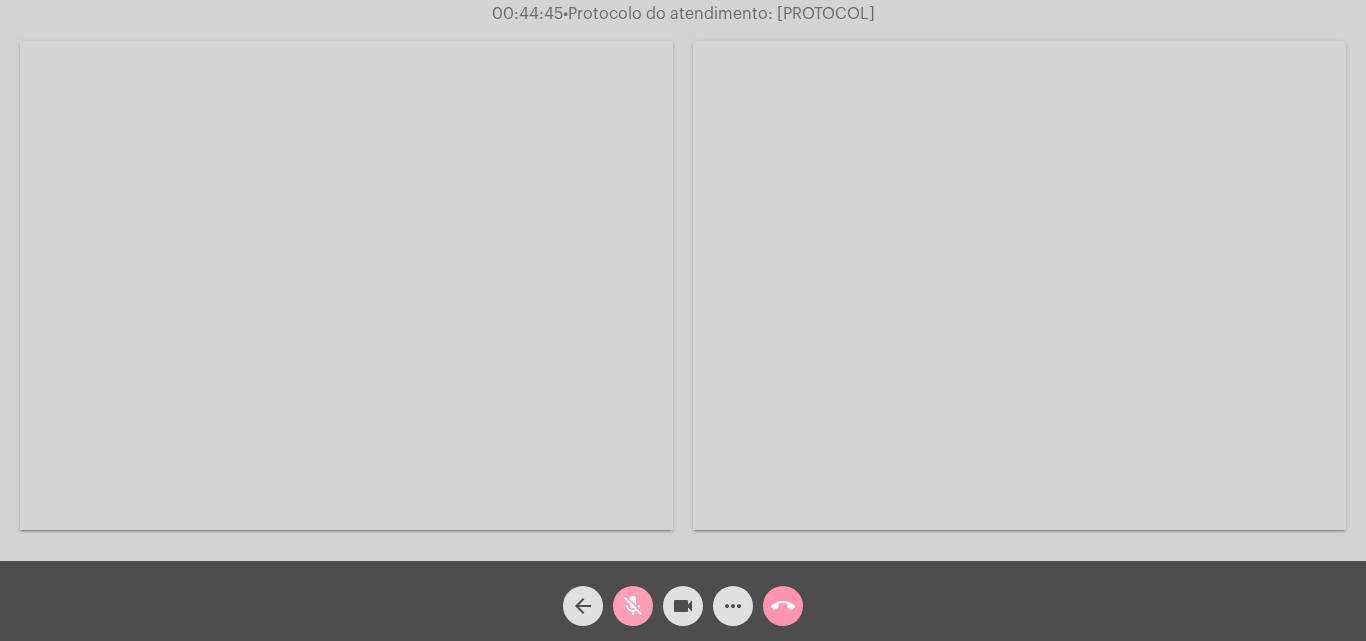 click on "mic_off" 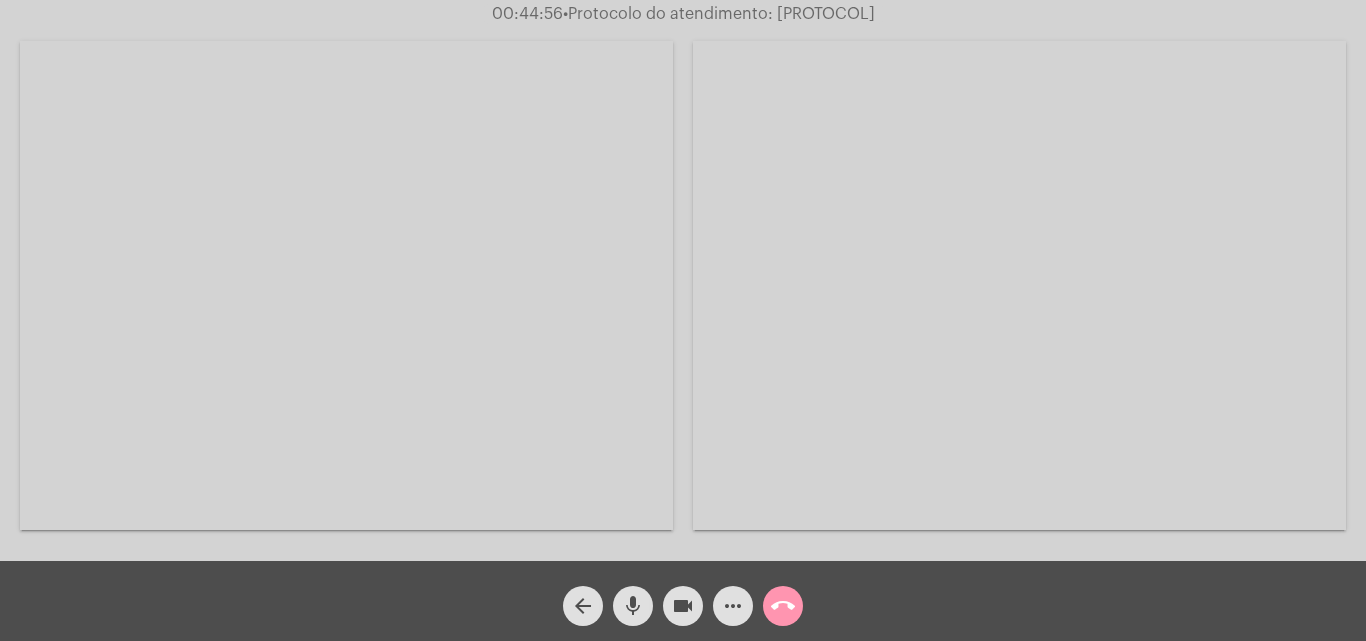 click on "mic" 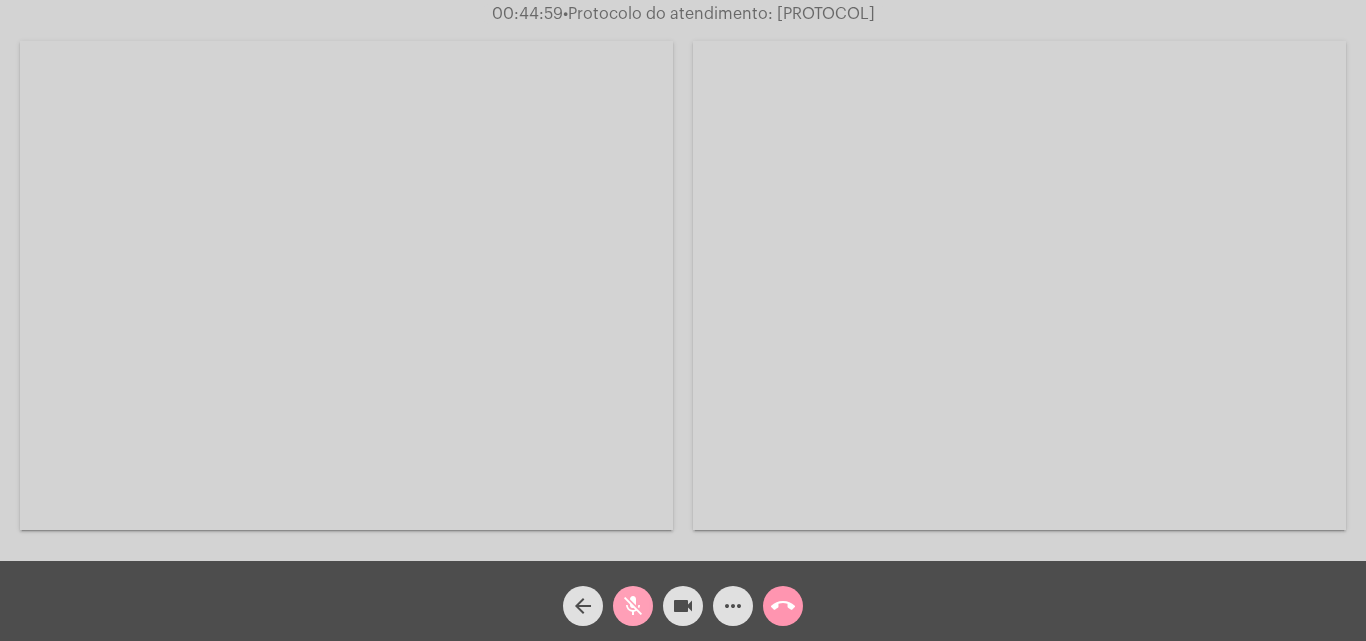 click on "mic_off" 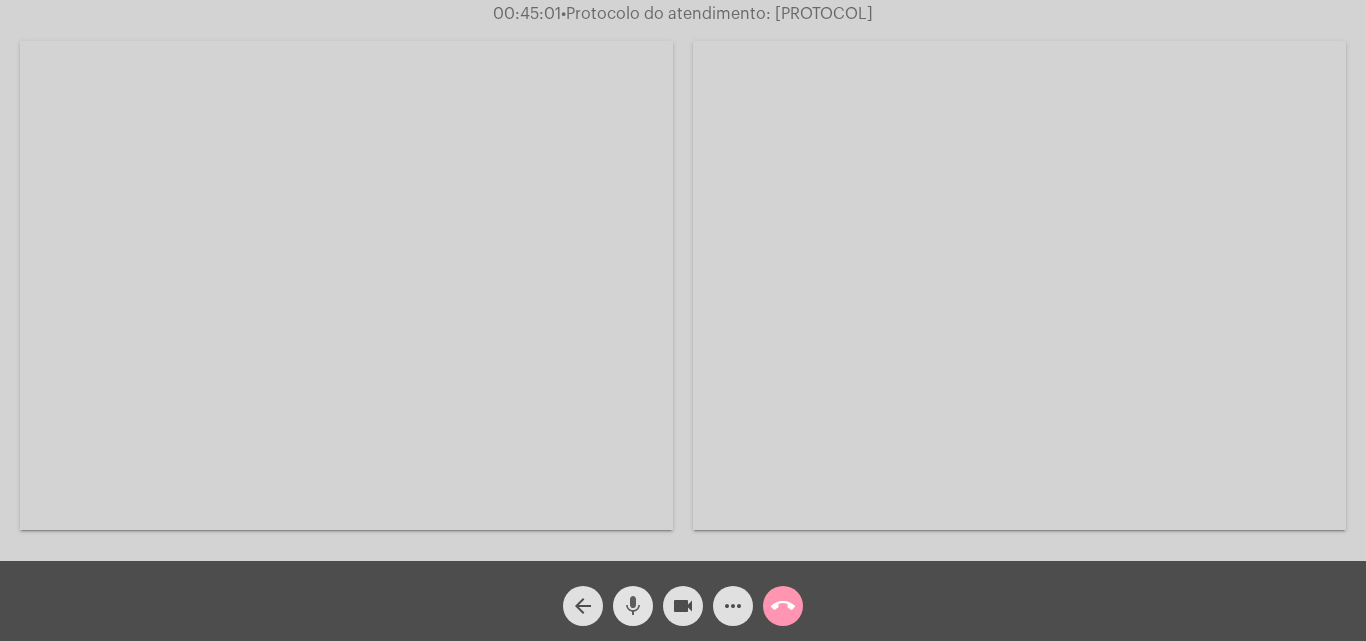 click on "mic" 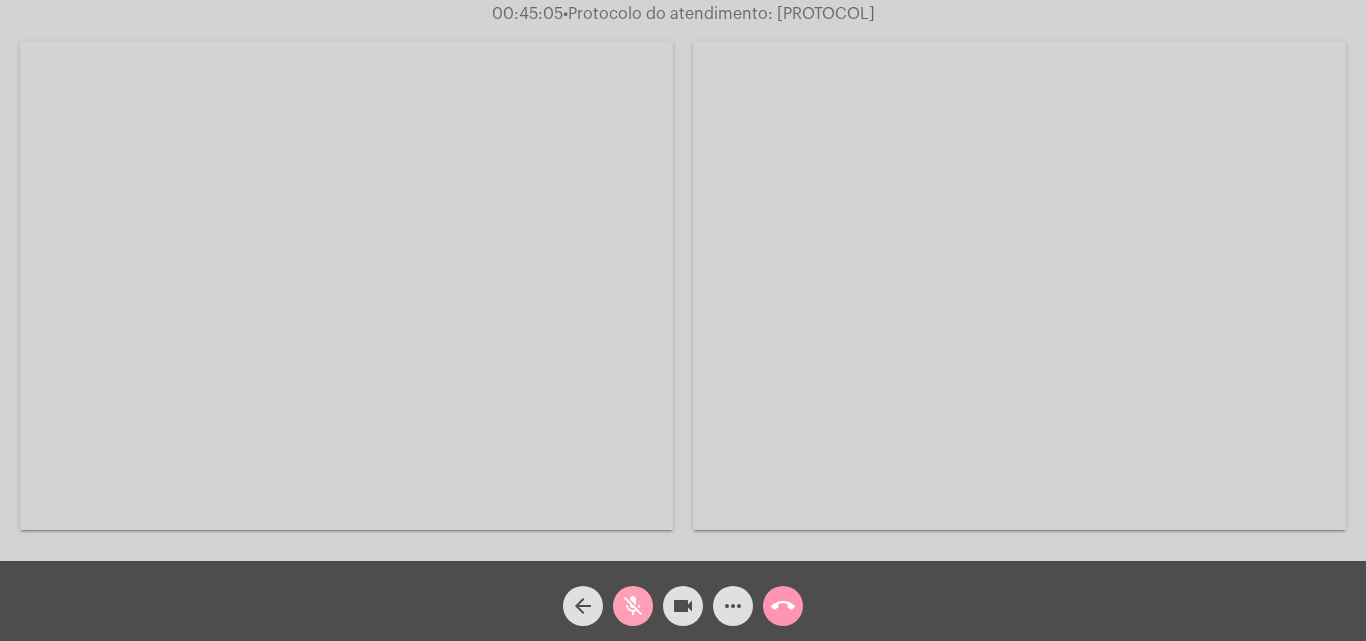 click on "mic_off" 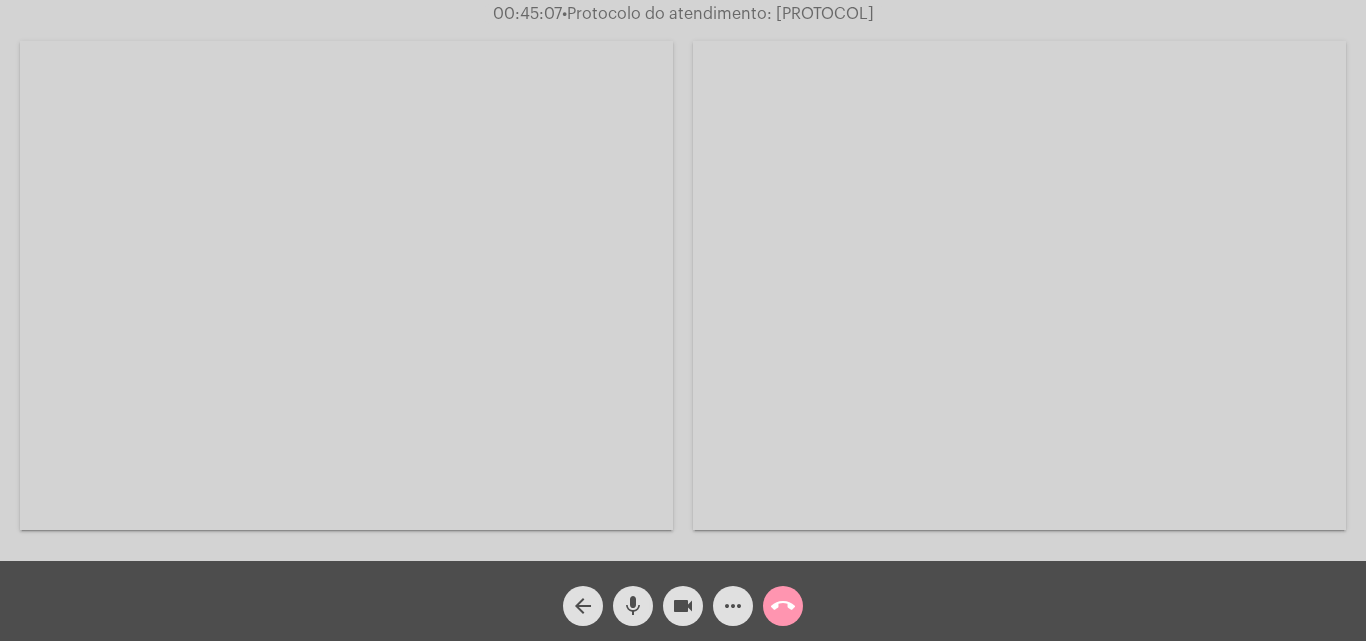 click on "mic" 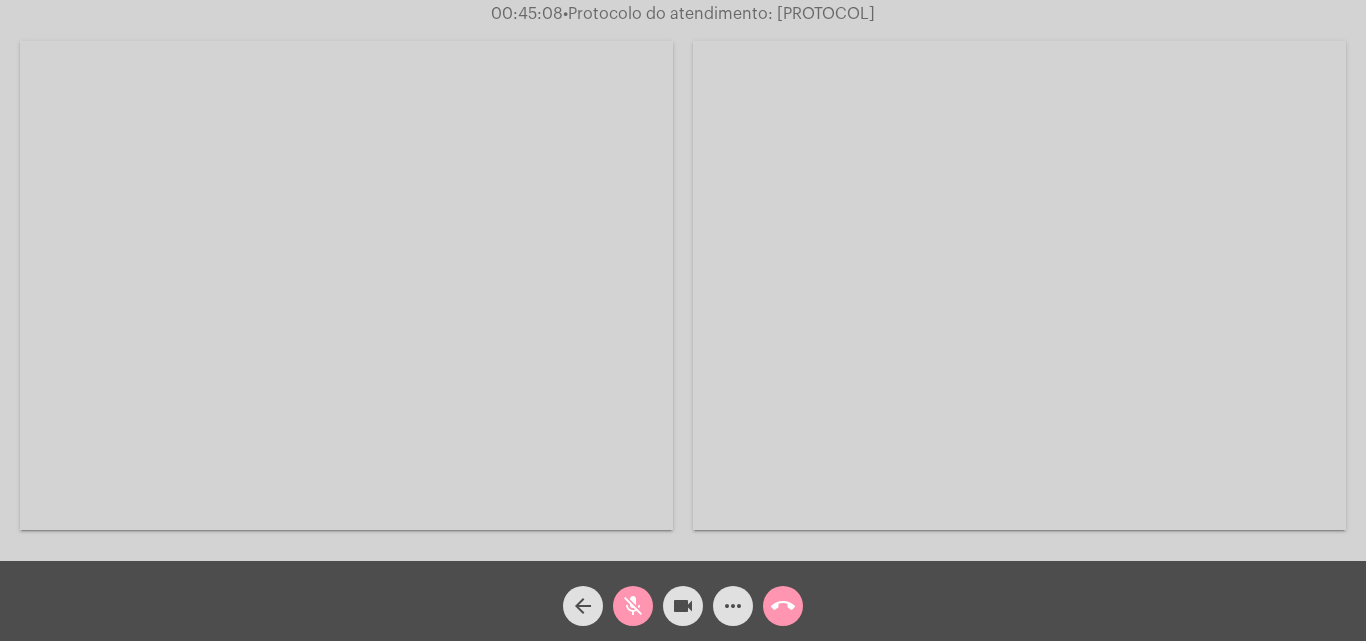 click on "mic_off" 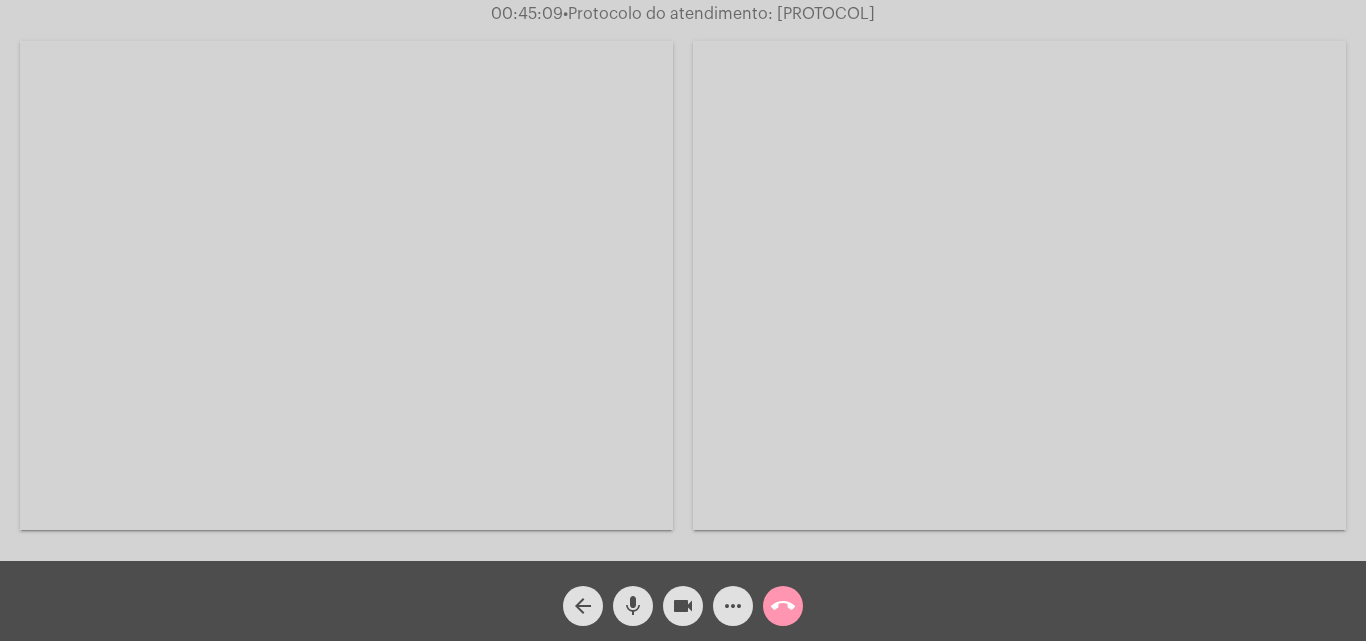 drag, startPoint x: 639, startPoint y: 575, endPoint x: 636, endPoint y: 590, distance: 15.297058 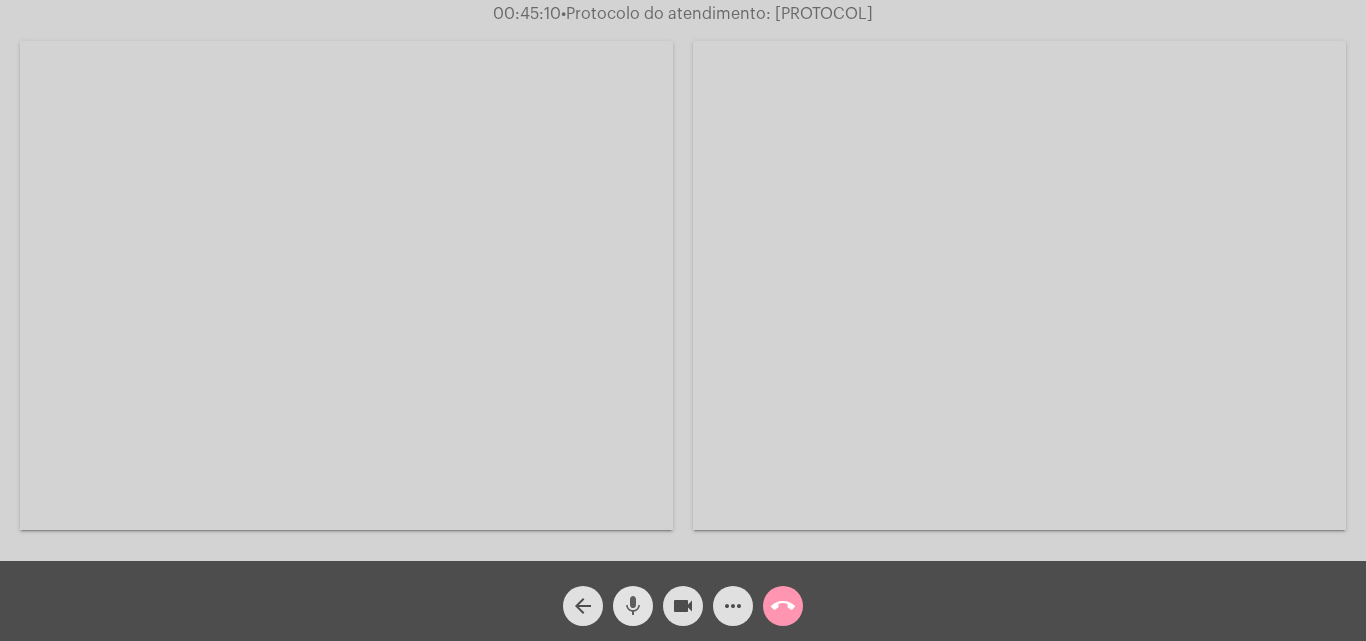 click on "mic" 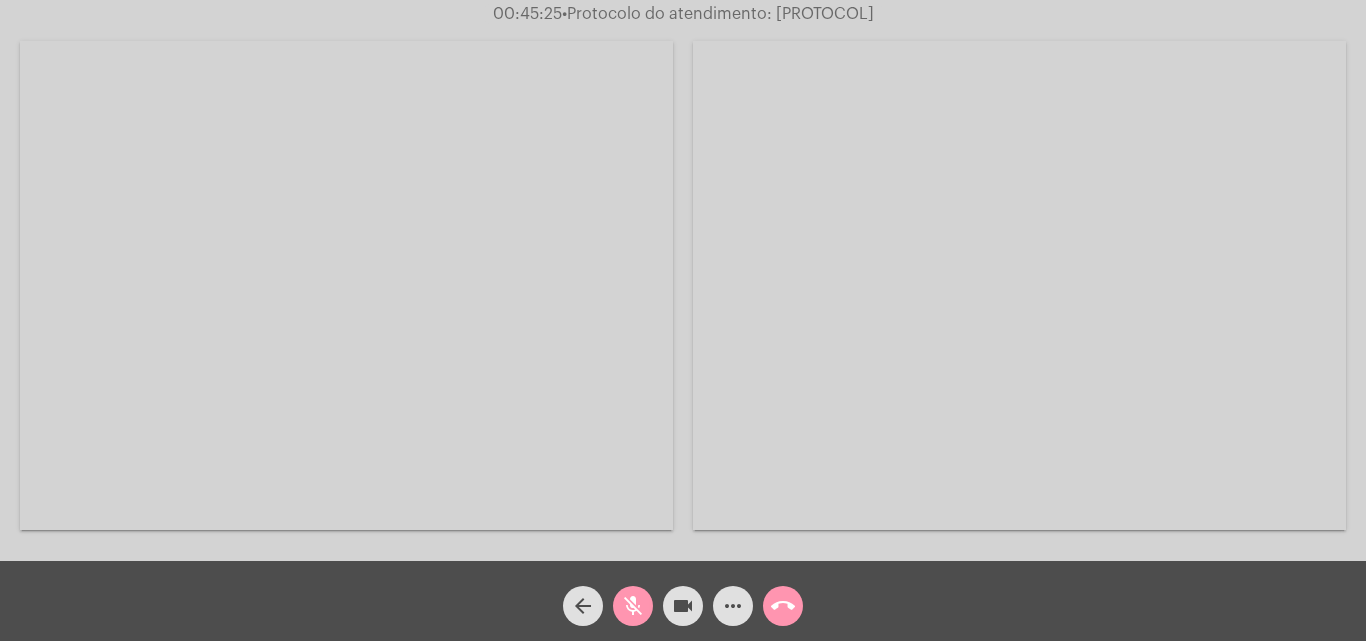 click on "mic_off" 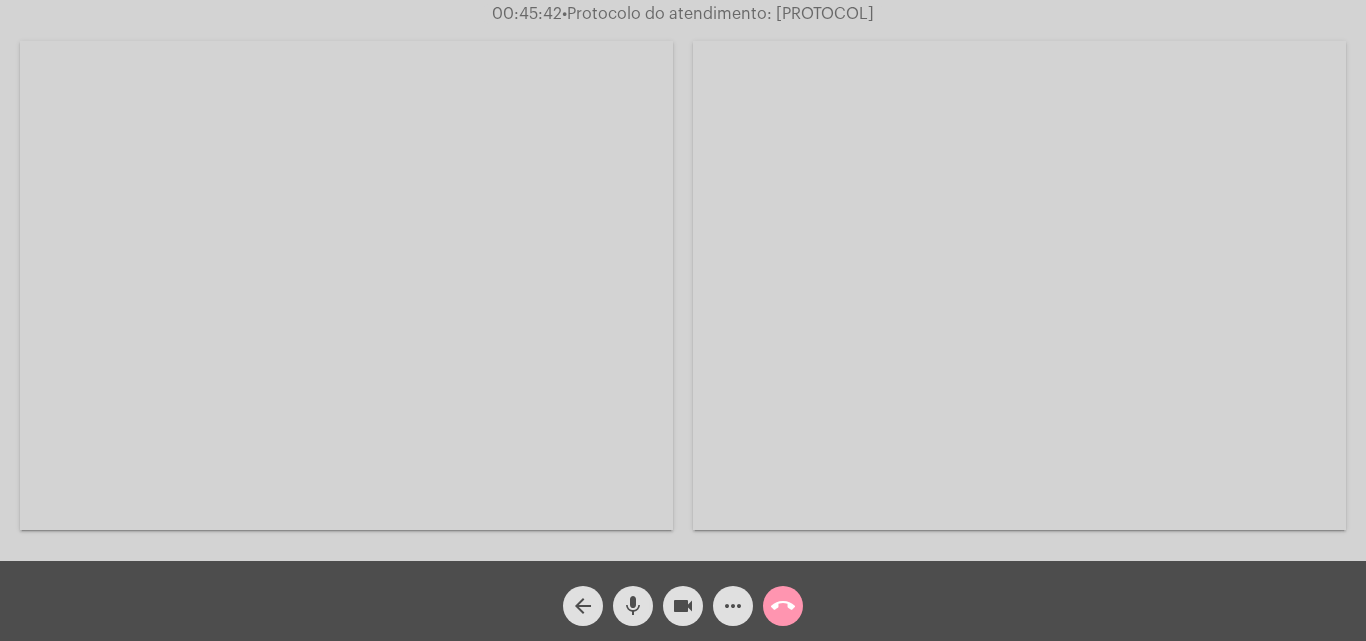 click on "mic" 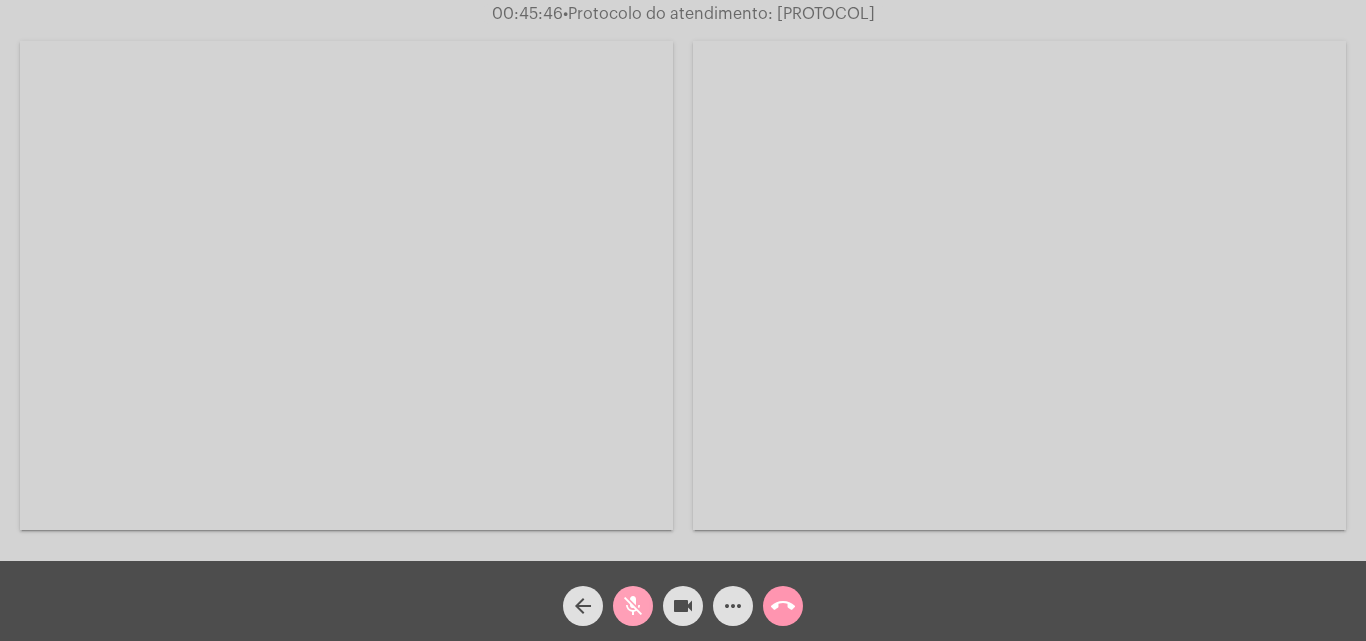 click on "mic_off" 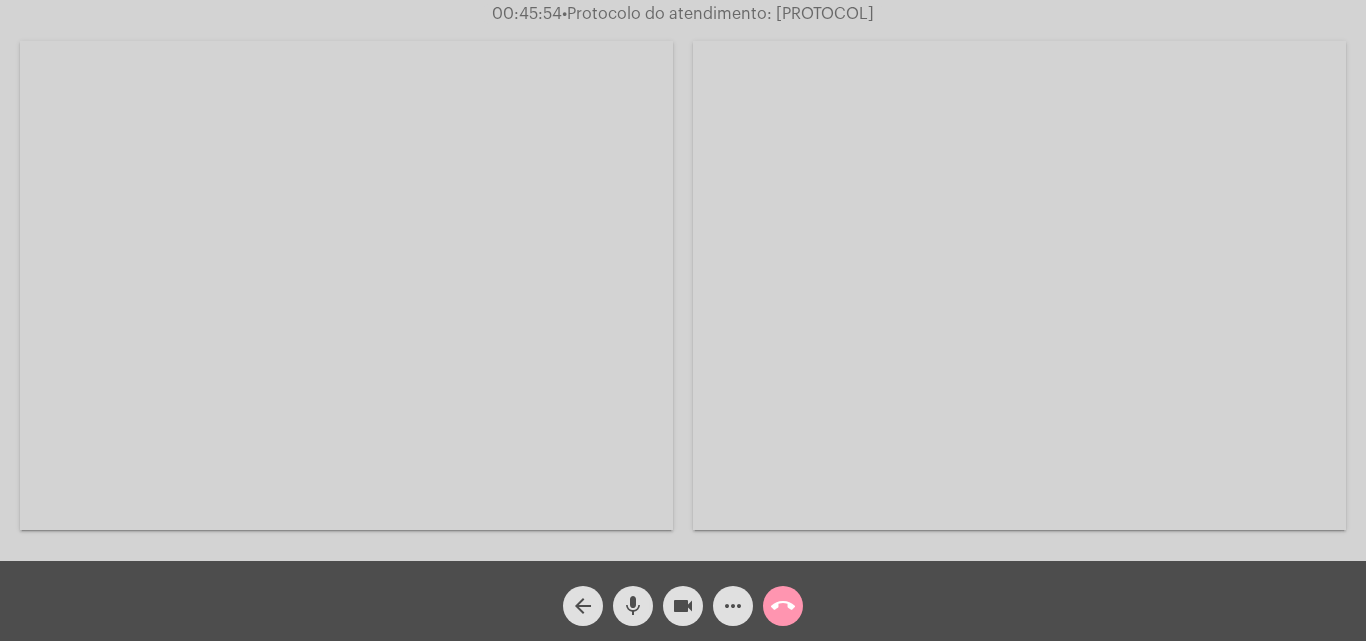 click on "mic" 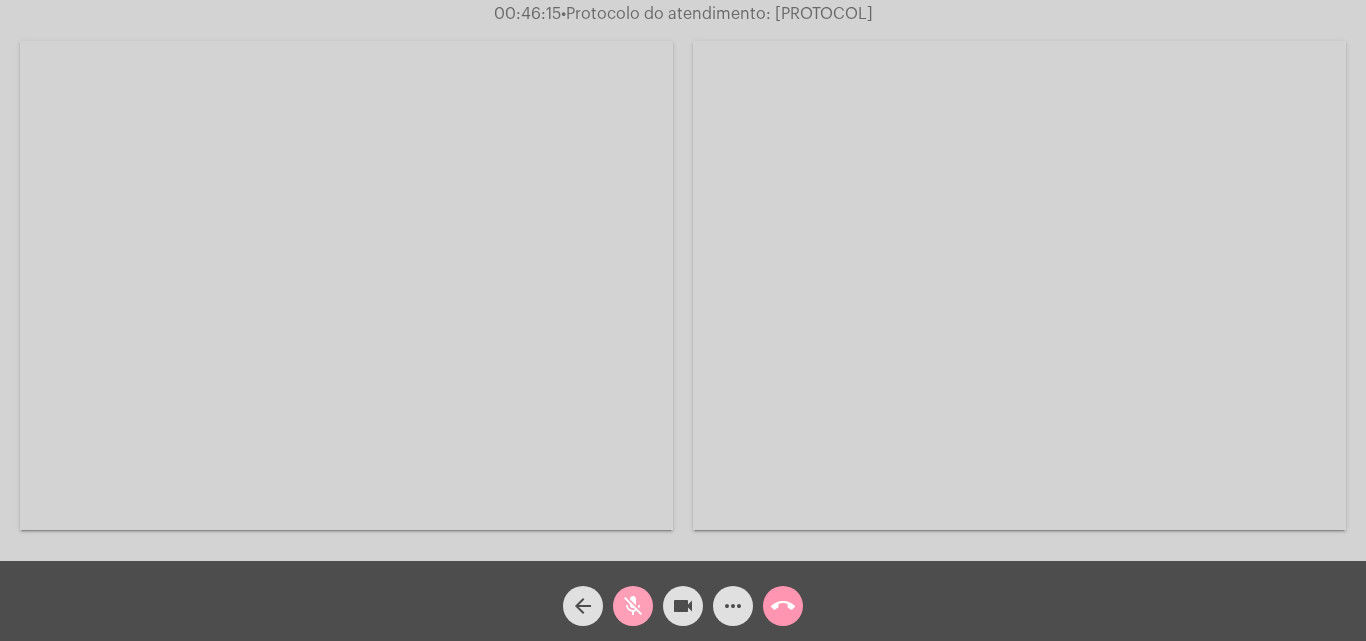 click on "mic_off" 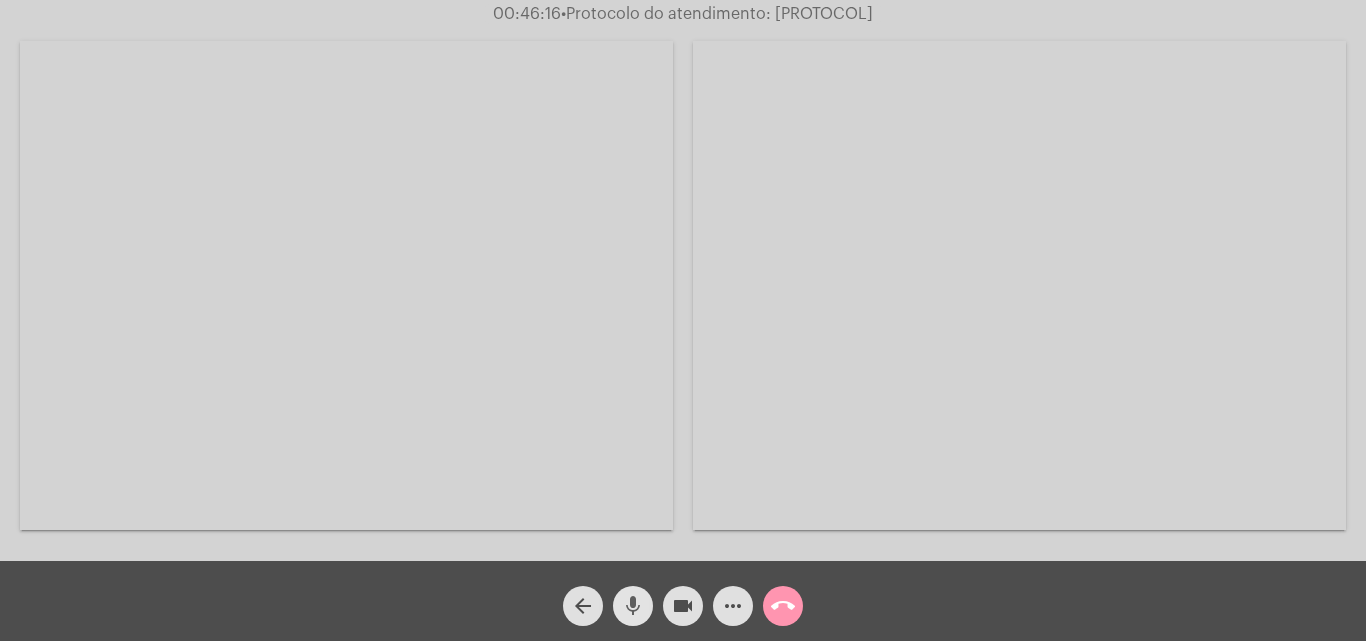 click on "mic" 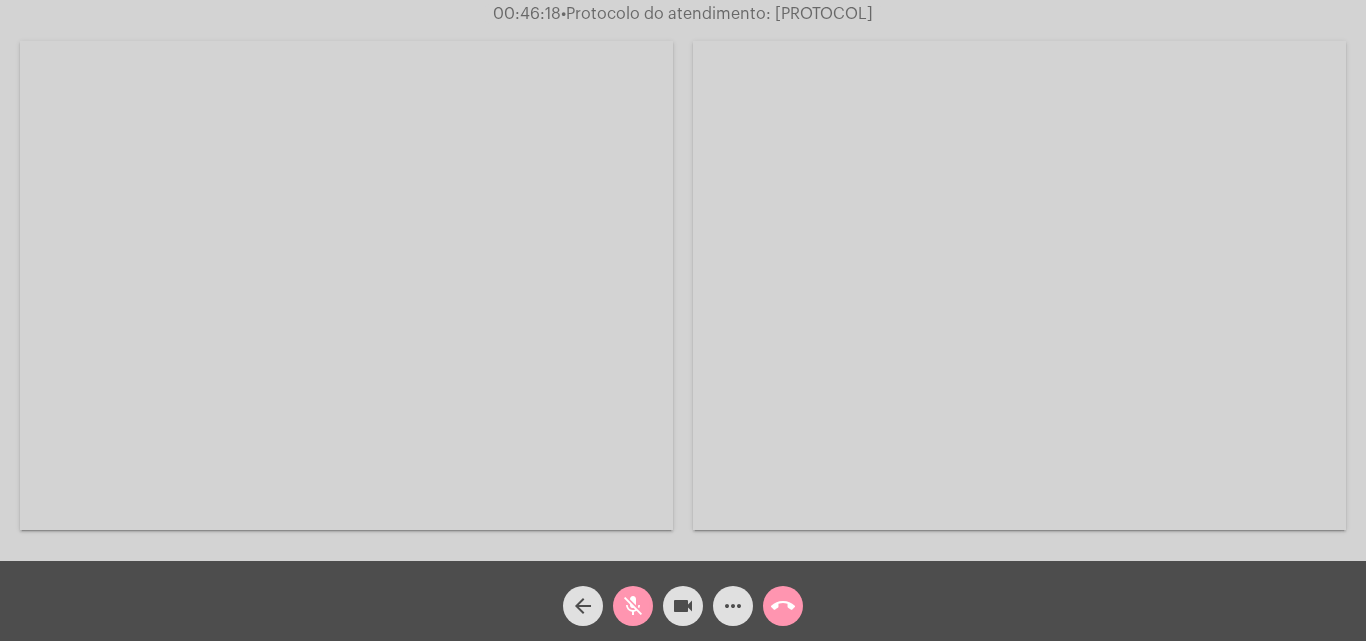 click on "mic_off" 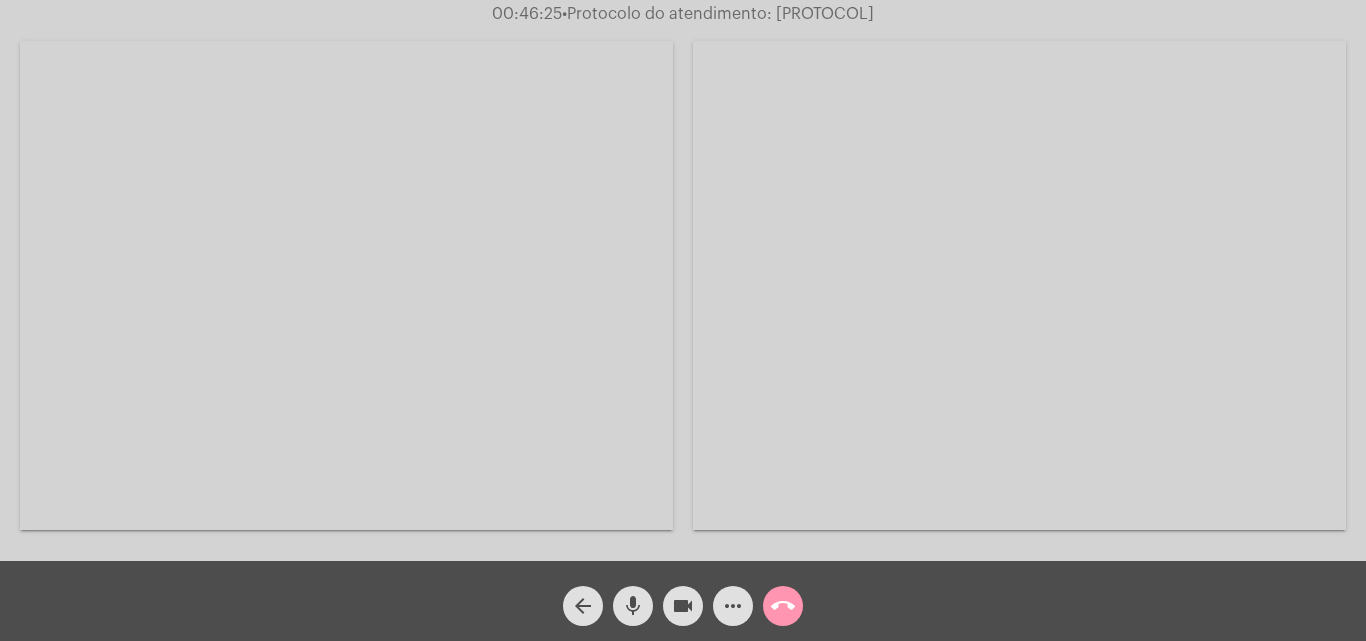 click on "mic" 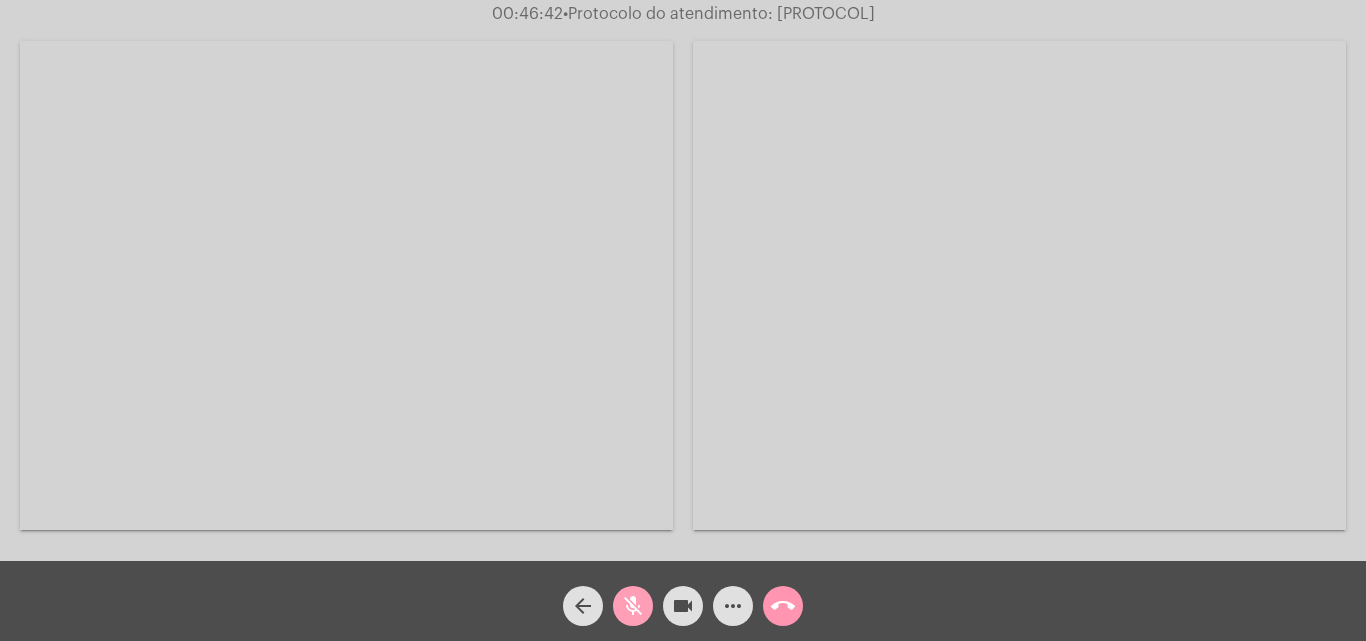 click on "mic_off" 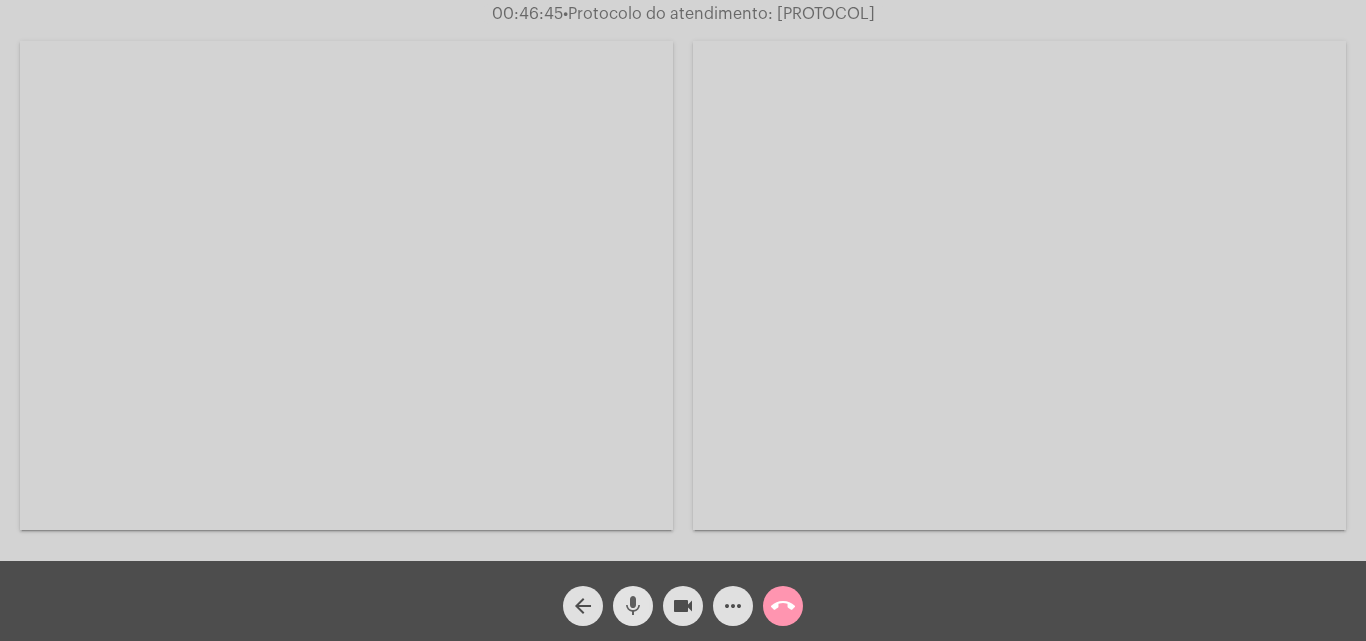 click on "mic" 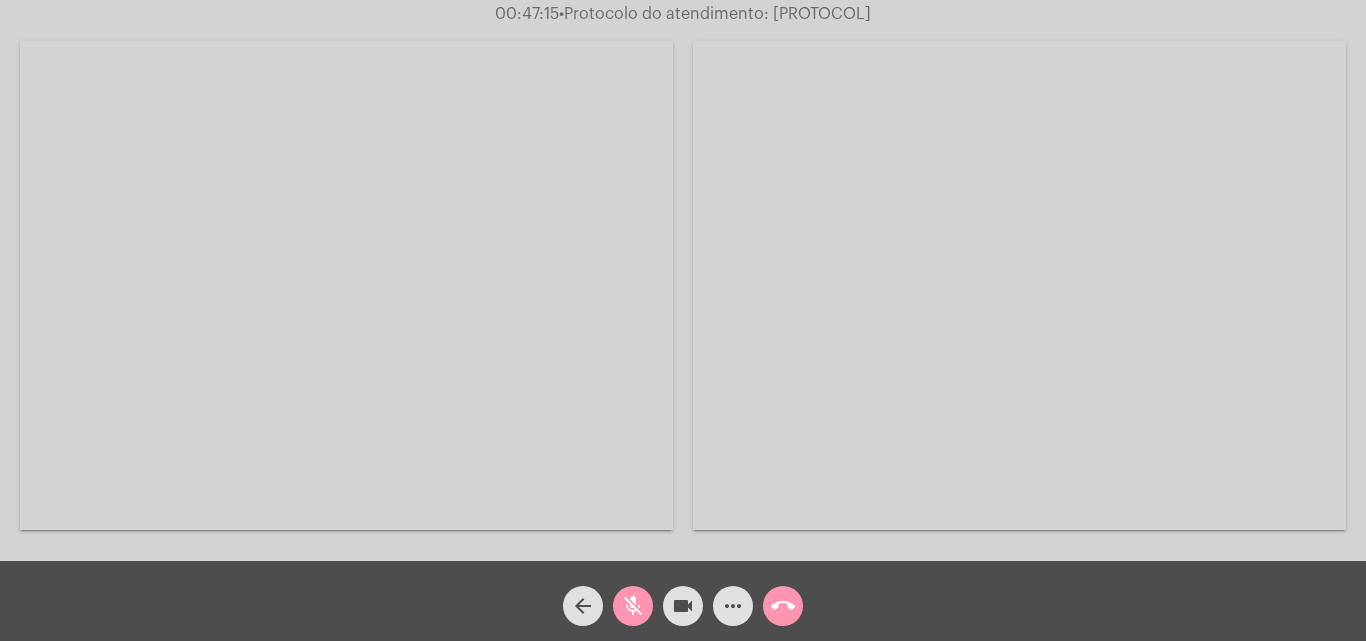 click on "mic_off" 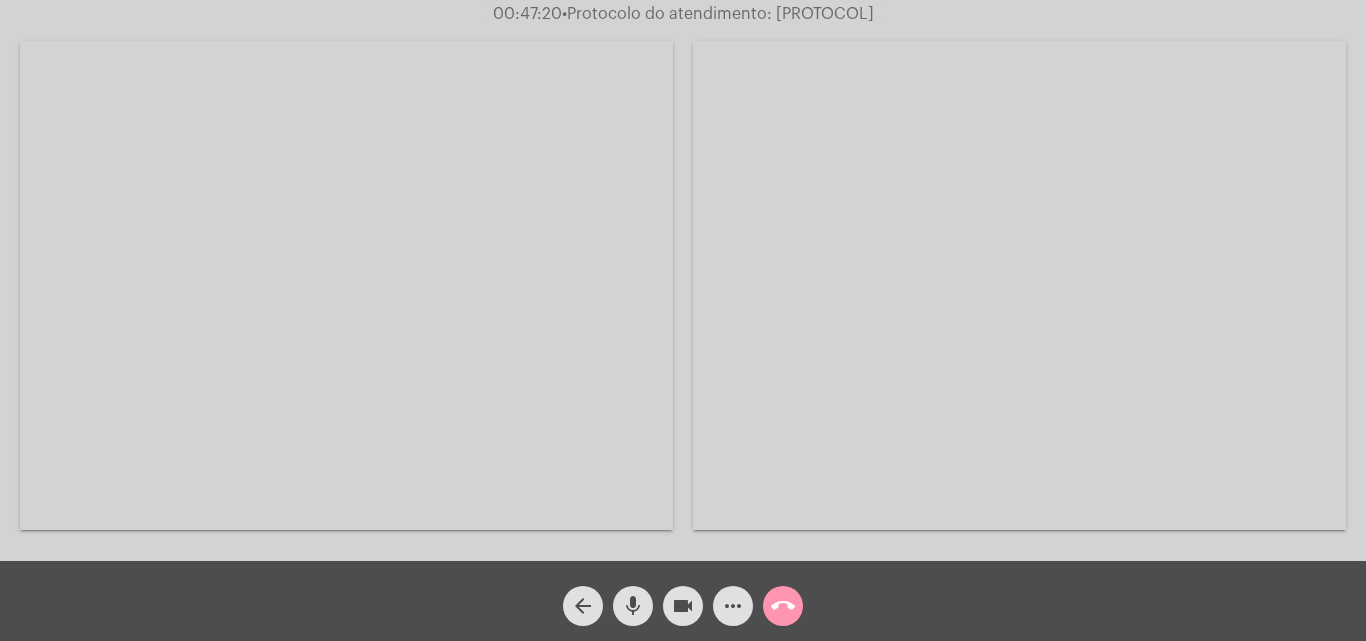 click on "mic" 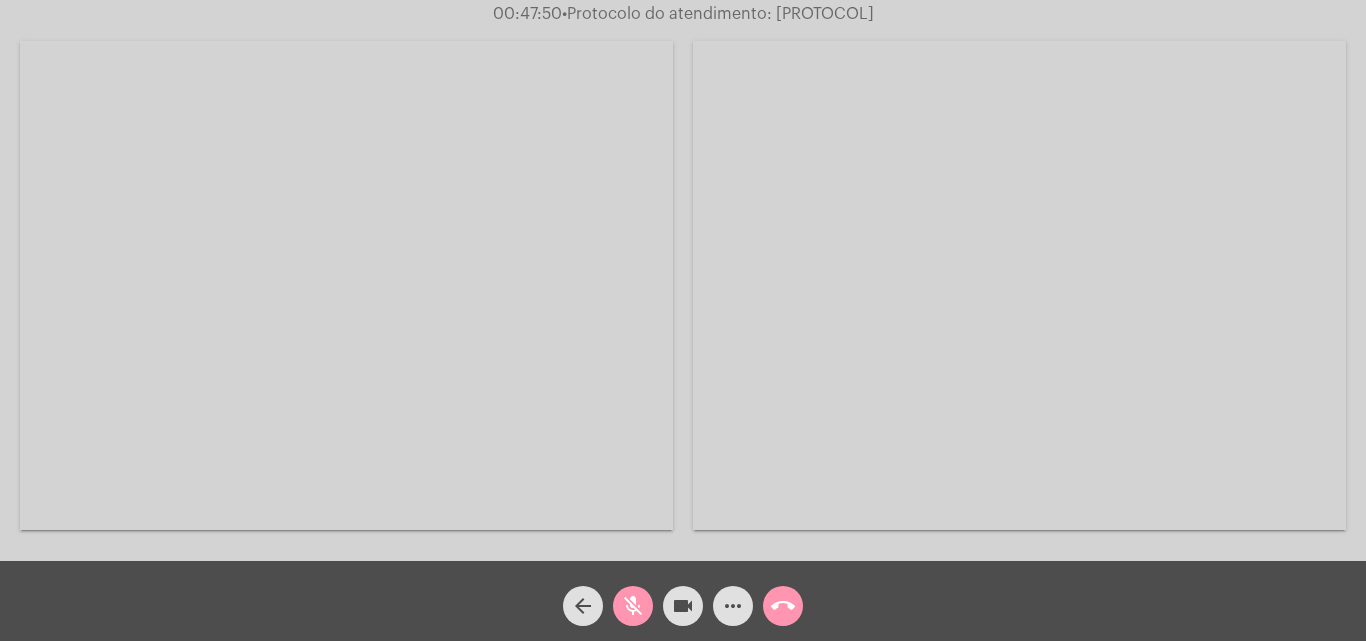 click on "mic_off" 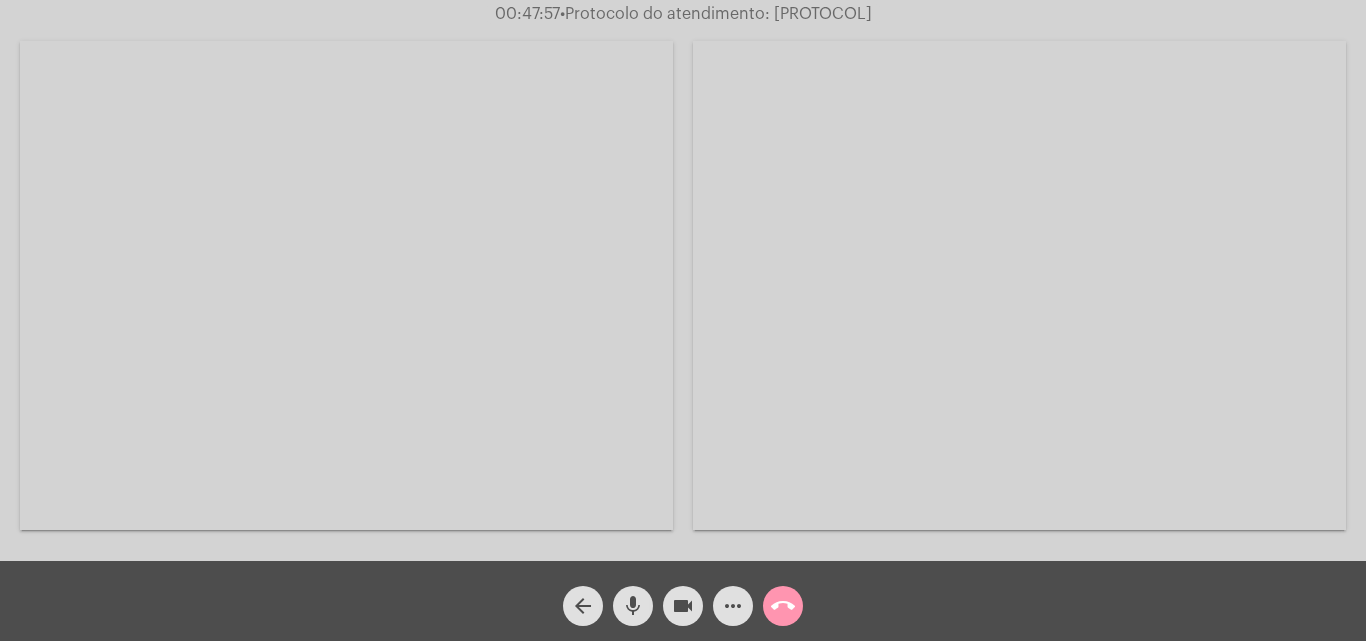 click on "mic" 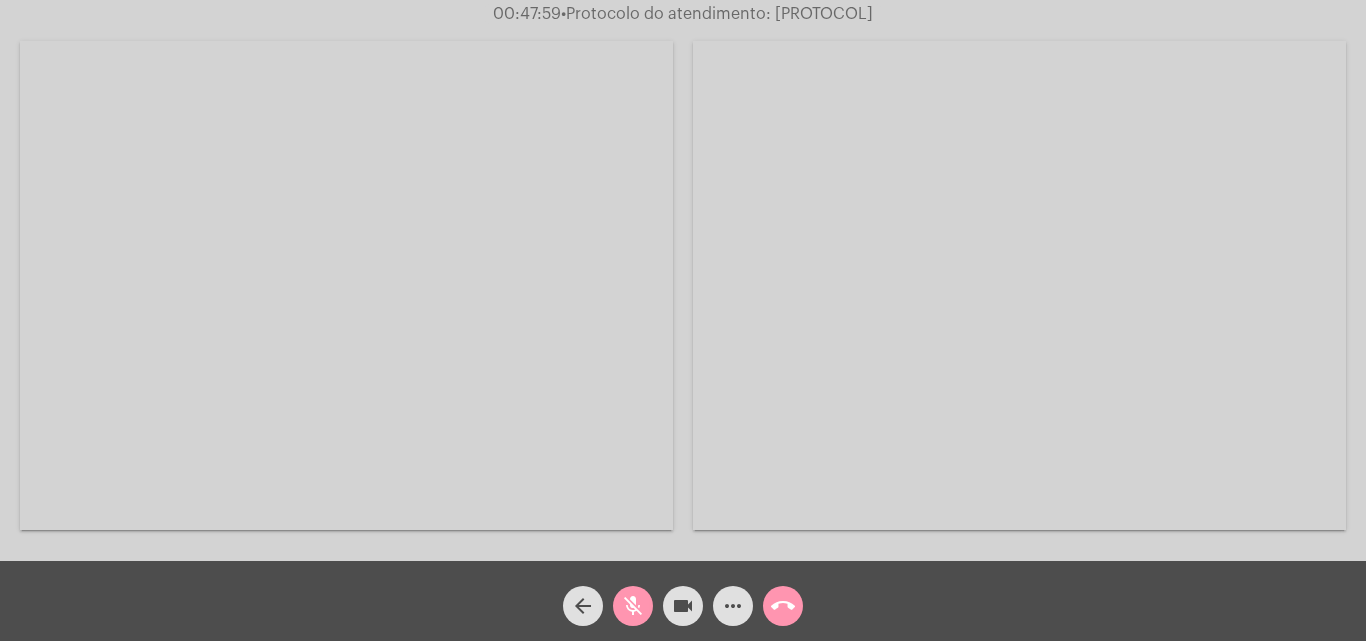 click on "mic_off" 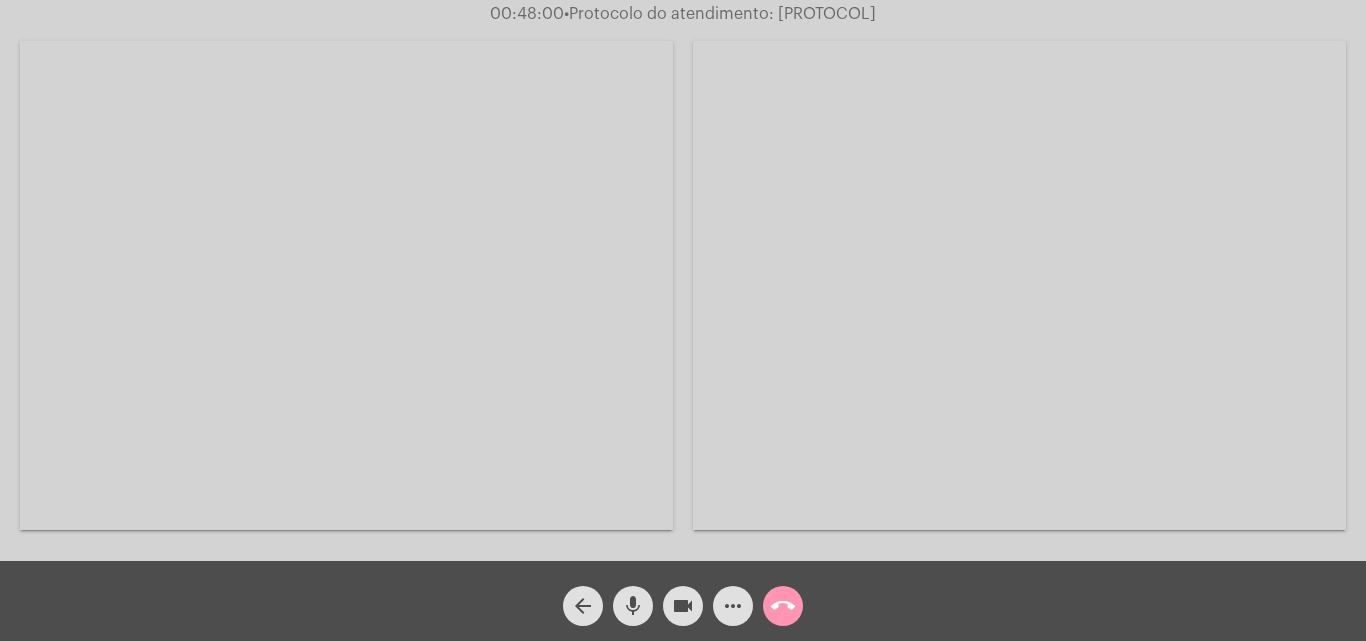 click on "mic" 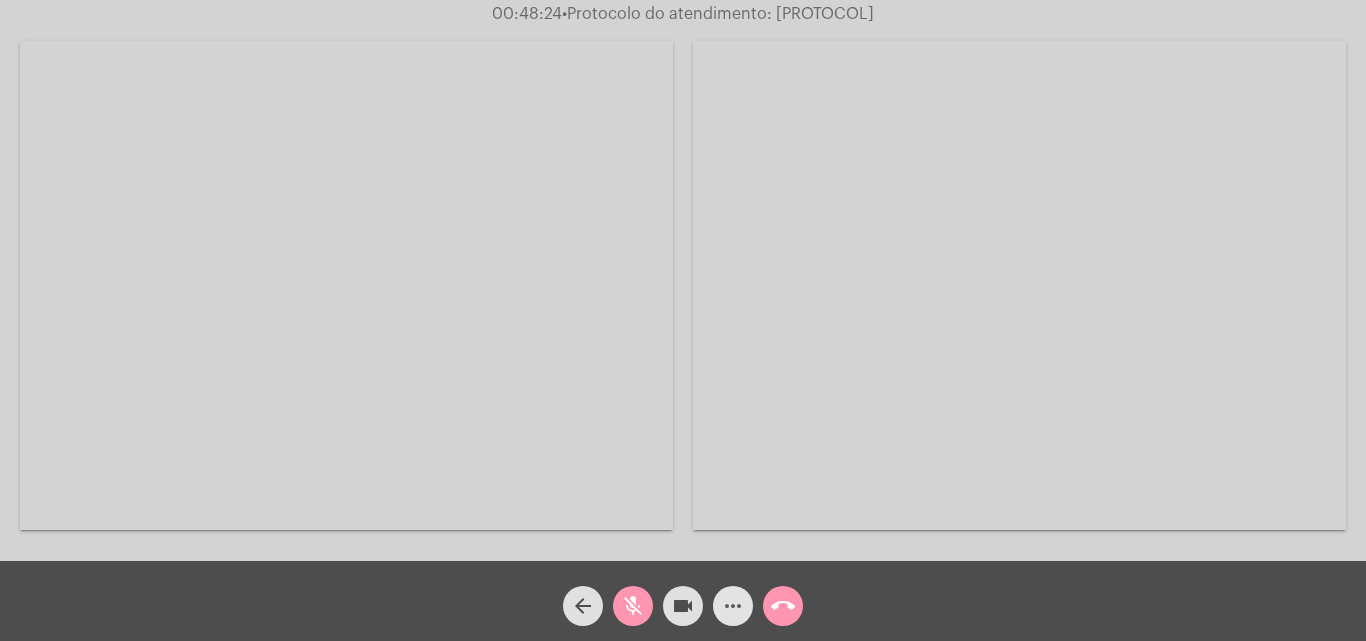 click on "more_horiz" 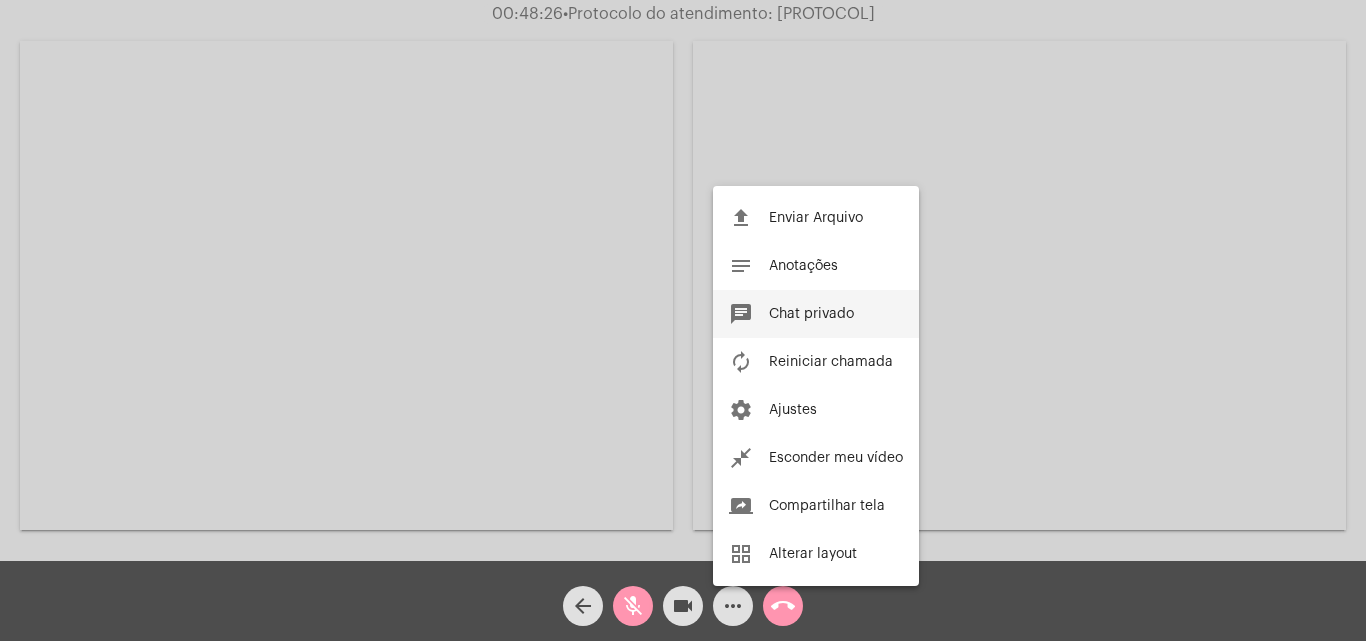 click on "chat Chat privado" at bounding box center [816, 314] 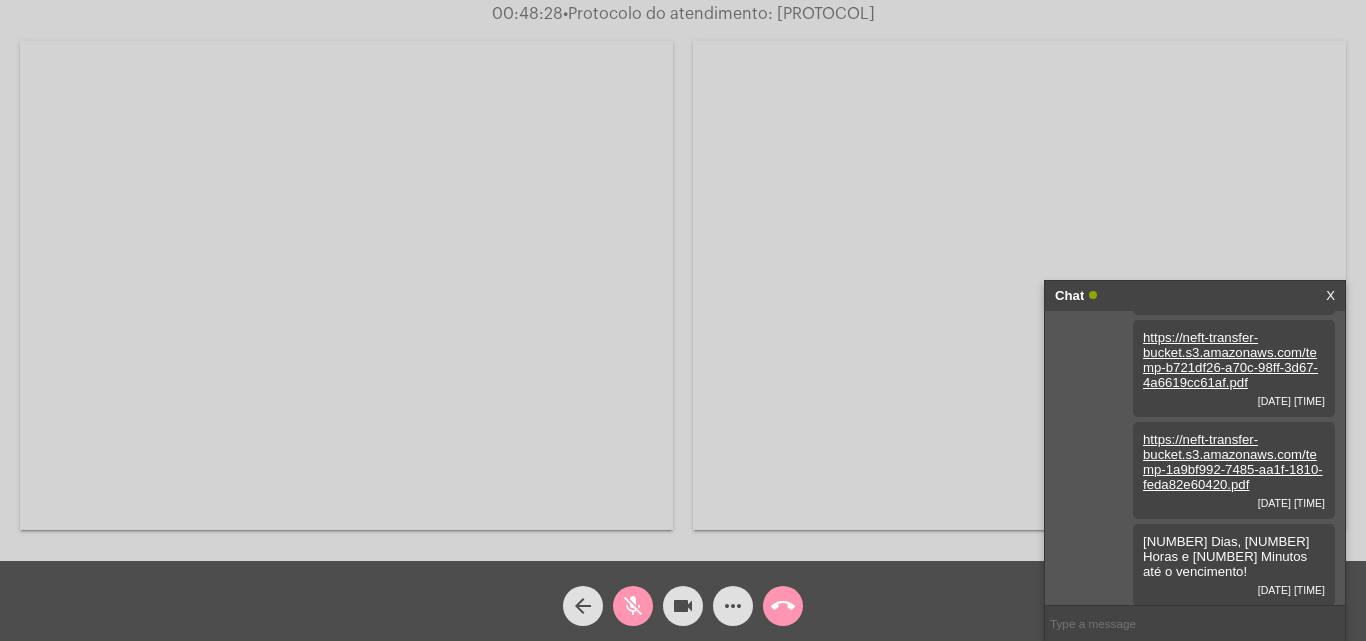 scroll, scrollTop: 1064, scrollLeft: 0, axis: vertical 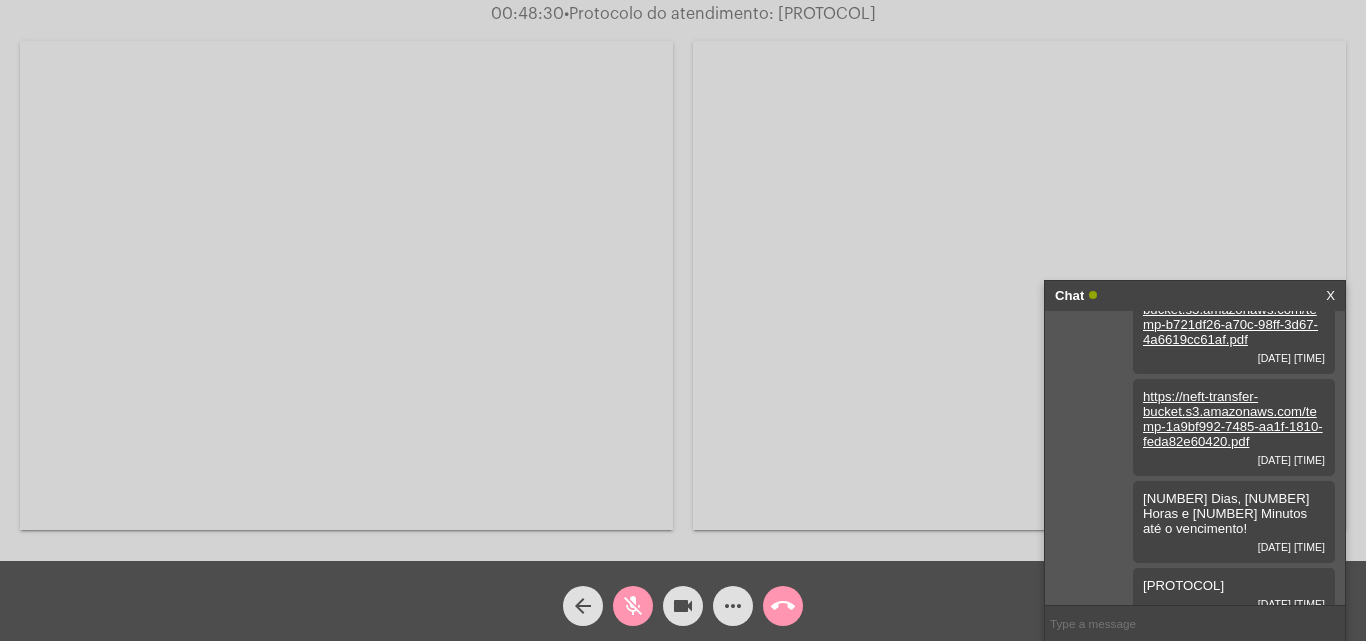 click on "mic_off" 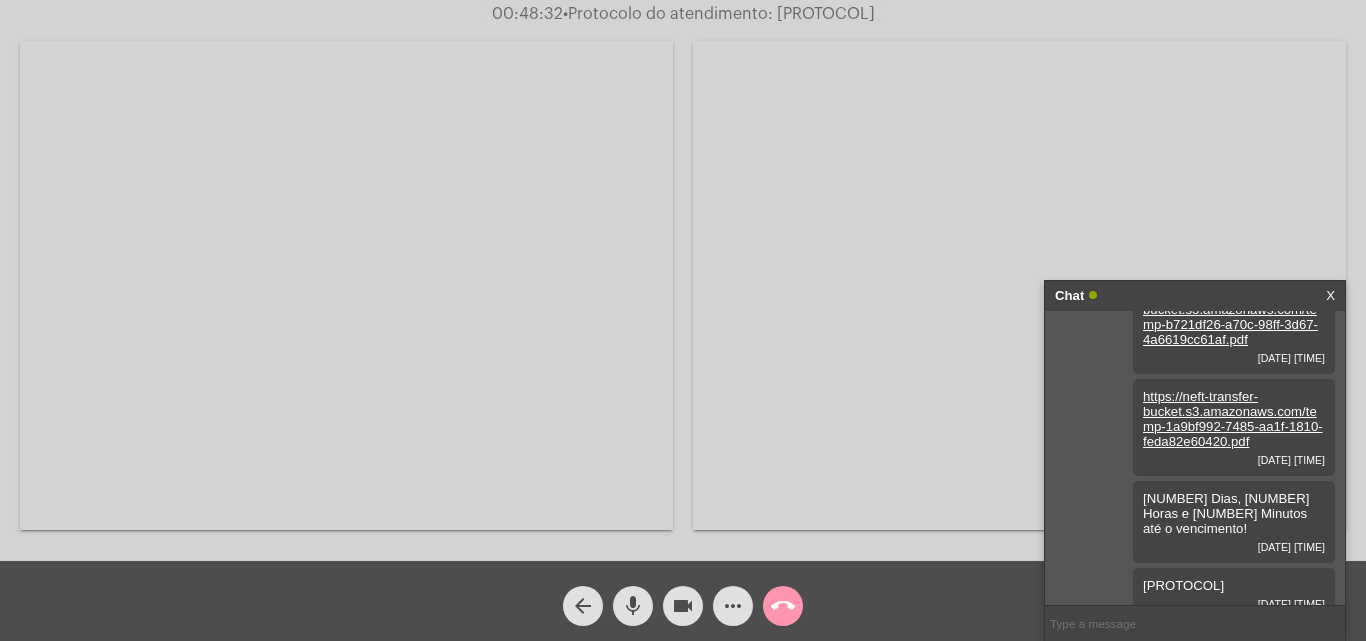 click on "mic" 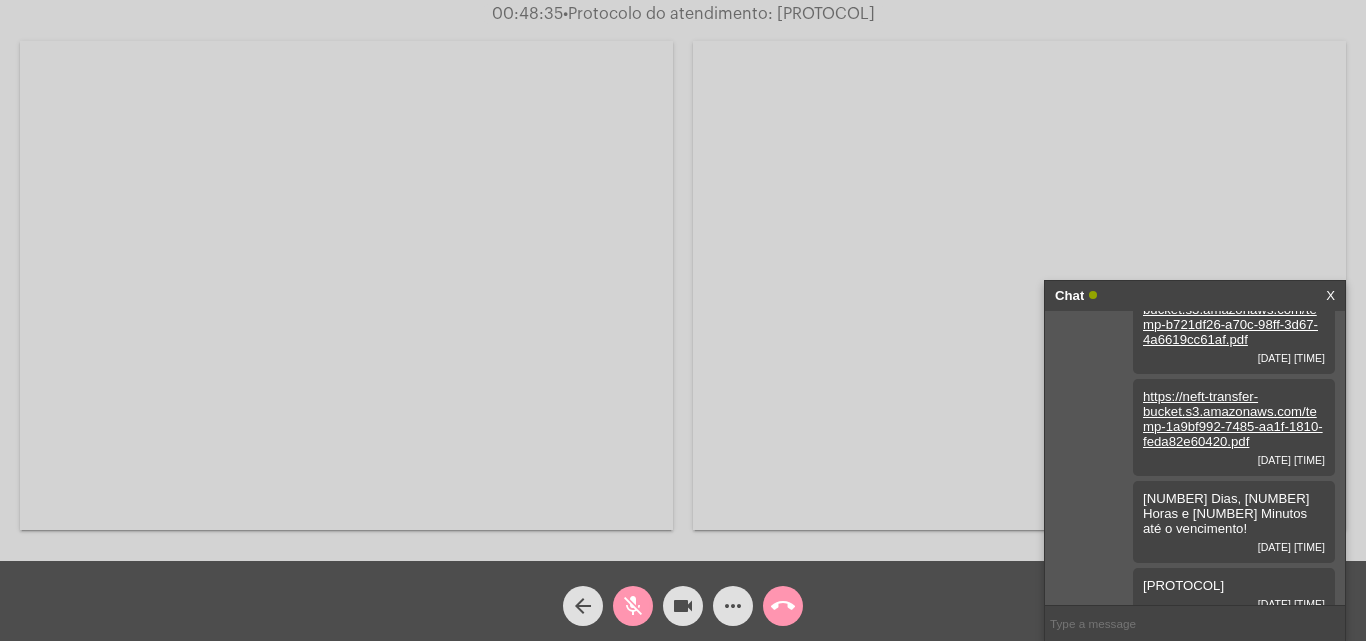 click on "mic_off" 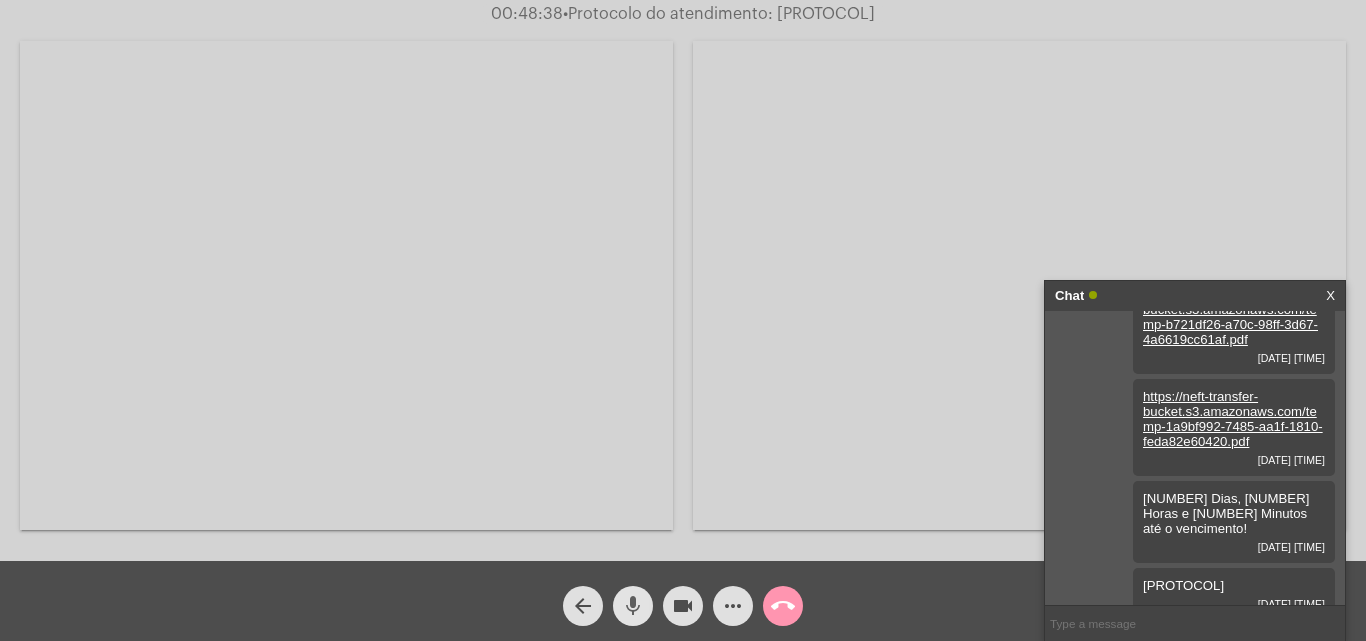 click on "mic" 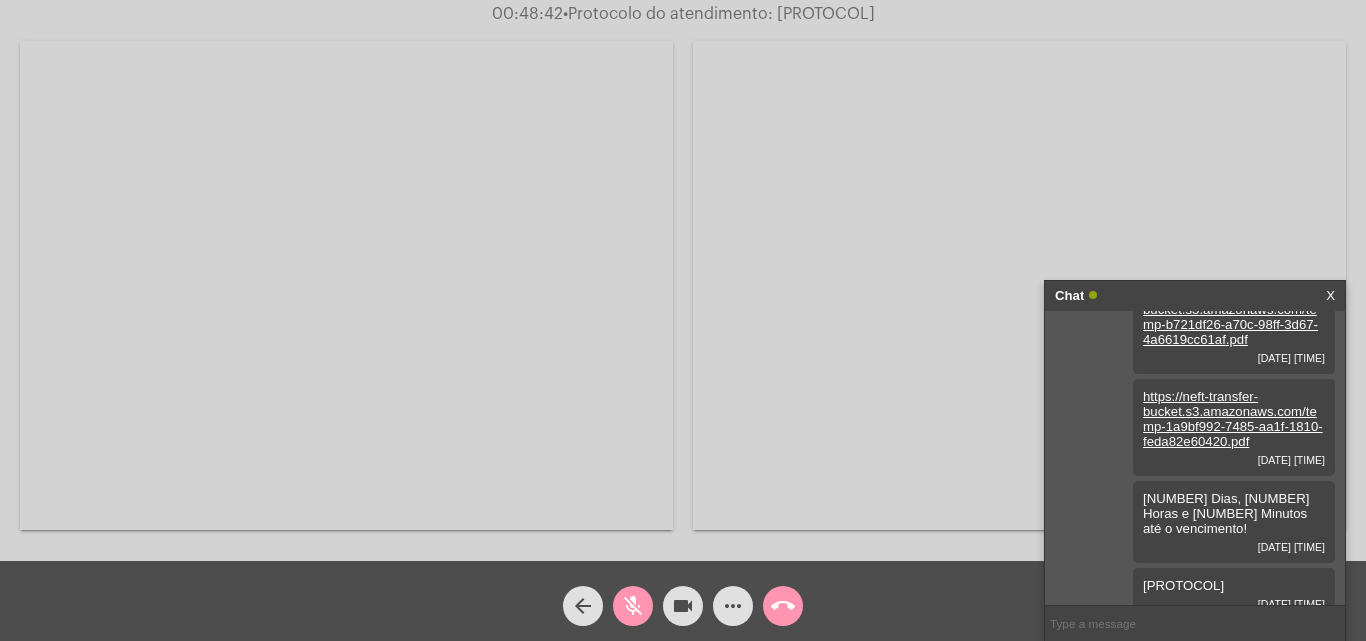 click on "mic_off" 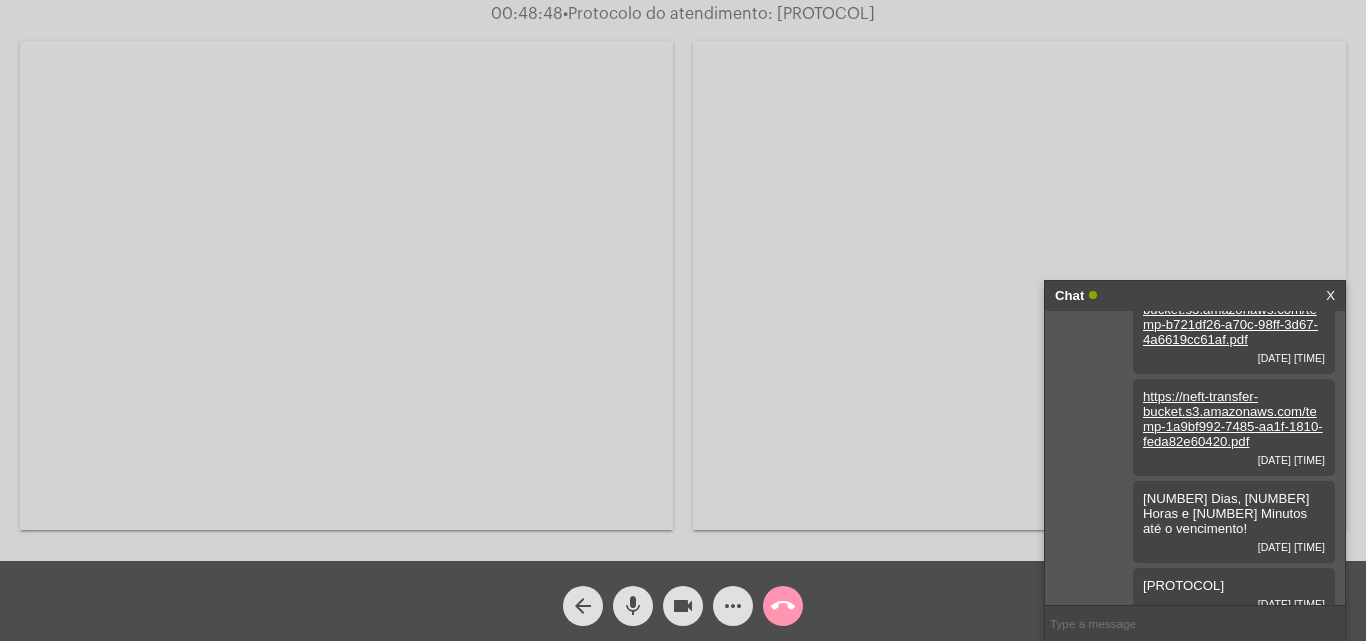 click on "mic" 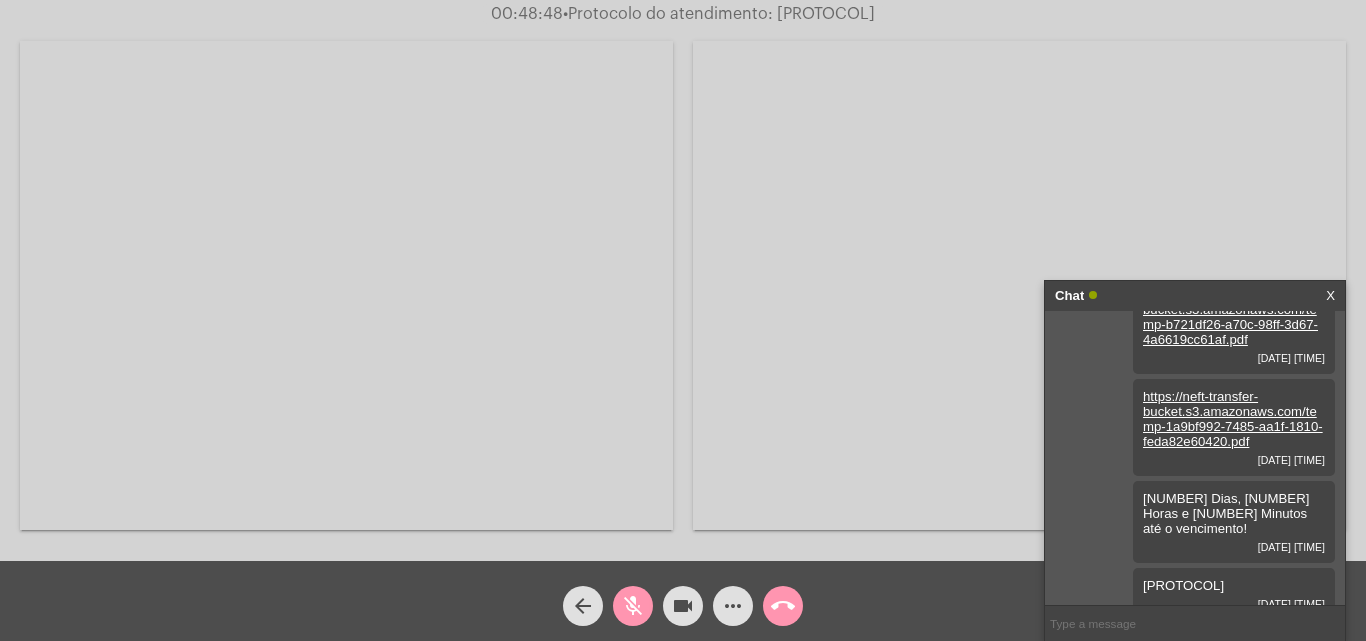 click on "mic_off" 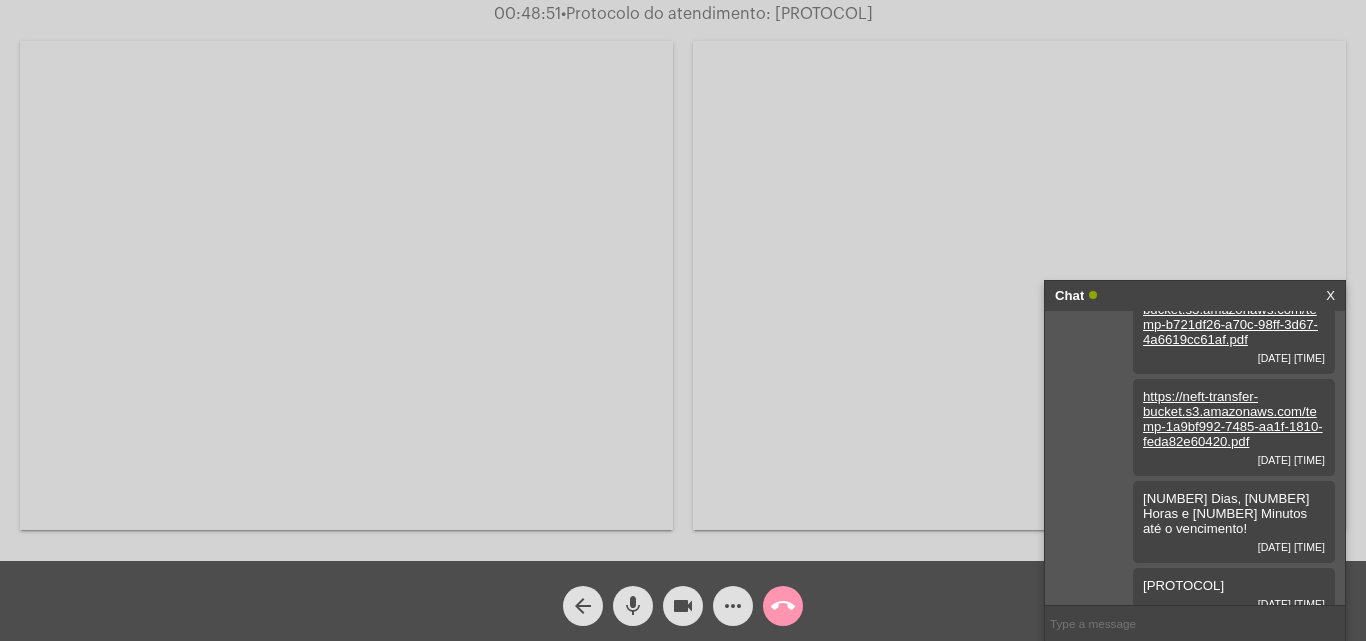 click on "mic" 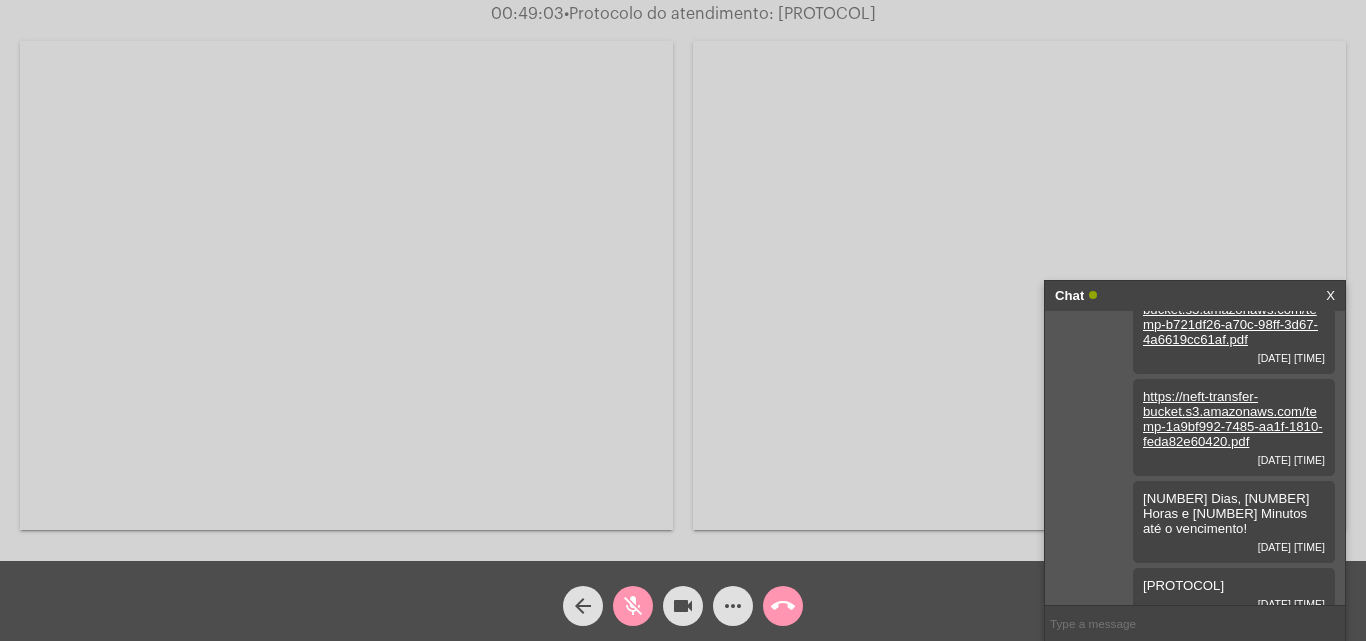 click on "mic_off" 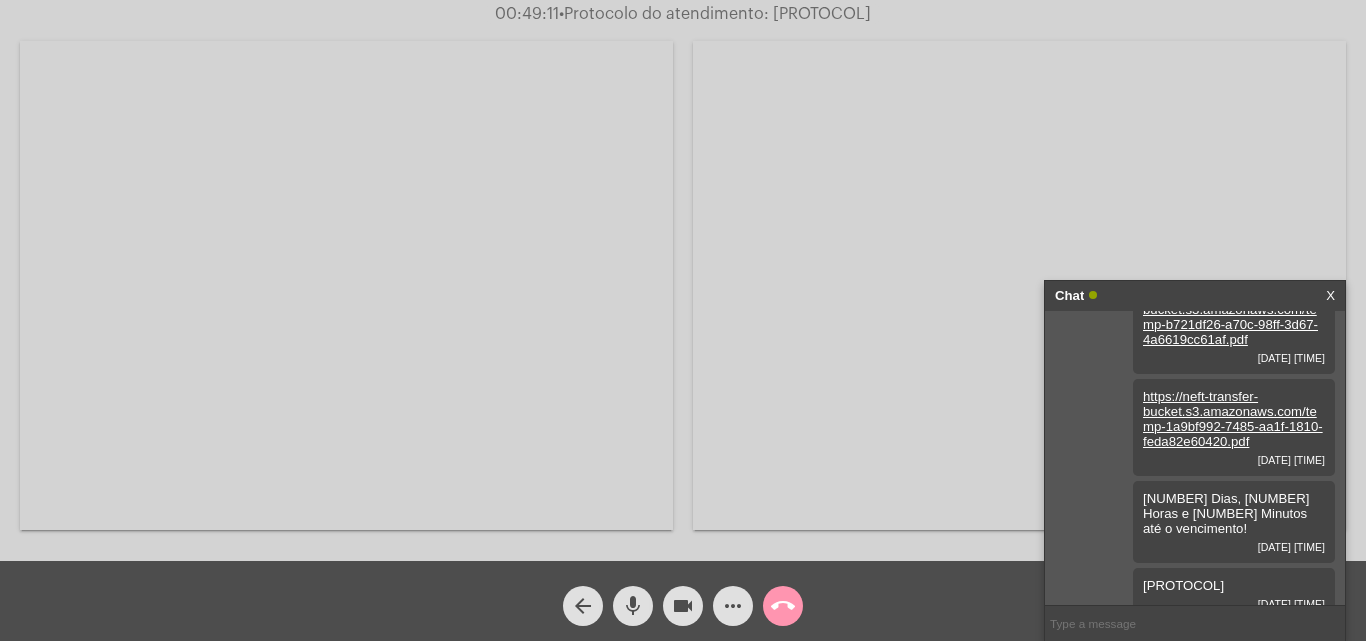 click on "mic" 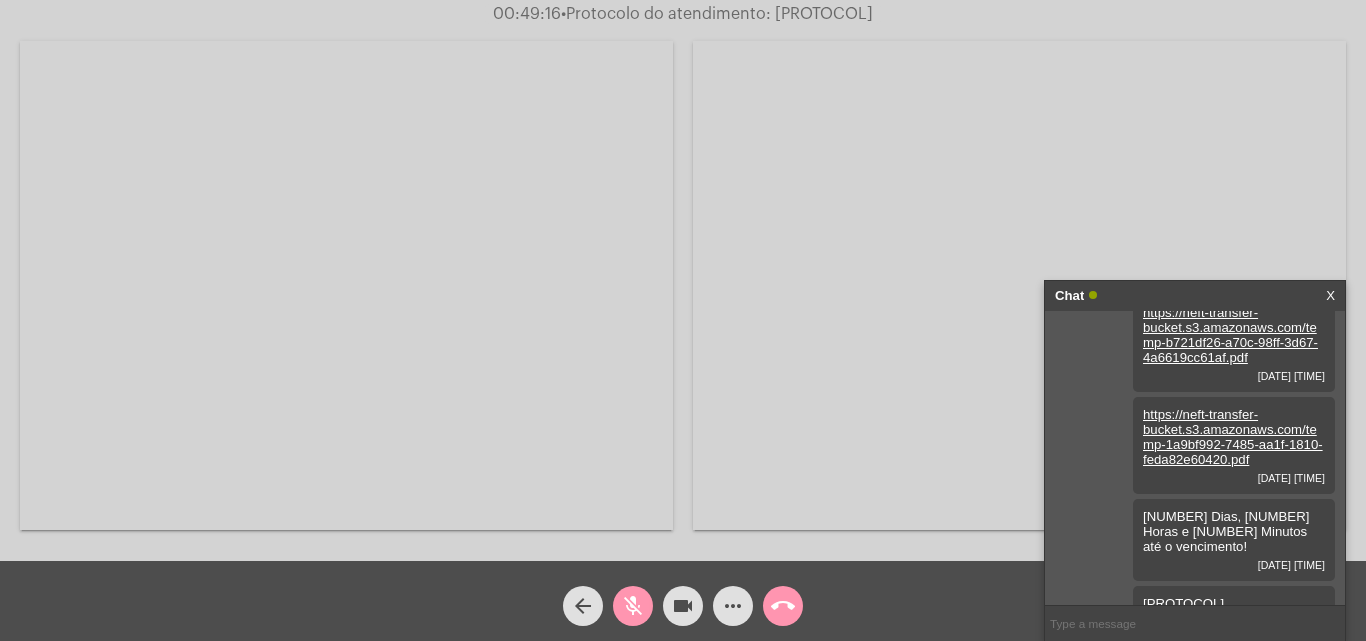 scroll, scrollTop: 1064, scrollLeft: 0, axis: vertical 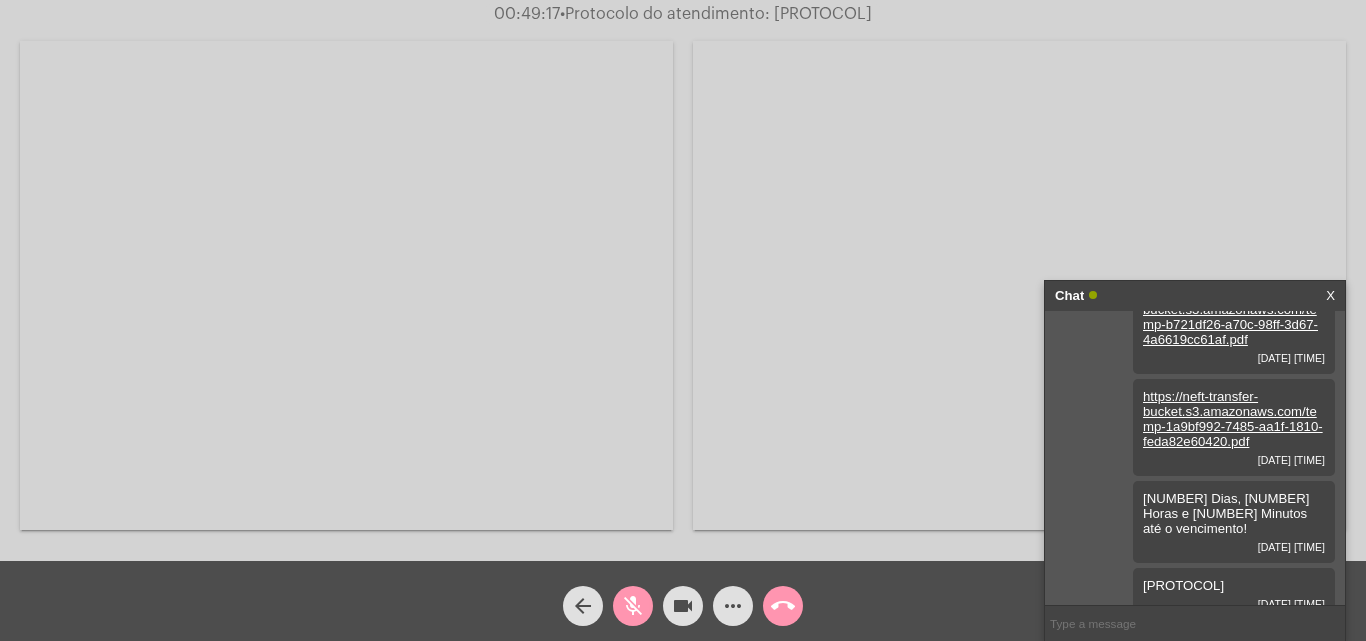 click on "mic_off" 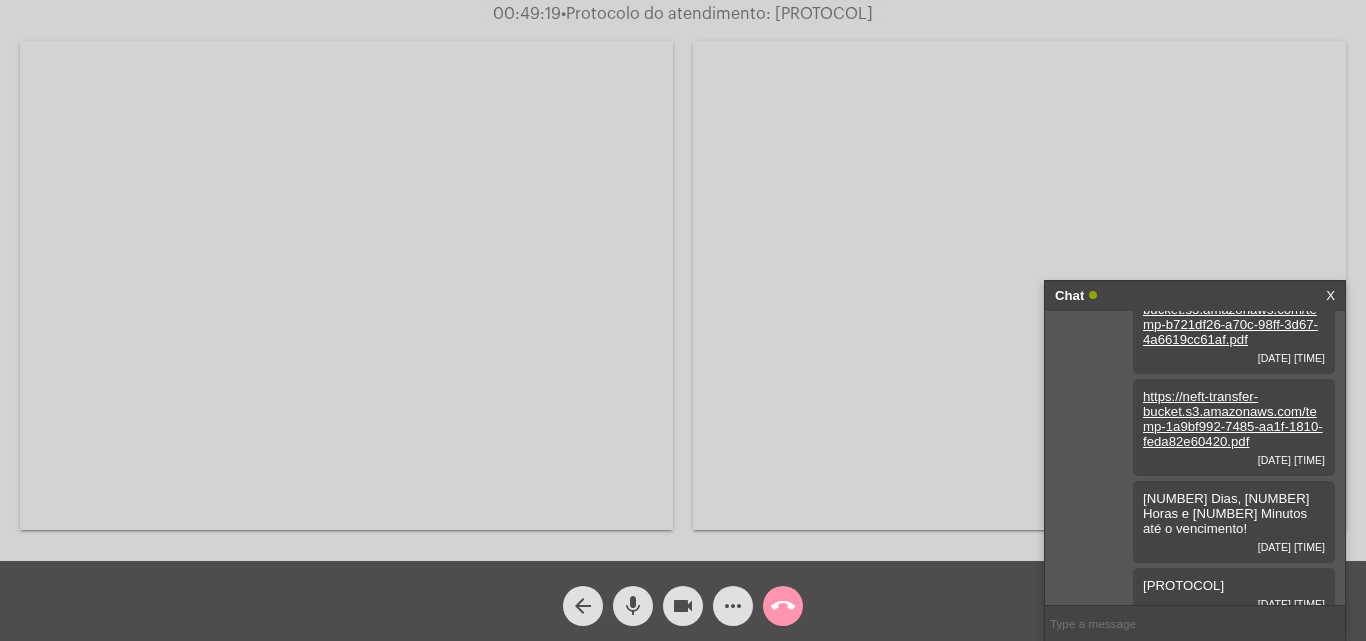 click on "mic" 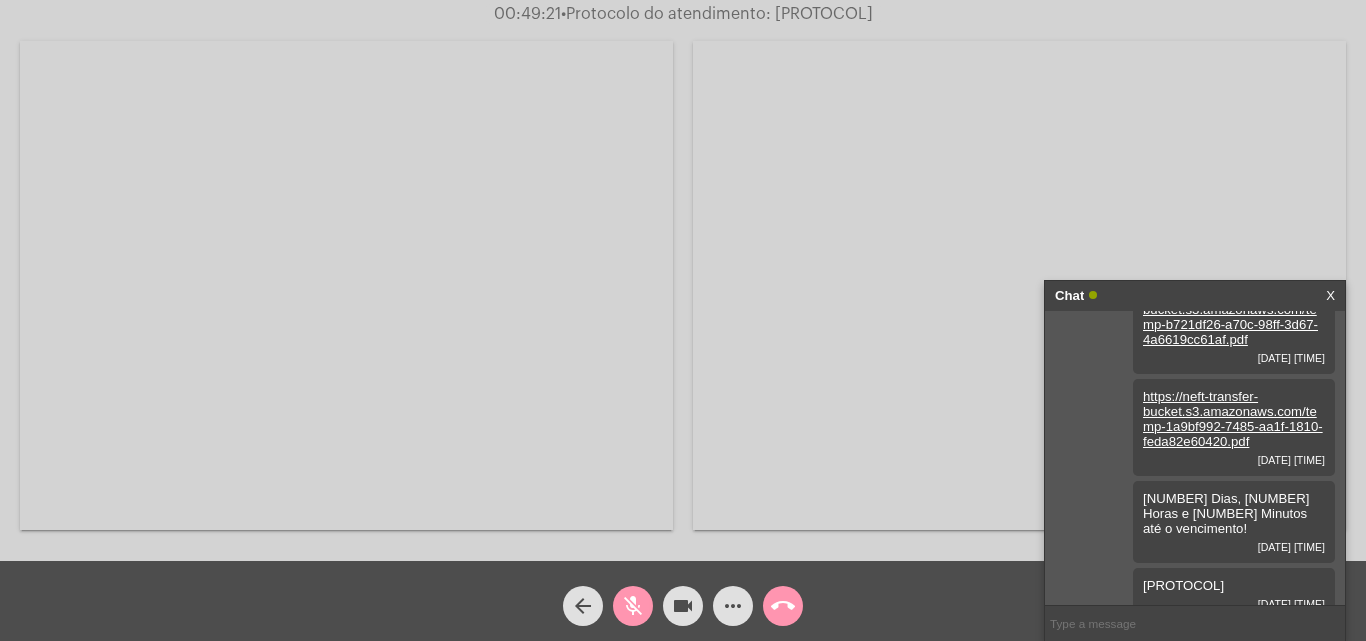 click on "mic_off" 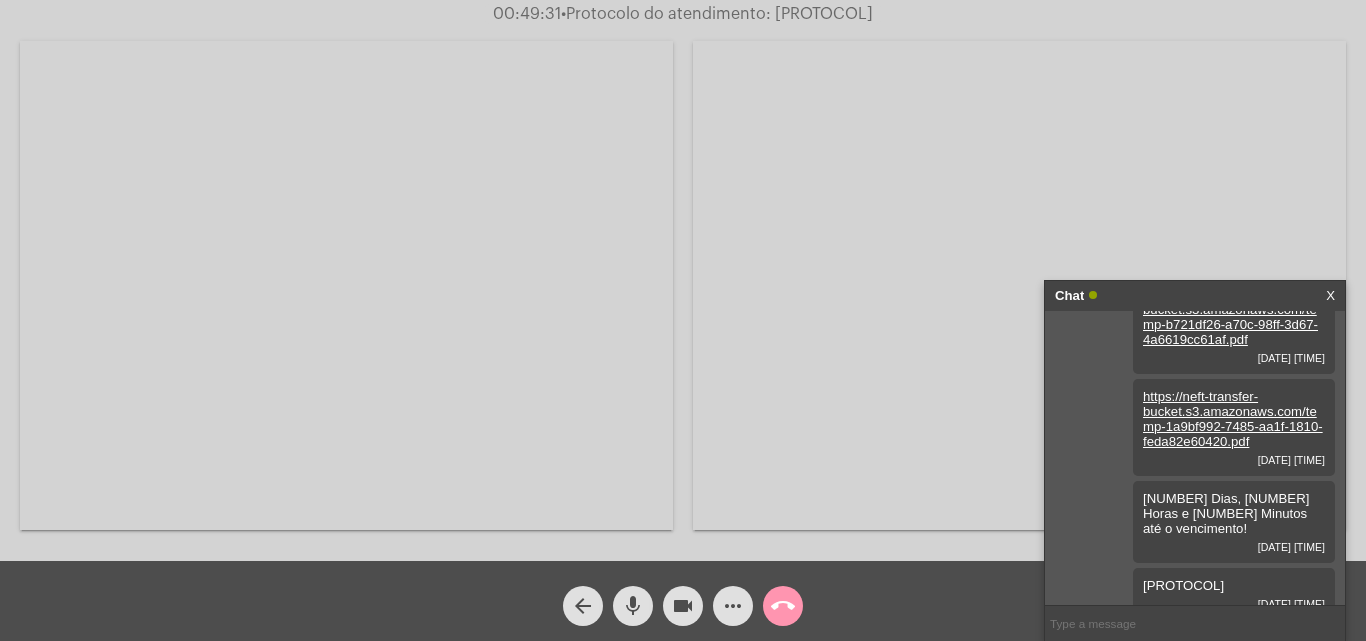 click on "mic" 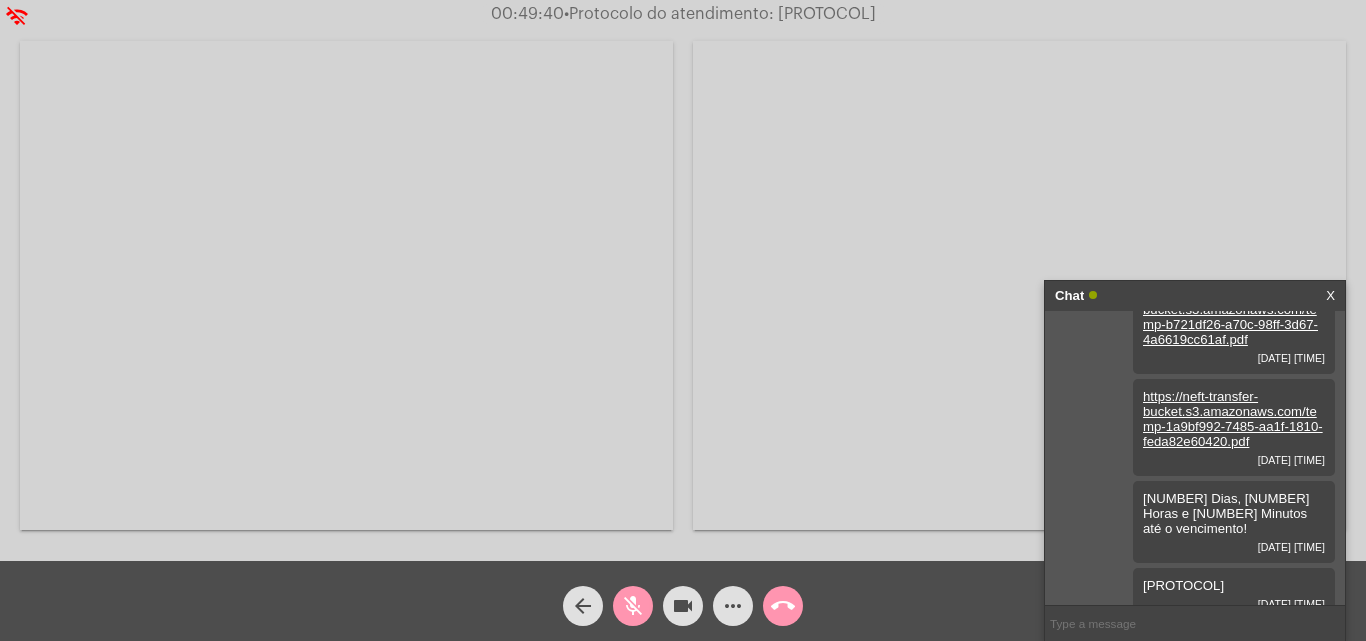 click on "mic_off" 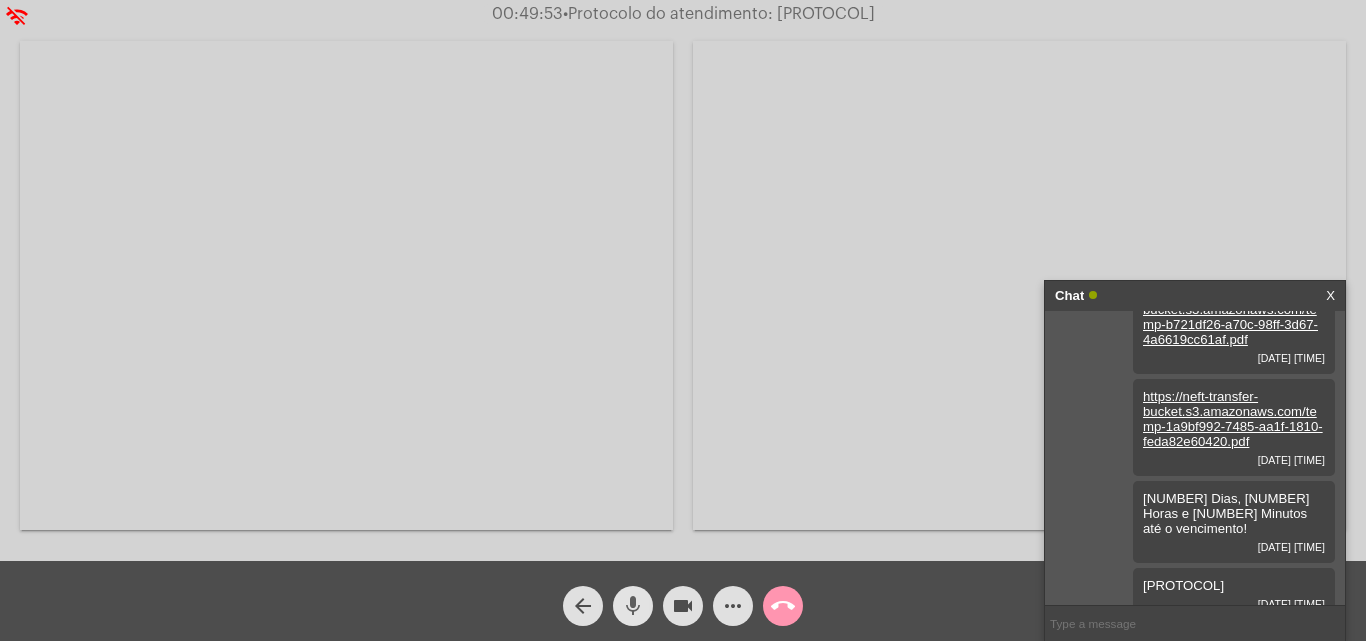 click on "mic" 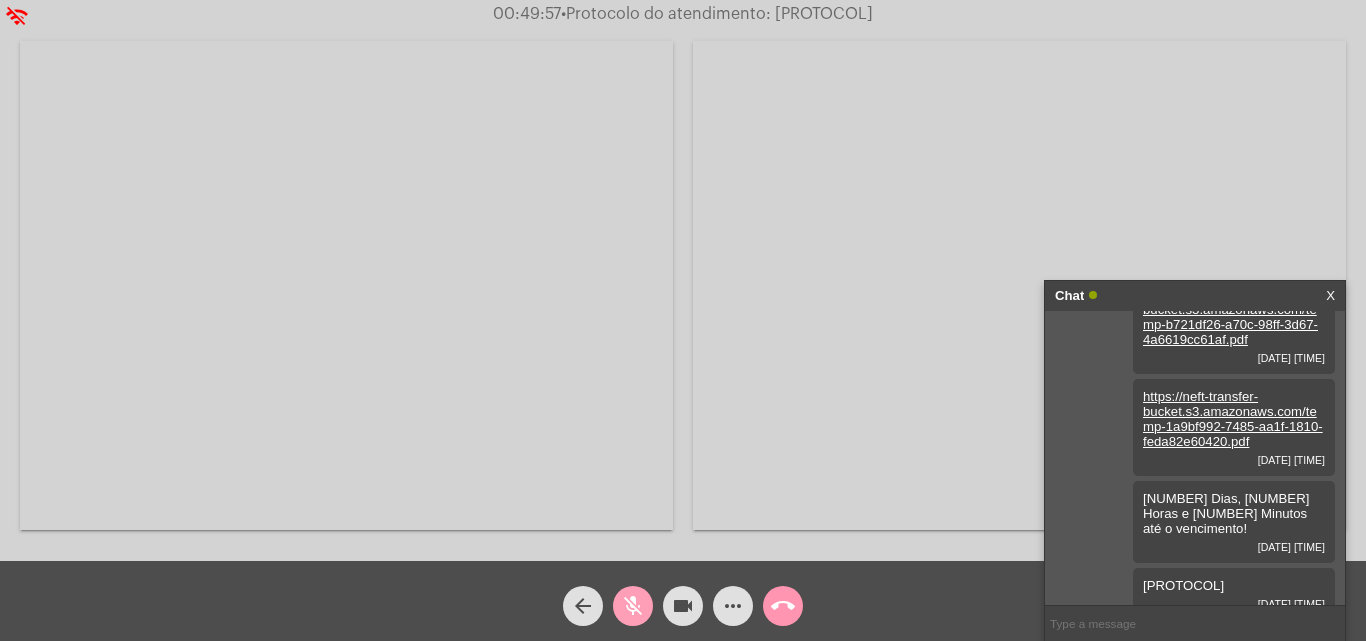 click on "mic_off" 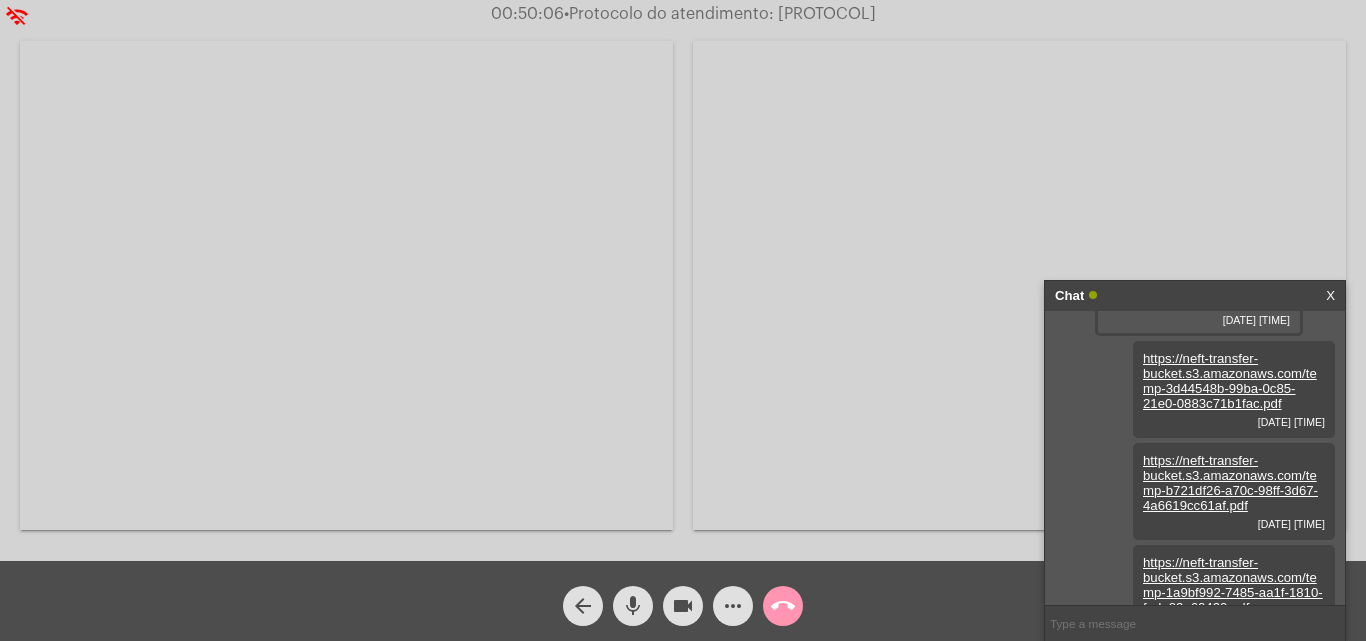 scroll, scrollTop: 1064, scrollLeft: 0, axis: vertical 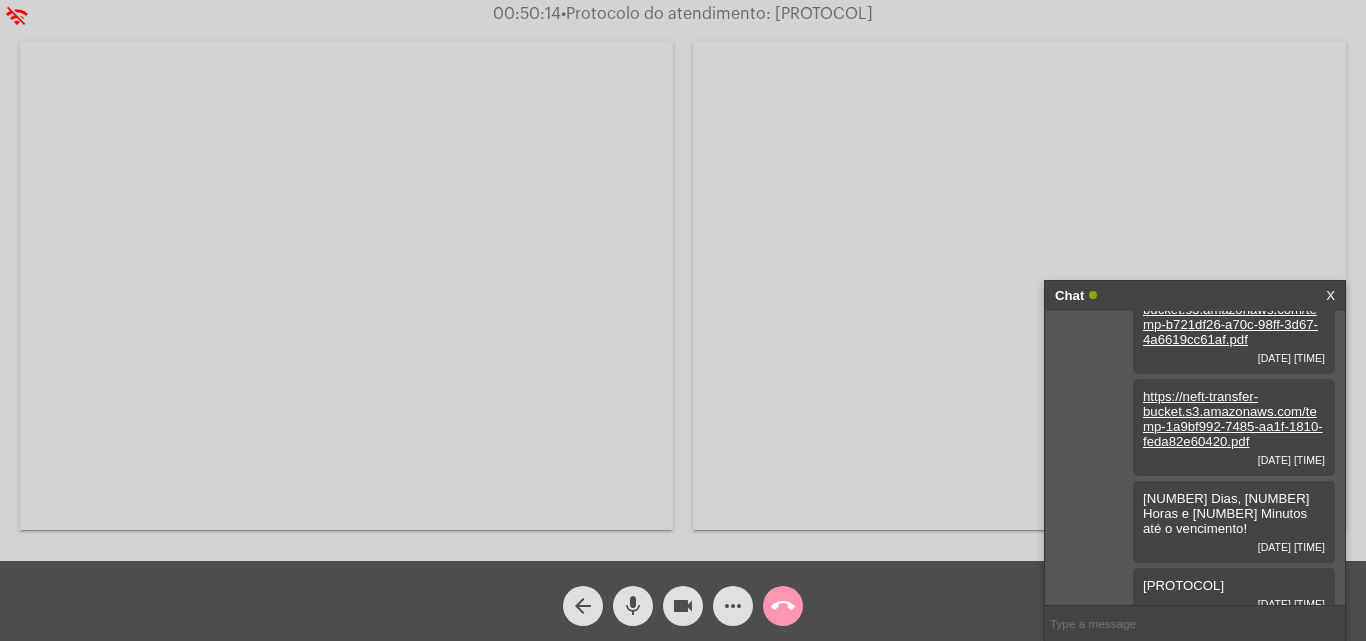 click on "call_end" 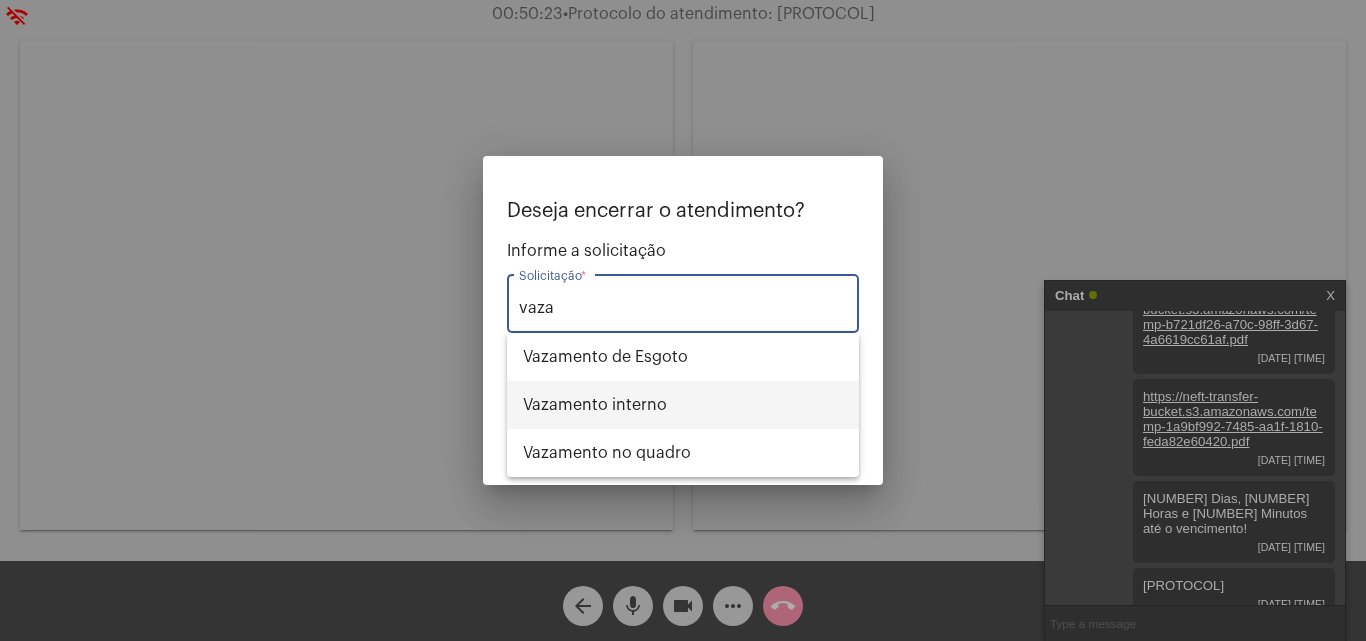 click on "Vazamento interno" at bounding box center [683, 405] 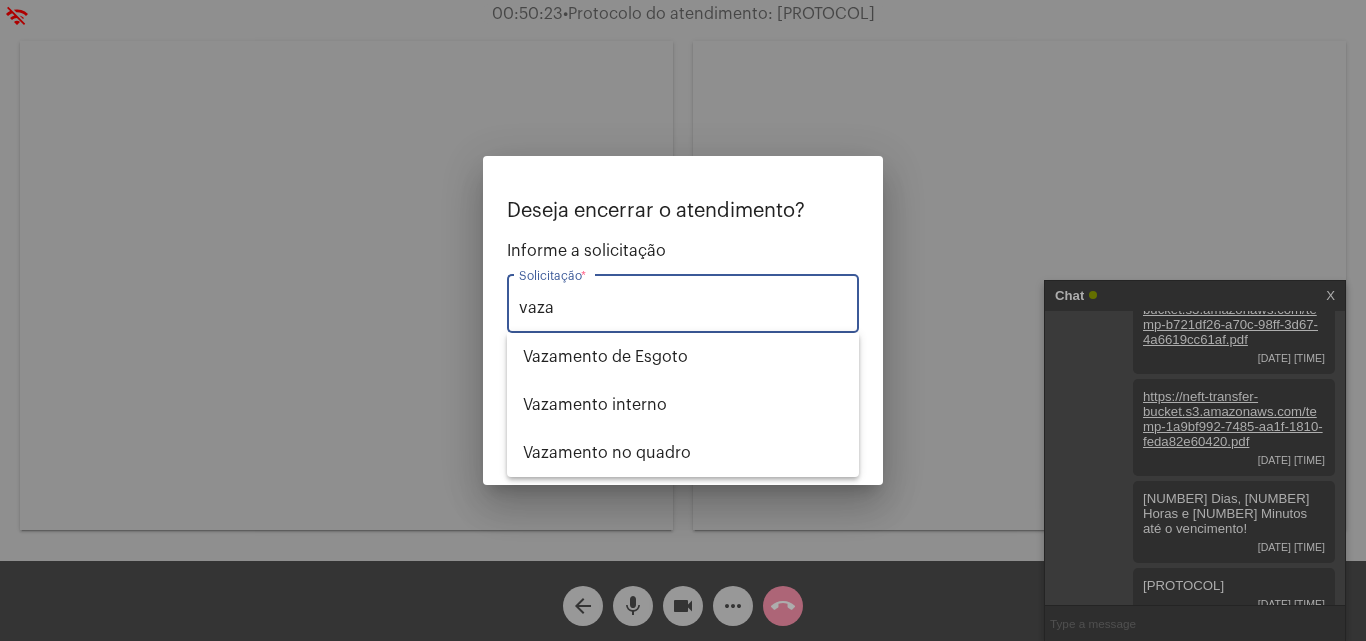type on "Vazamento interno" 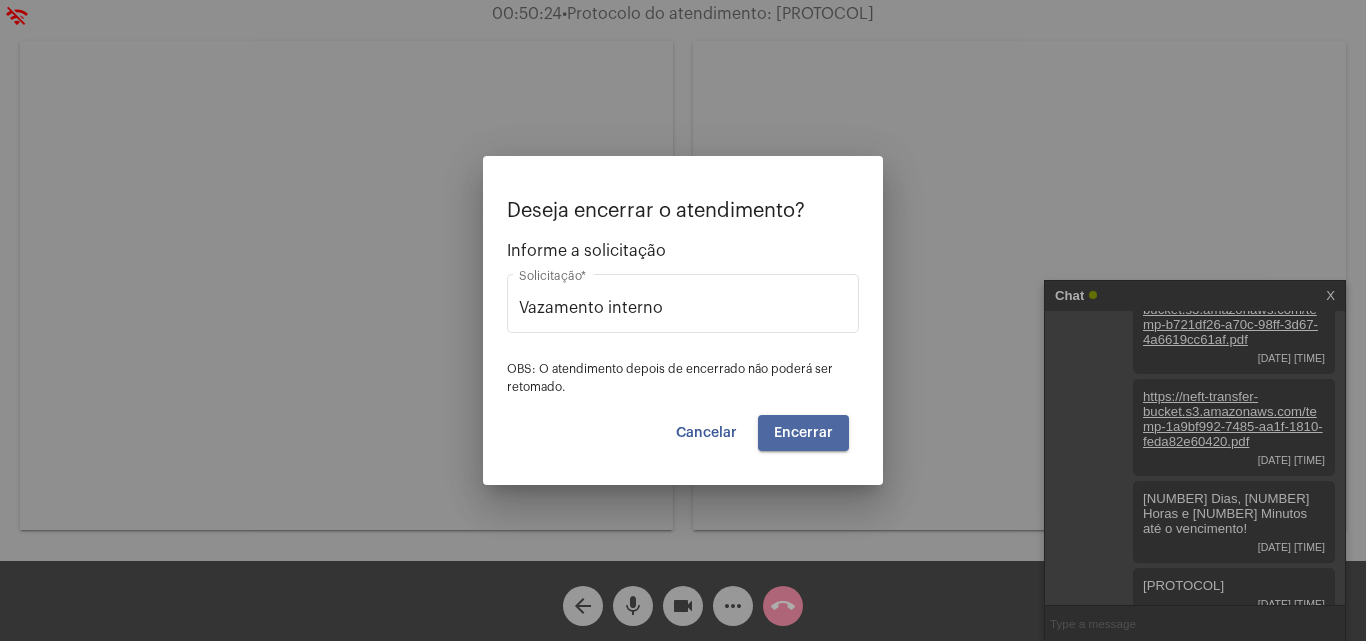 click on "Encerrar" at bounding box center (803, 433) 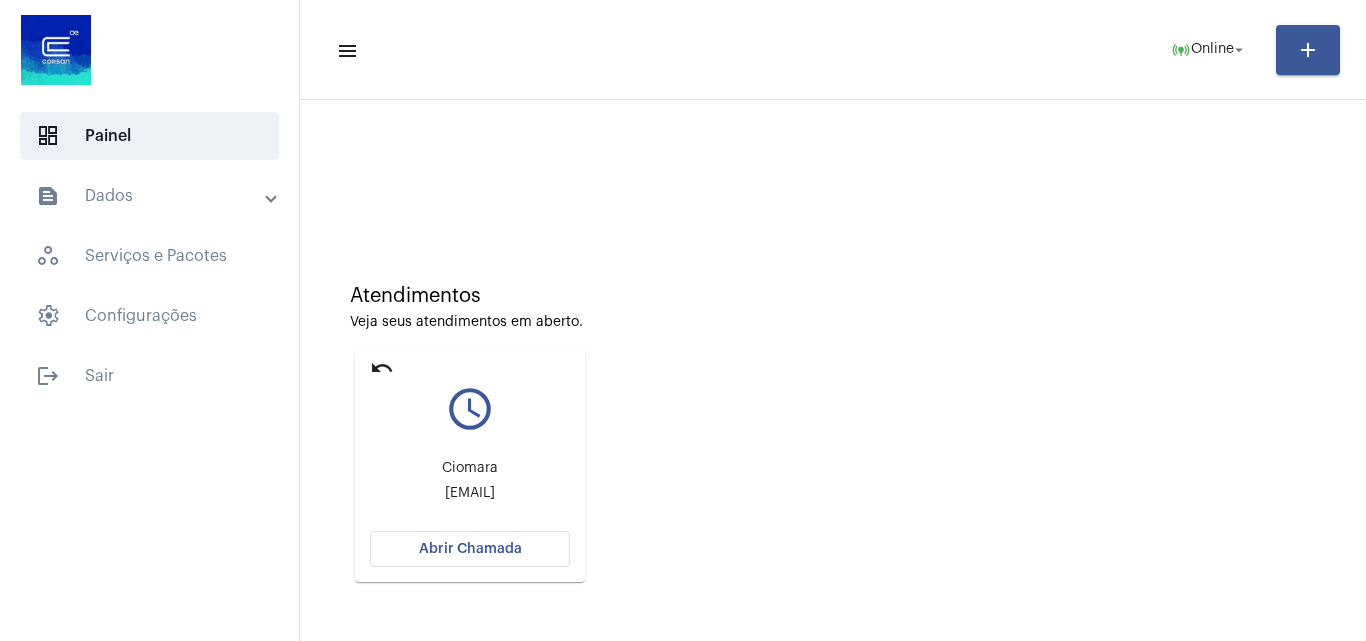 click on "undo" 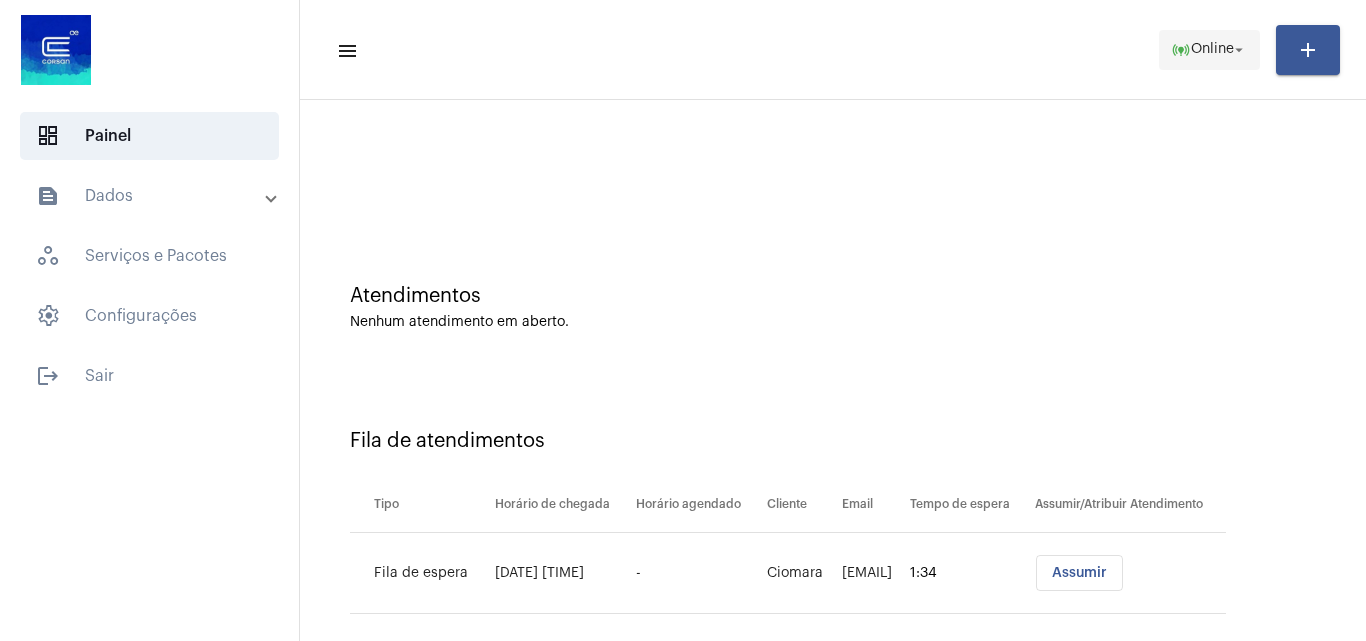 click on "Online" 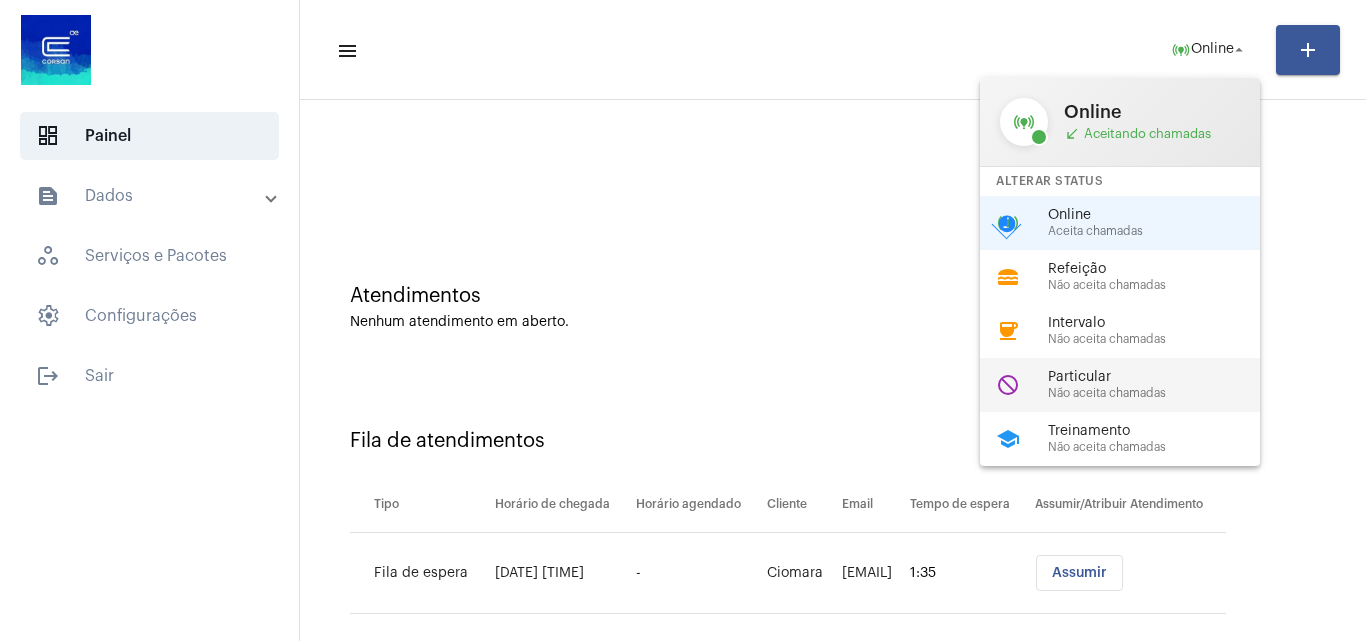 click on "Particular" at bounding box center (1162, 377) 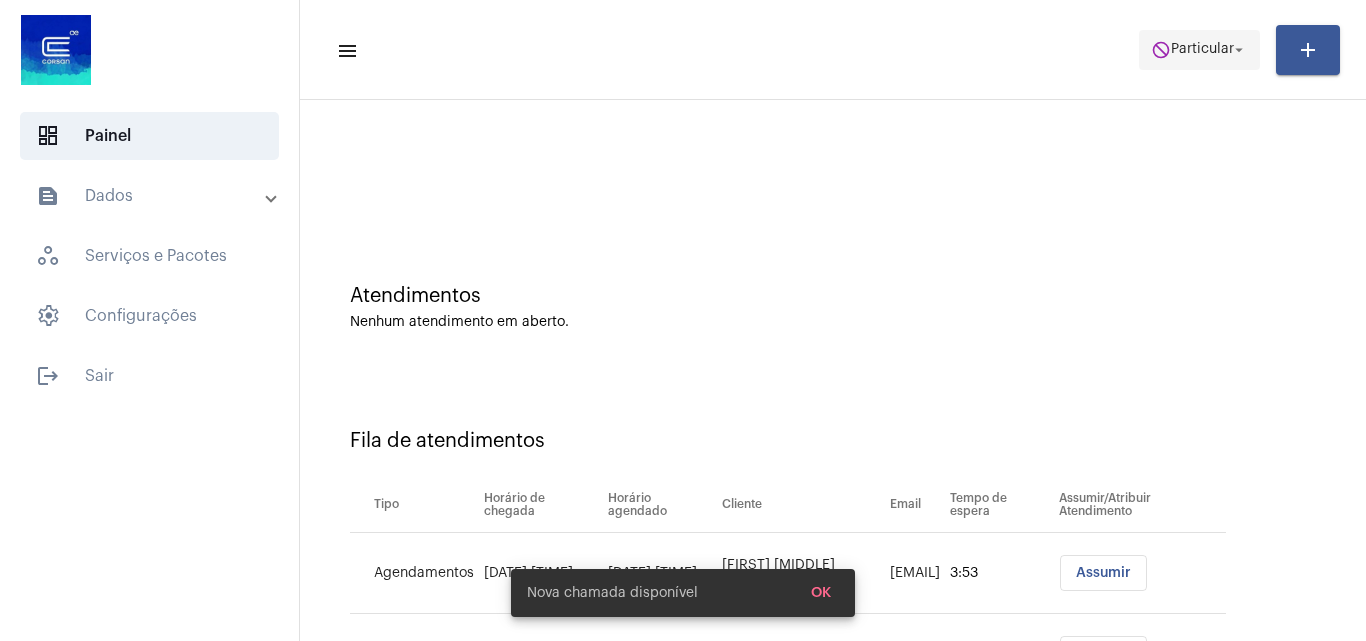 click on "Particular" 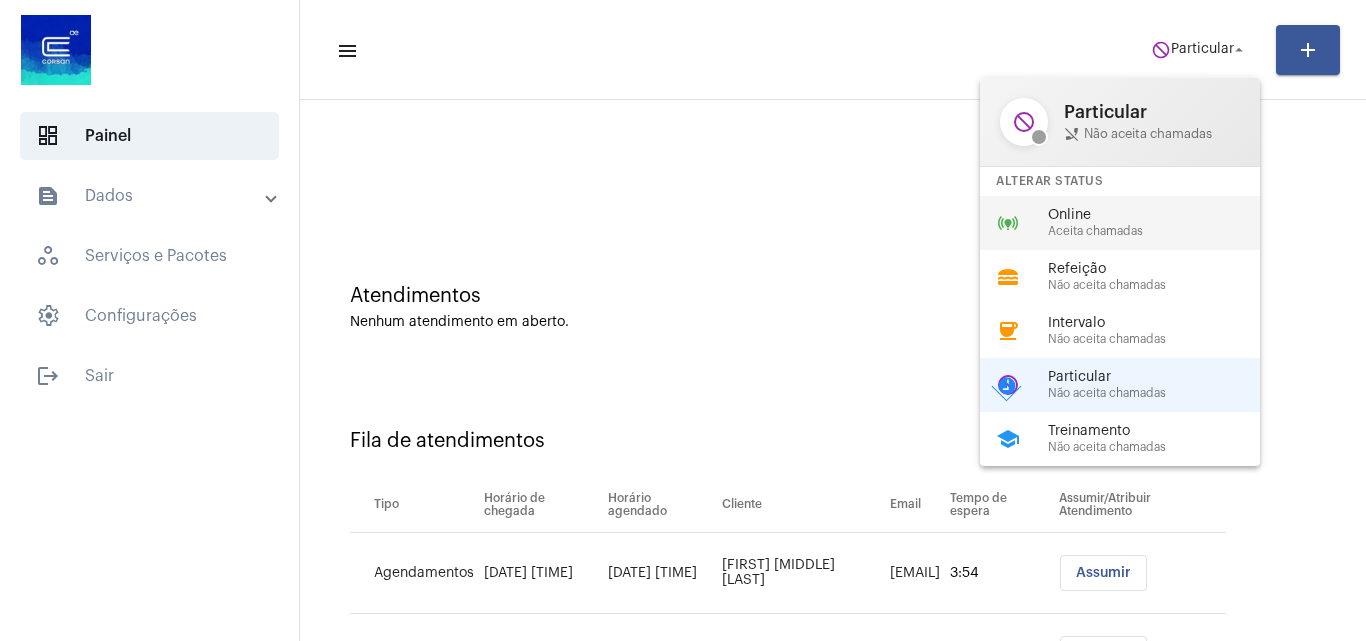 click on "Online" at bounding box center (1162, 215) 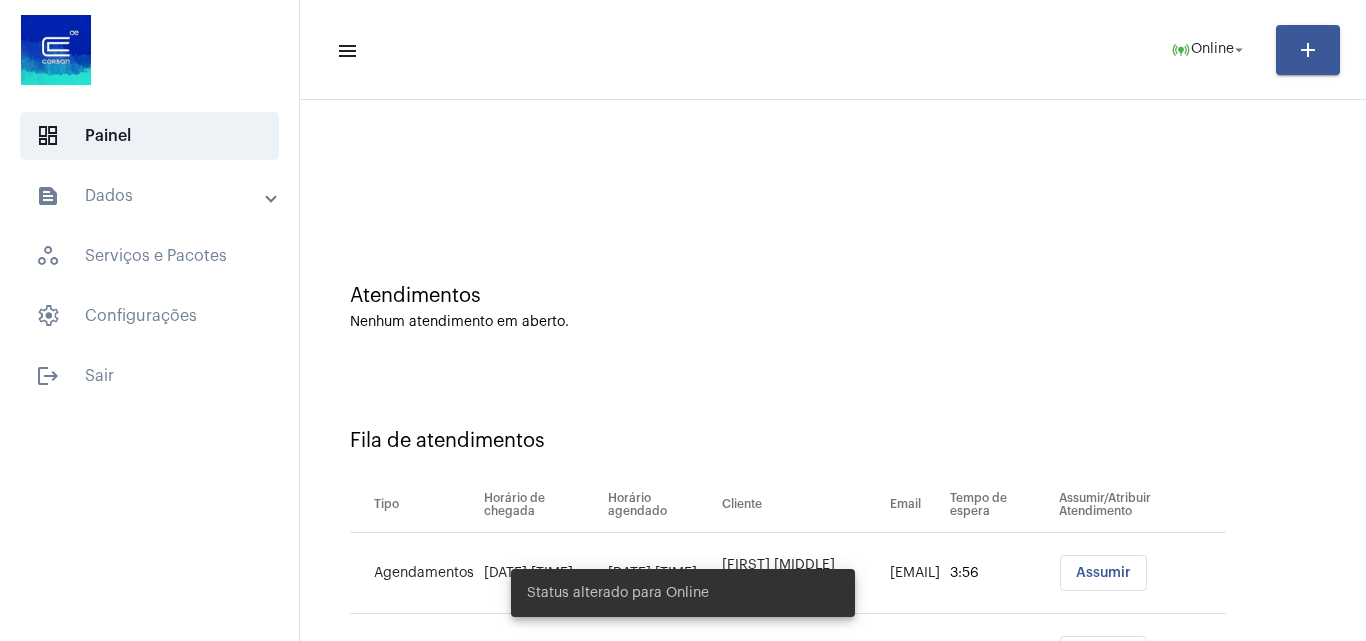click on "Assumir" at bounding box center (1103, 573) 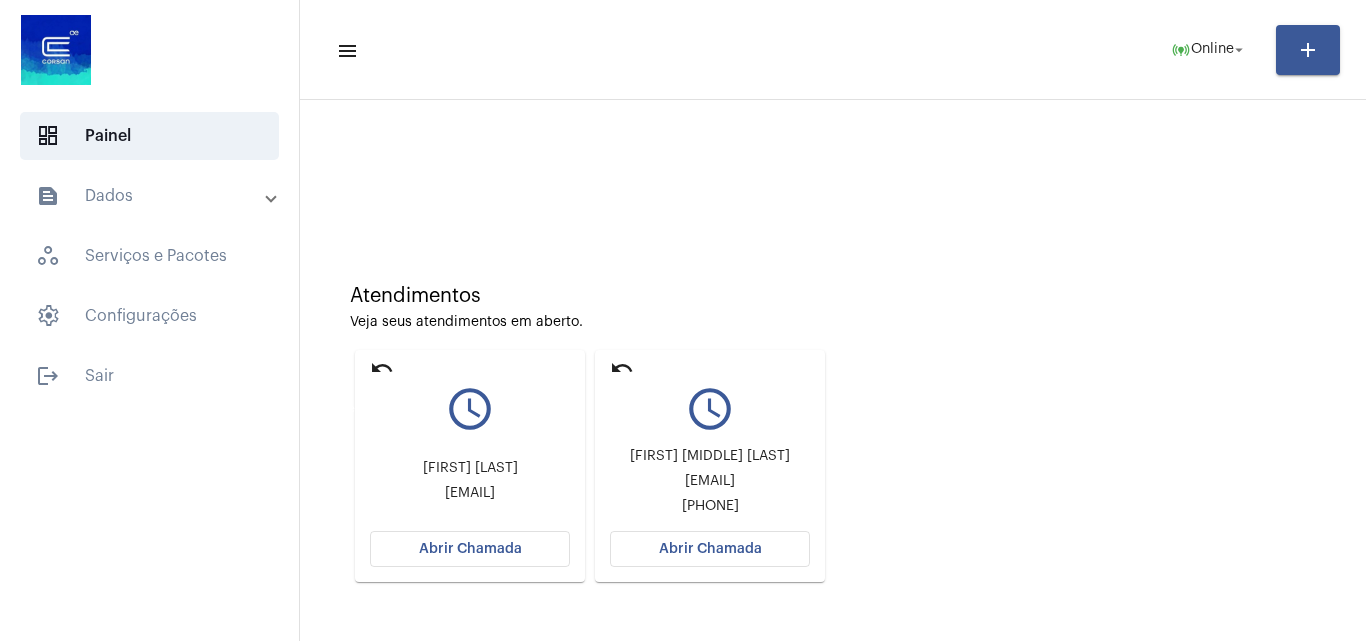 click on "undo" 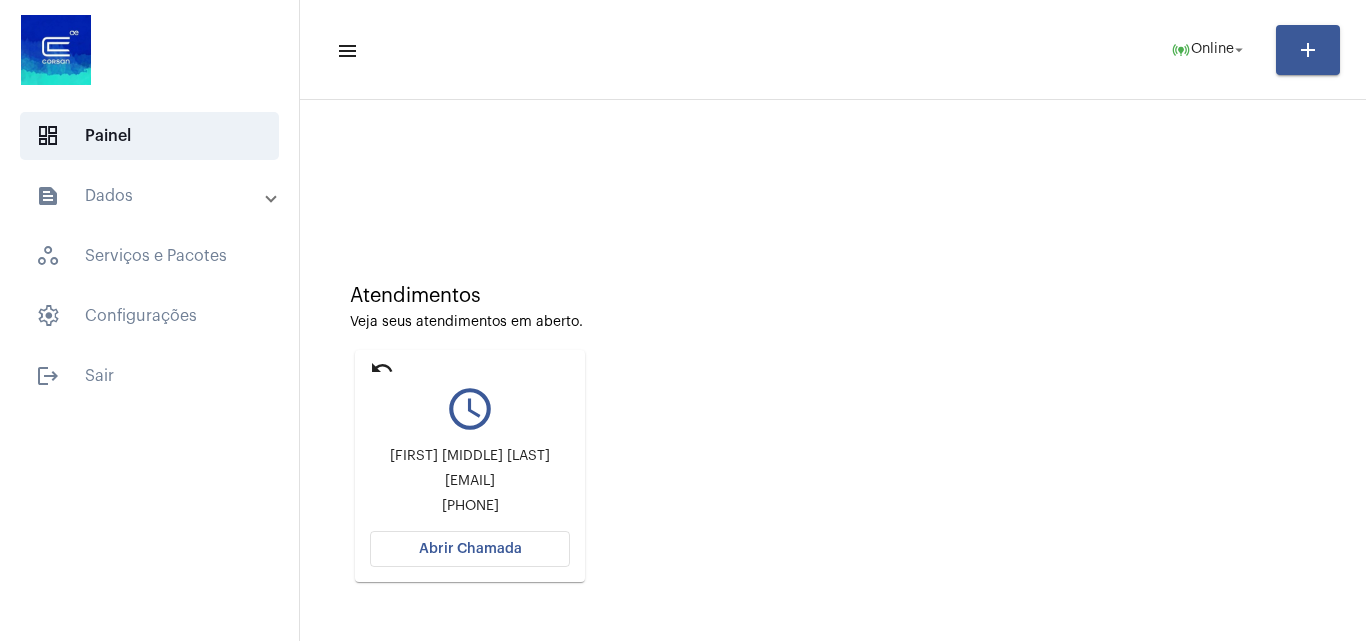 click on "Abrir Chamada" 